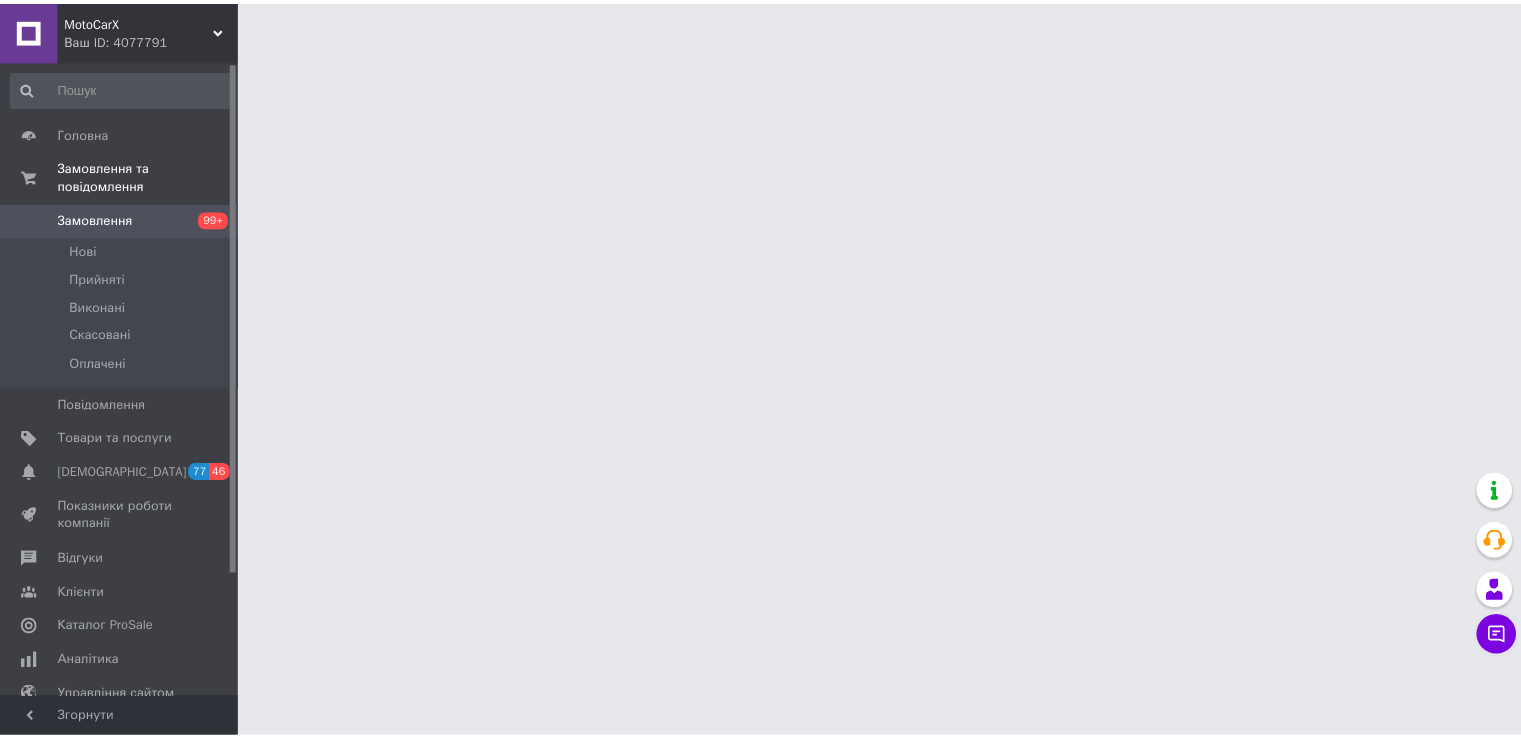 scroll, scrollTop: 0, scrollLeft: 0, axis: both 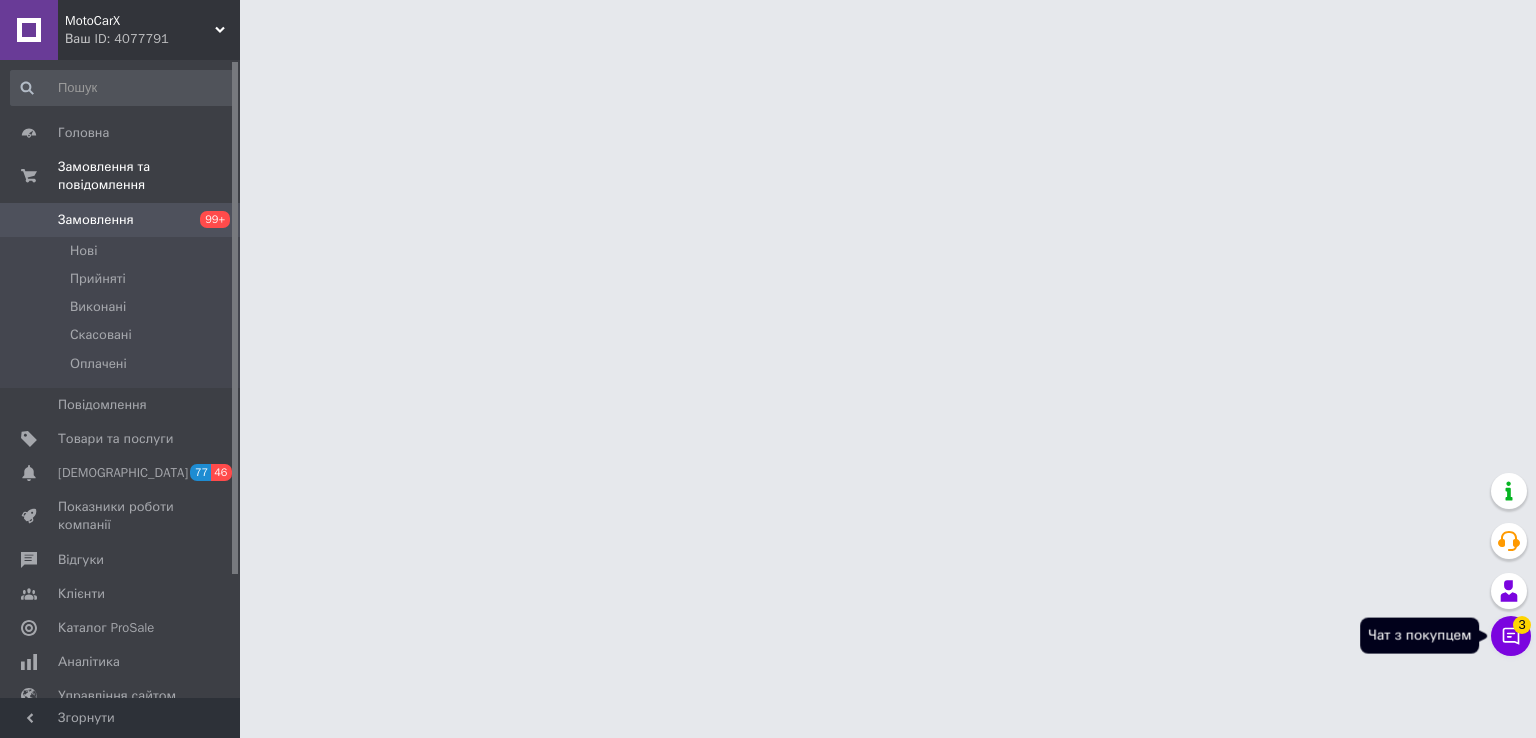 click 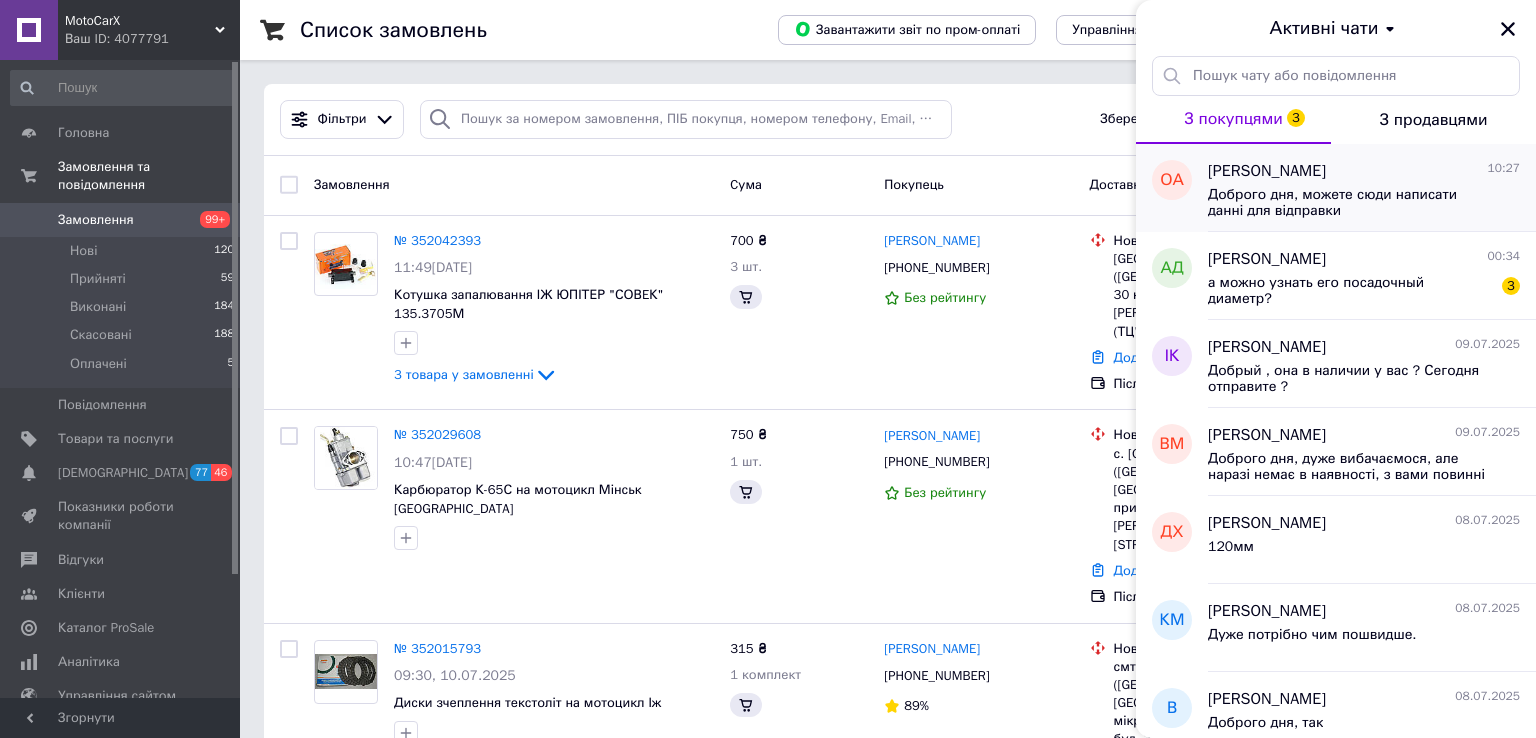 click on "Доброго дня, можете сюди написати данні для відправки" at bounding box center [1350, 203] 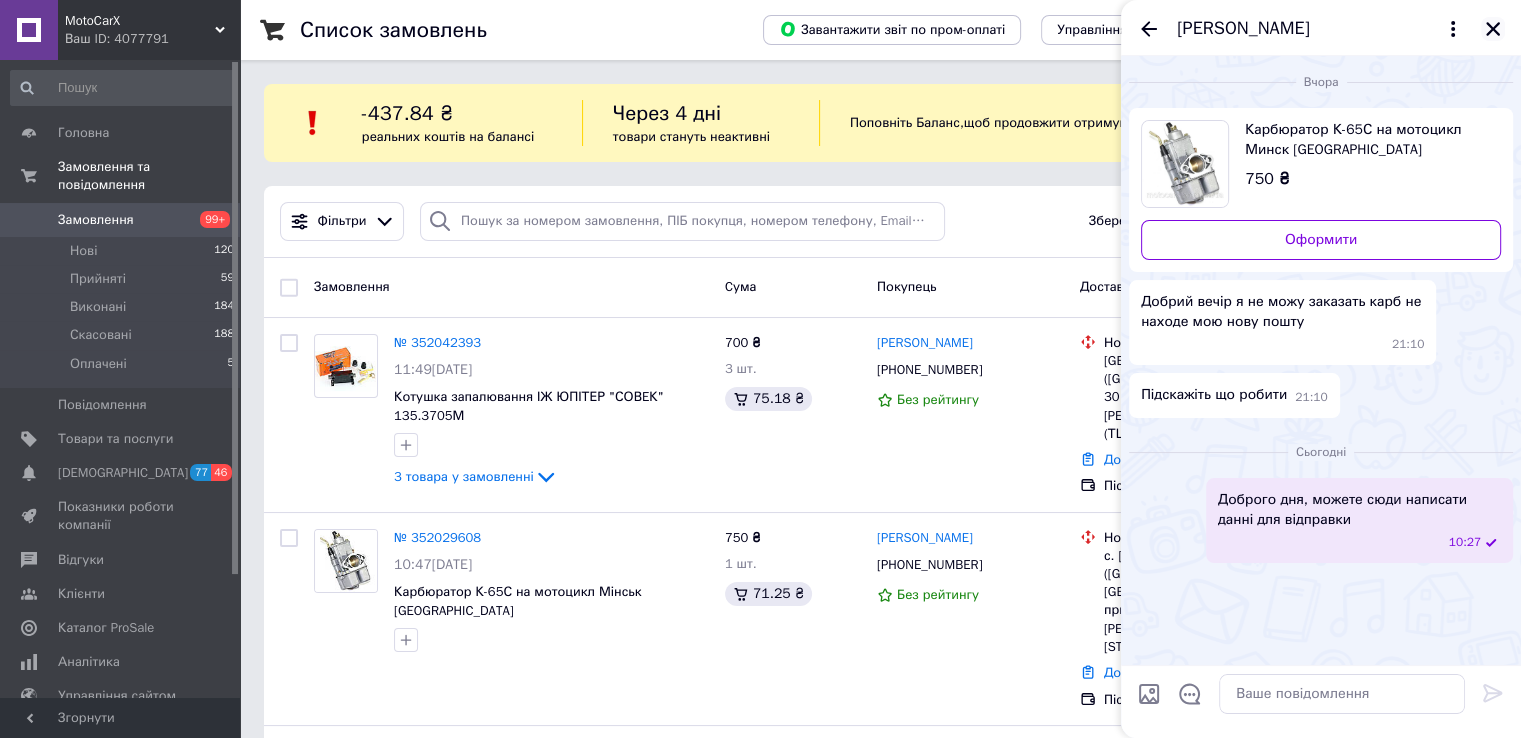 click 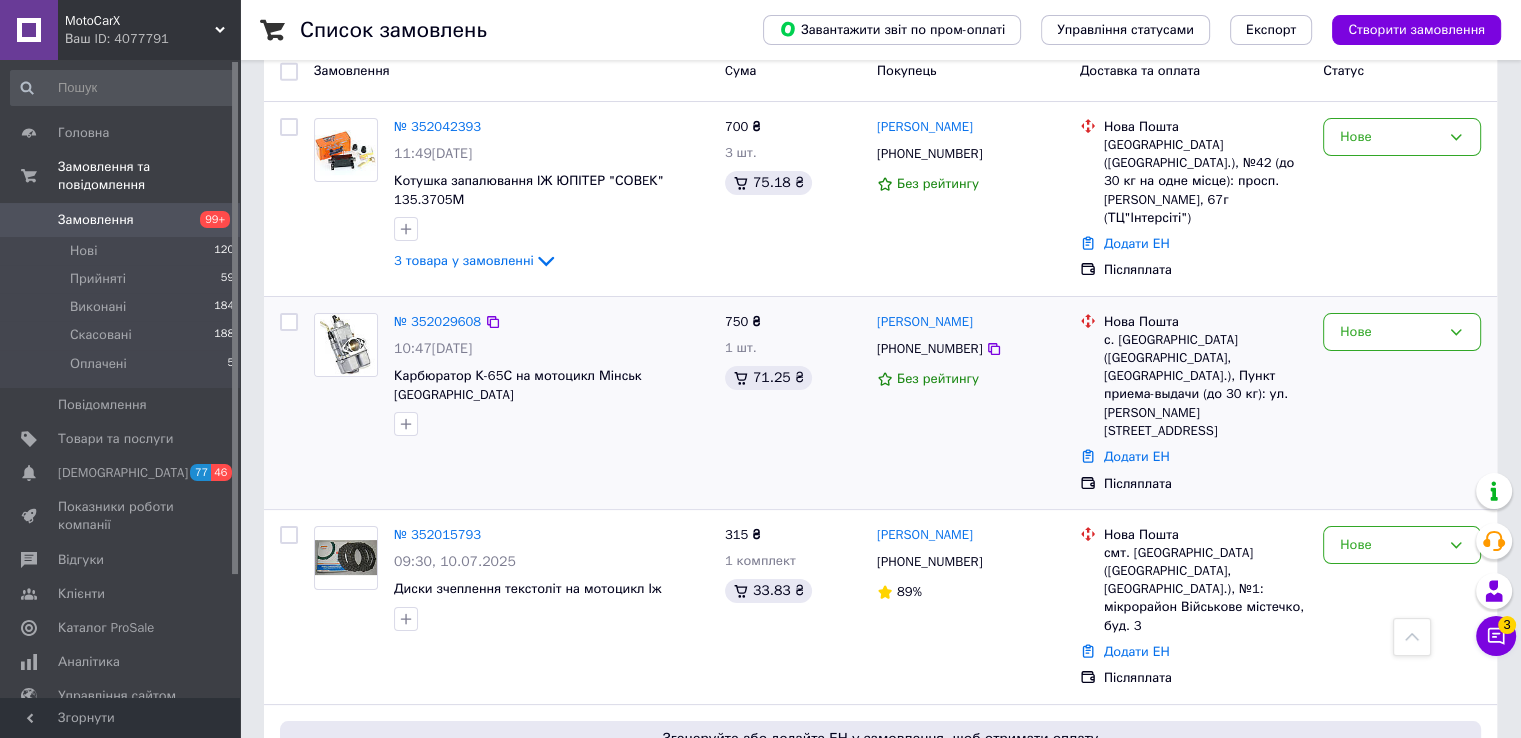 scroll, scrollTop: 100, scrollLeft: 0, axis: vertical 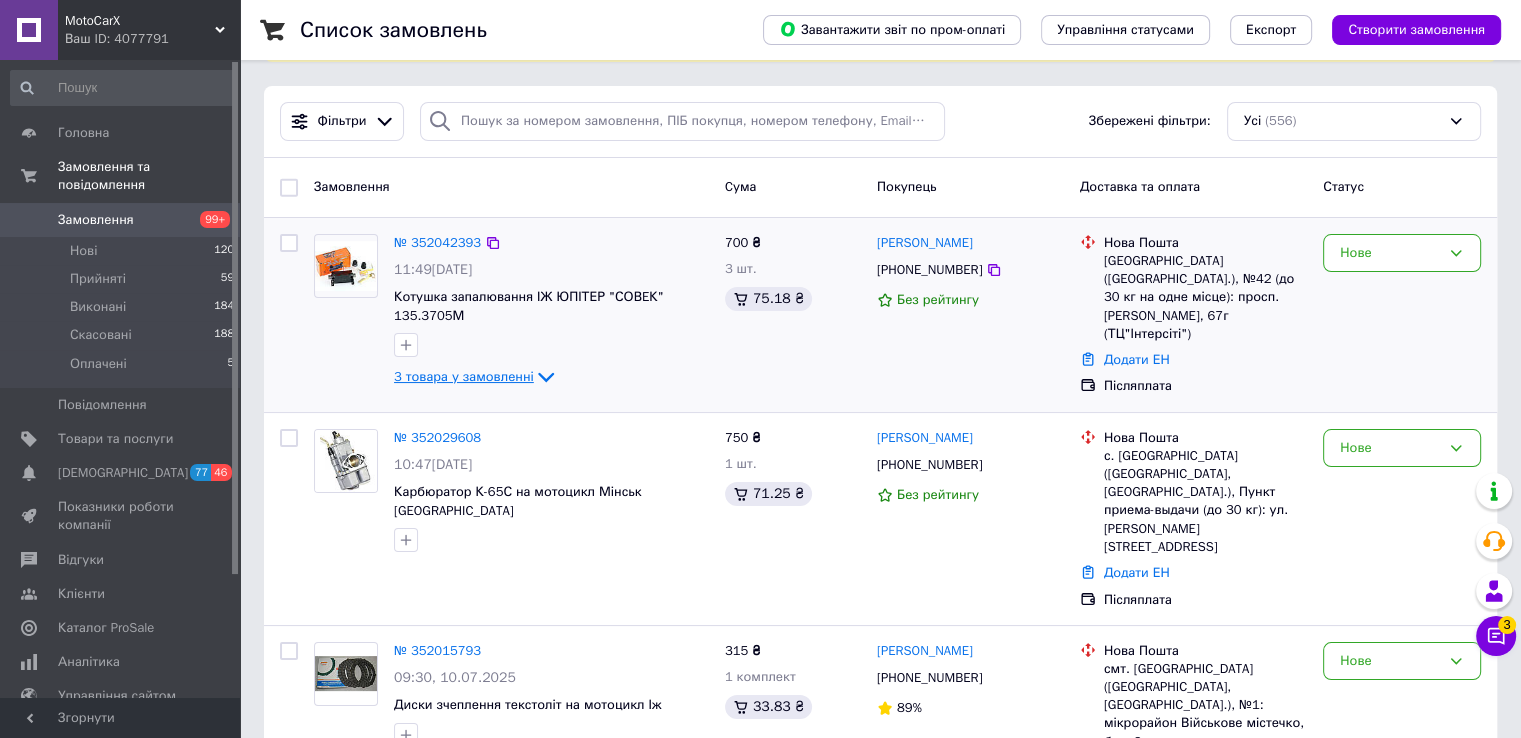 click on "3 товара у замовленні" at bounding box center [464, 376] 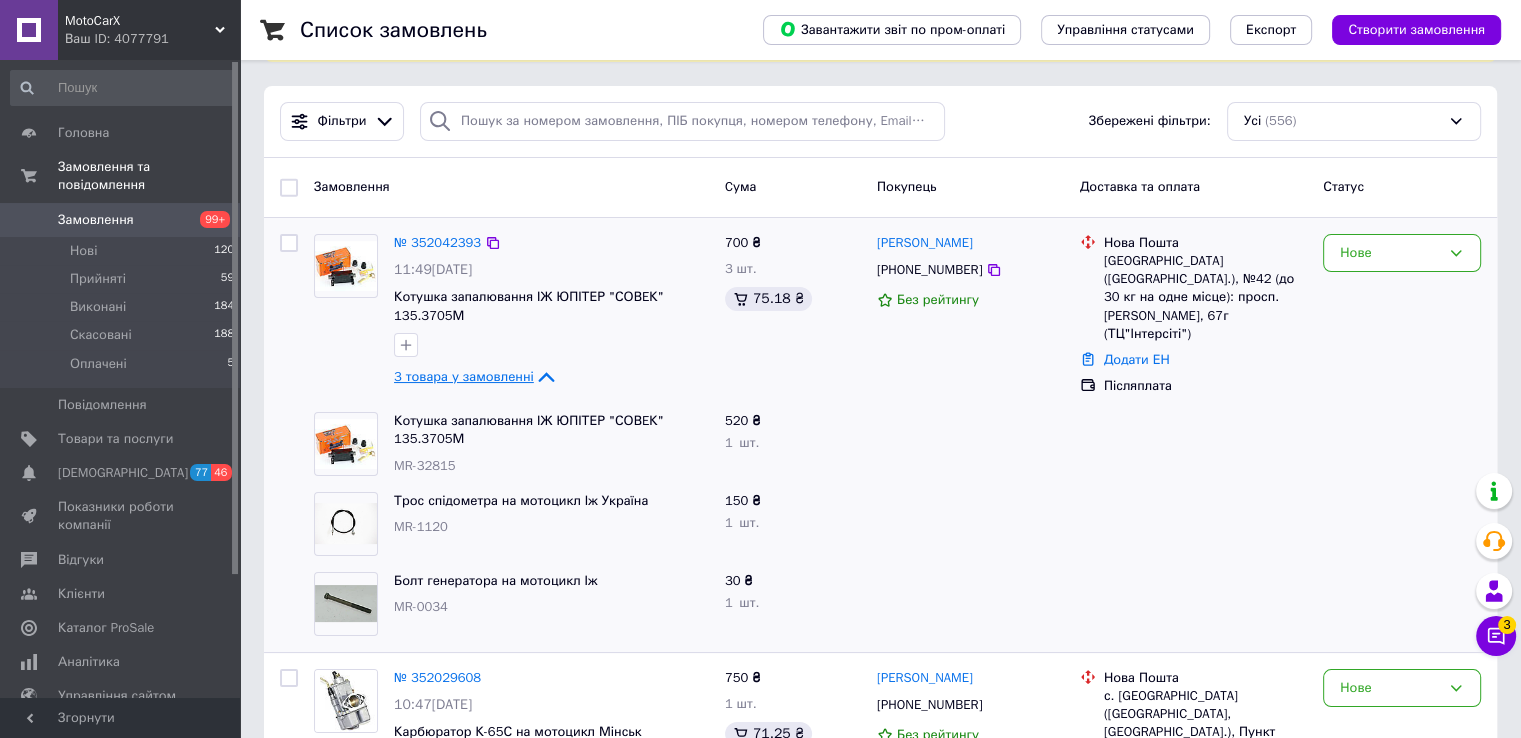click on "3 товара у замовленні" at bounding box center (464, 376) 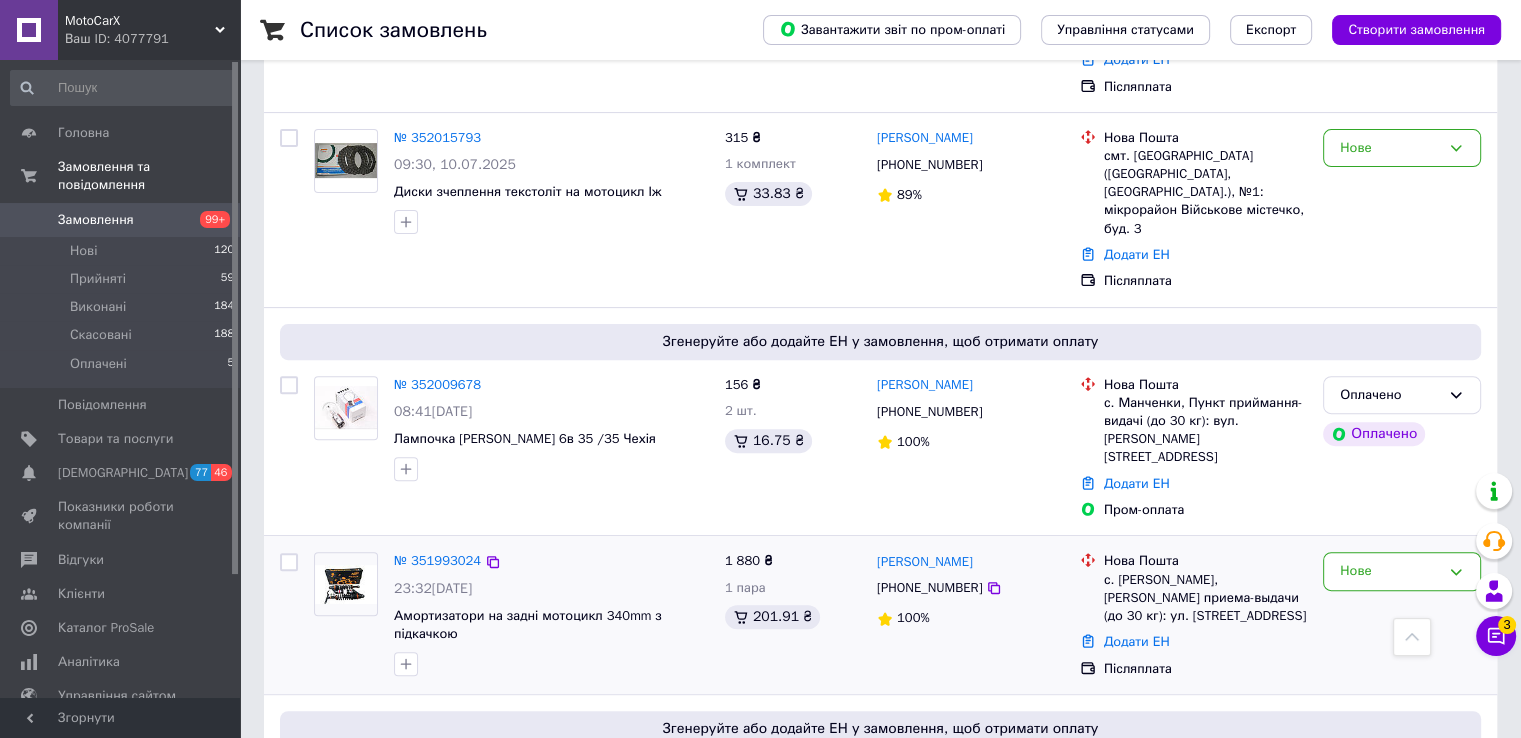 scroll, scrollTop: 700, scrollLeft: 0, axis: vertical 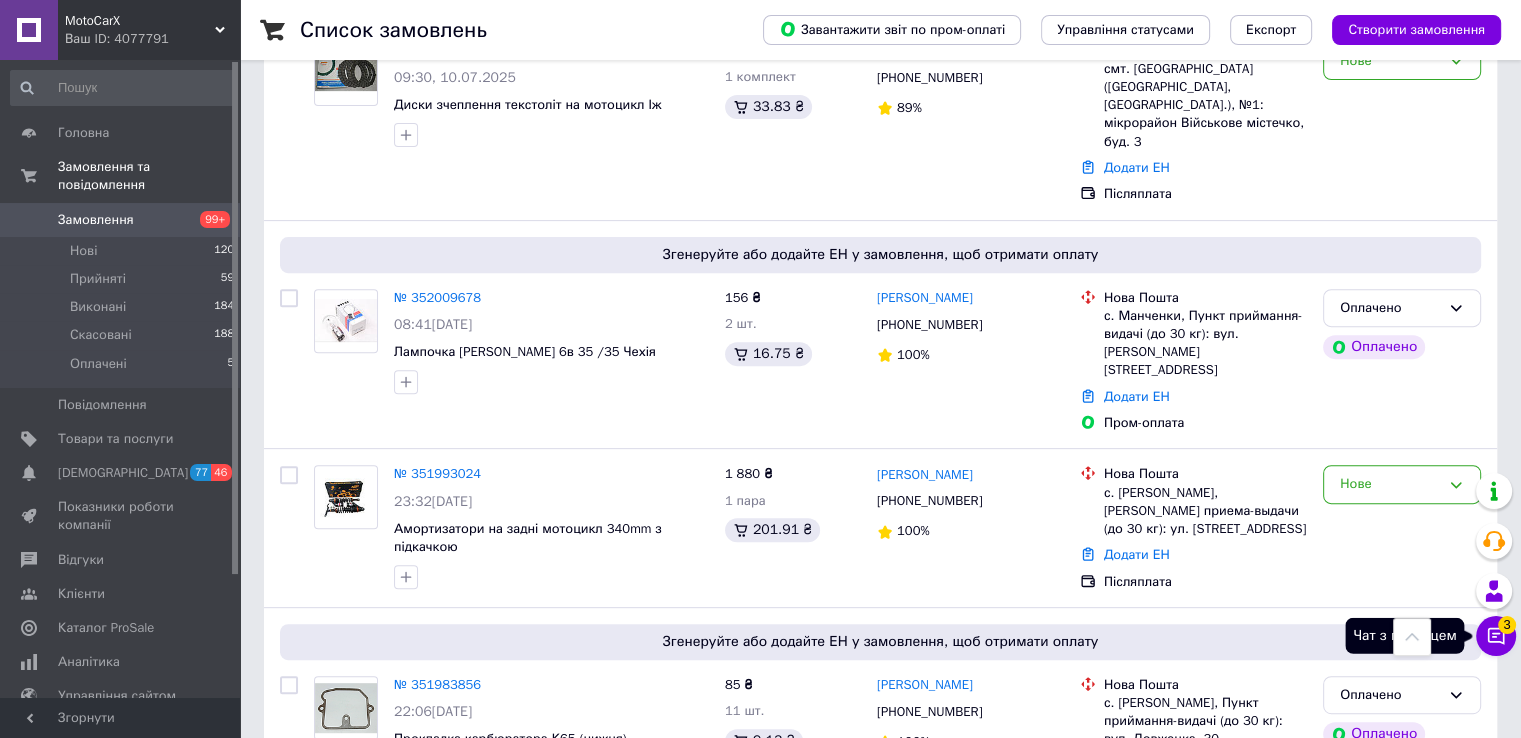 click 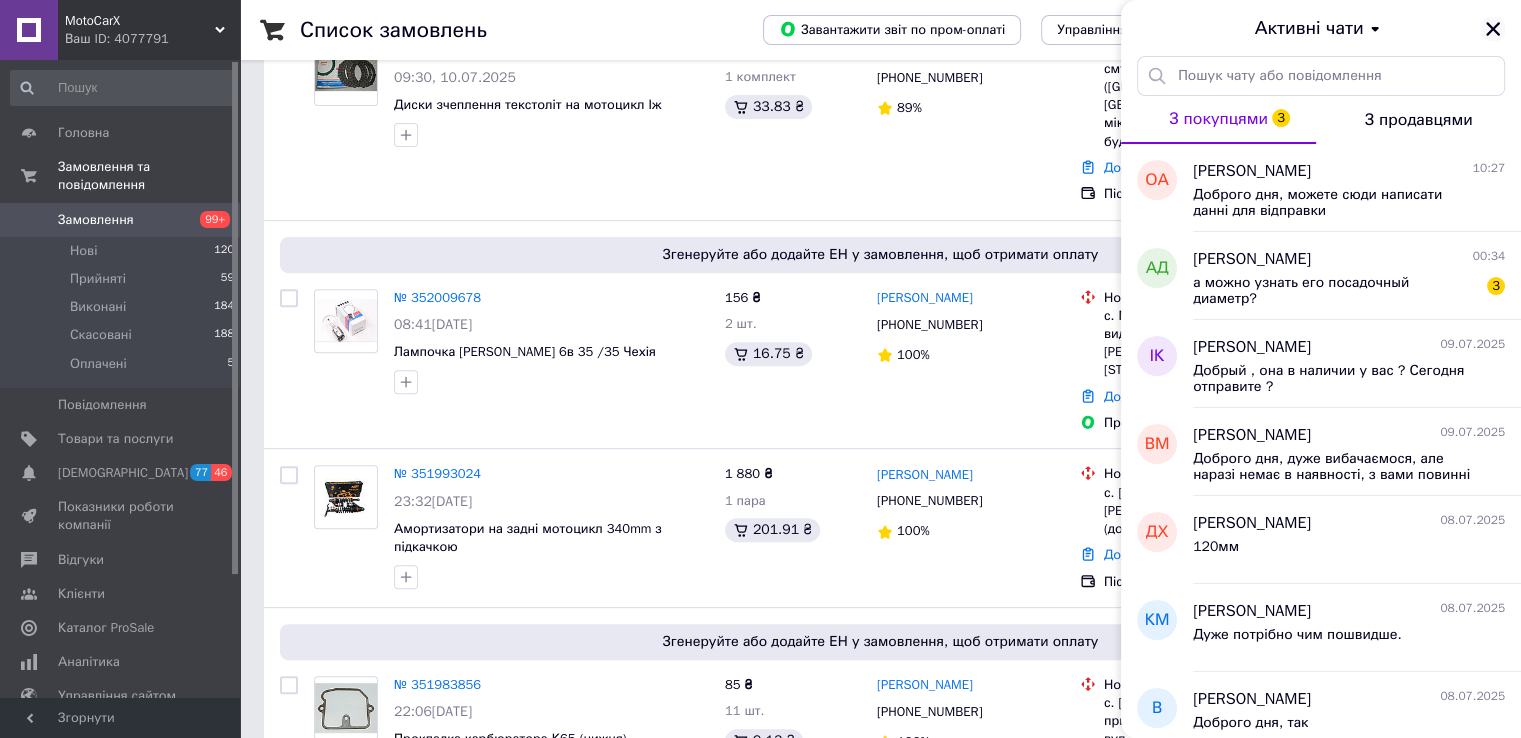 click 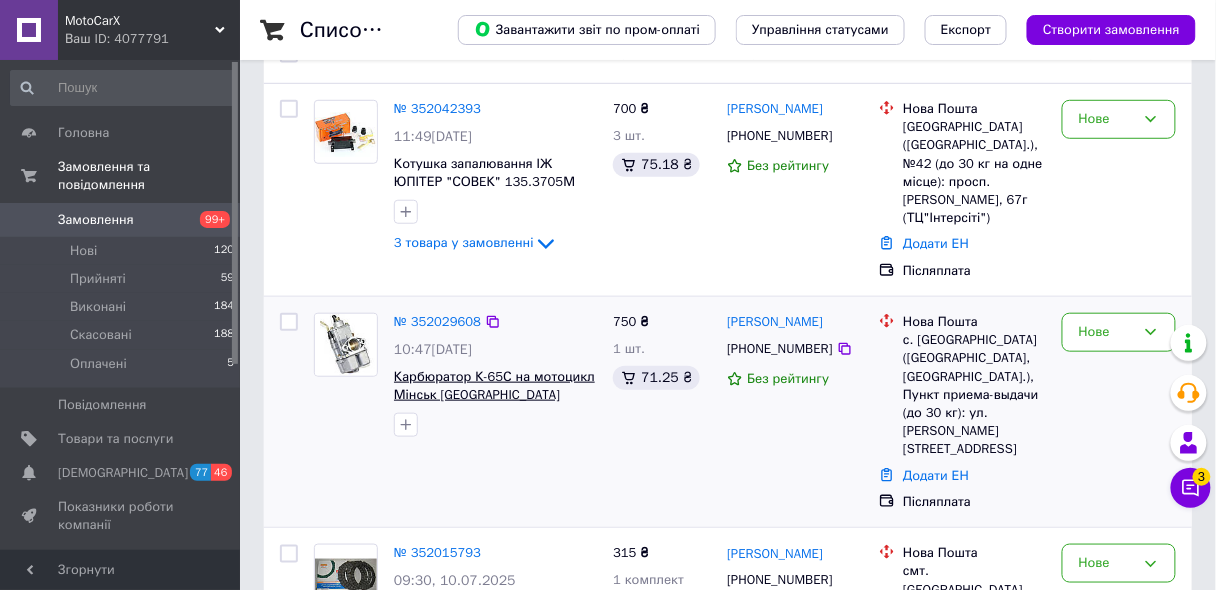 scroll, scrollTop: 320, scrollLeft: 0, axis: vertical 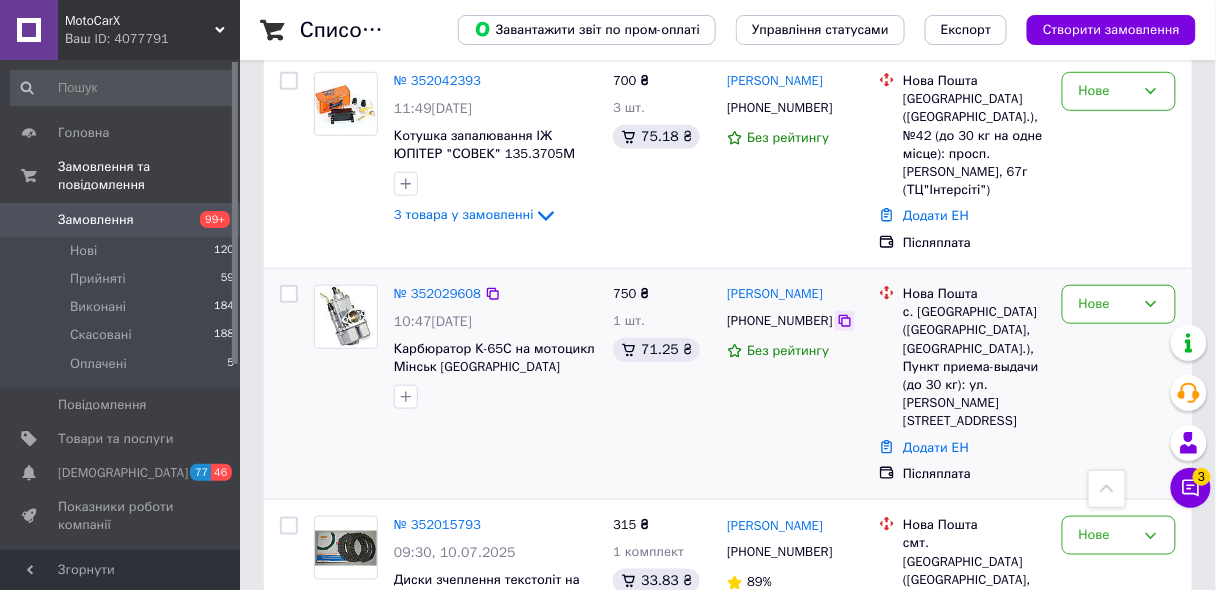 click 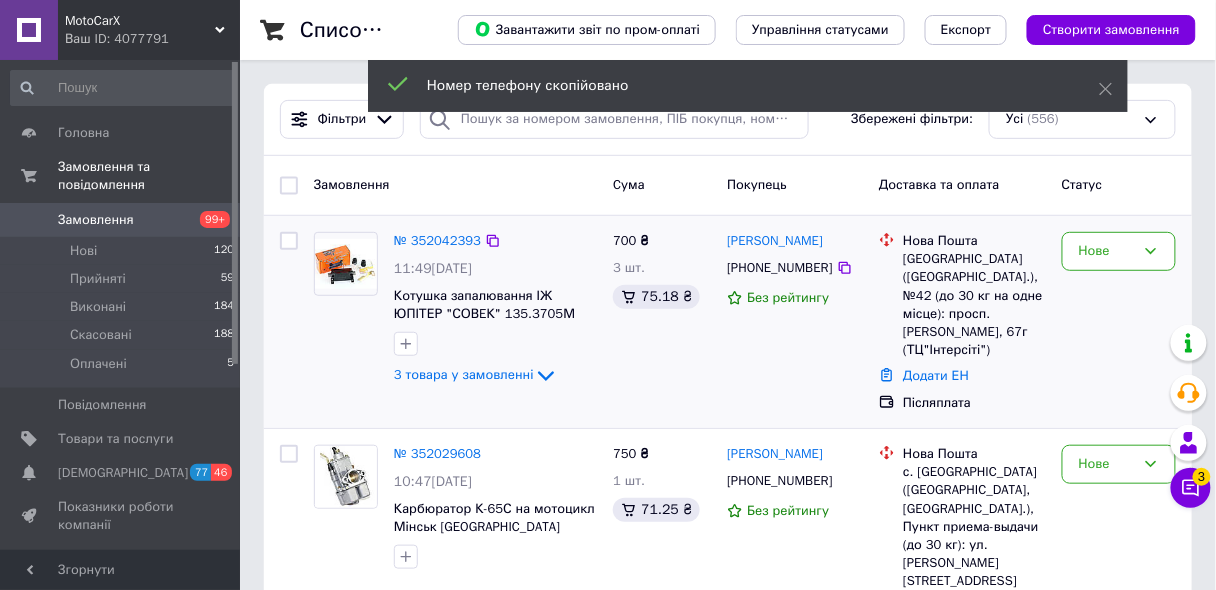 click on "3 товара у замовленні" at bounding box center [464, 374] 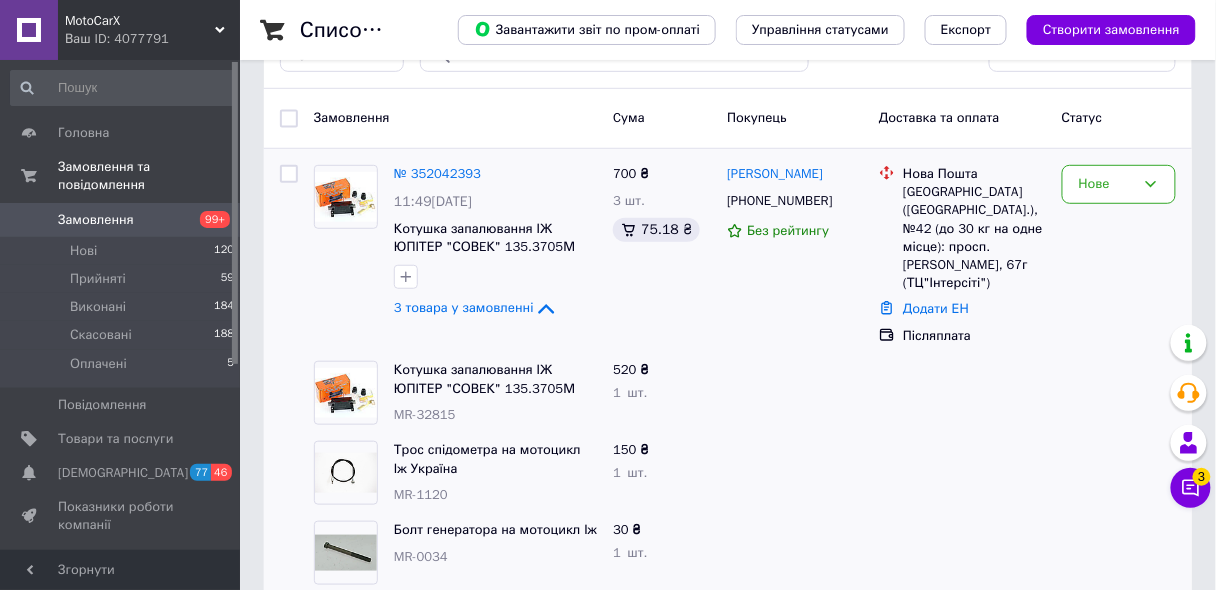 scroll, scrollTop: 320, scrollLeft: 0, axis: vertical 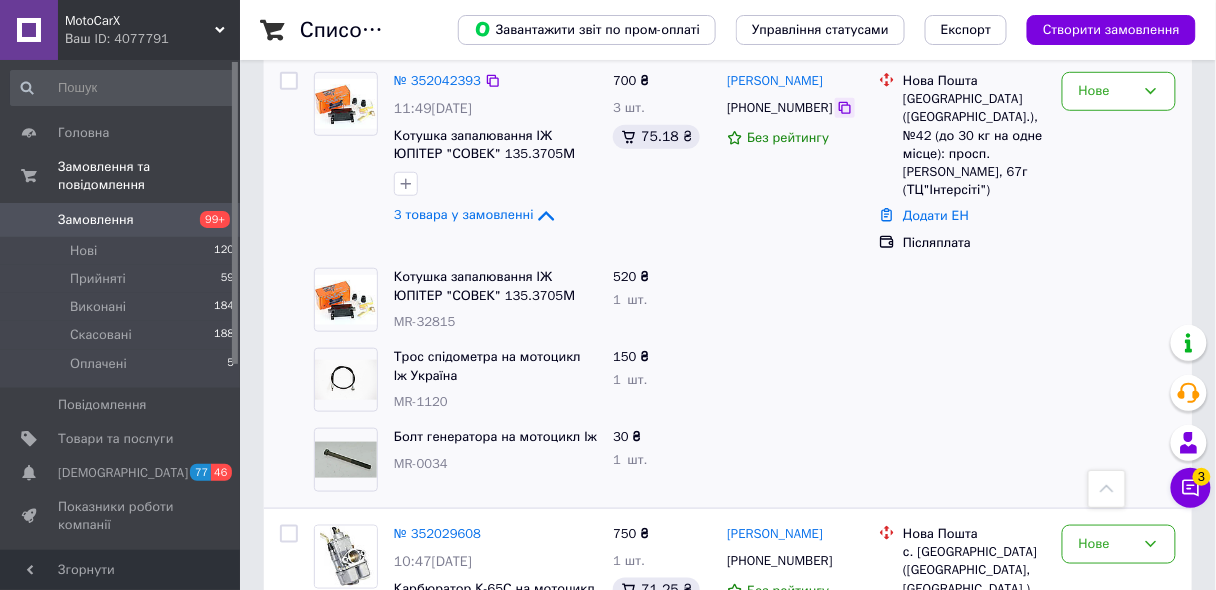 click 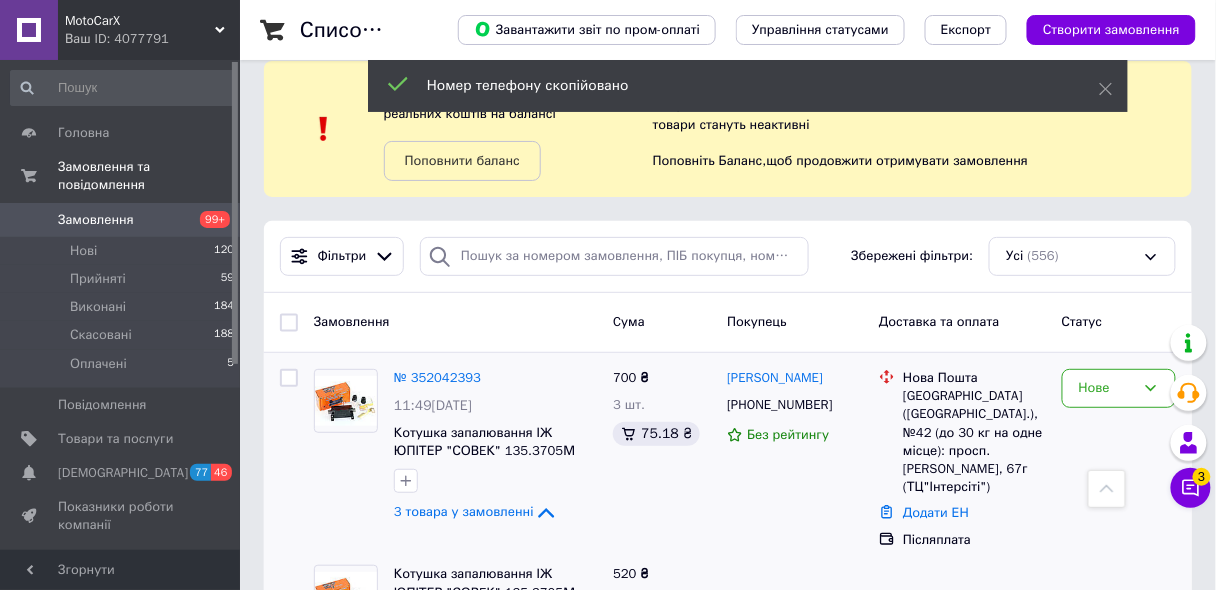 scroll, scrollTop: 0, scrollLeft: 0, axis: both 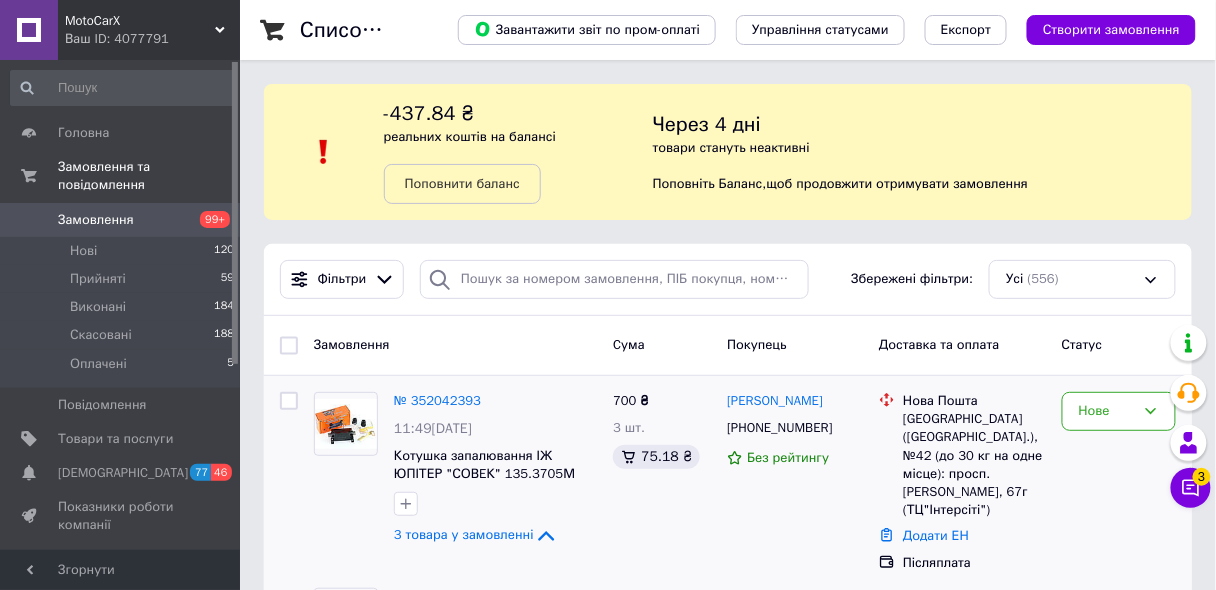 drag, startPoint x: 469, startPoint y: 535, endPoint x: 549, endPoint y: 324, distance: 225.65681 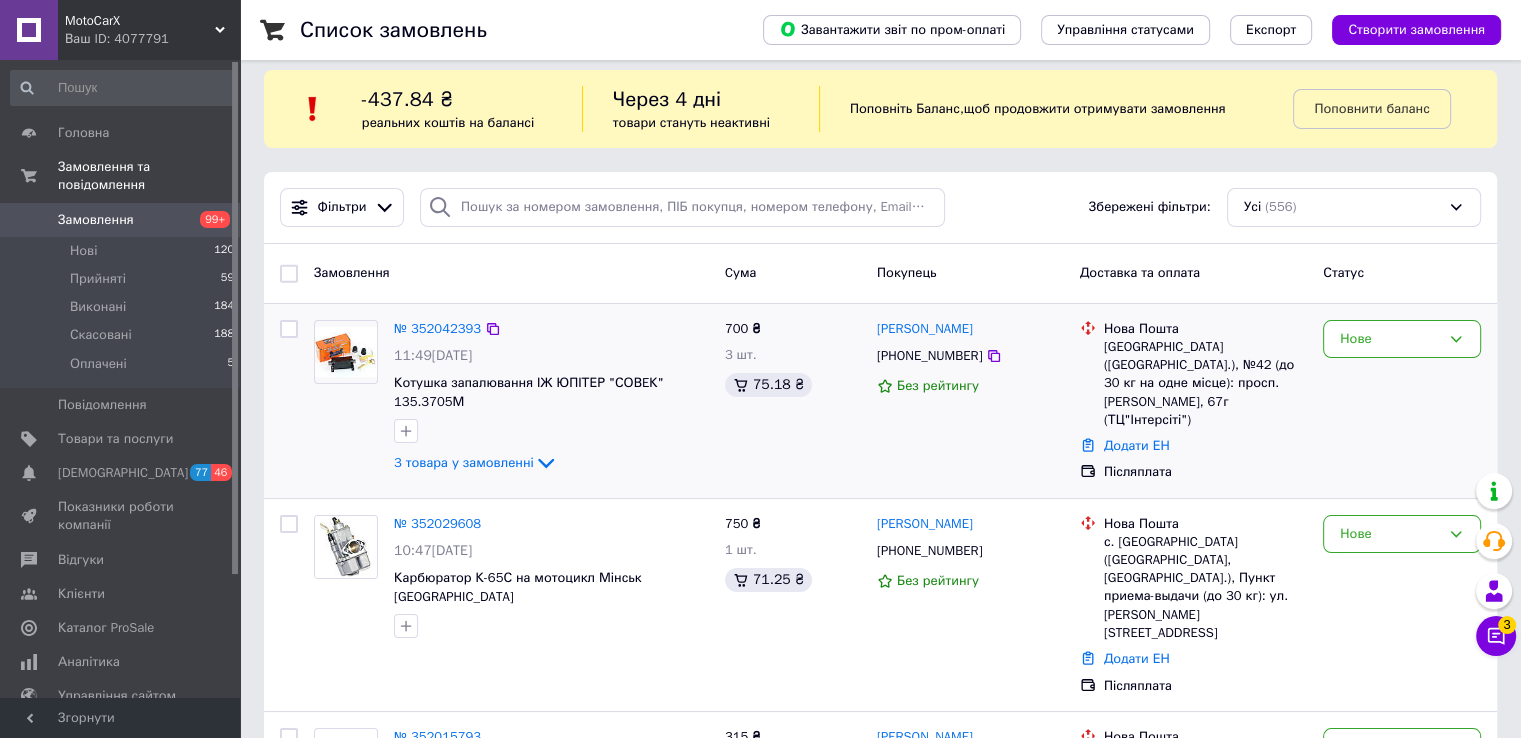 scroll, scrollTop: 0, scrollLeft: 0, axis: both 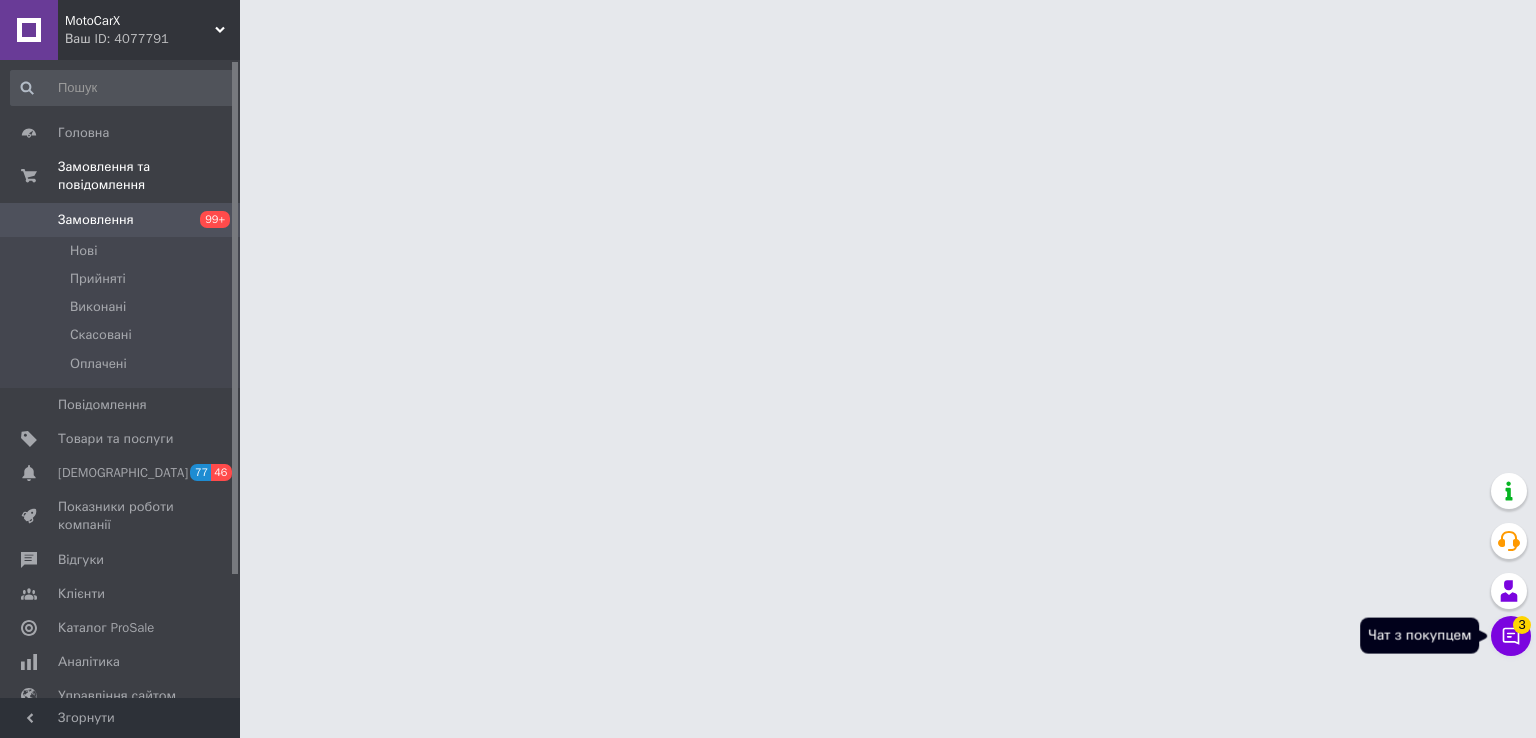 click 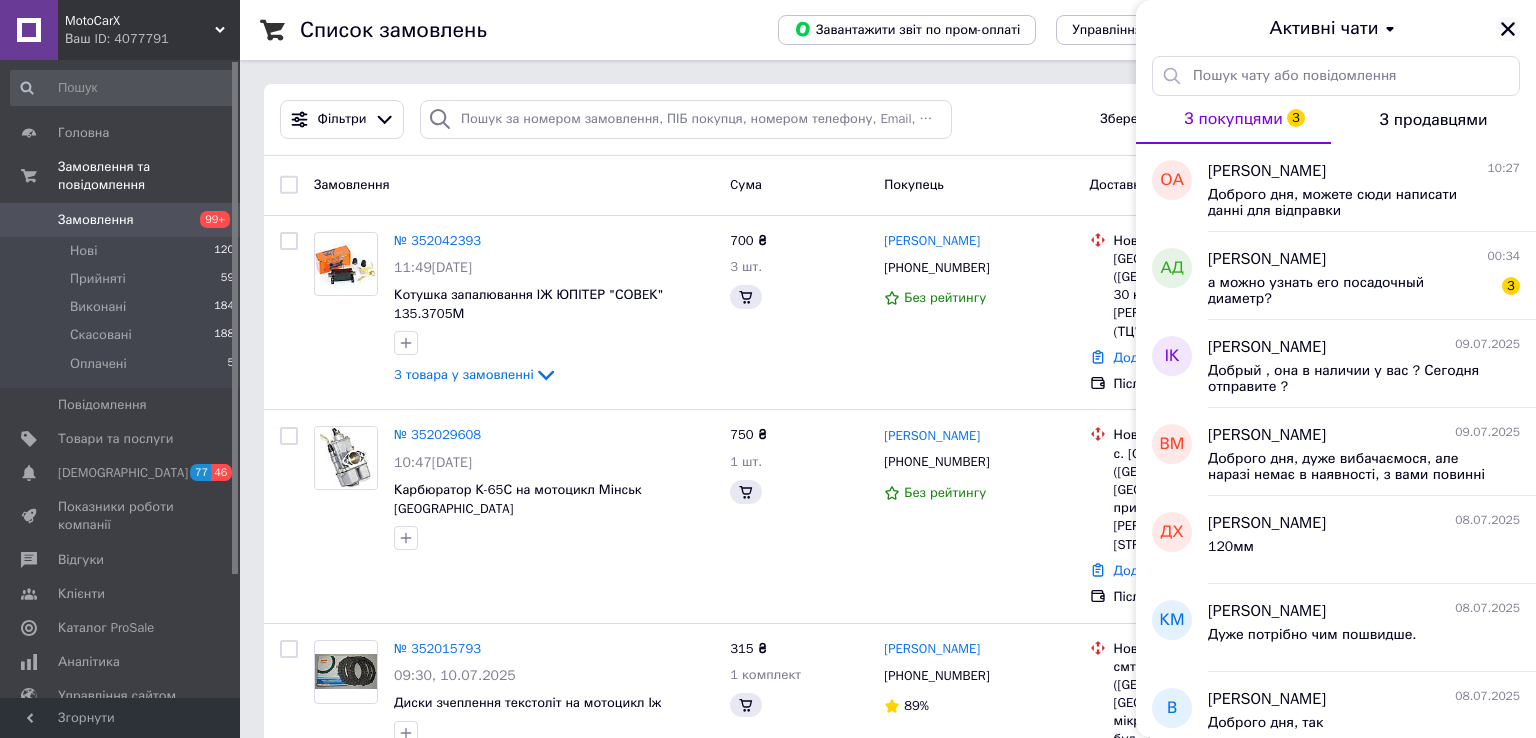click on "Активні чати" at bounding box center [1336, 28] 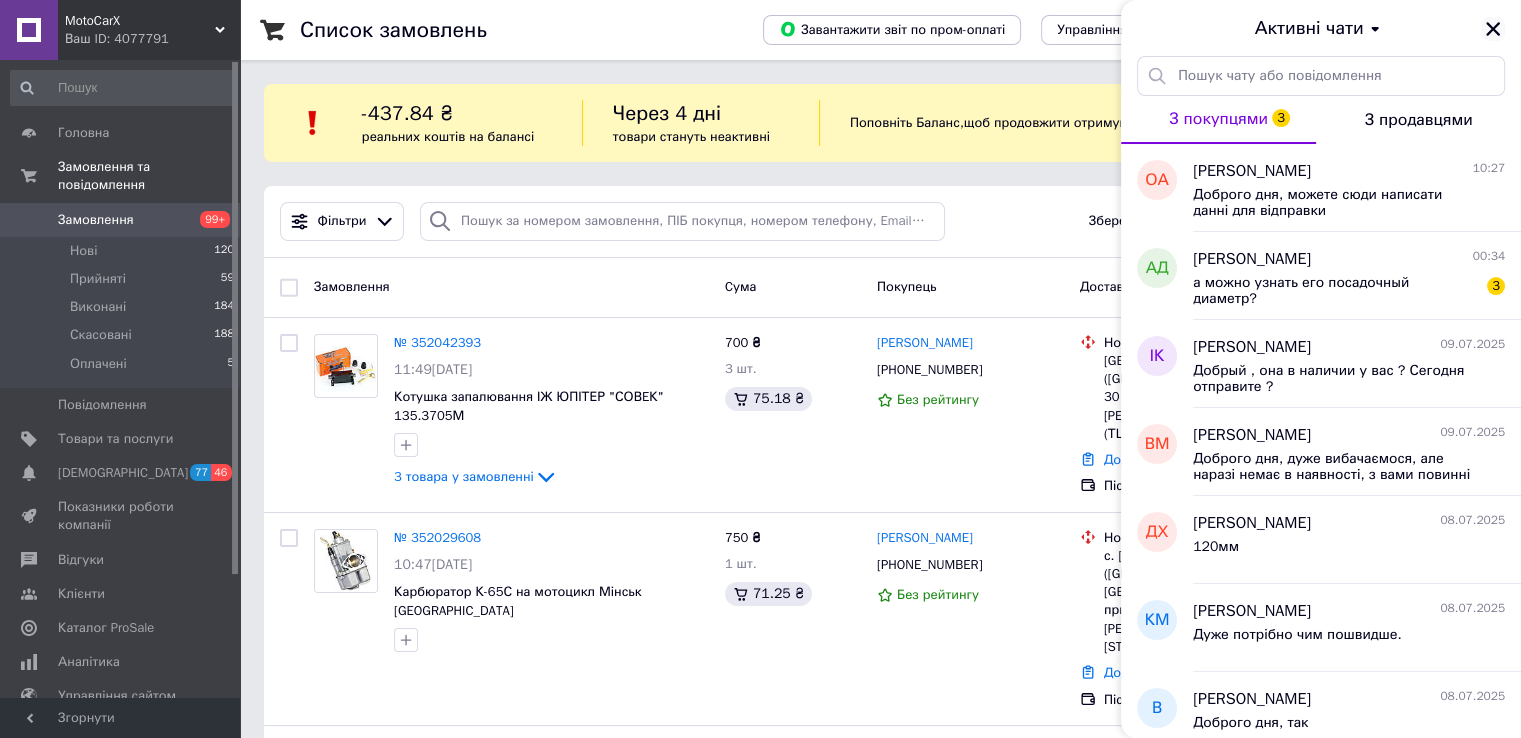 click 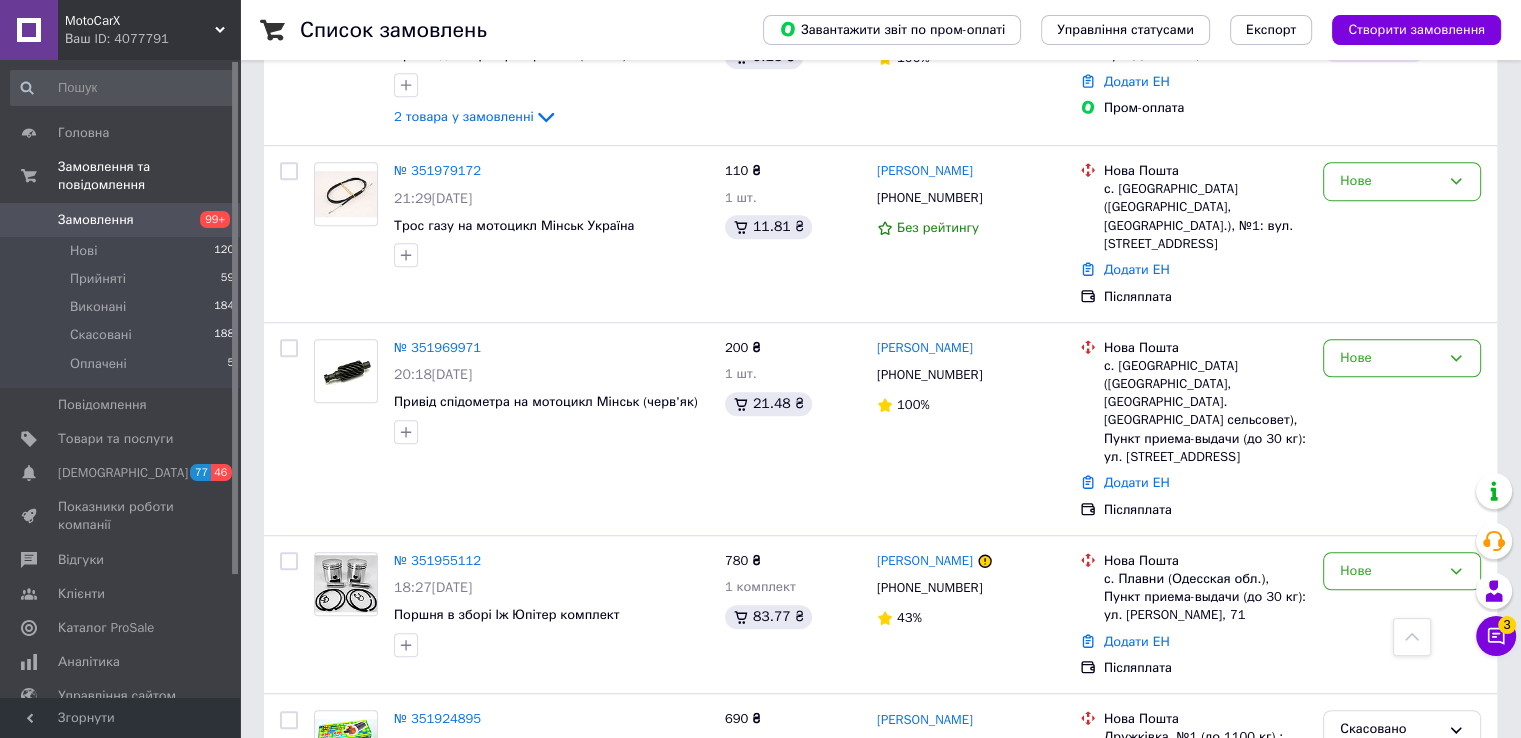 scroll, scrollTop: 1600, scrollLeft: 0, axis: vertical 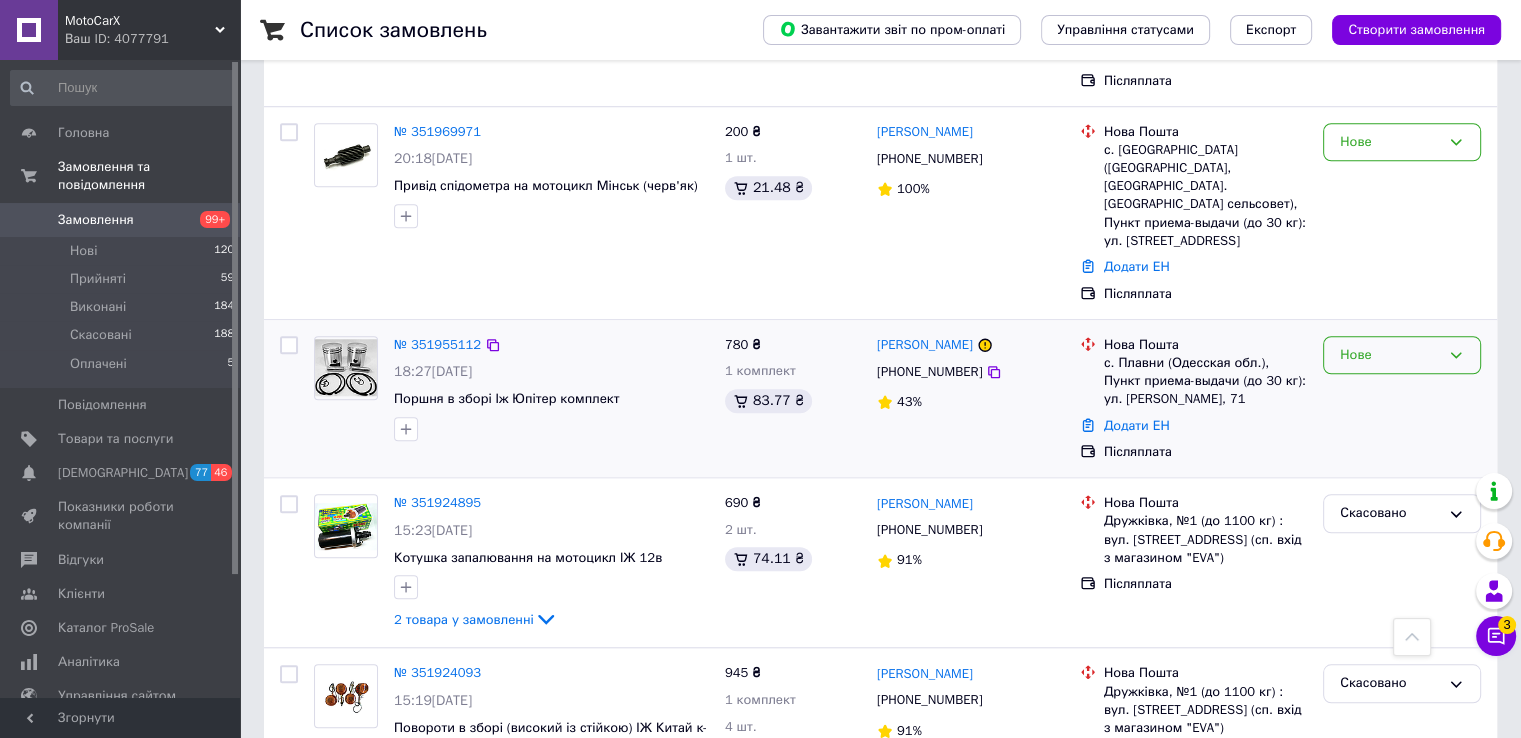 click on "Нове" at bounding box center [1390, 355] 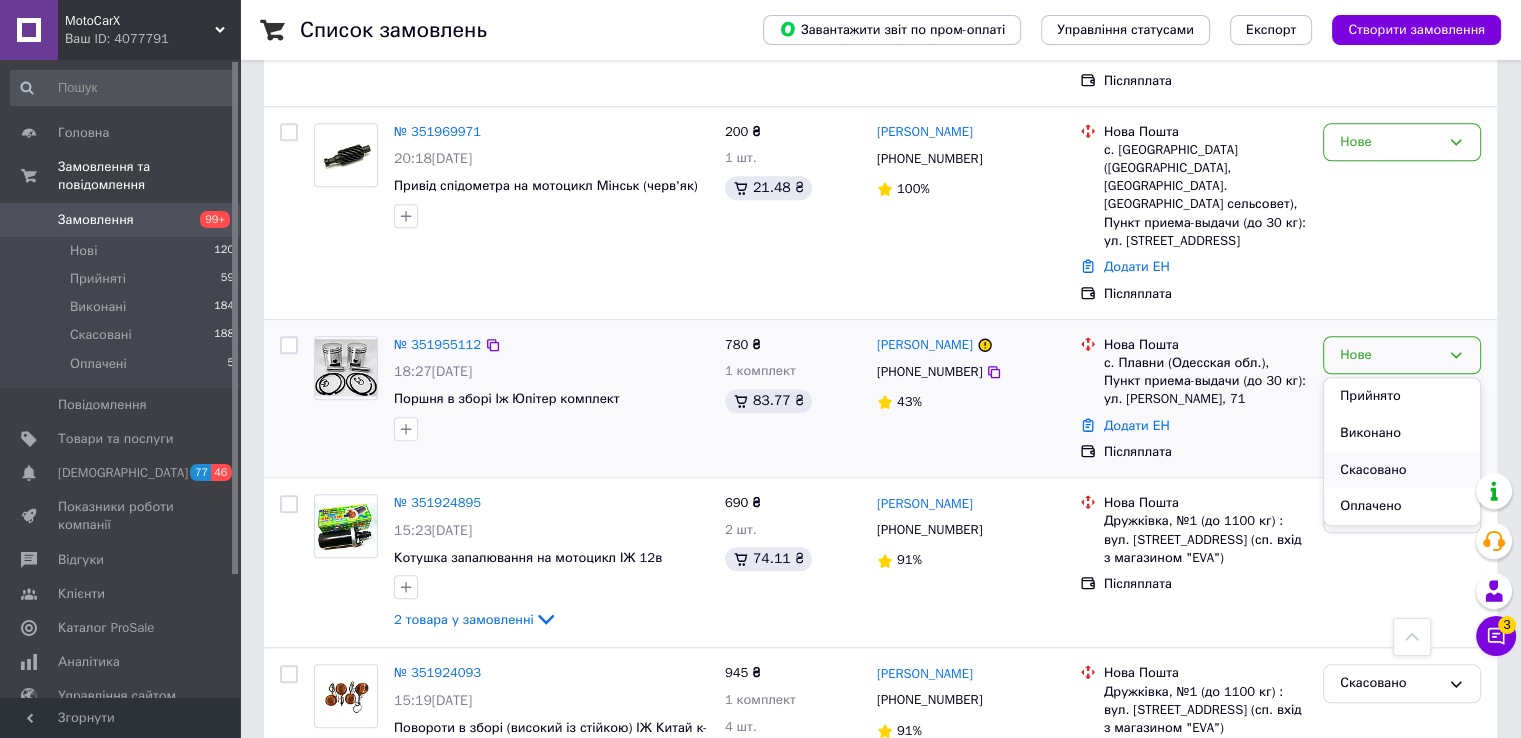 click on "Скасовано" at bounding box center (1402, 470) 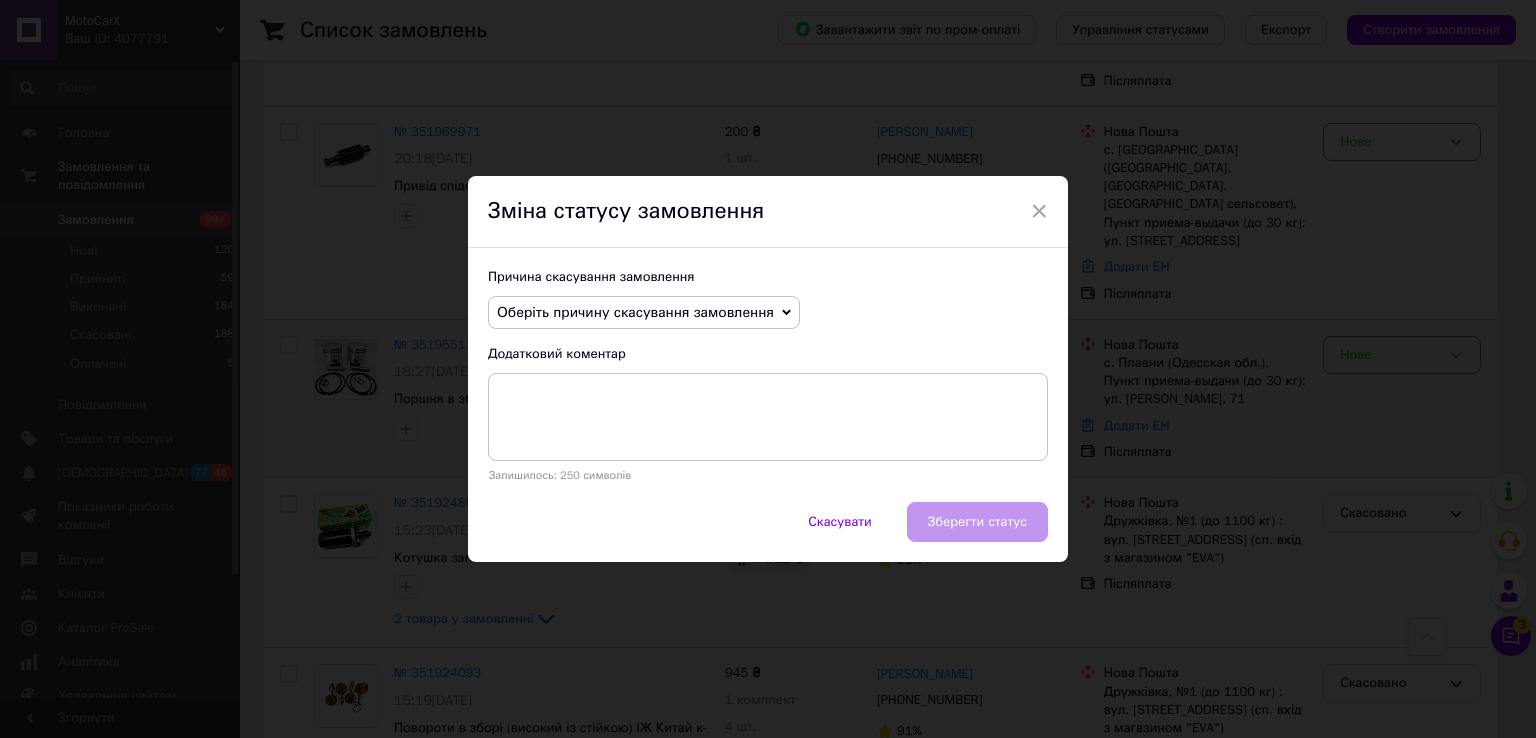 click on "Оберіть причину скасування замовлення" at bounding box center [635, 312] 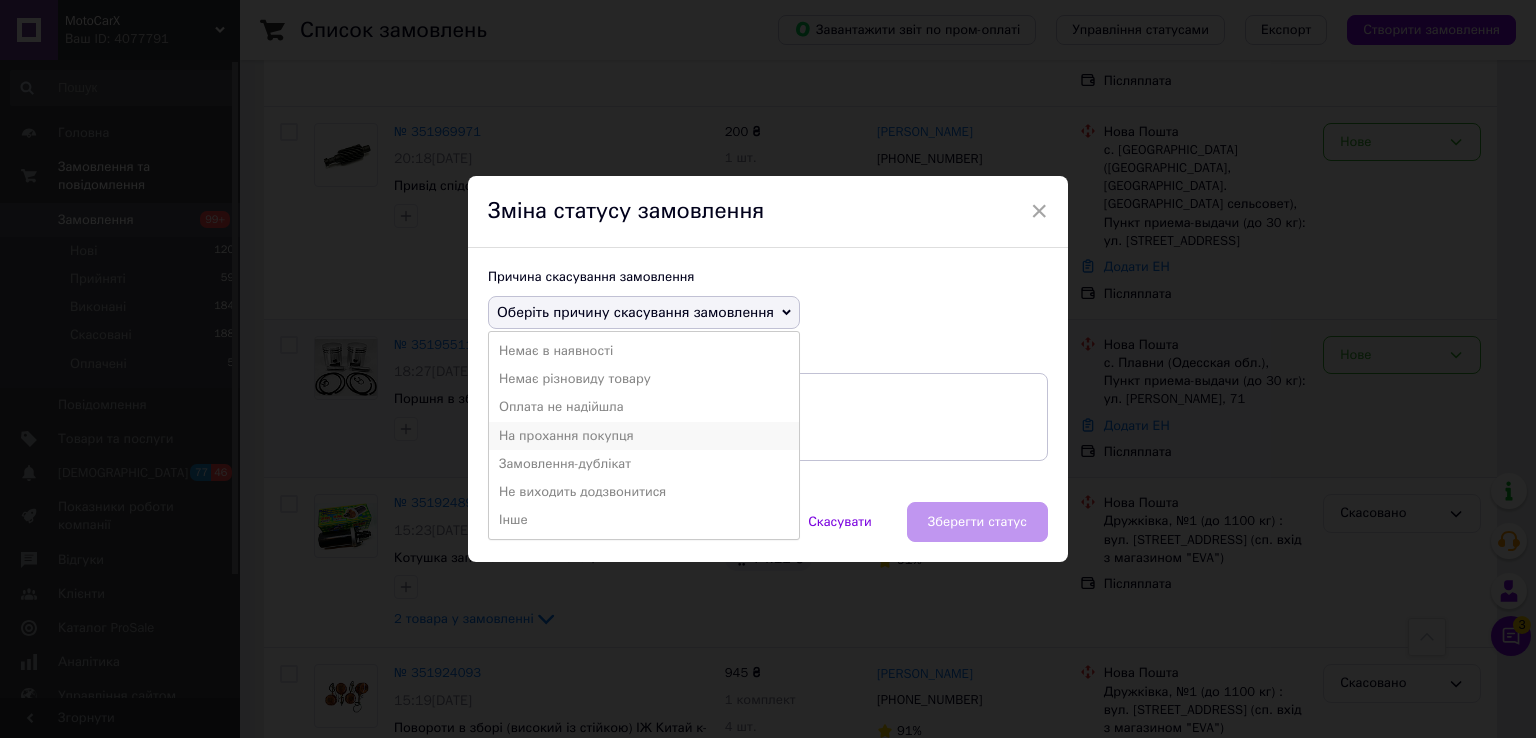 click on "На прохання покупця" at bounding box center [644, 436] 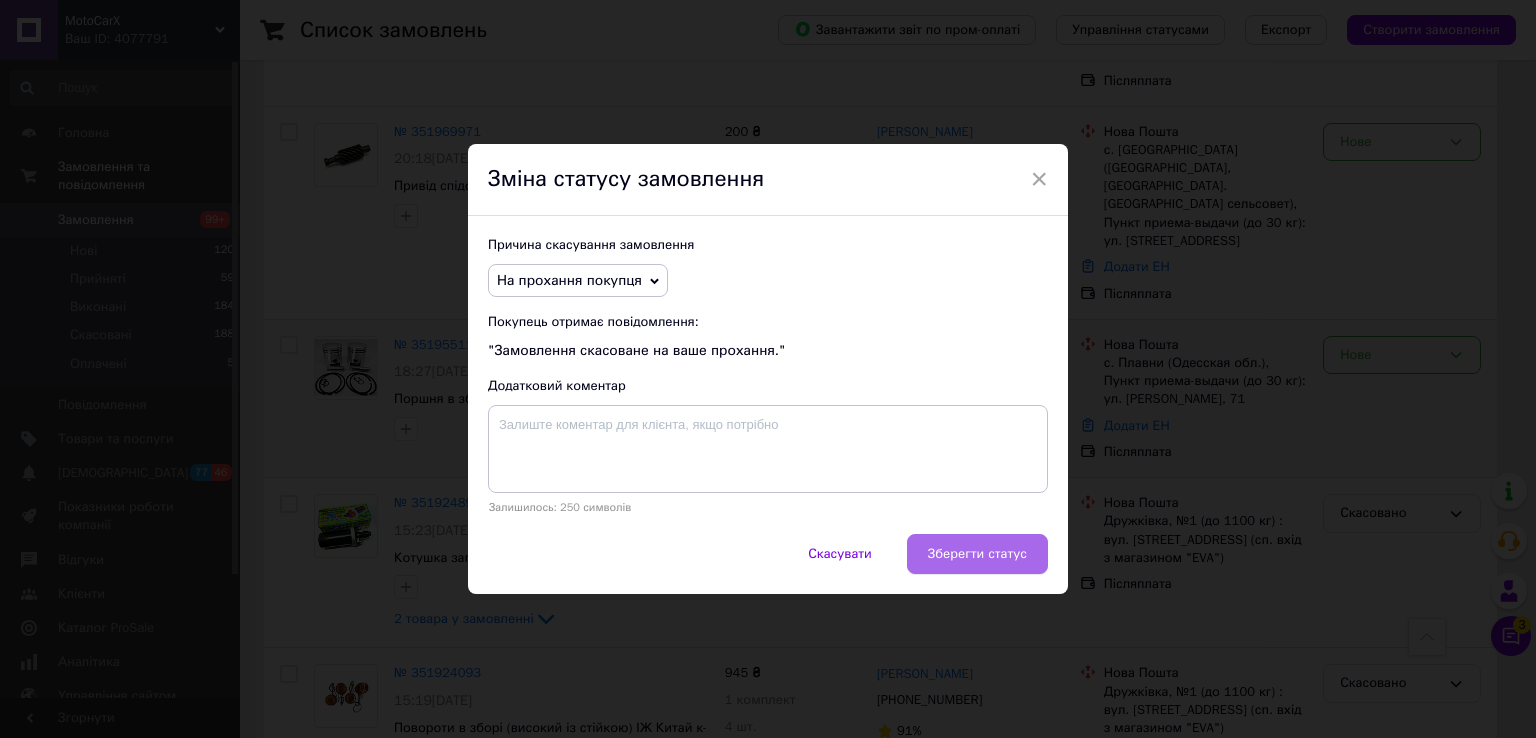 click on "Зберегти статус" at bounding box center [977, 554] 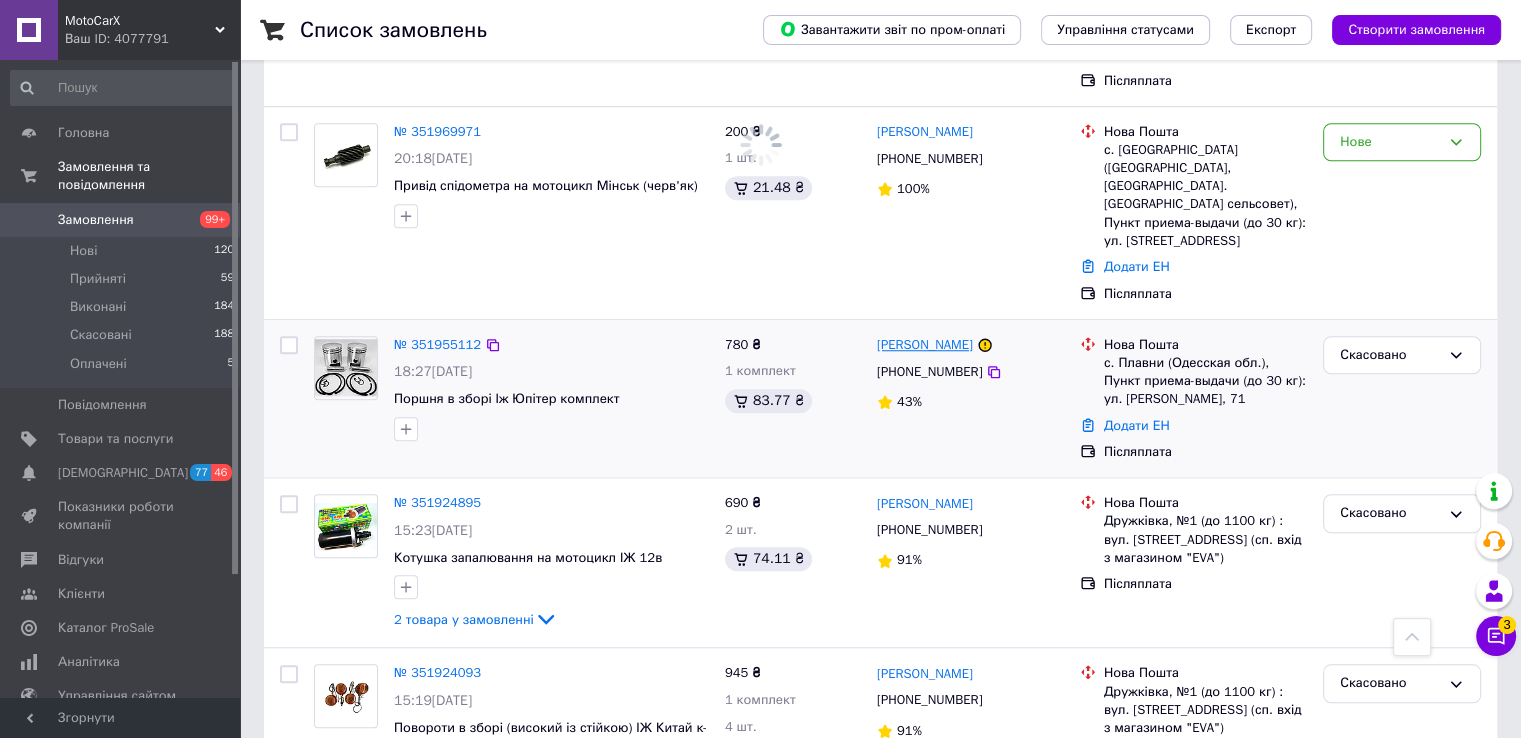 click on "Денис Бургоч" at bounding box center [925, 345] 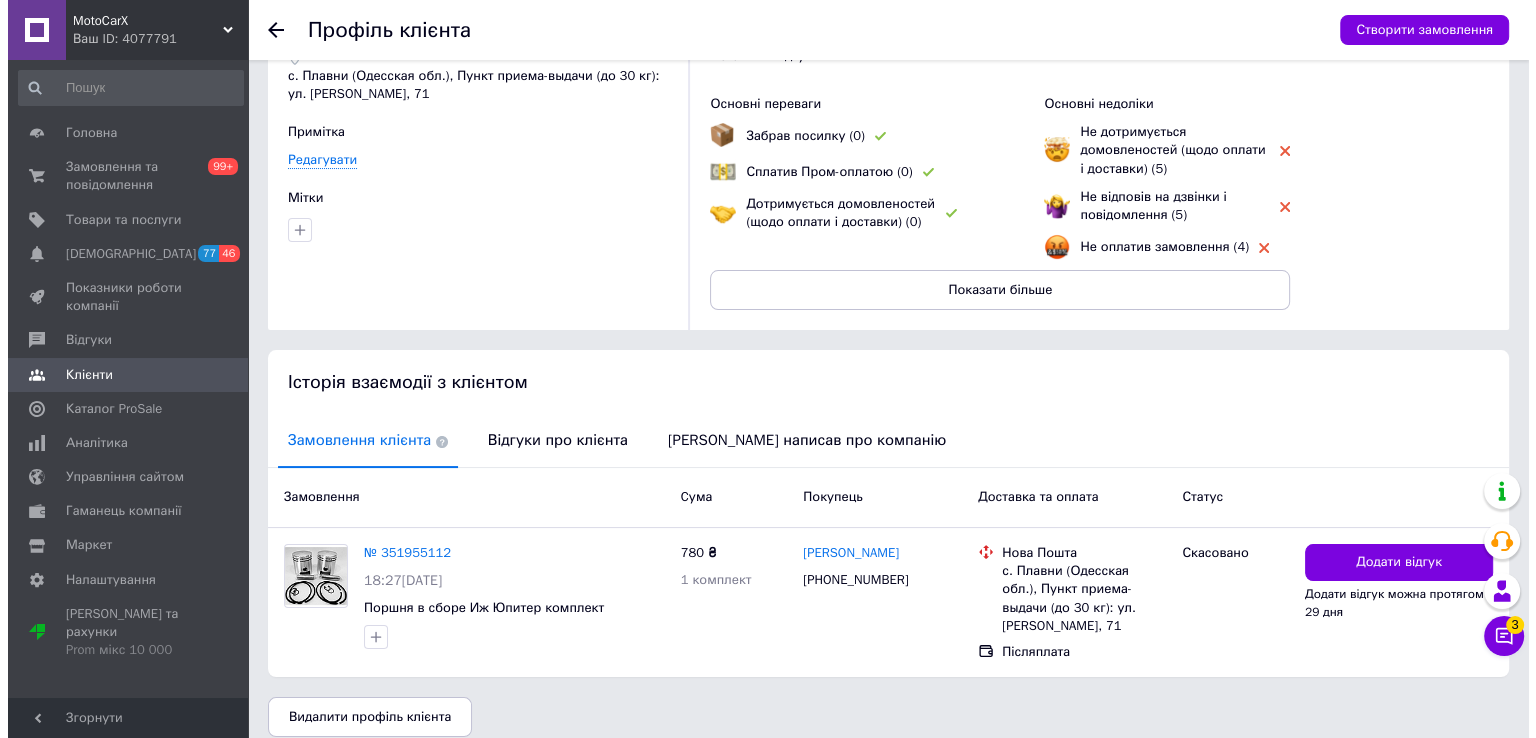 scroll, scrollTop: 121, scrollLeft: 0, axis: vertical 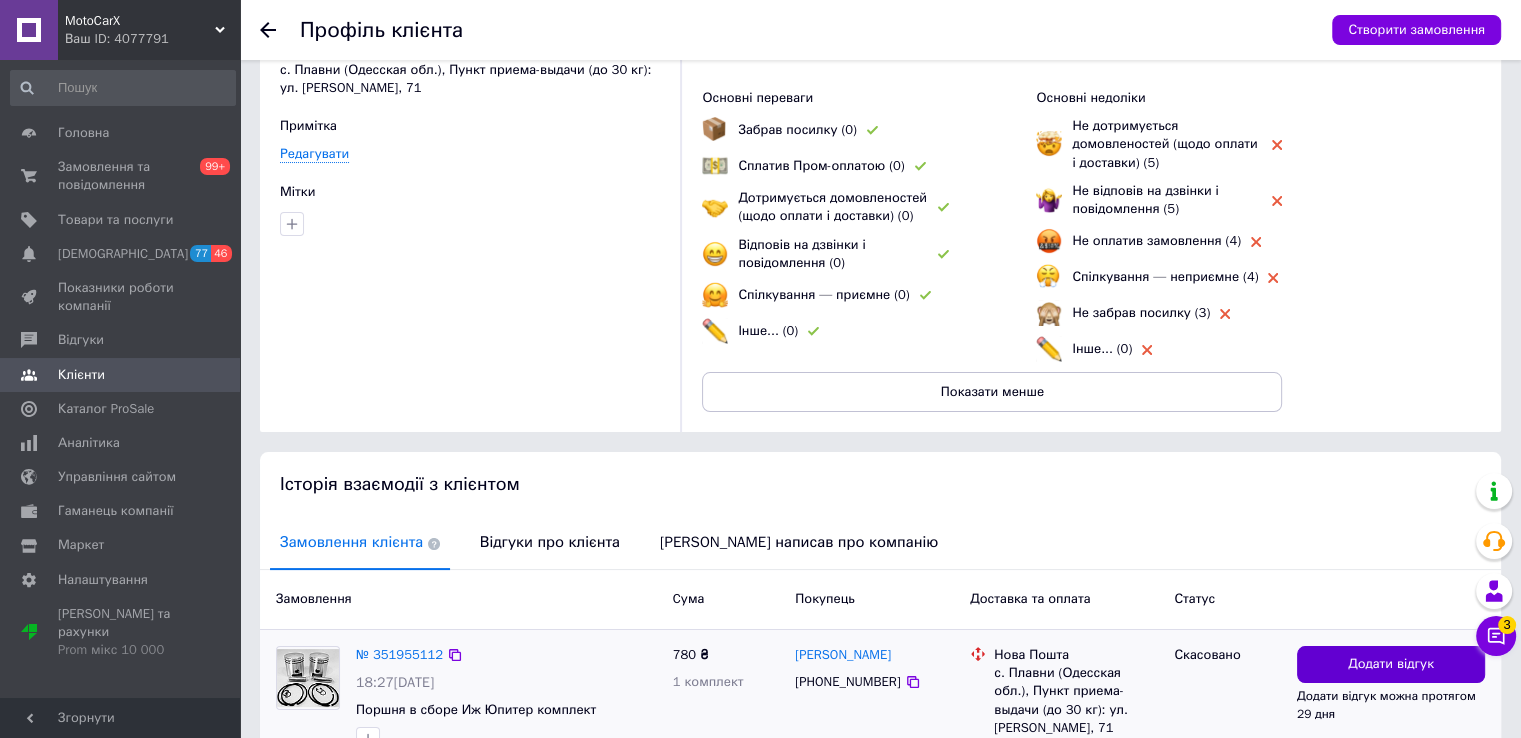 click on "Додати відгук" at bounding box center (1391, 664) 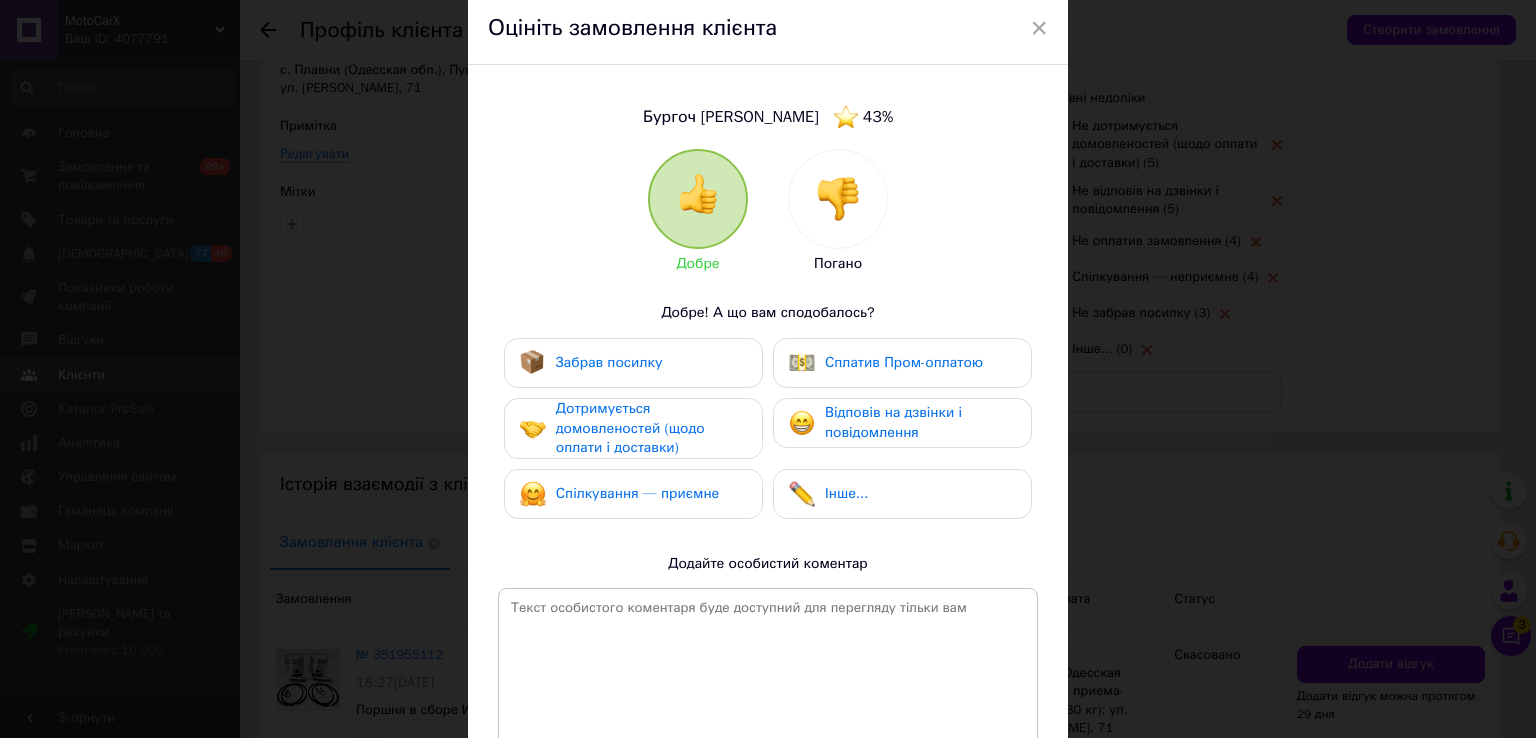 scroll, scrollTop: 100, scrollLeft: 0, axis: vertical 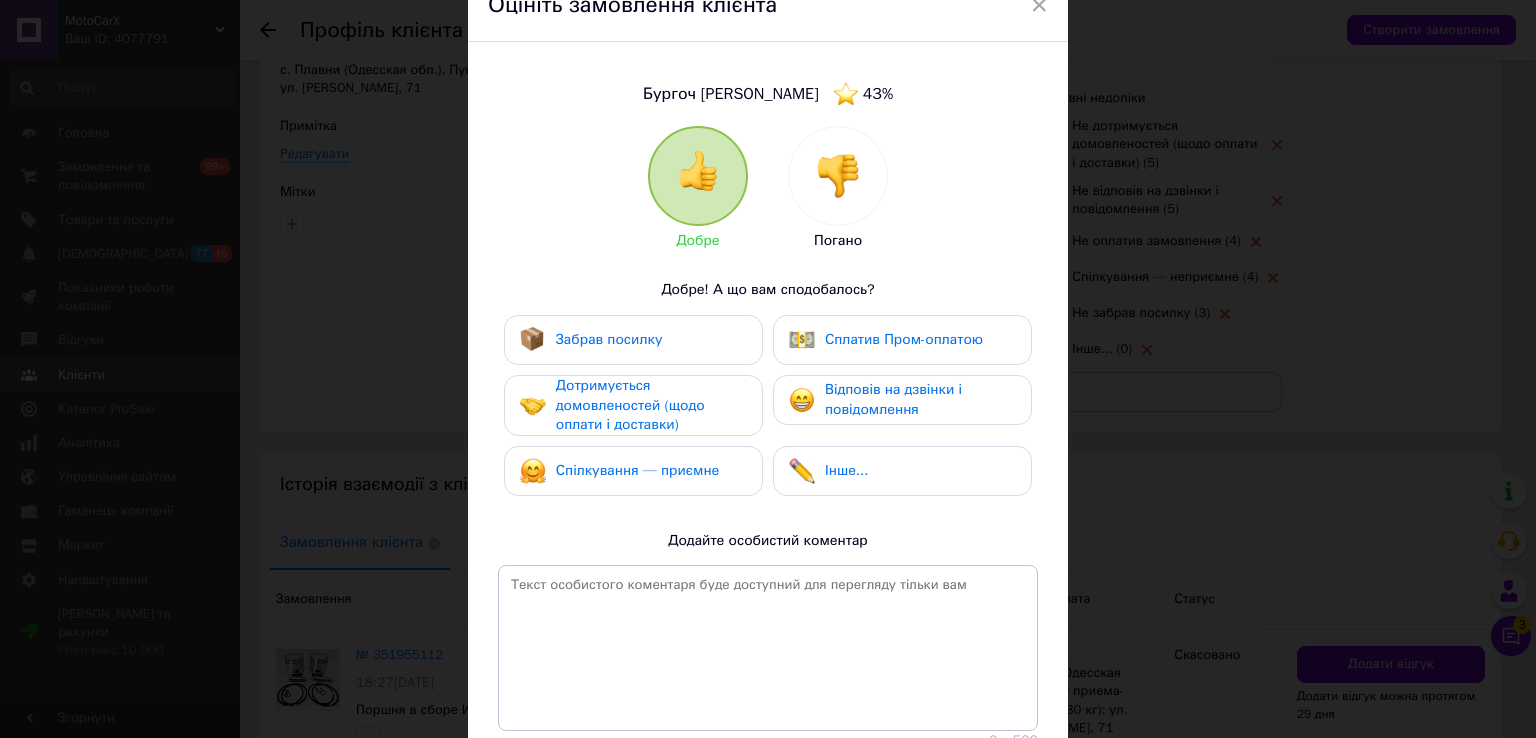 click at bounding box center (838, 176) 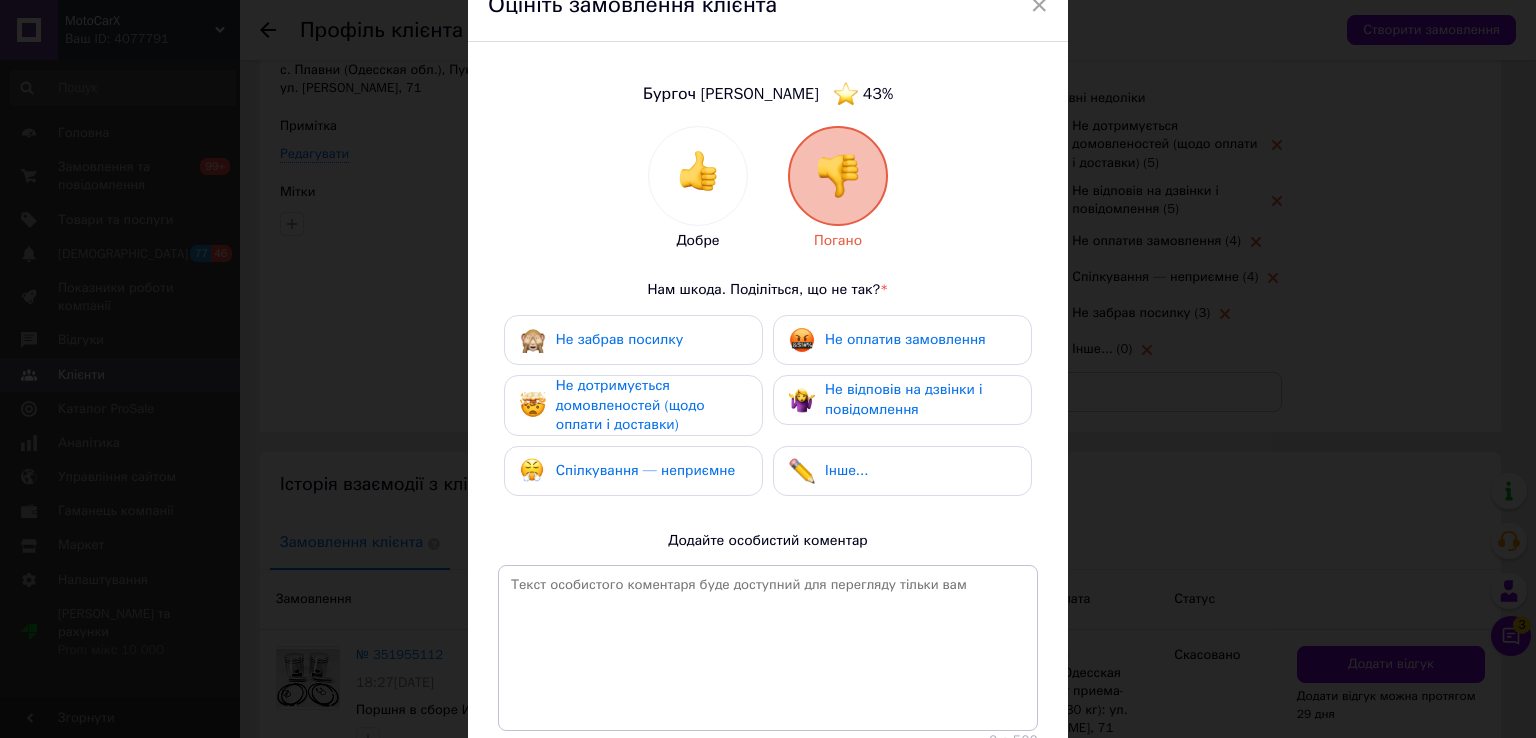 click on "Не забрав посилку" at bounding box center (633, 340) 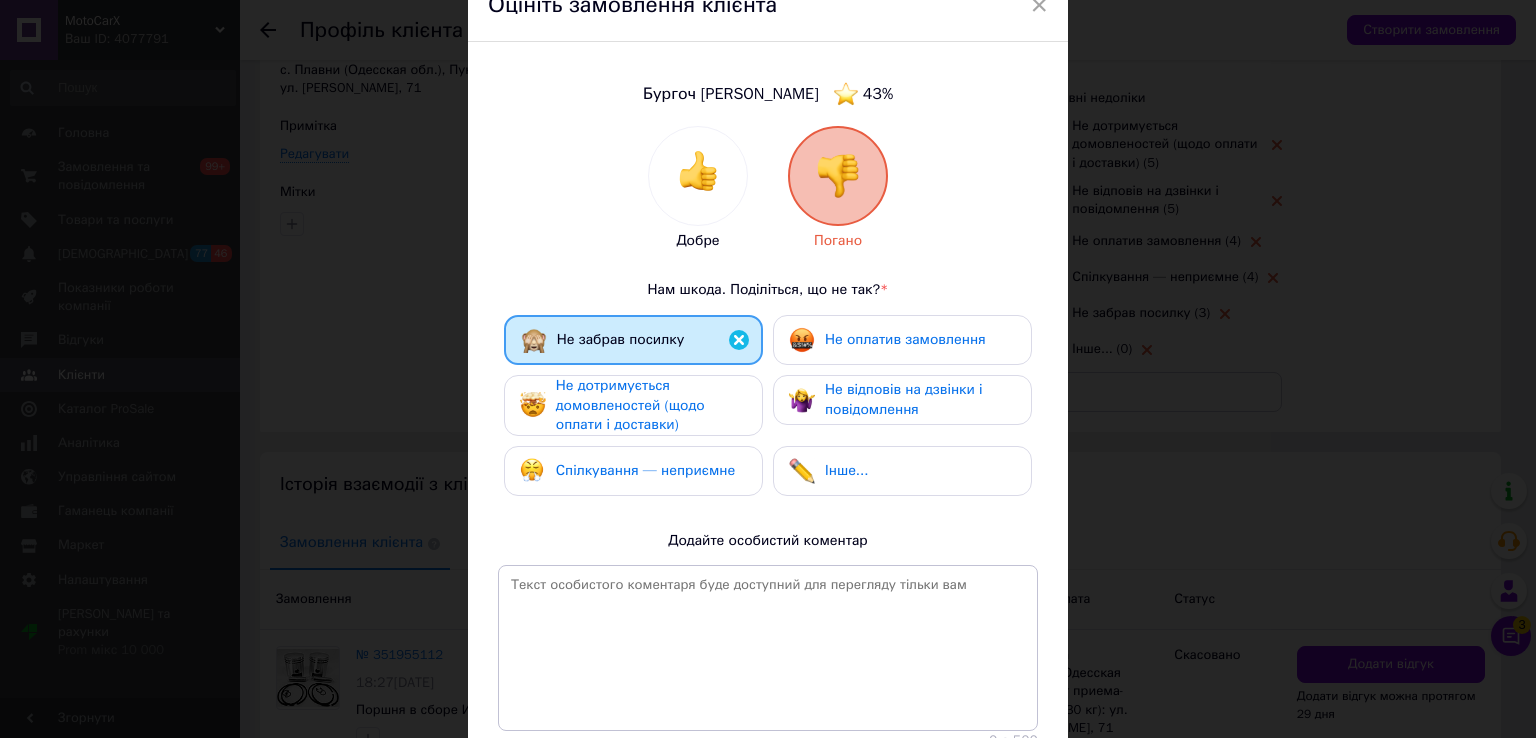 click on "Не оплатив замовлення" at bounding box center [887, 340] 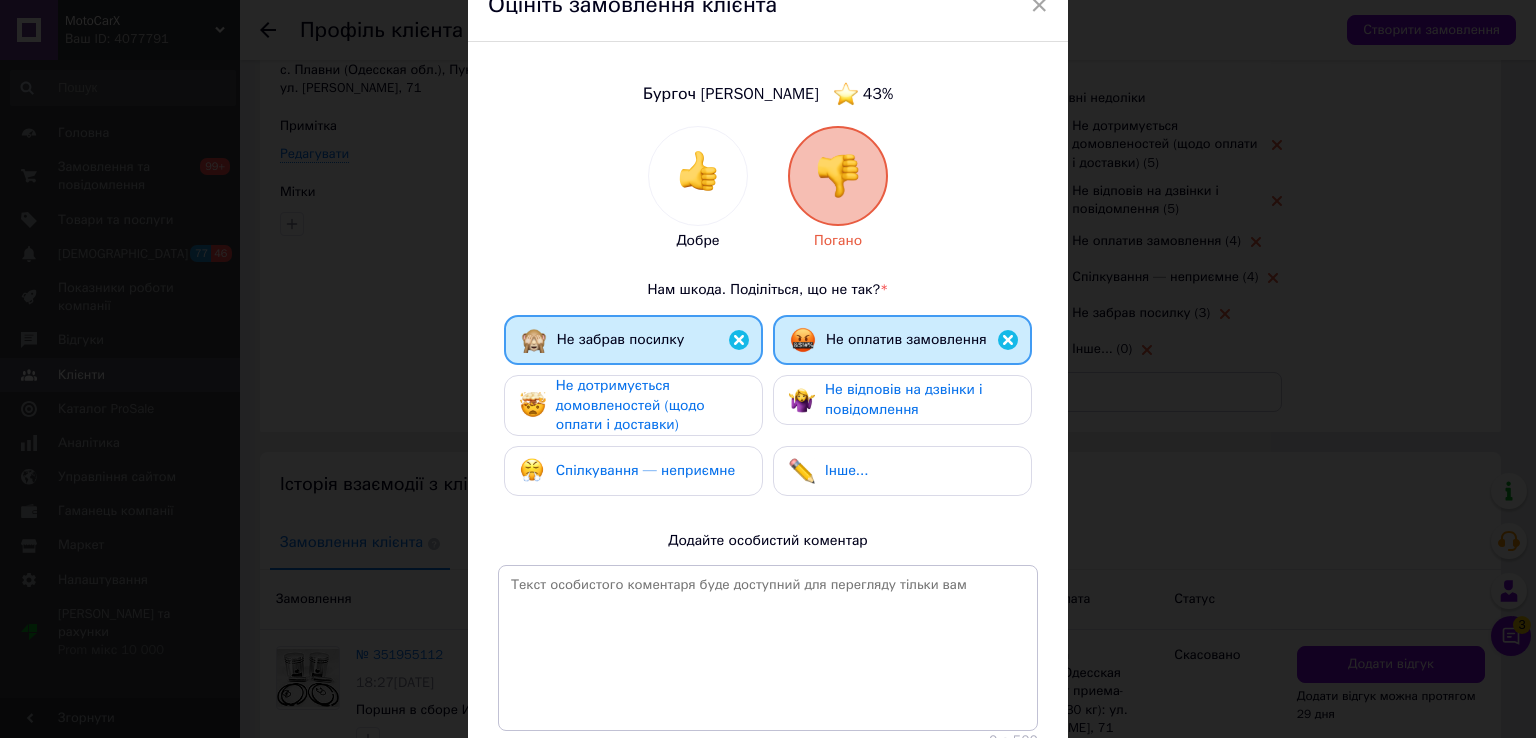click on "Не дотримується домовленостей (щодо оплати і доставки)" at bounding box center [630, 405] 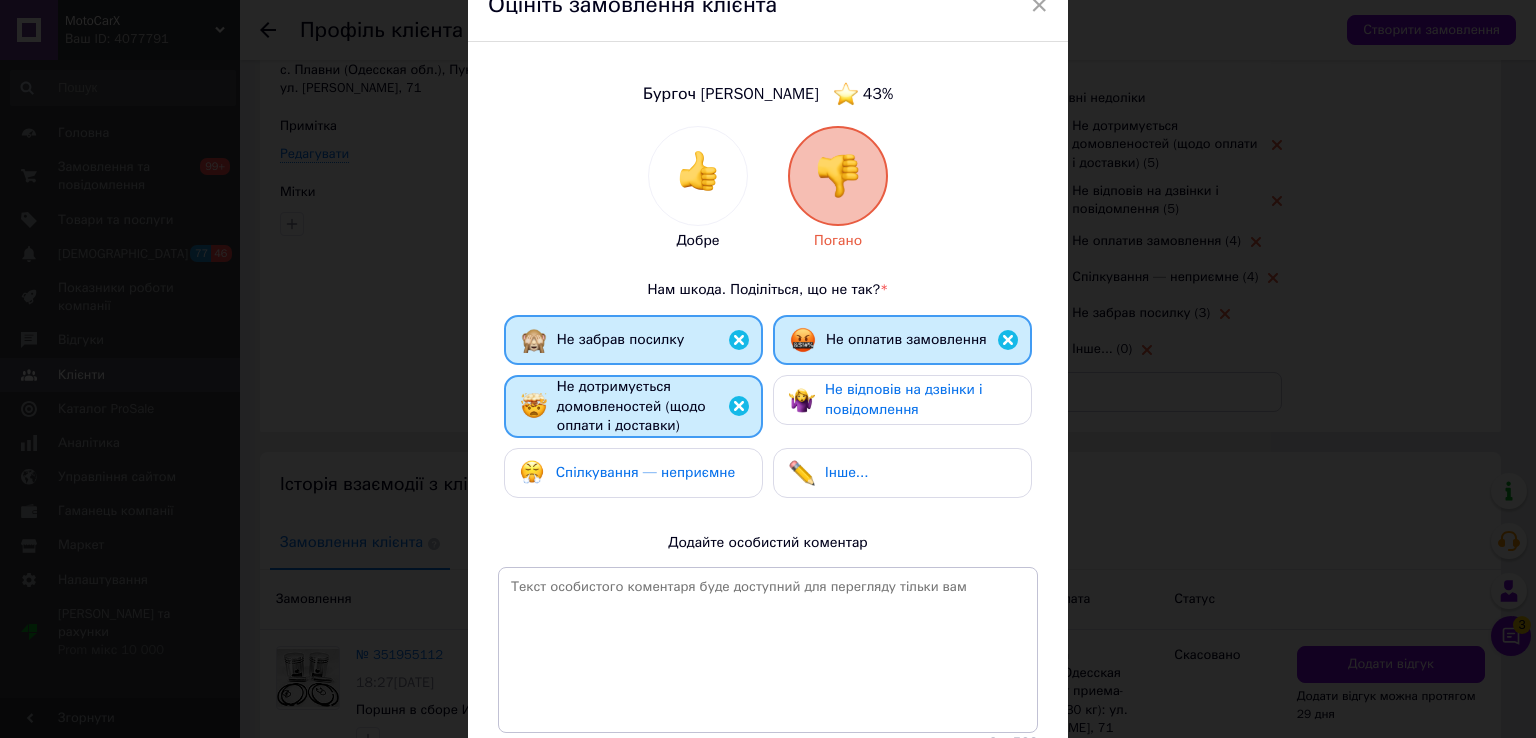 click on "Не відповів на дзвінки і повідомлення" at bounding box center (904, 399) 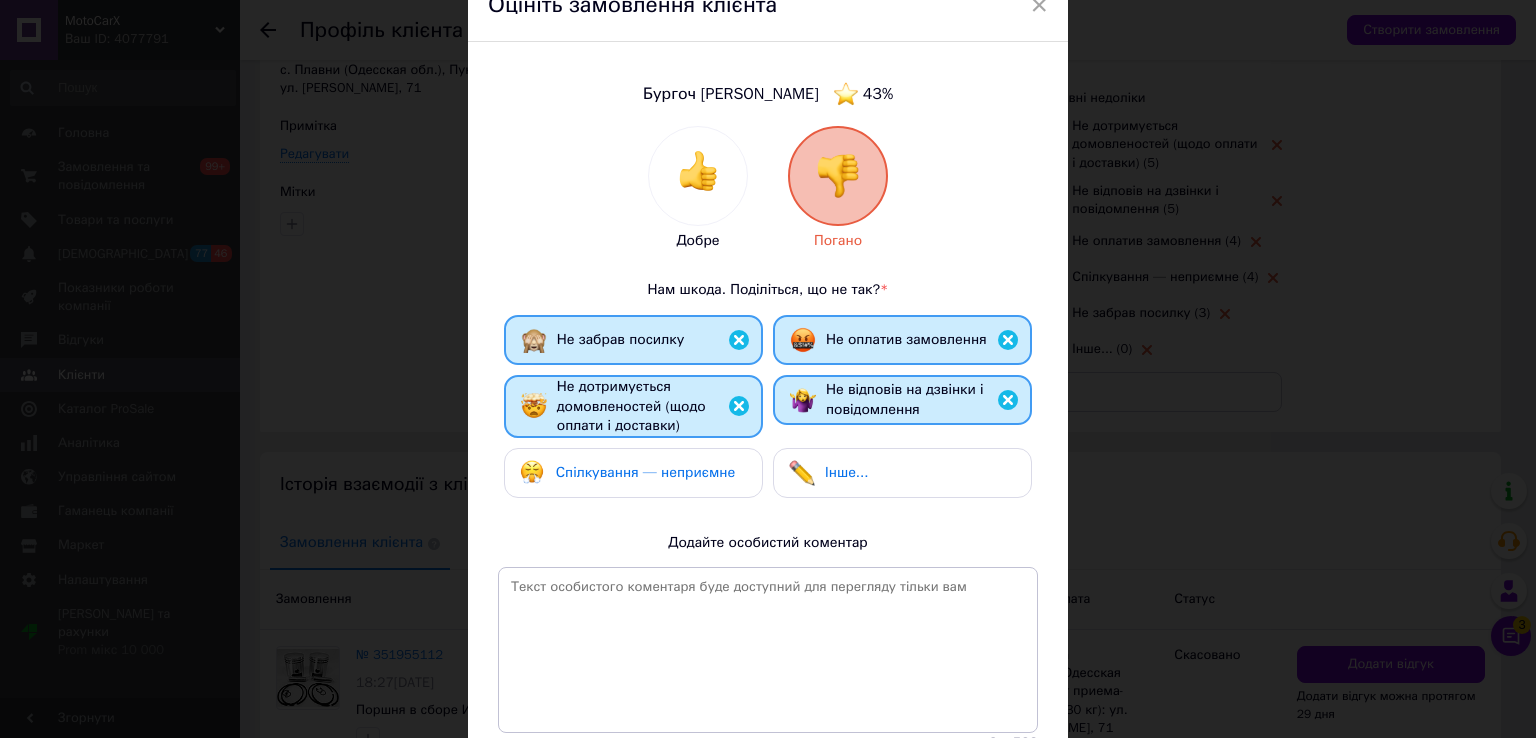 click on "Спілкування — неприємне" at bounding box center (645, 472) 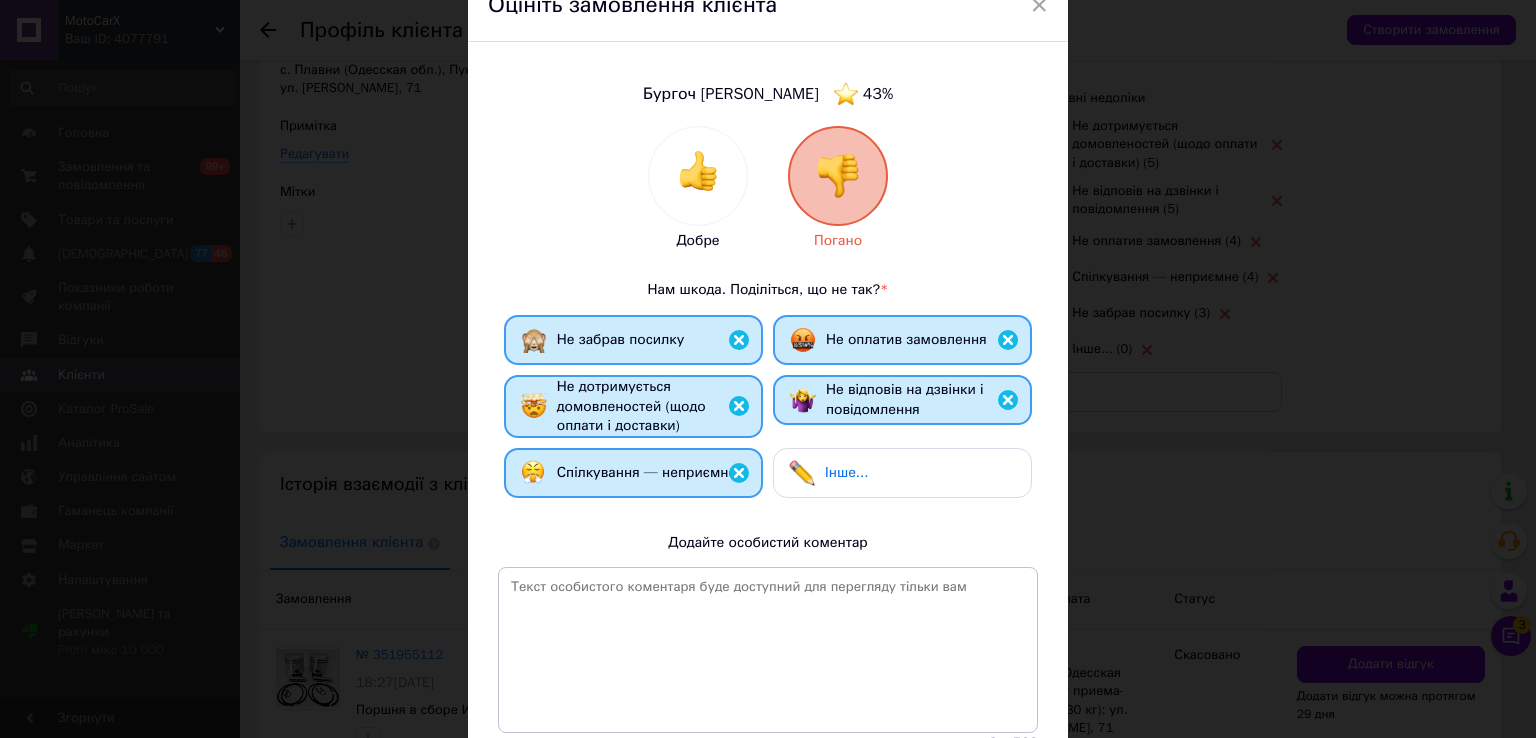 click on "Не забрав посилку" at bounding box center [633, 340] 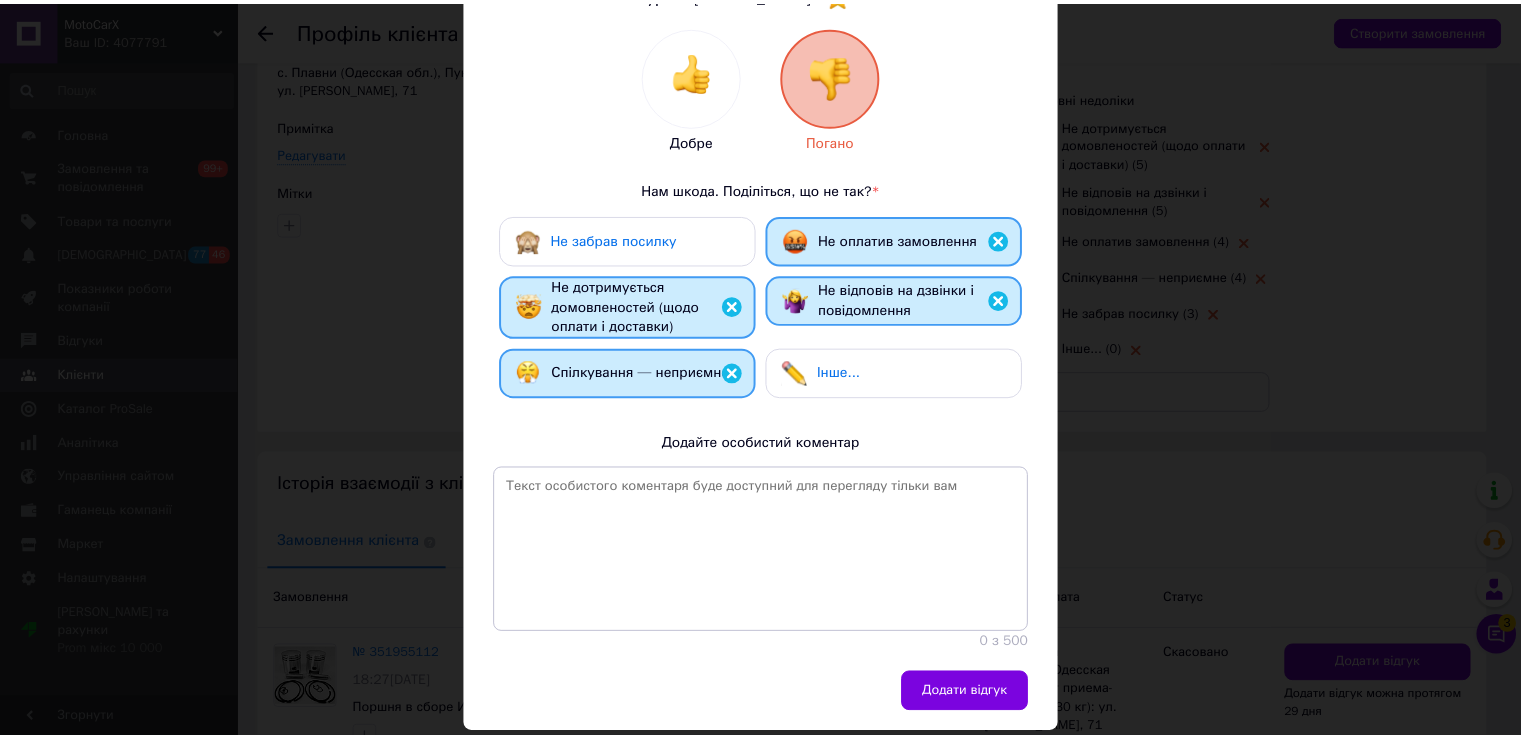 scroll, scrollTop: 260, scrollLeft: 0, axis: vertical 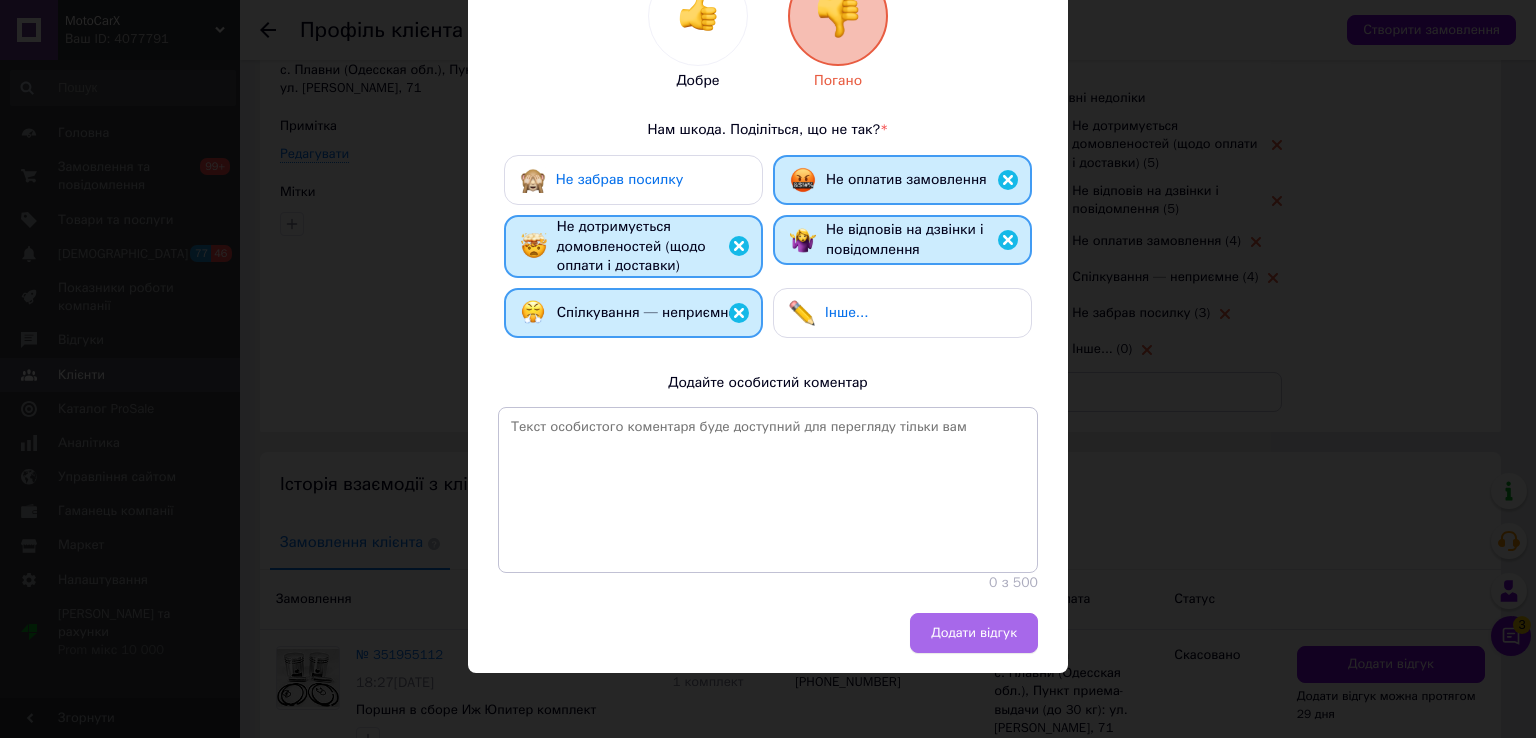 click on "Додати відгук" at bounding box center [974, 633] 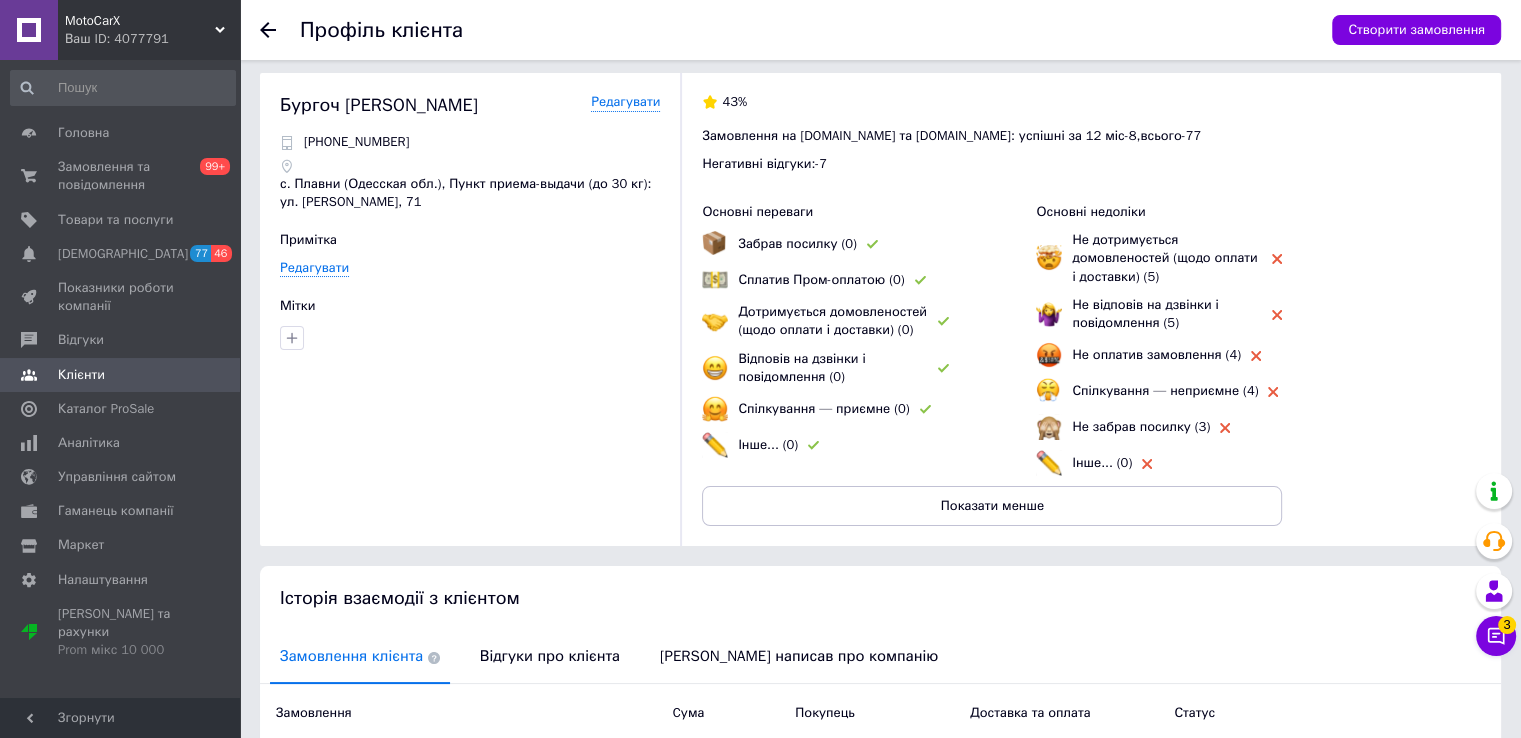 scroll, scrollTop: 0, scrollLeft: 0, axis: both 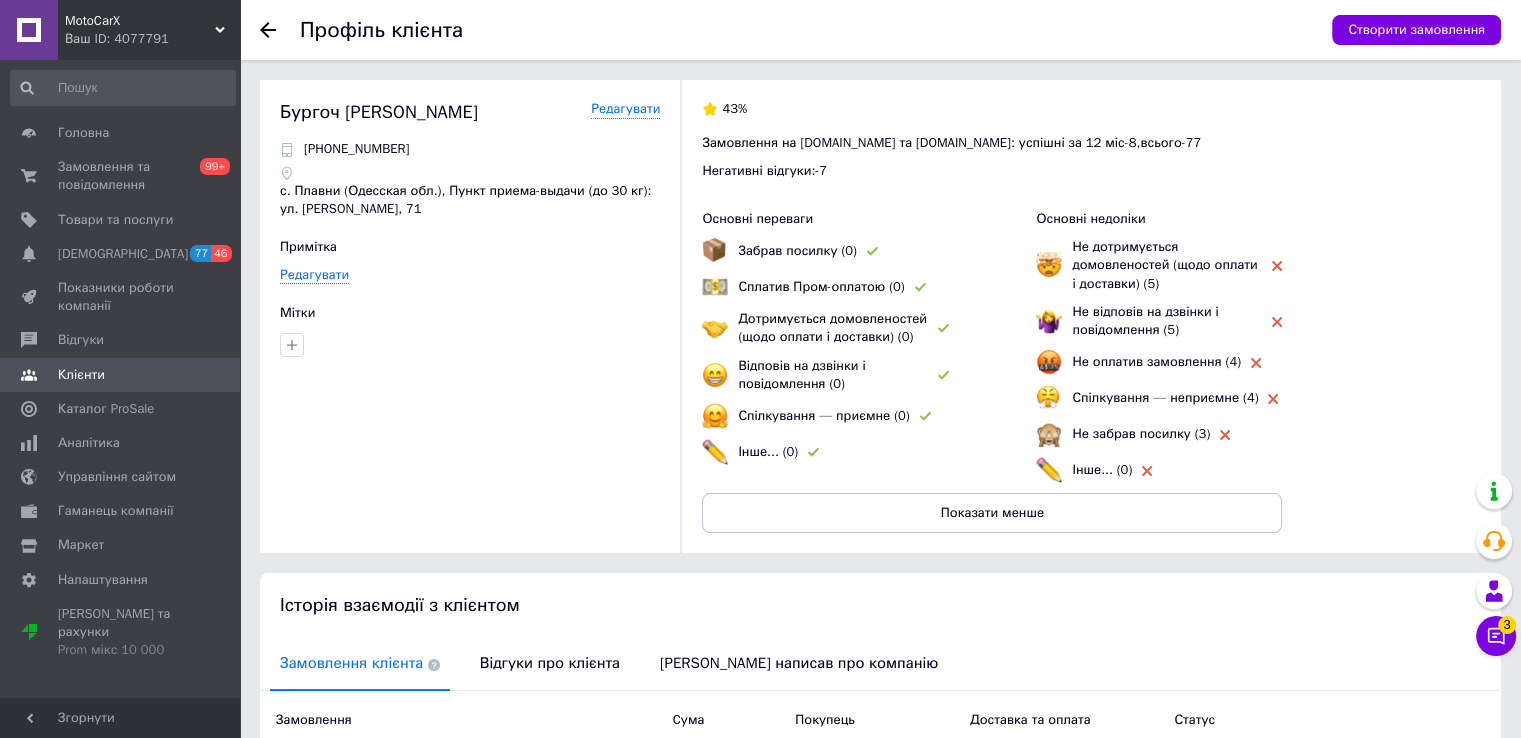 click 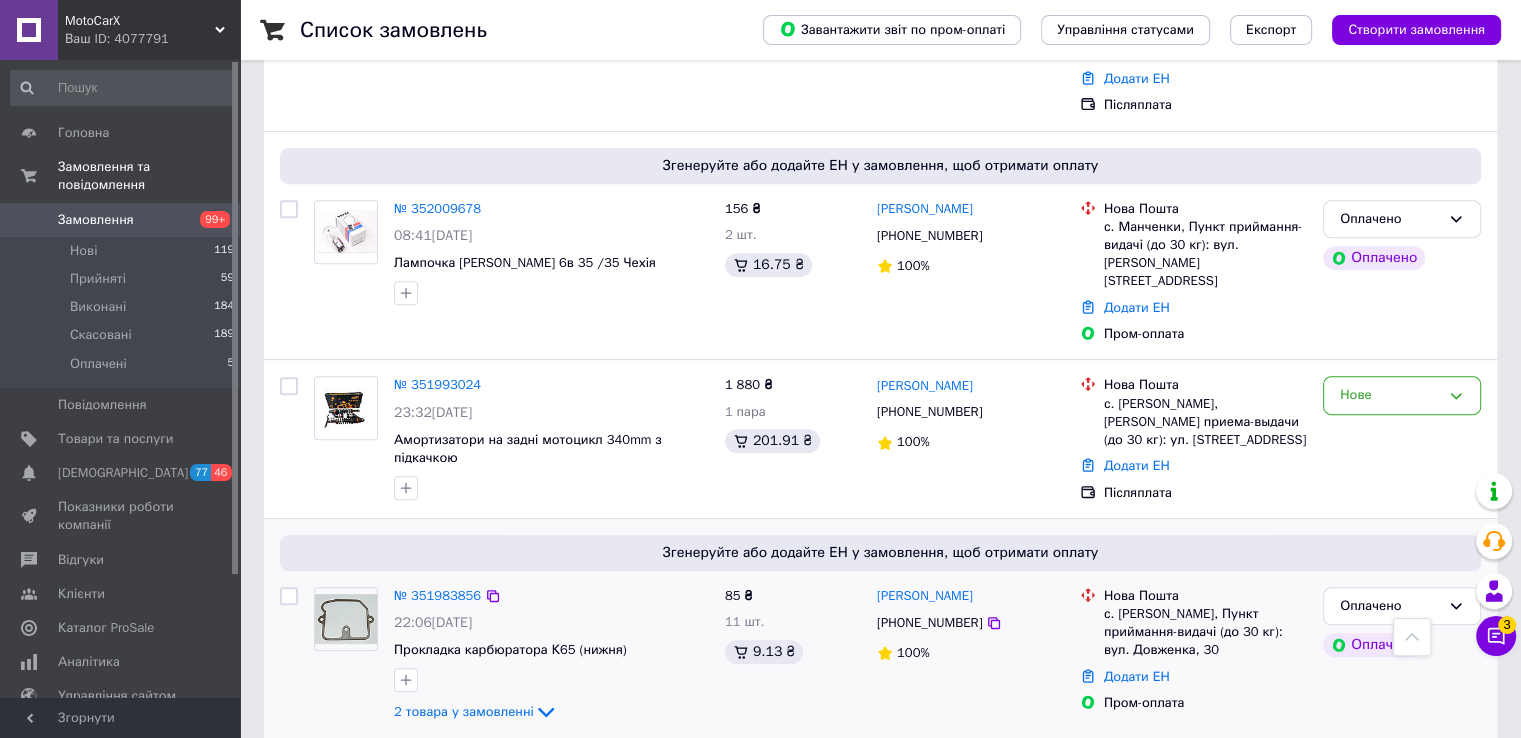 scroll, scrollTop: 800, scrollLeft: 0, axis: vertical 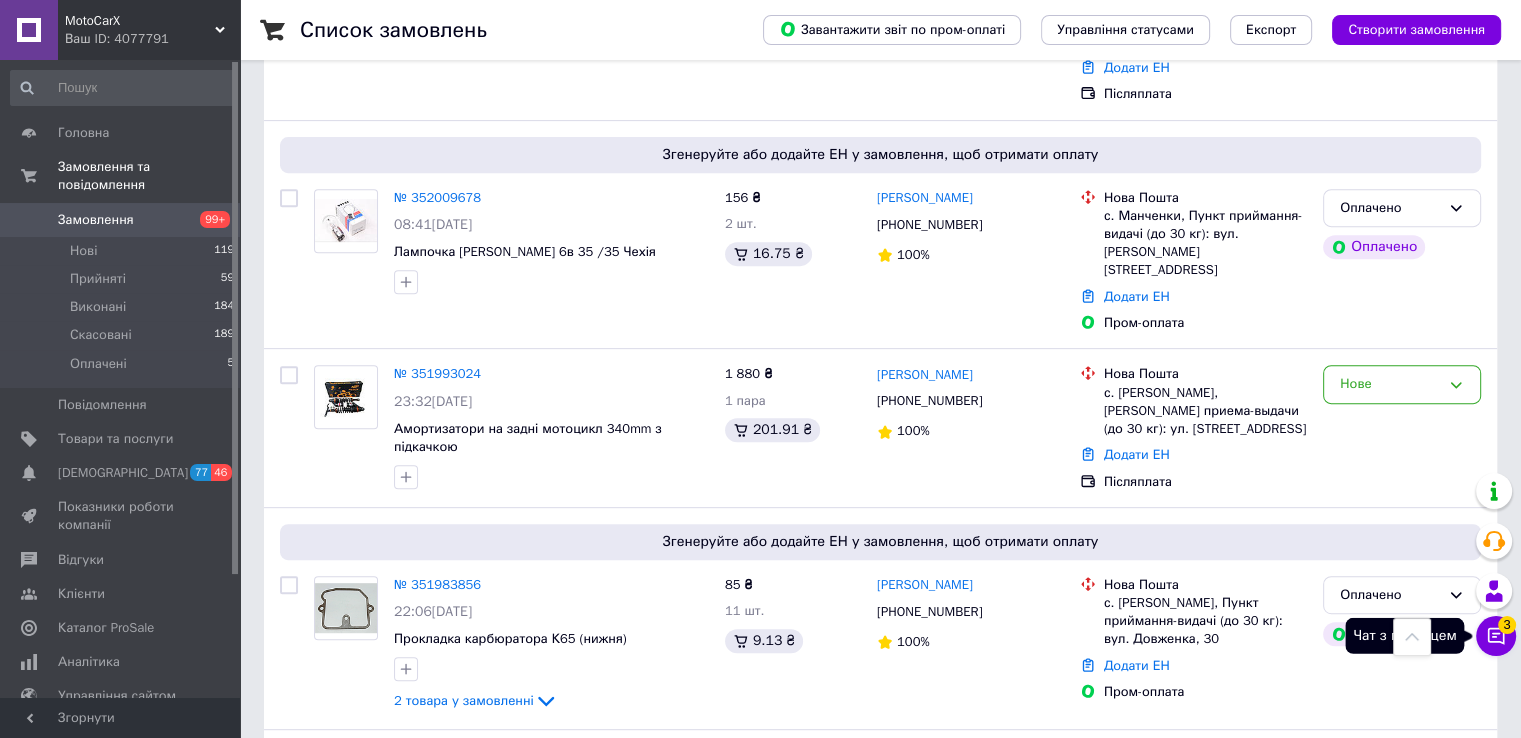 click 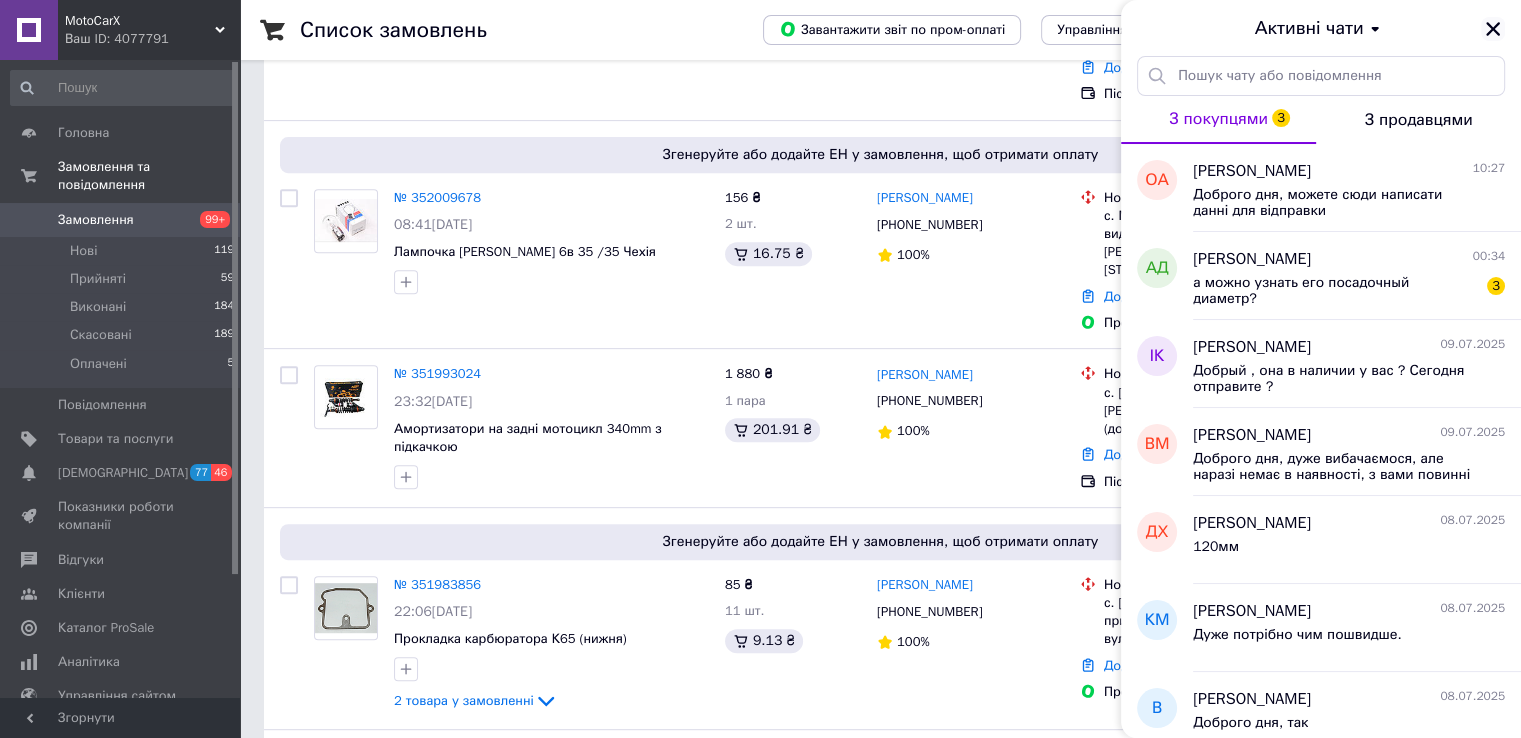 click at bounding box center (1493, 29) 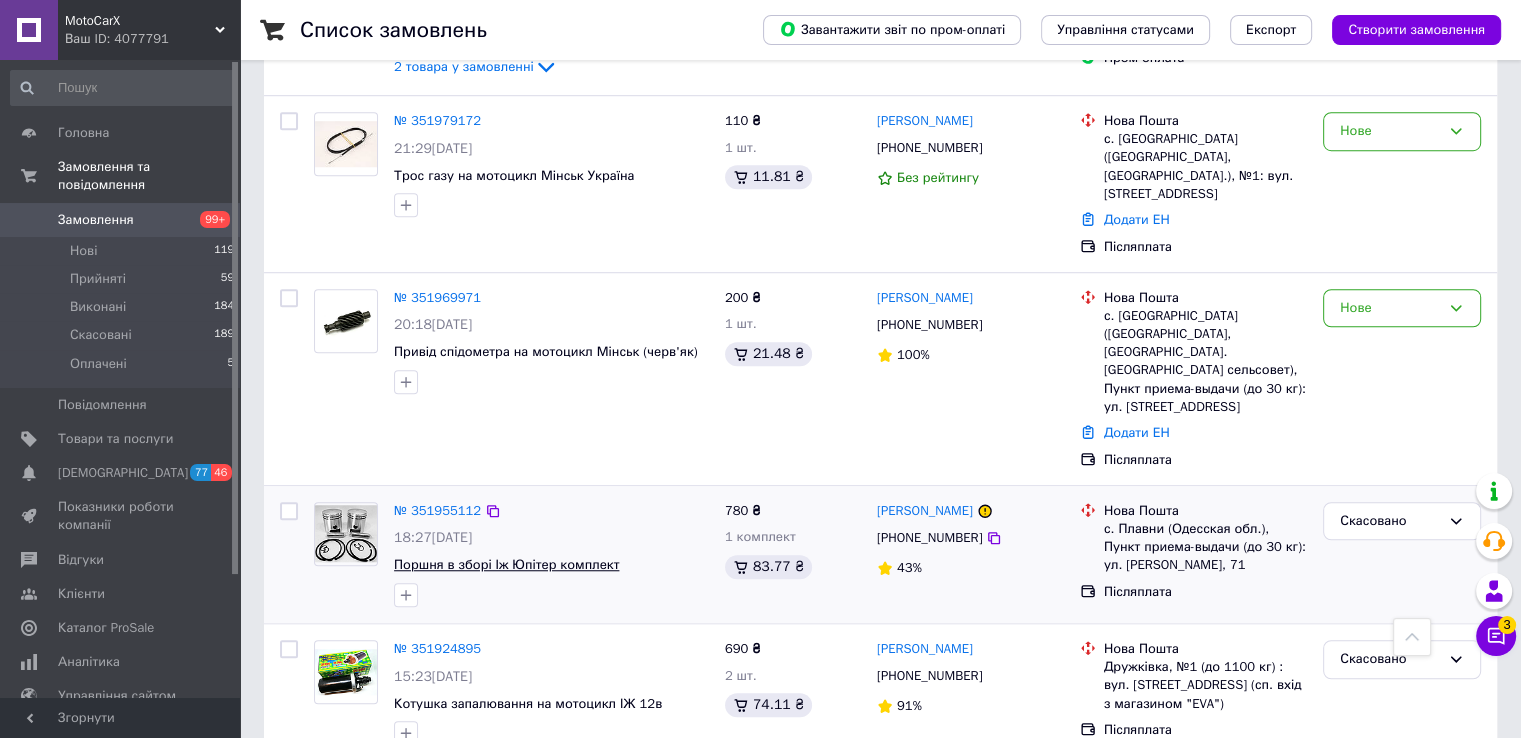 scroll, scrollTop: 1400, scrollLeft: 0, axis: vertical 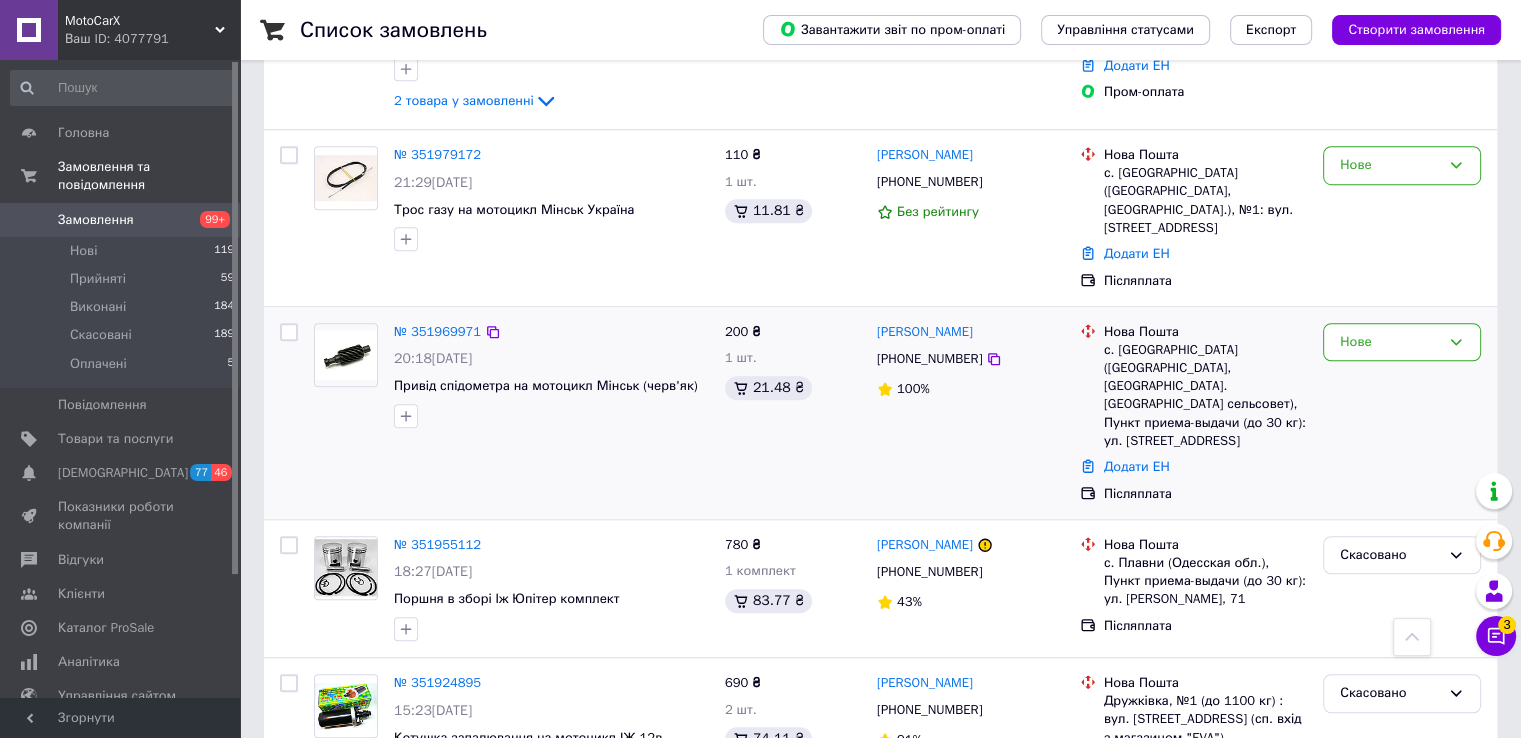 click at bounding box center [346, 355] 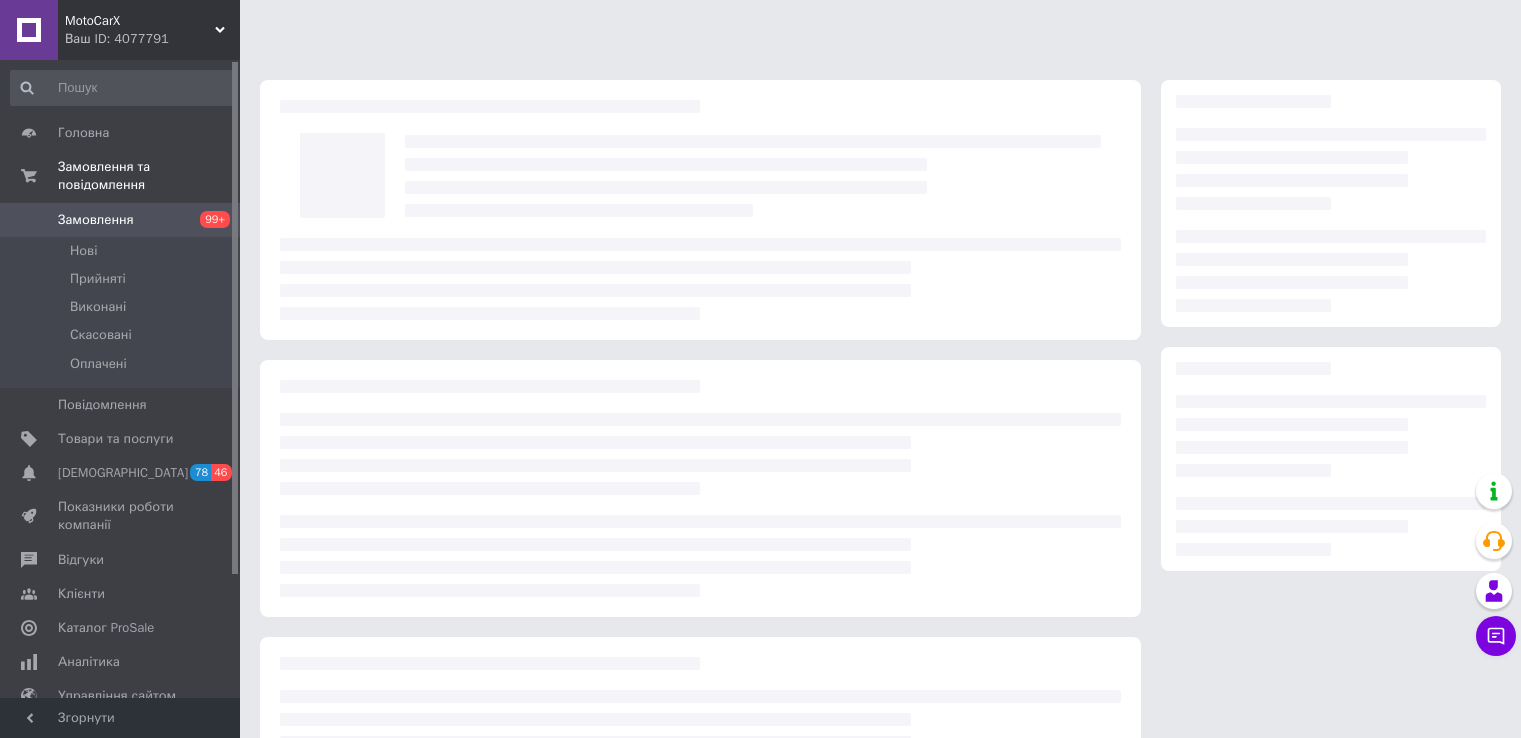 scroll, scrollTop: 0, scrollLeft: 0, axis: both 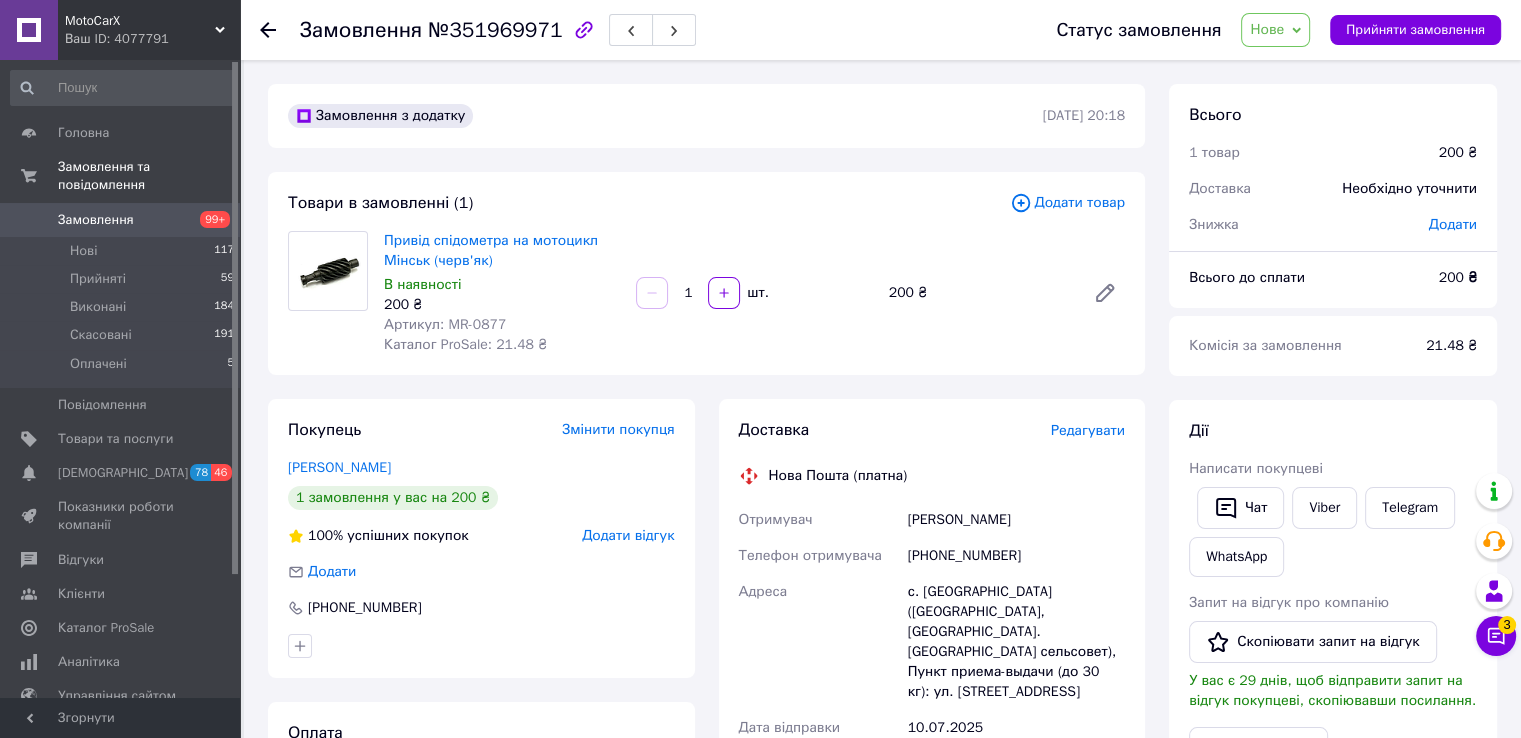 click on "Артикул: MR-0877" at bounding box center [445, 324] 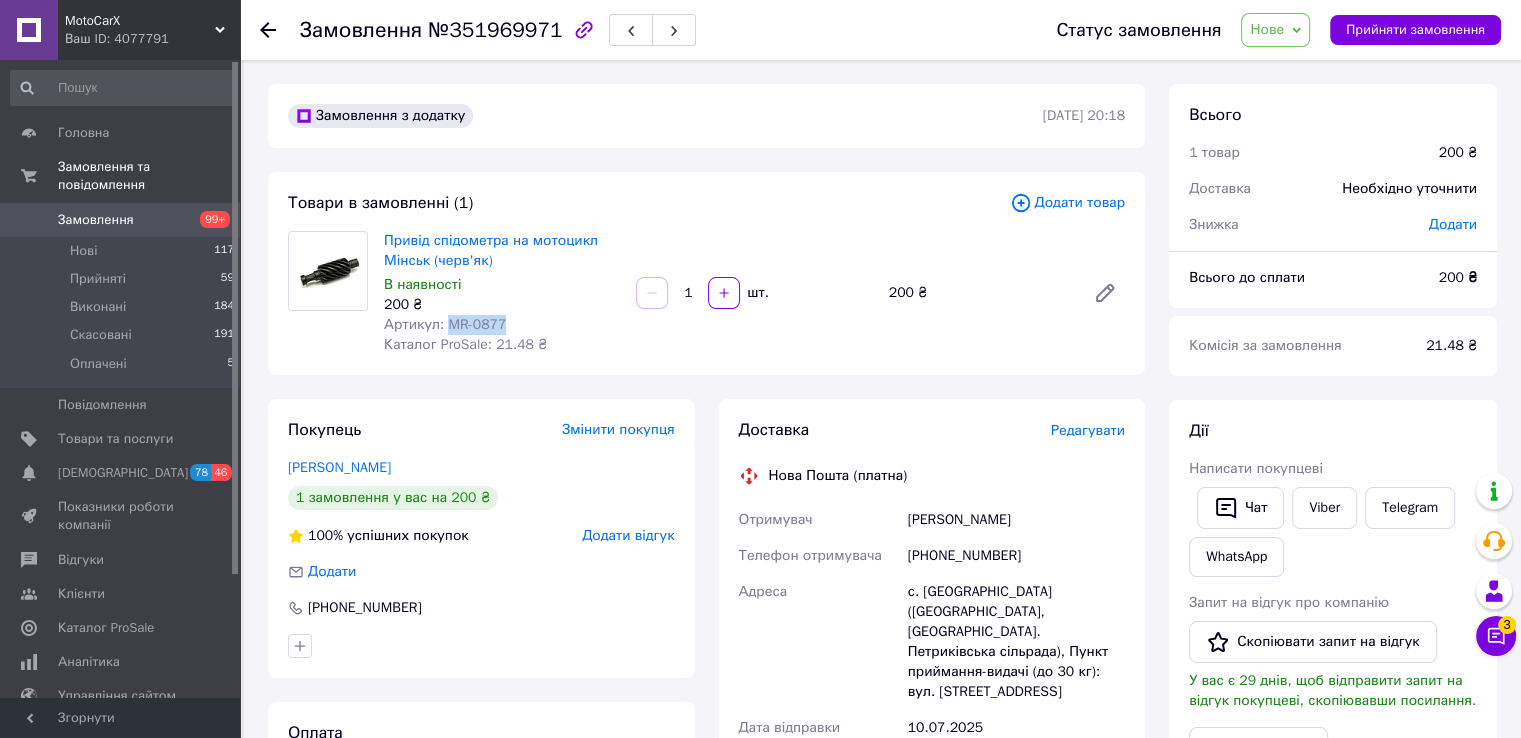 drag, startPoint x: 458, startPoint y: 324, endPoint x: 488, endPoint y: 323, distance: 30.016663 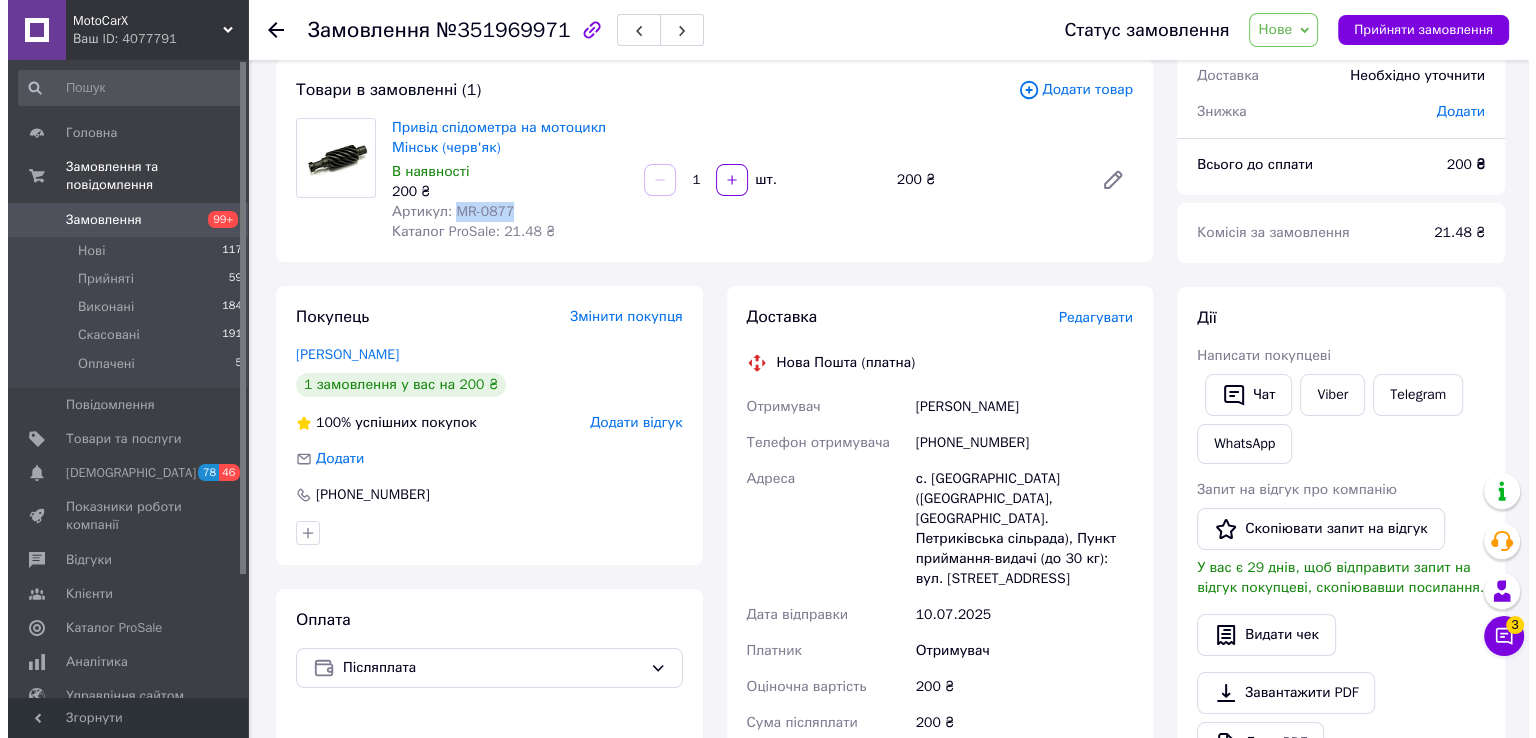 scroll, scrollTop: 200, scrollLeft: 0, axis: vertical 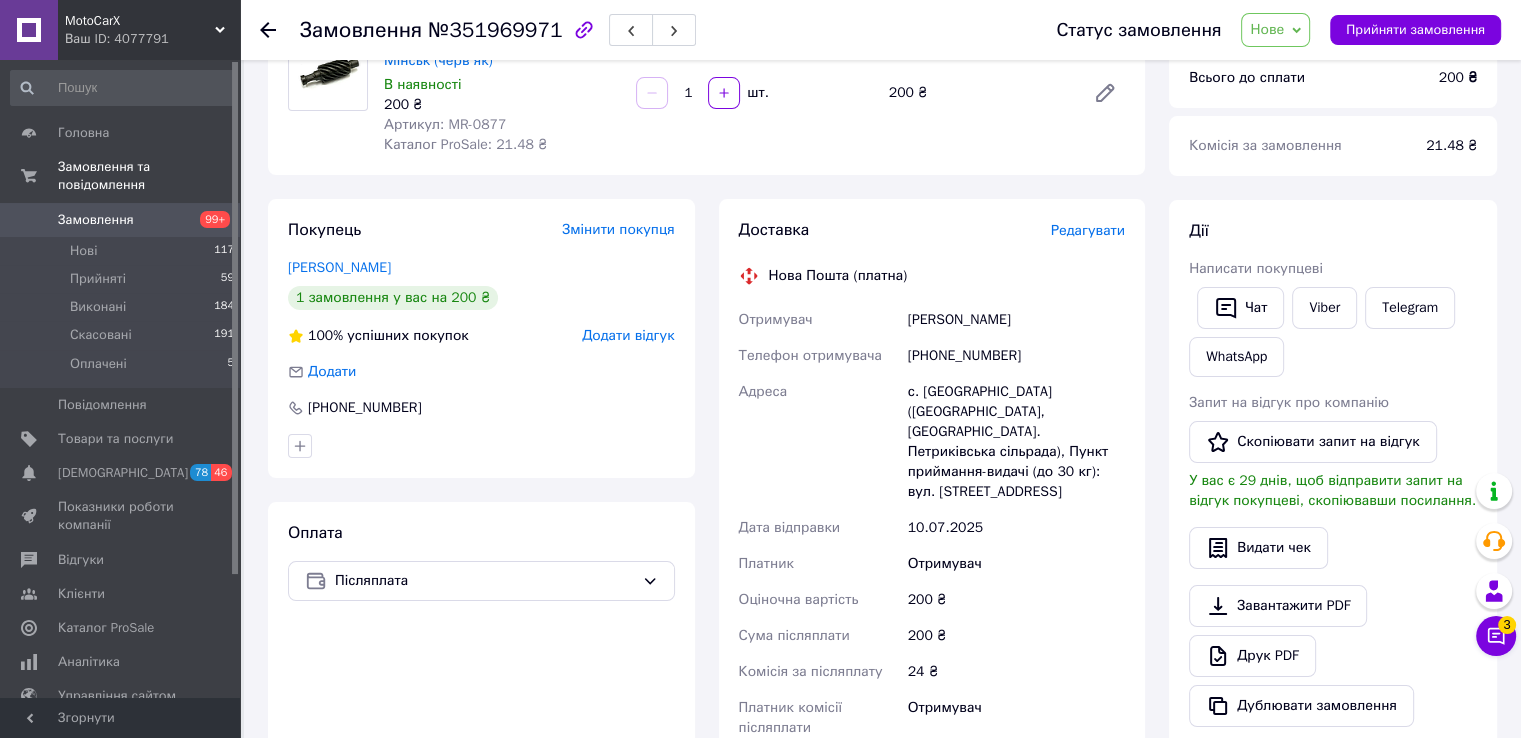 click on "Редагувати" at bounding box center [1088, 230] 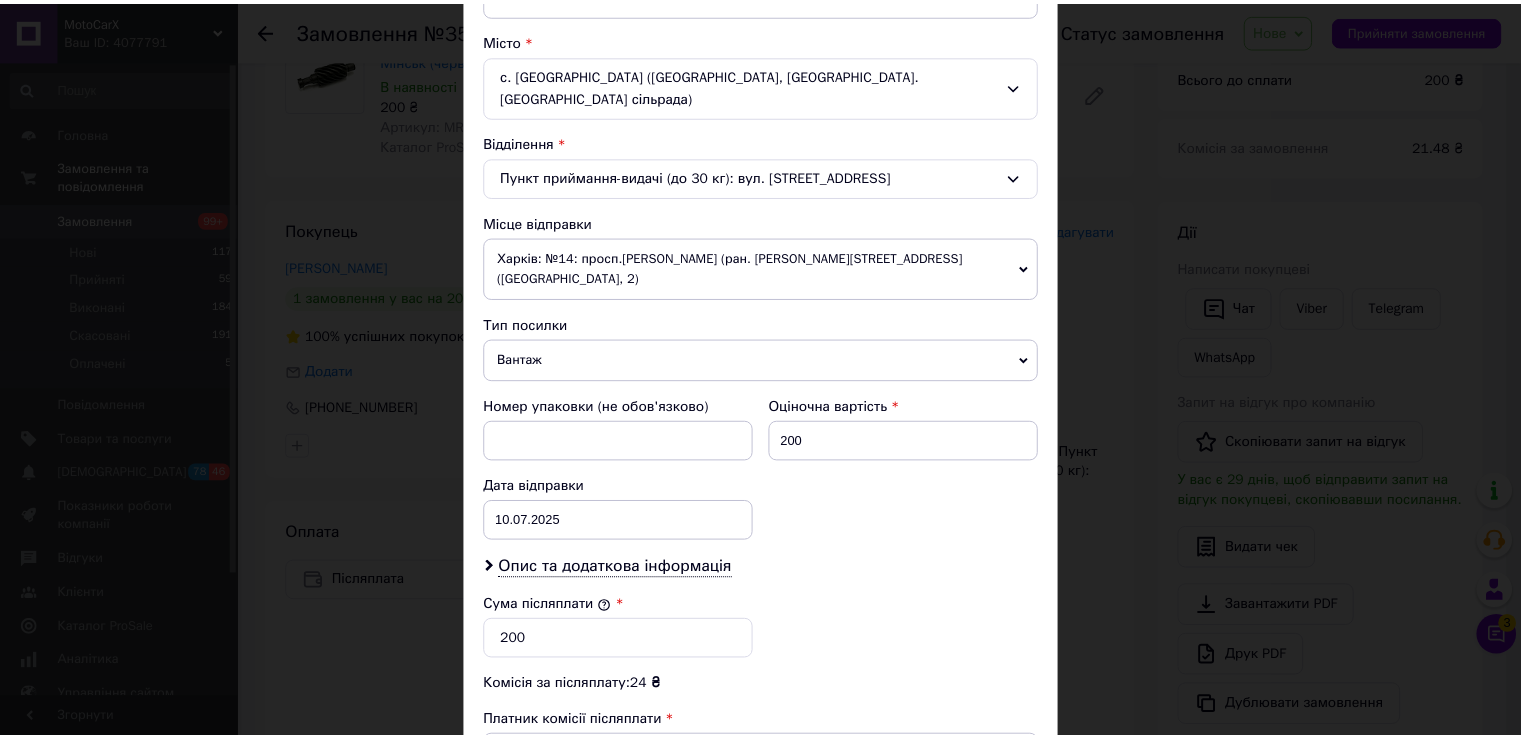 scroll, scrollTop: 700, scrollLeft: 0, axis: vertical 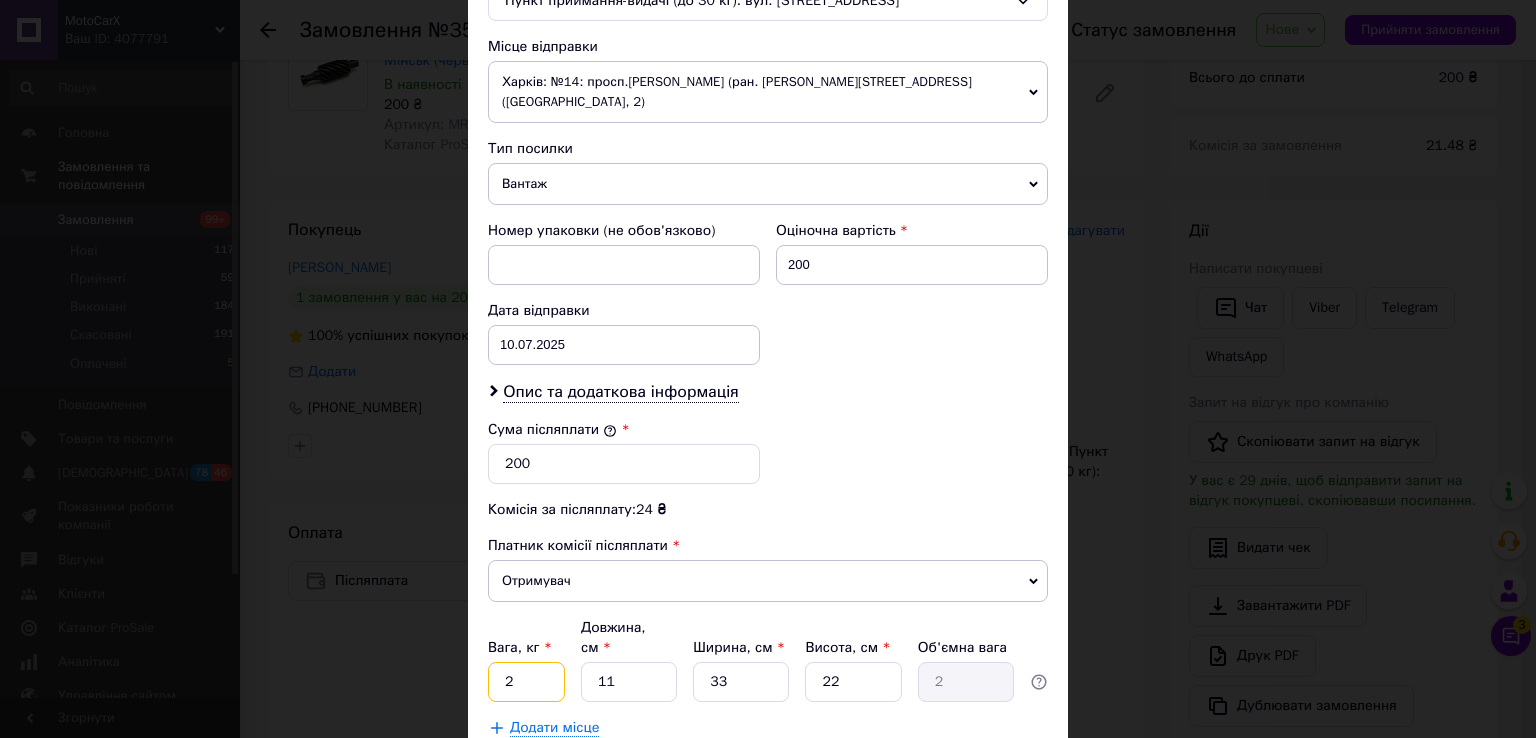 click on "2" at bounding box center [526, 682] 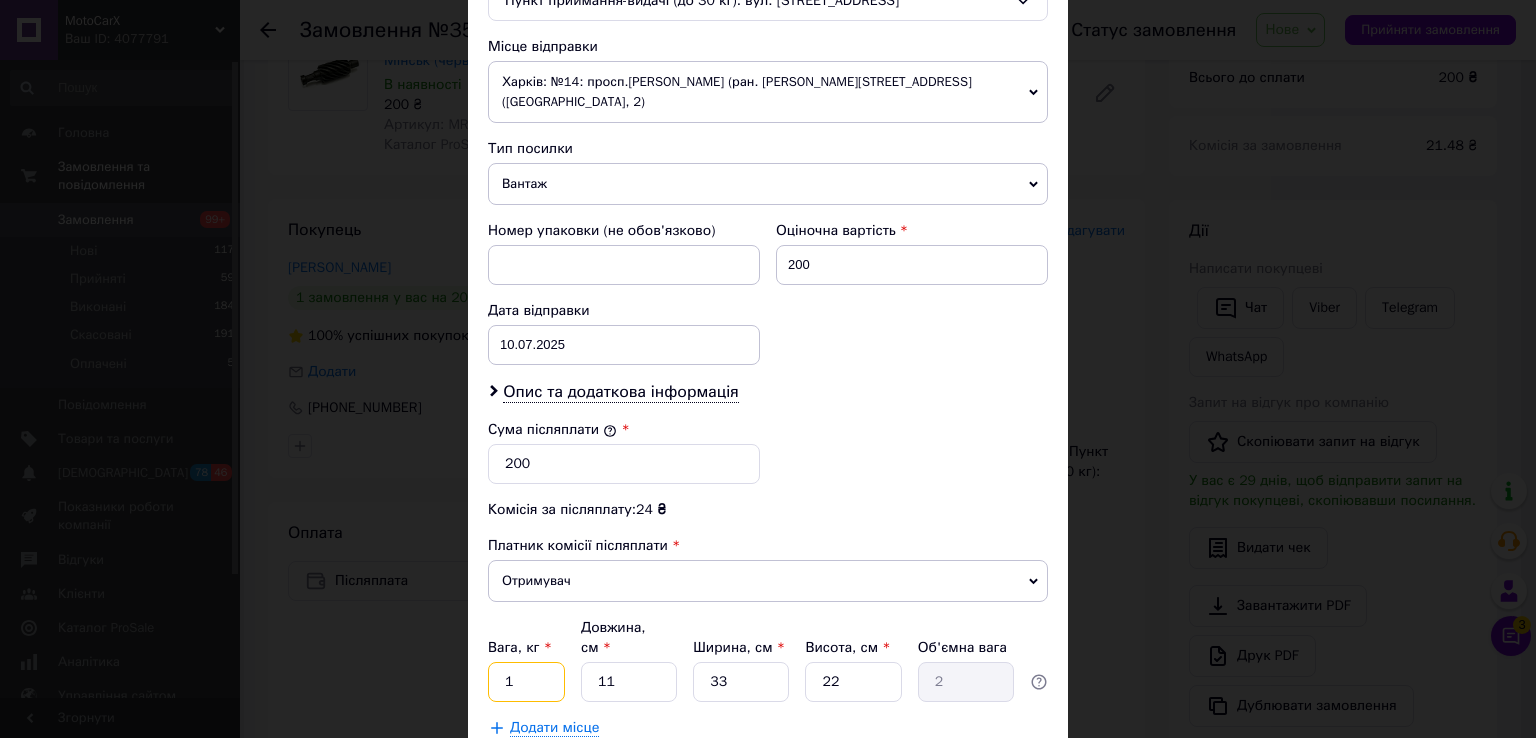 type on "1" 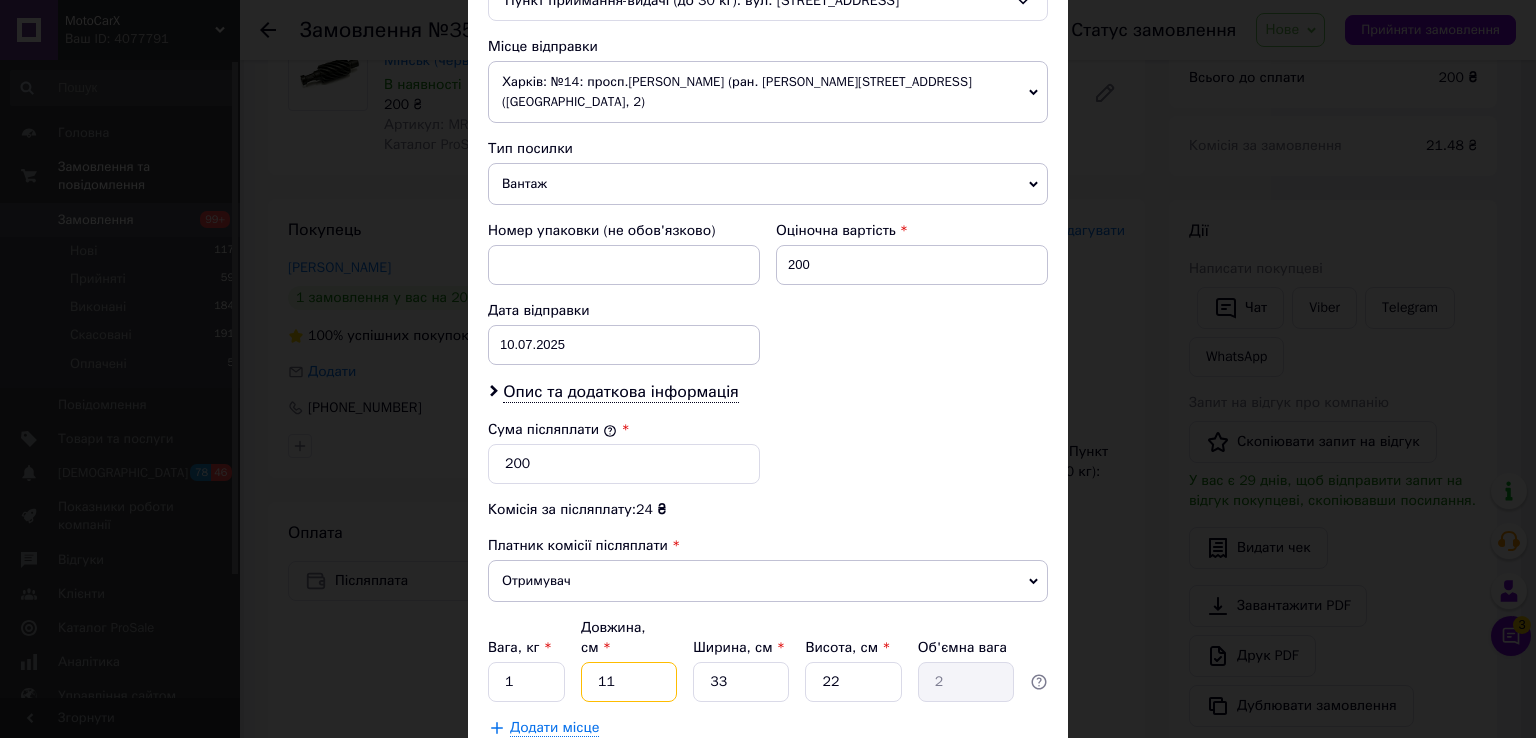 type on "2" 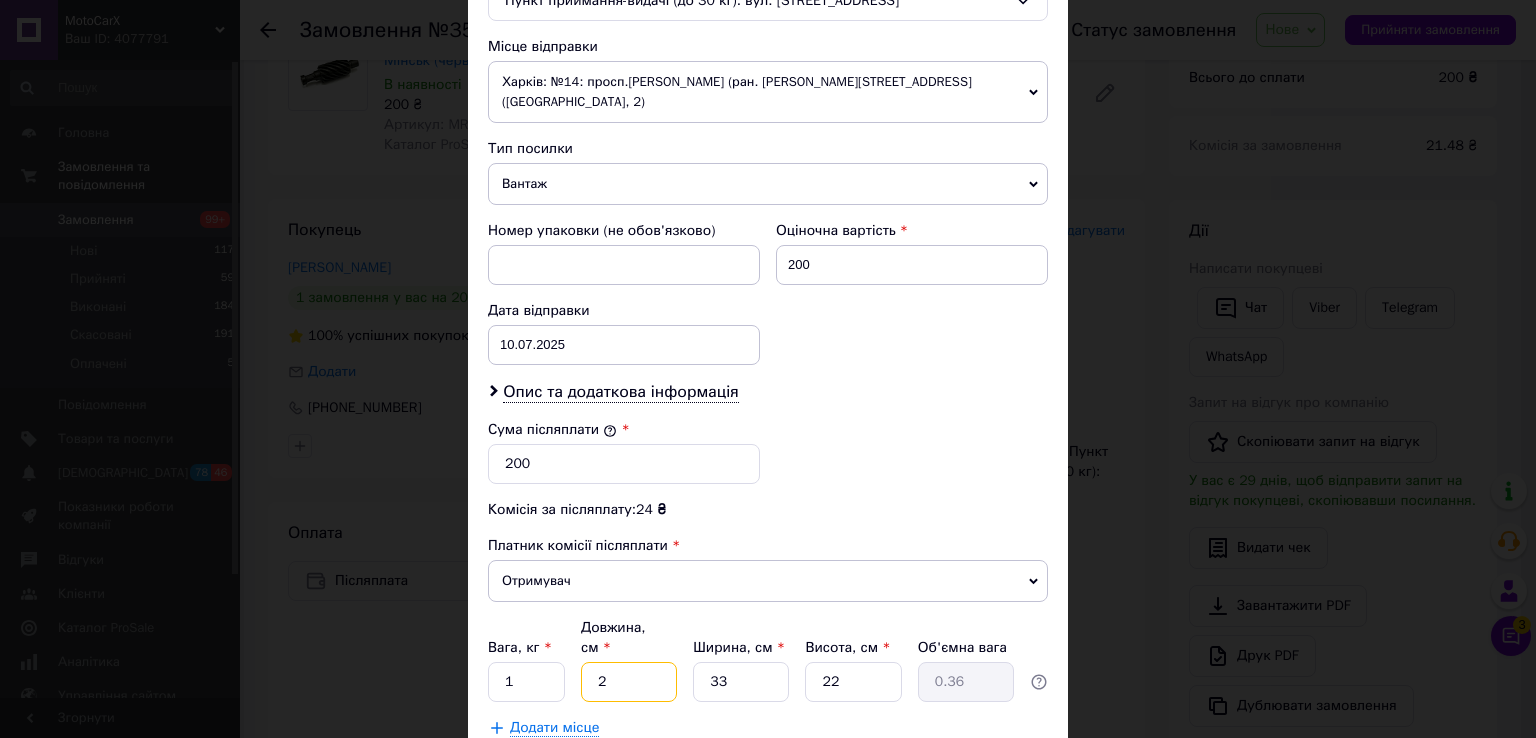 type on "23" 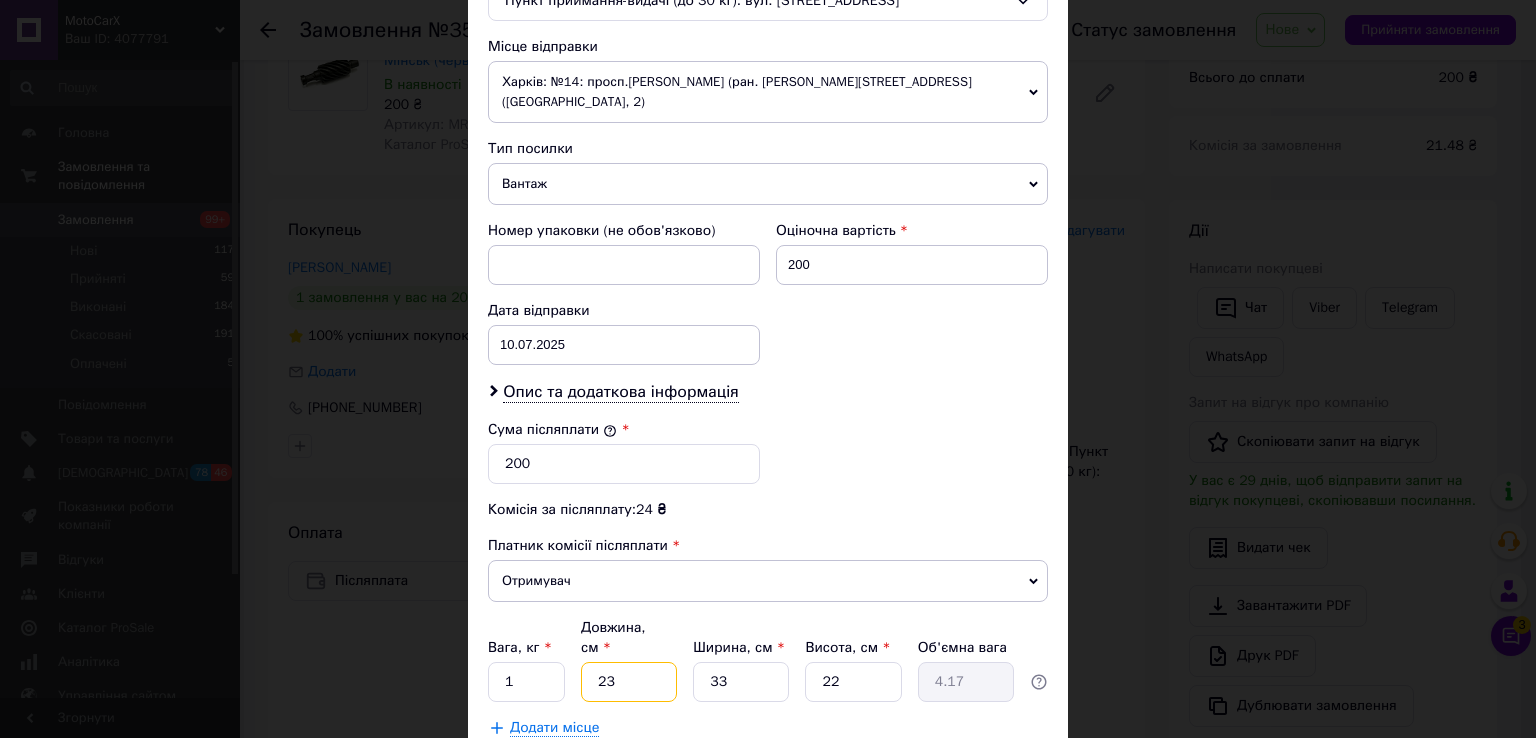 type on "23" 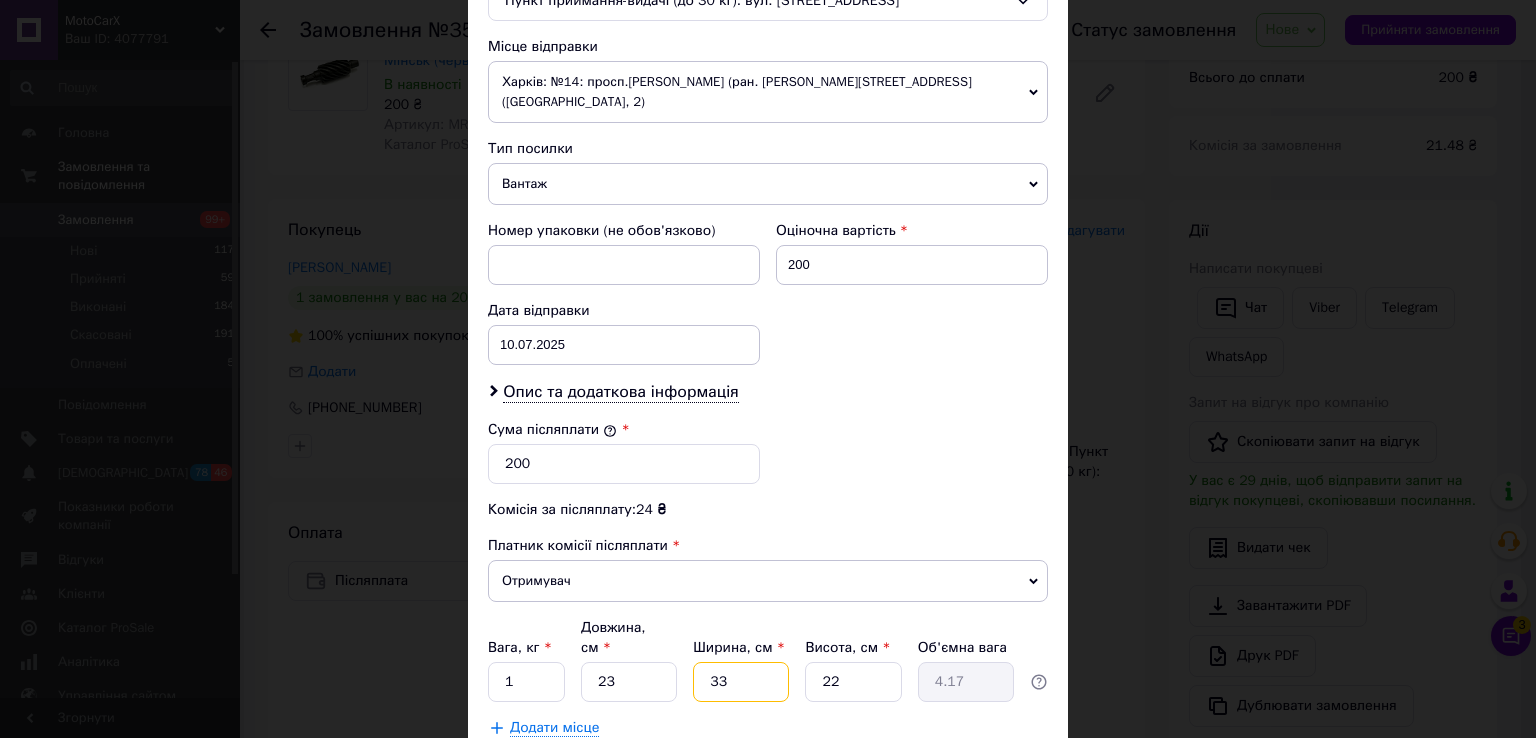 type on "1" 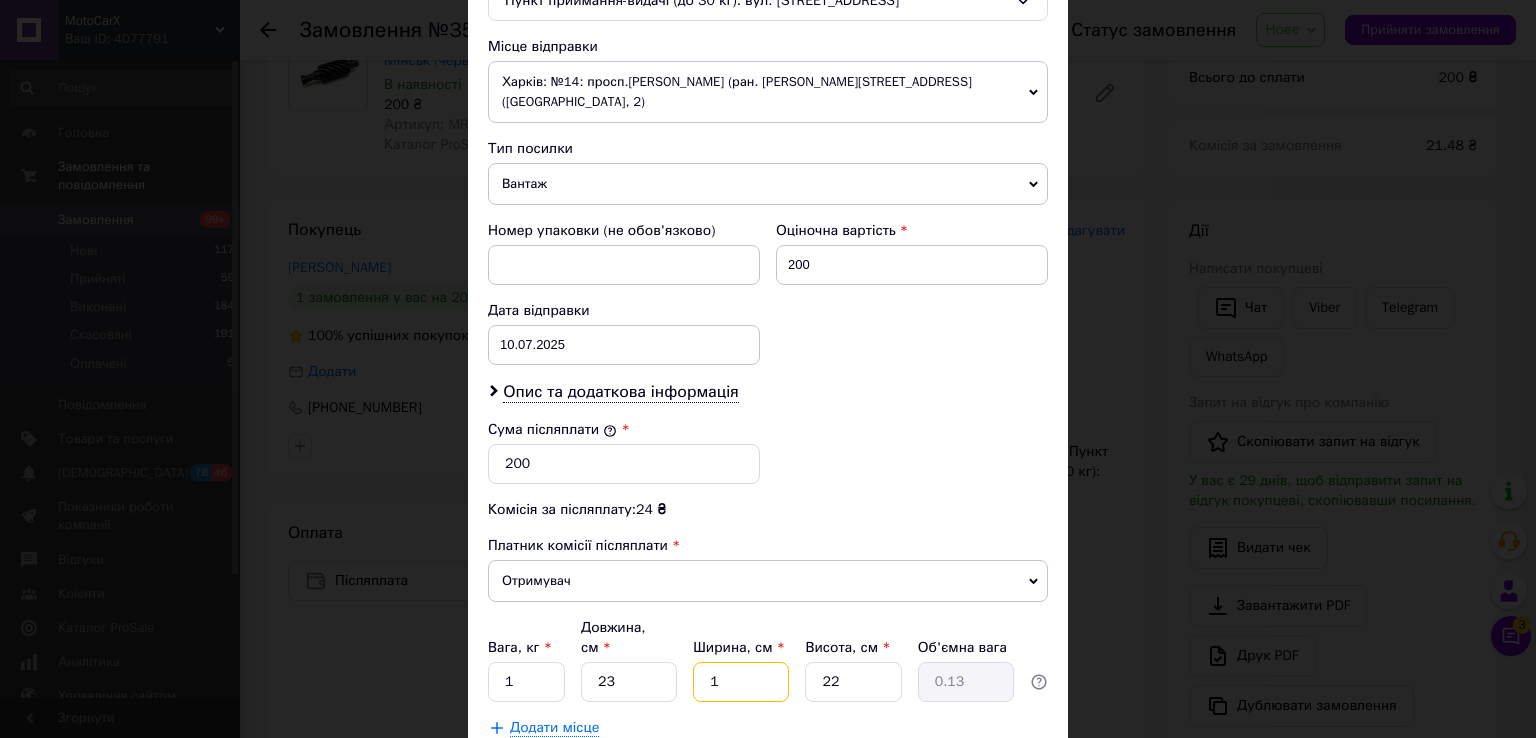 type on "16" 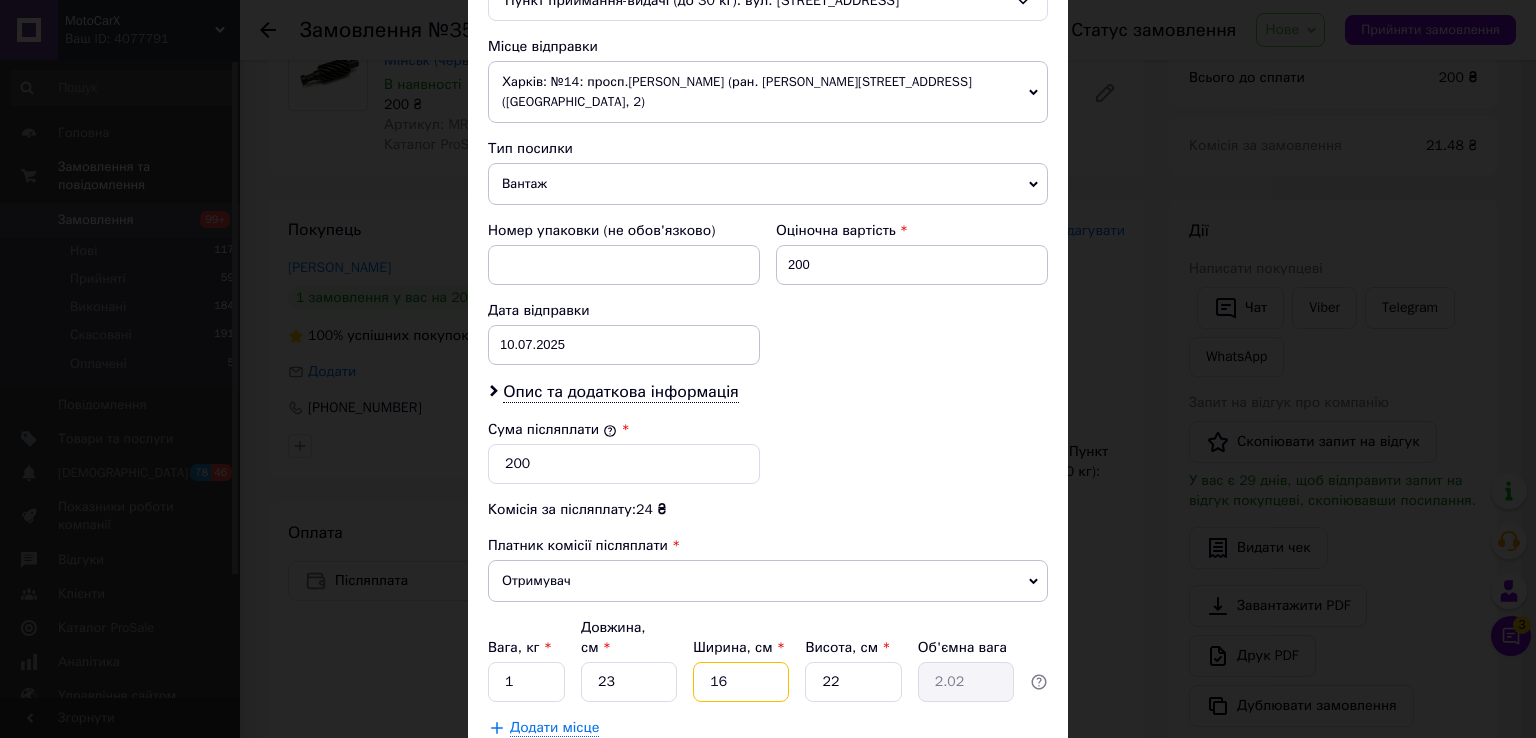 type on "16" 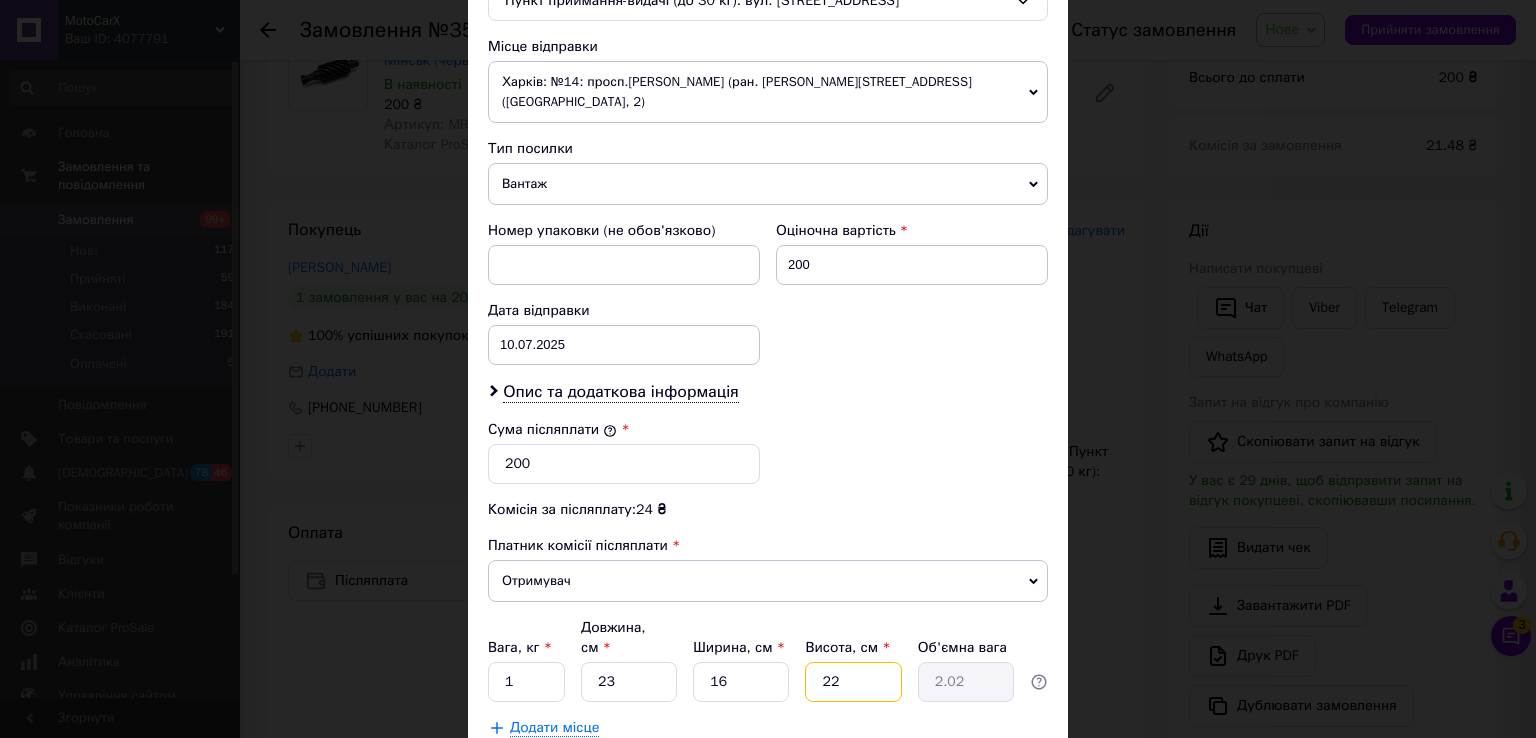 type on "1" 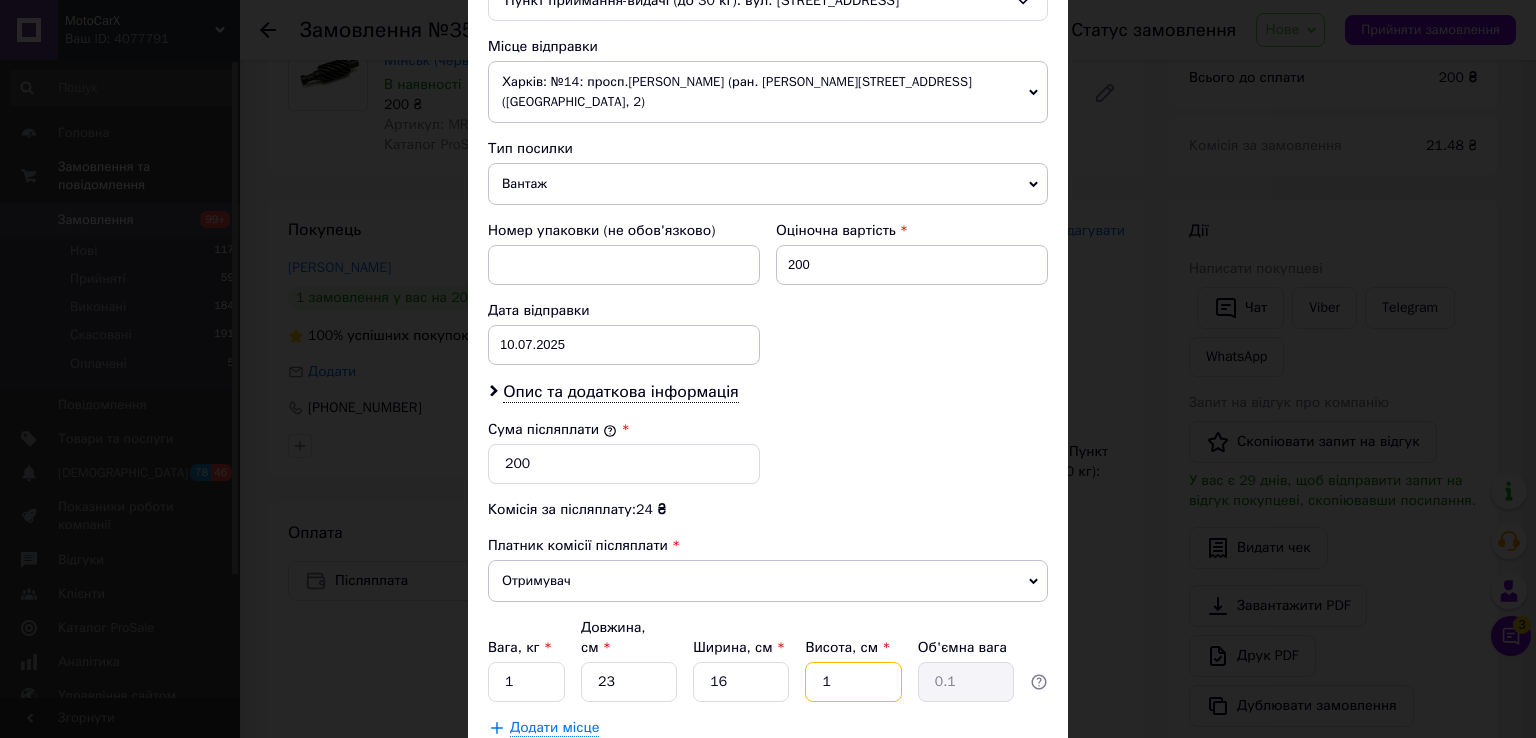 type on "10" 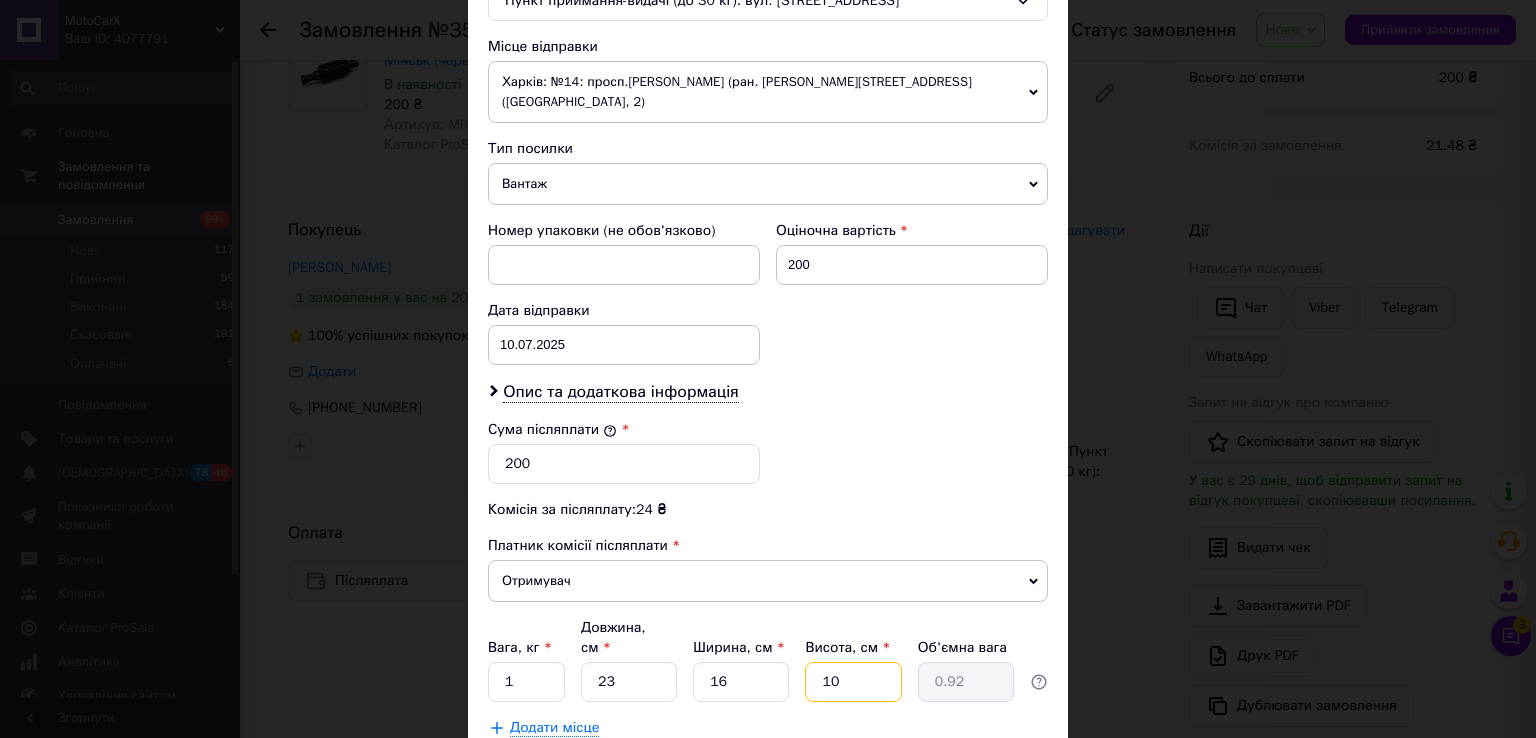 type on "10" 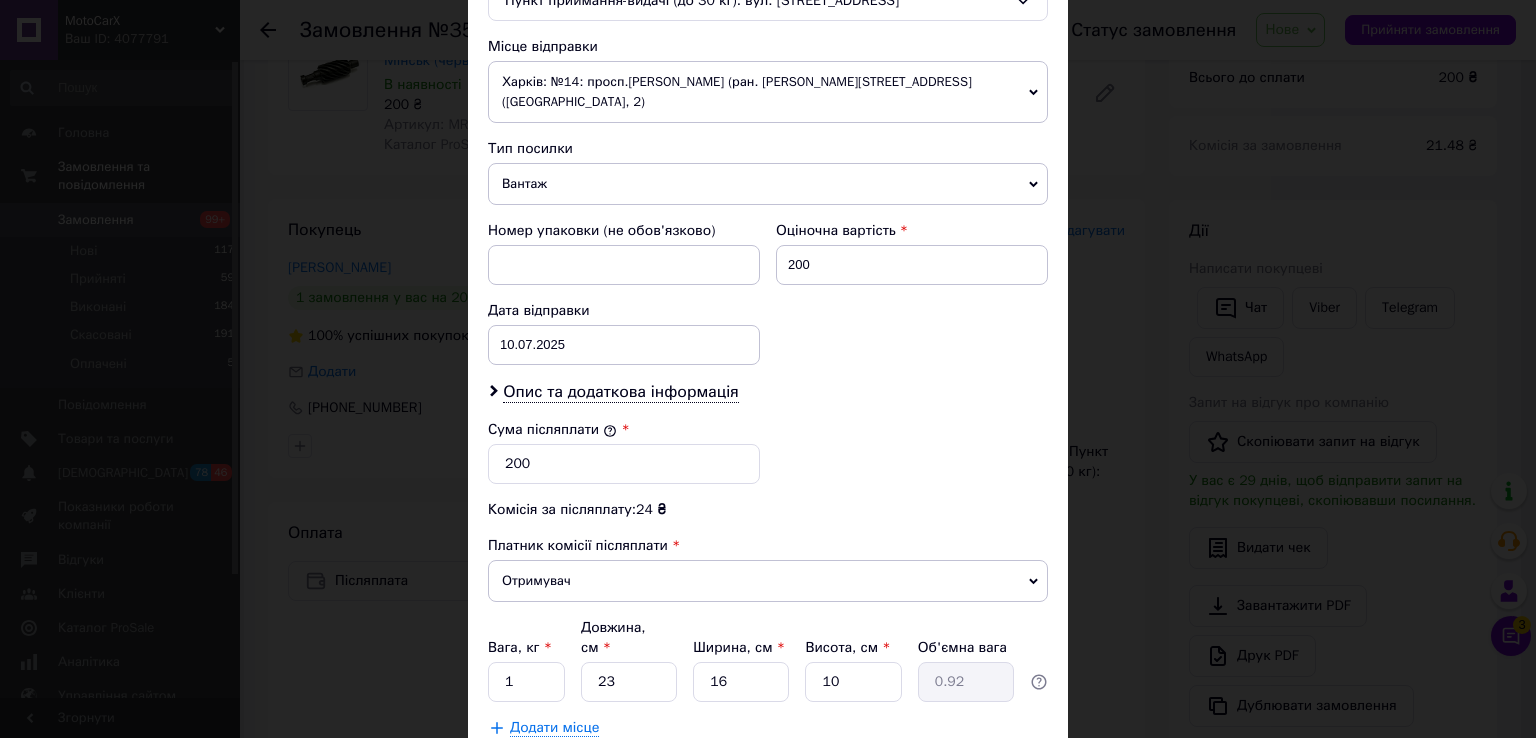 click on "Зберегти" at bounding box center (999, 778) 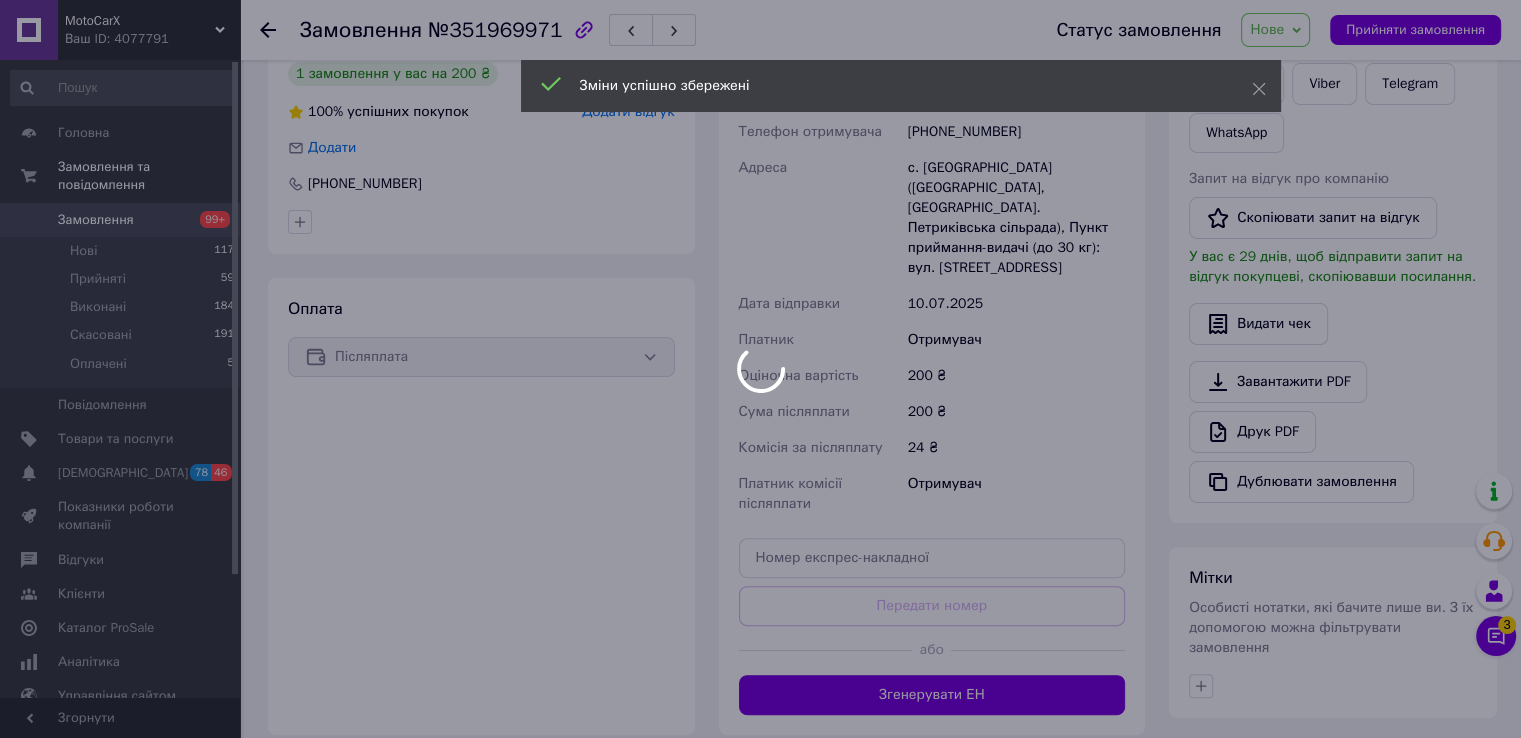scroll, scrollTop: 694, scrollLeft: 0, axis: vertical 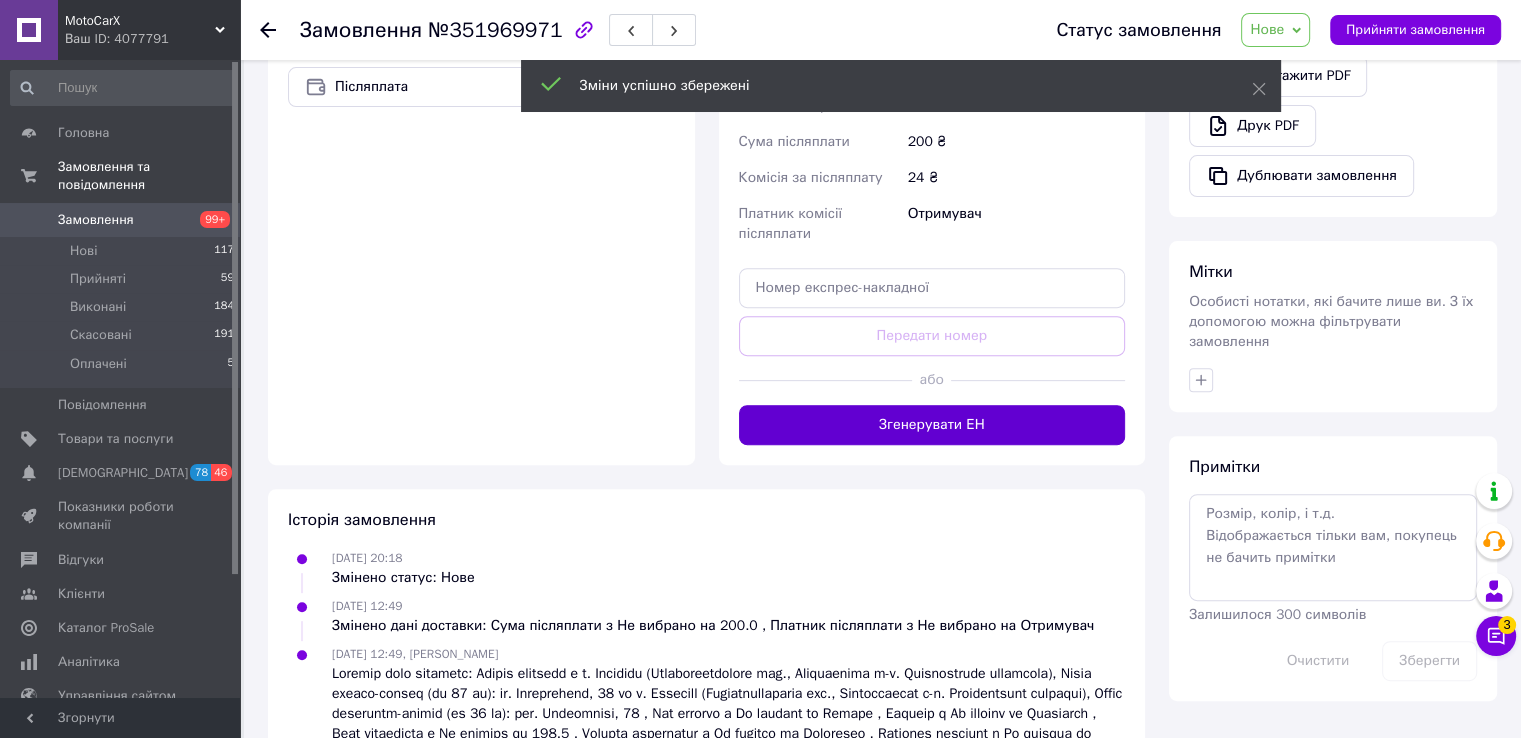 click on "Згенерувати ЕН" at bounding box center [932, 425] 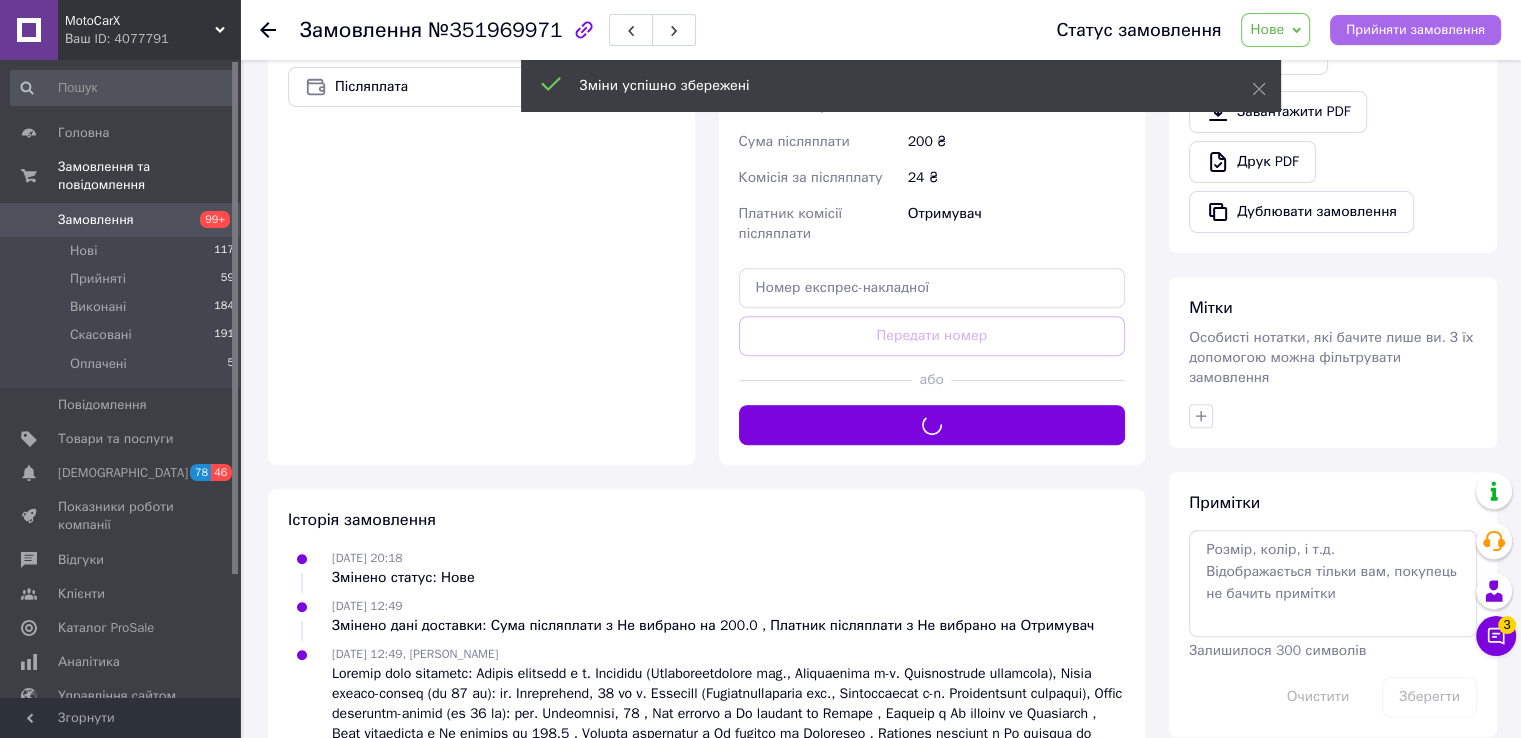 click on "Прийняти замовлення" at bounding box center (1415, 30) 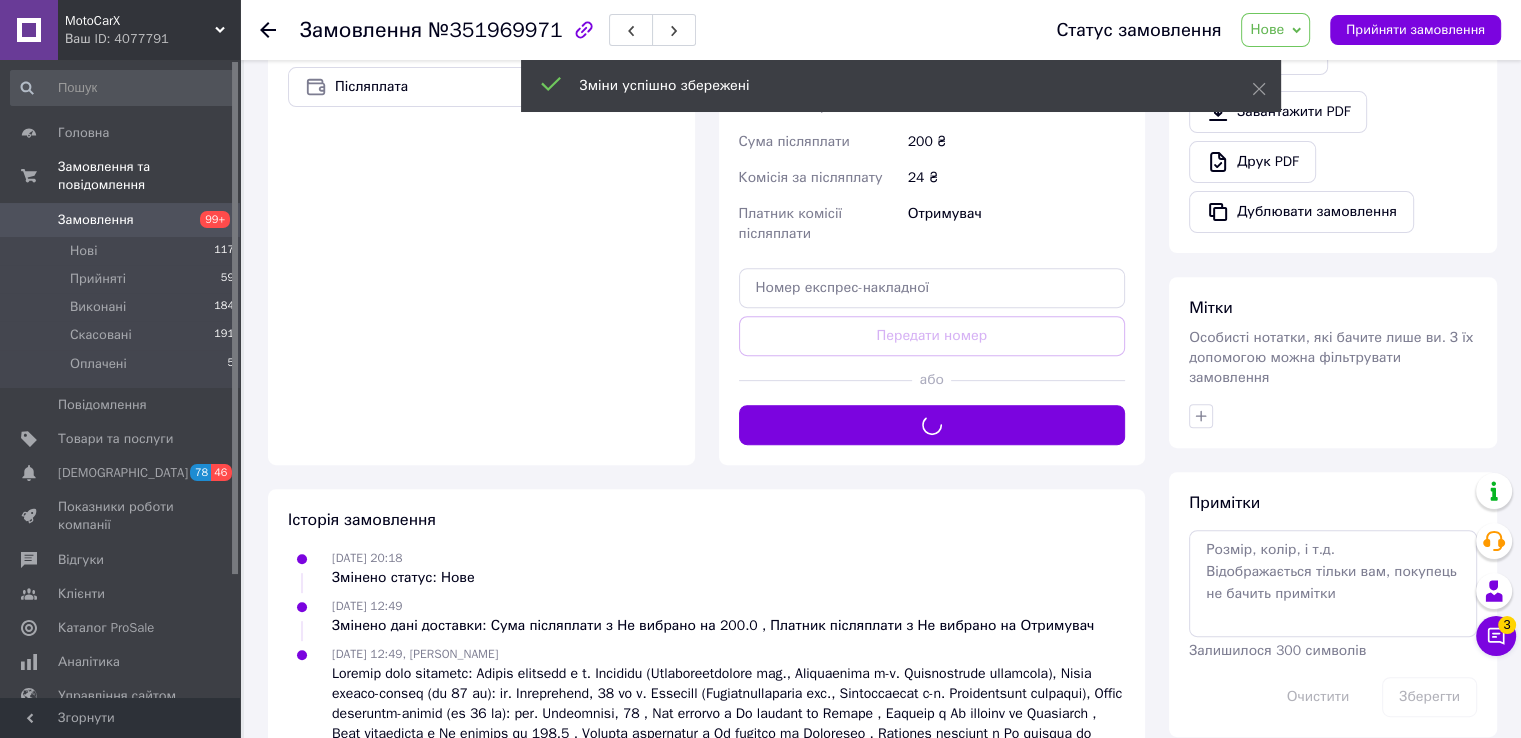 type 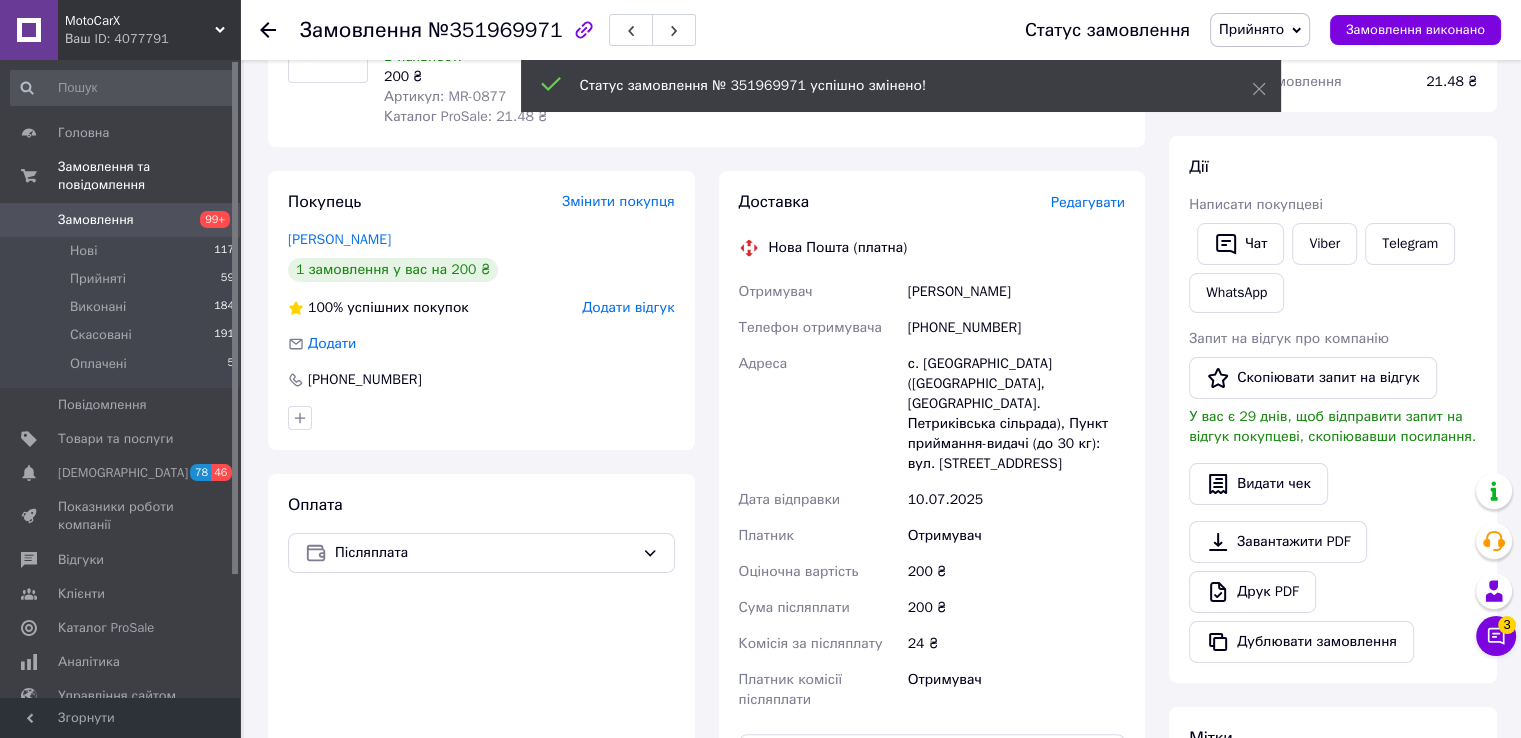 scroll, scrollTop: 194, scrollLeft: 0, axis: vertical 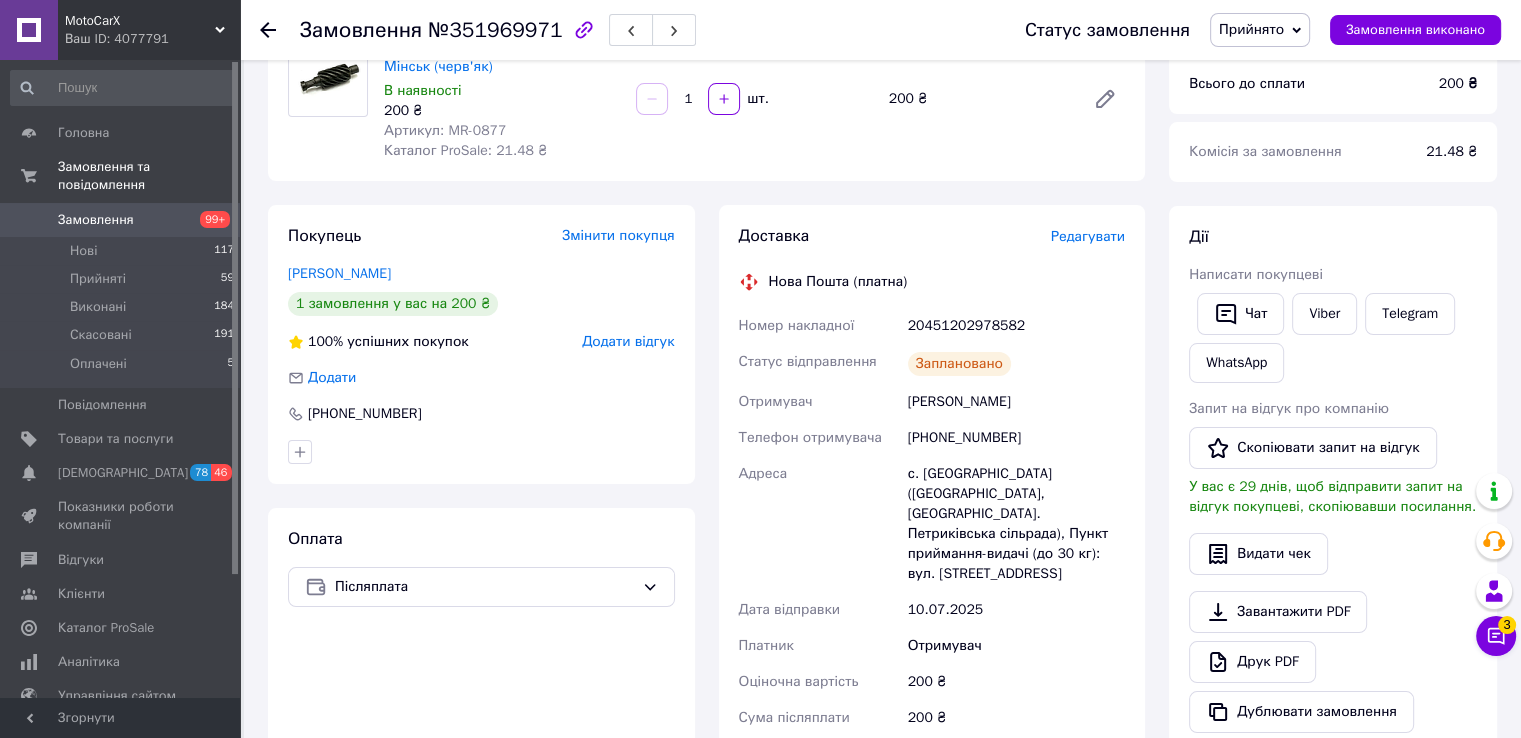 click on "20451202978582" at bounding box center [1016, 326] 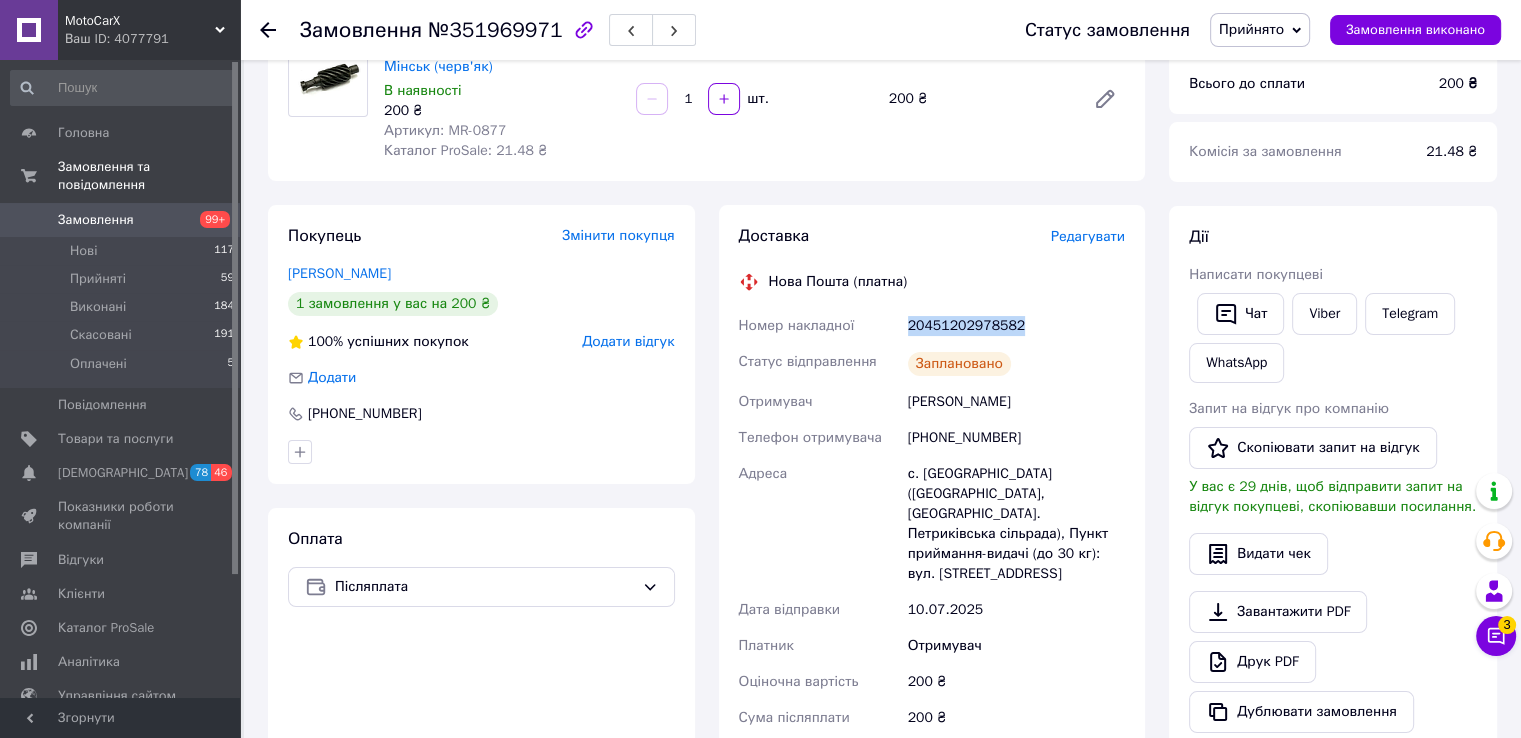 drag, startPoint x: 956, startPoint y: 321, endPoint x: 938, endPoint y: 345, distance: 30 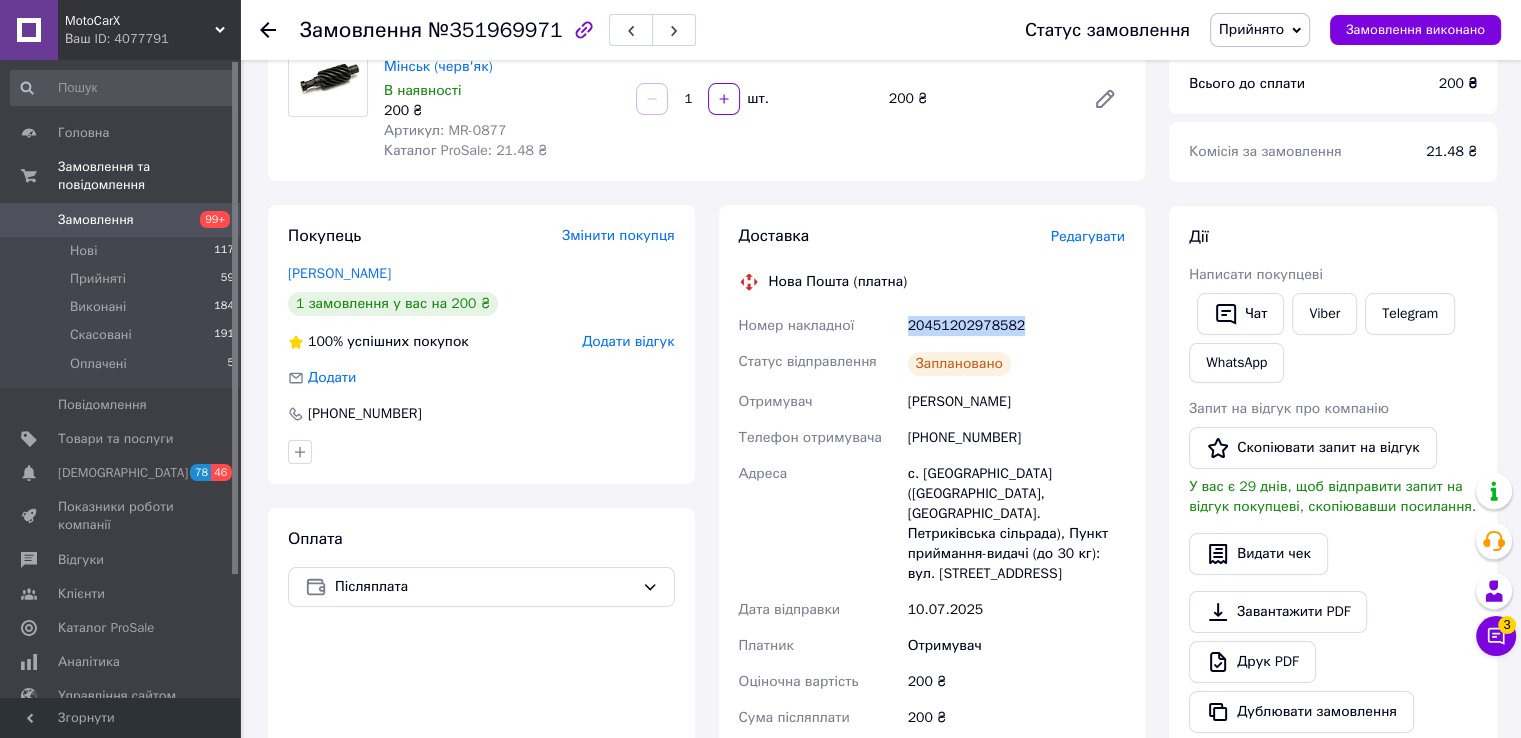 copy on "20451202978582" 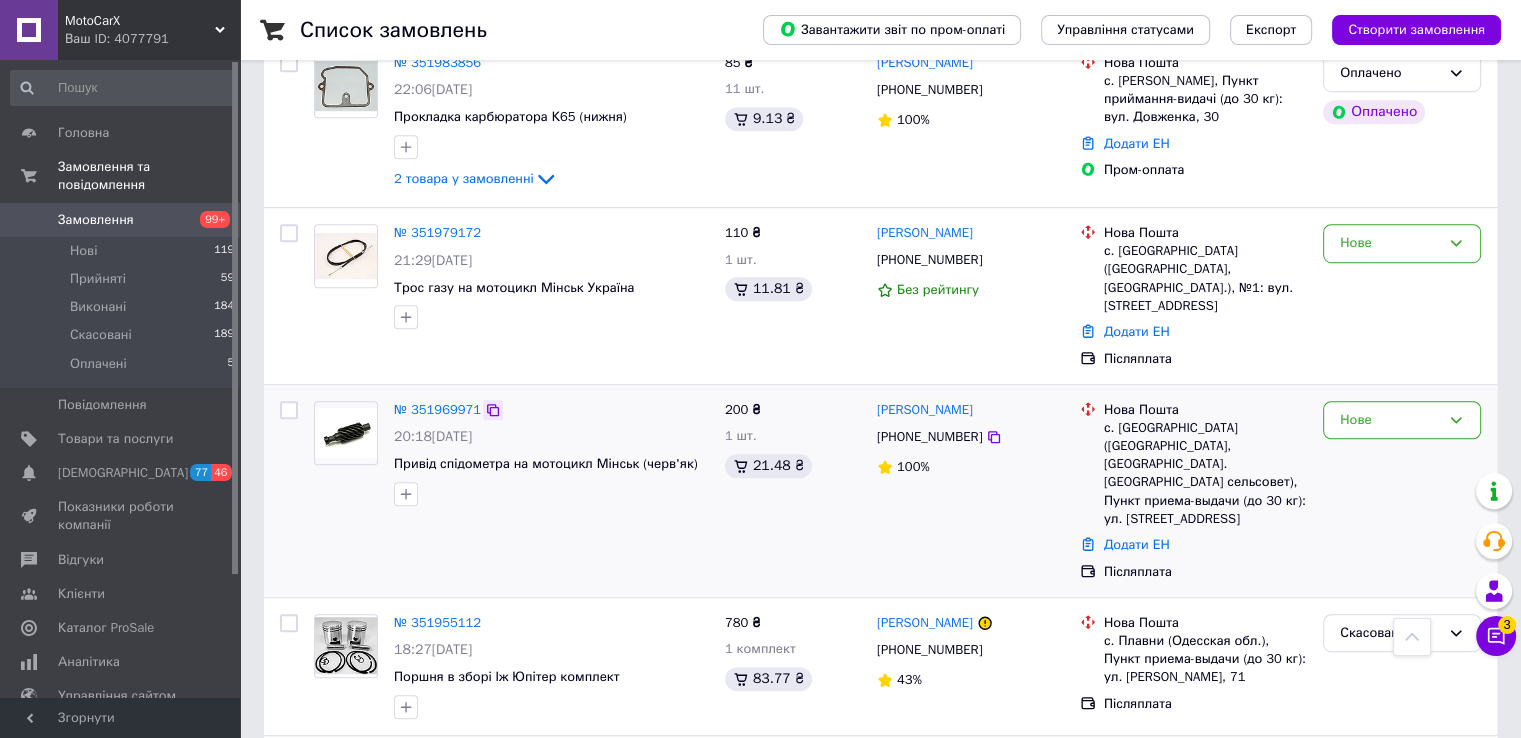 scroll, scrollTop: 1300, scrollLeft: 0, axis: vertical 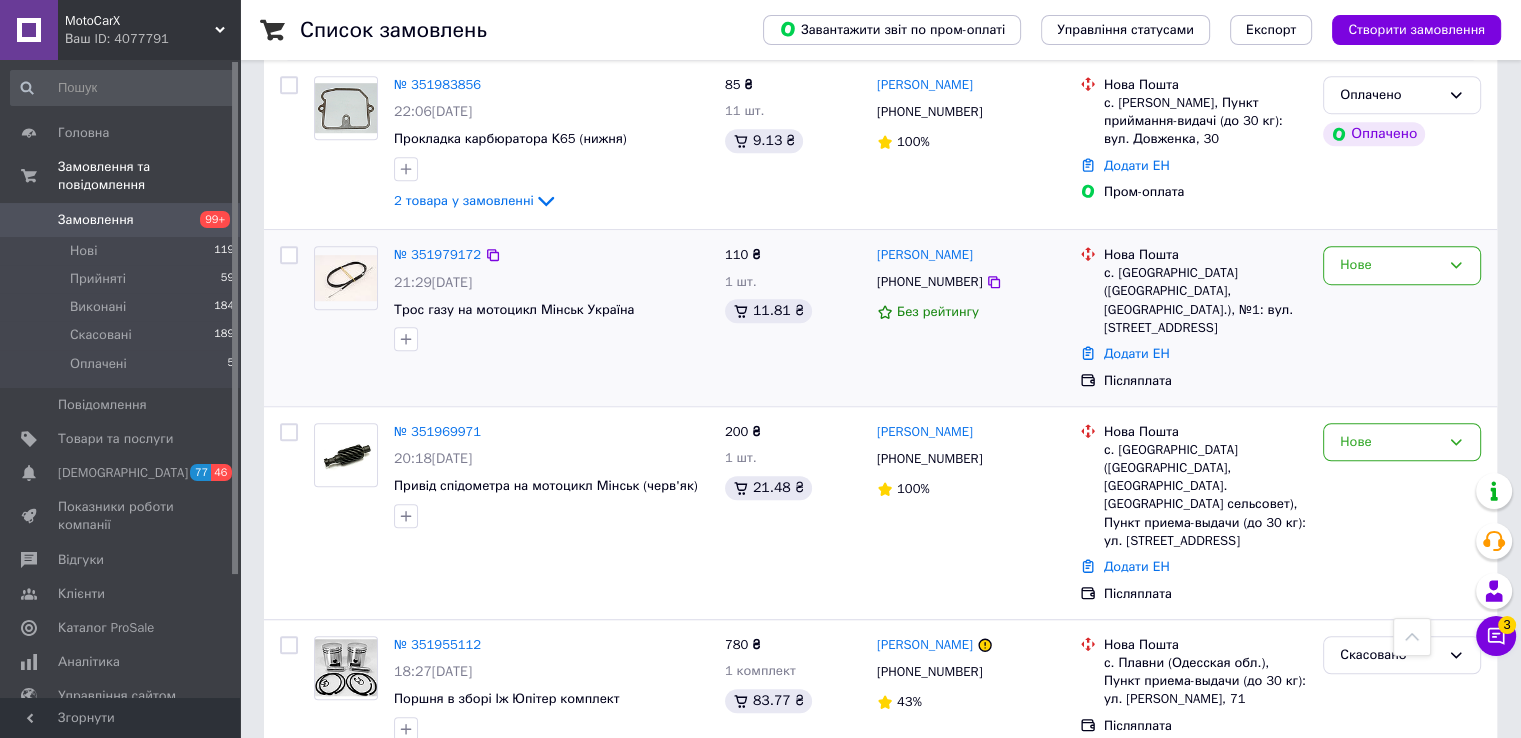 click at bounding box center (346, 278) 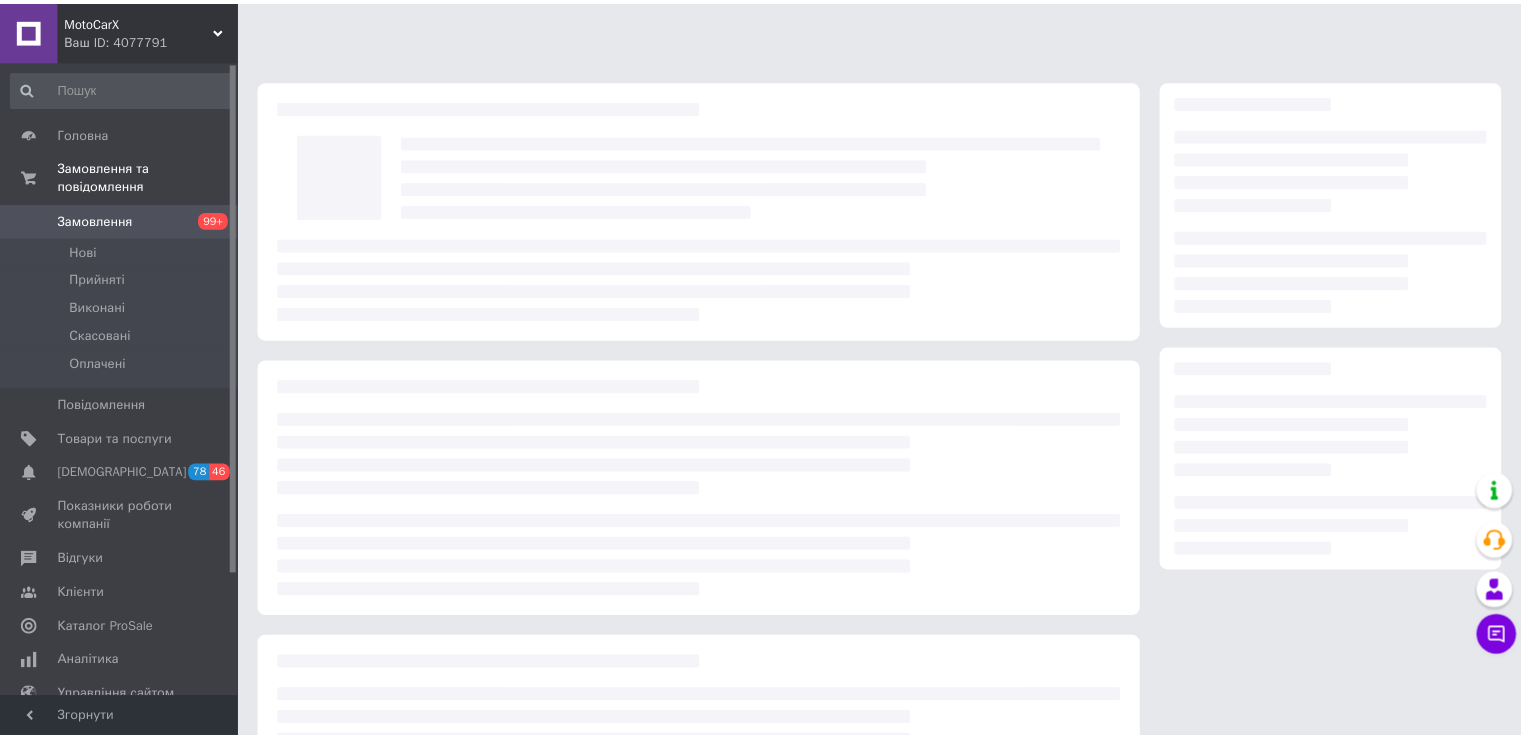 scroll, scrollTop: 0, scrollLeft: 0, axis: both 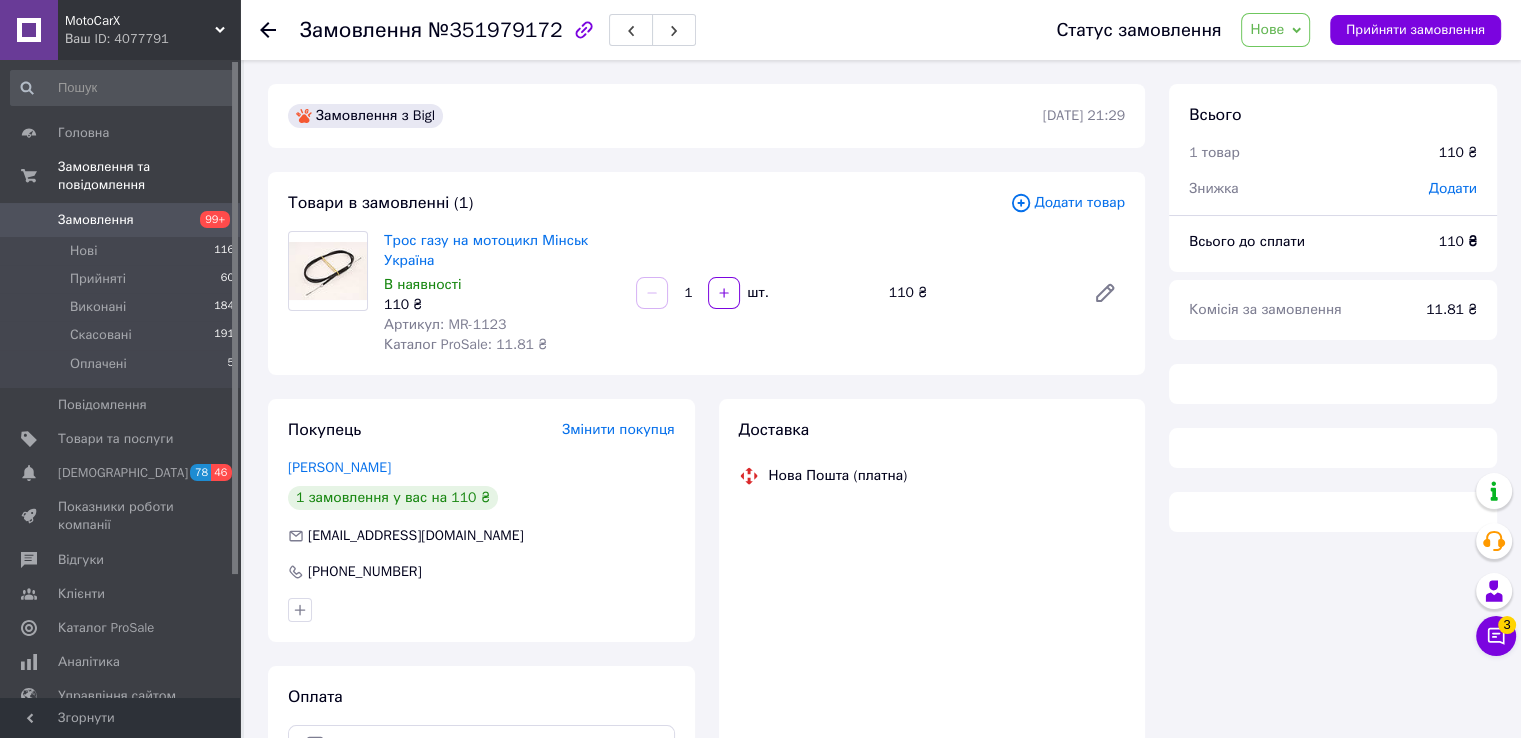 click on "Артикул: MR-1123" at bounding box center (445, 324) 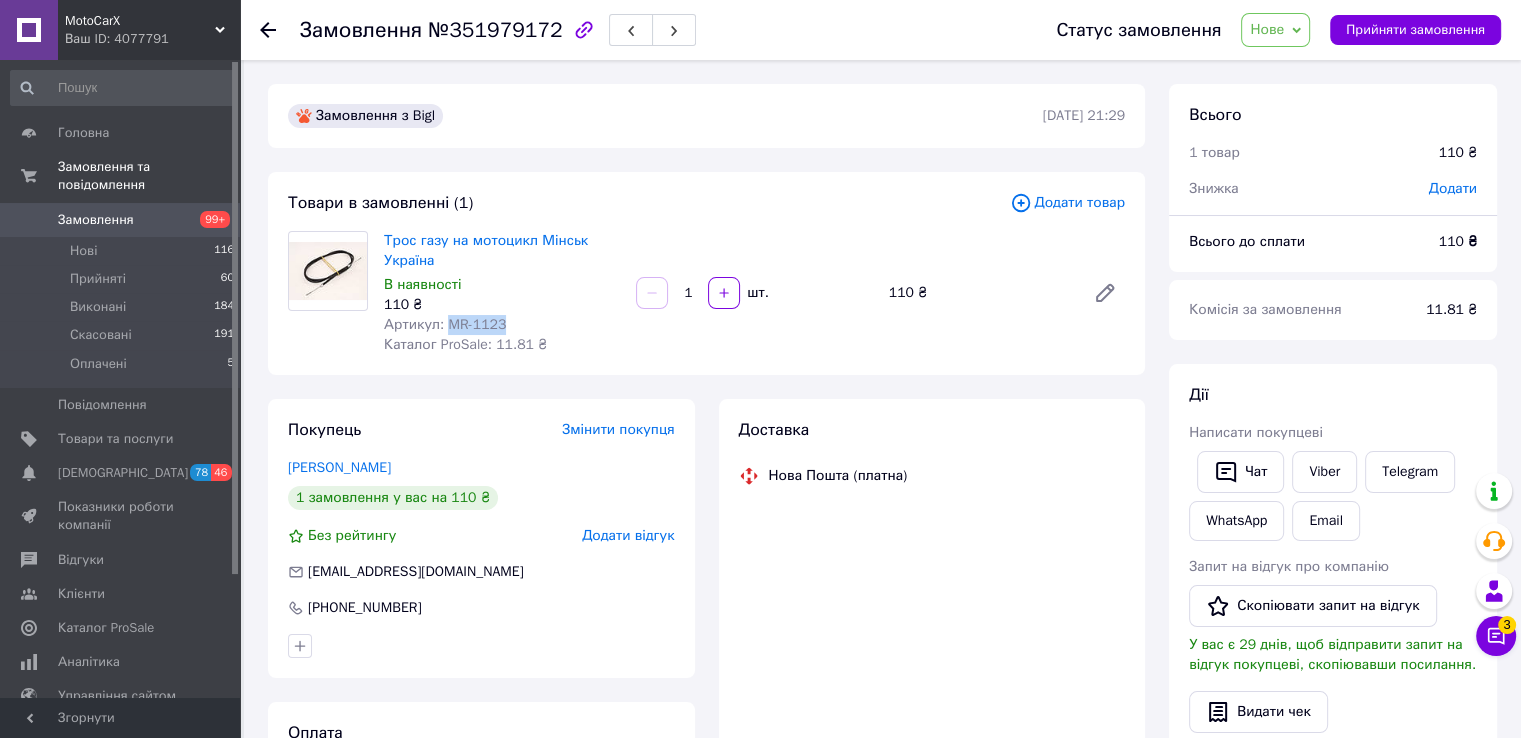 copy on "MR-1123" 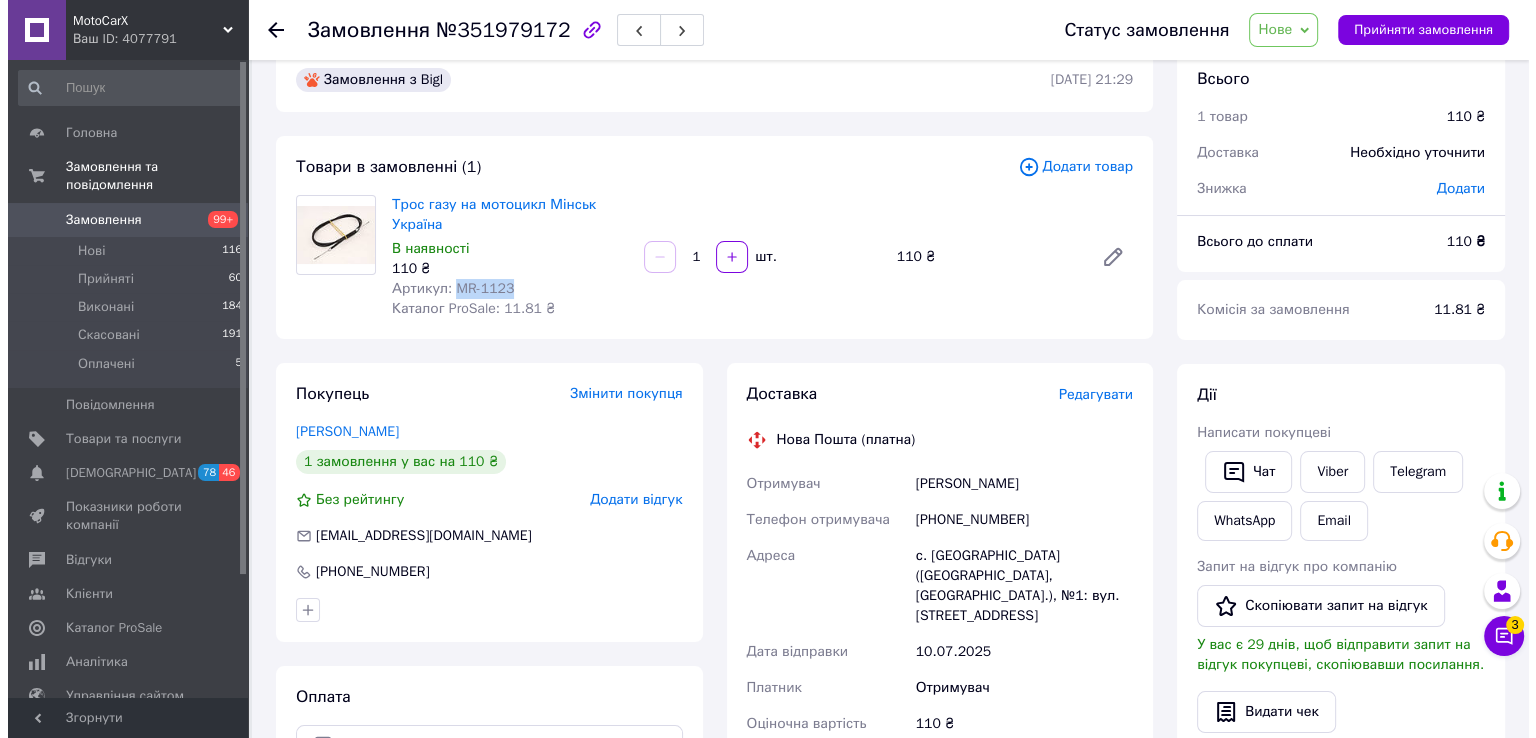scroll, scrollTop: 100, scrollLeft: 0, axis: vertical 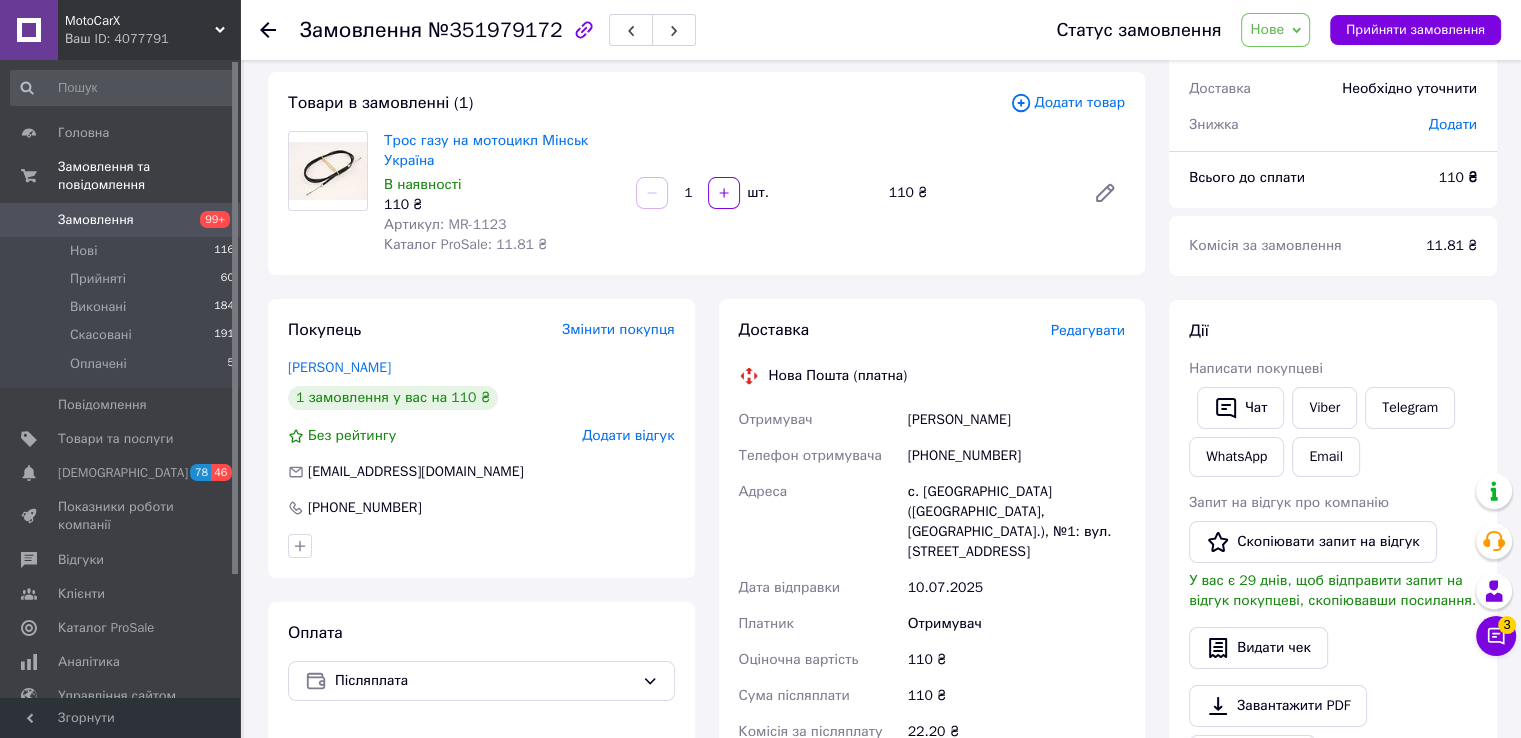 click on "Редагувати" at bounding box center [1088, 330] 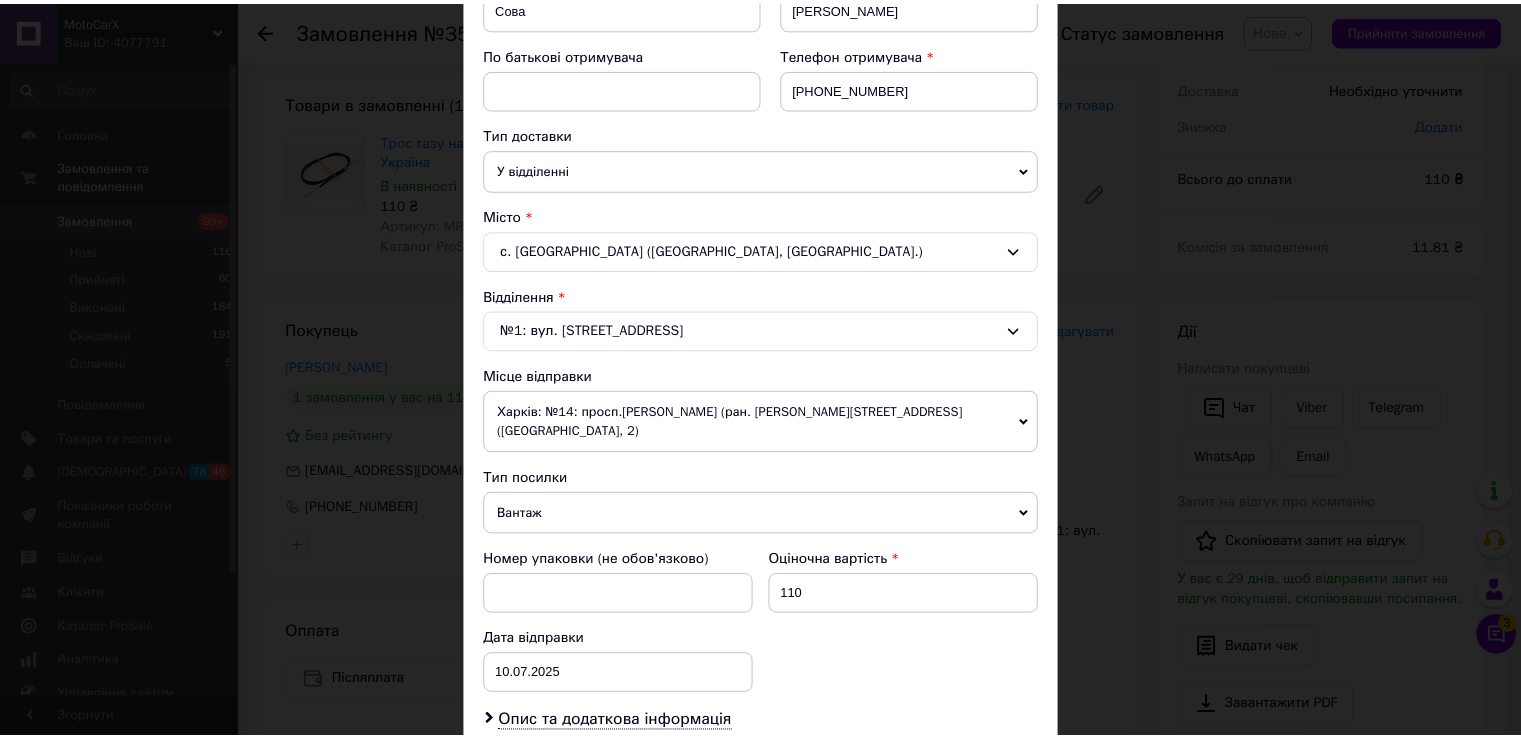 scroll, scrollTop: 782, scrollLeft: 0, axis: vertical 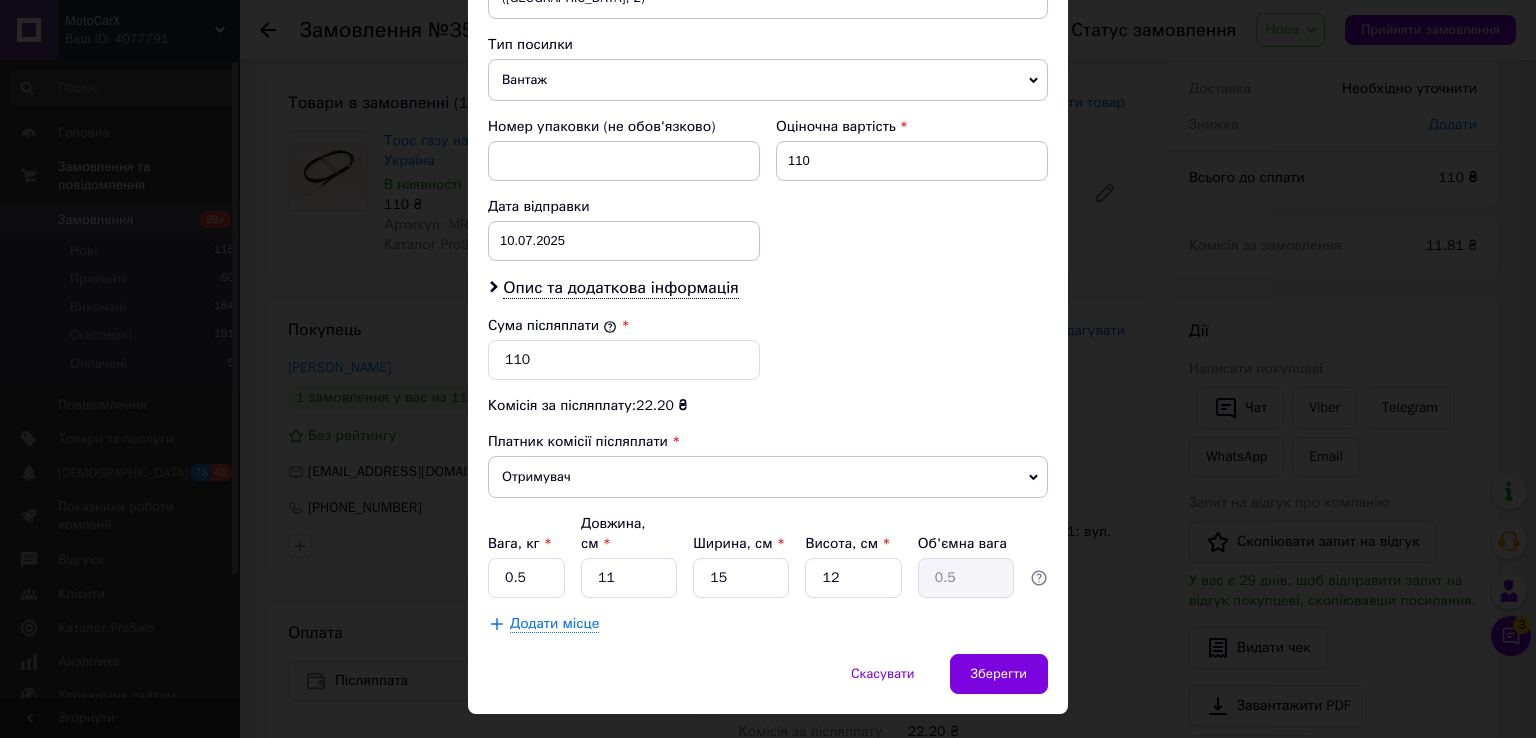 click on "× Редагування доставки Спосіб доставки Нова Пошта (платна) Платник Отримувач Відправник Прізвище отримувача [PERSON_NAME] Ім'я отримувача [PERSON_NAME] батькові отримувача Телефон отримувача [PHONE_NUMBER] Тип доставки У відділенні Кур'єром В поштоматі Місто с. [GEOGRAPHIC_DATA] ([GEOGRAPHIC_DATA], [GEOGRAPHIC_DATA].) Відділення №1: вул. [STREET_ADDRESS] Місце відправки Харків: №14: просп.[PERSON_NAME] (ран. [PERSON_NAME]), 199б (ТЦ СанСіті, 2) Немає збігів. Спробуйте змінити умови пошуку Додати ще місце відправки Тип посилки Вантаж Документи Номер упаковки (не обов'язково) 110" at bounding box center (768, 369) 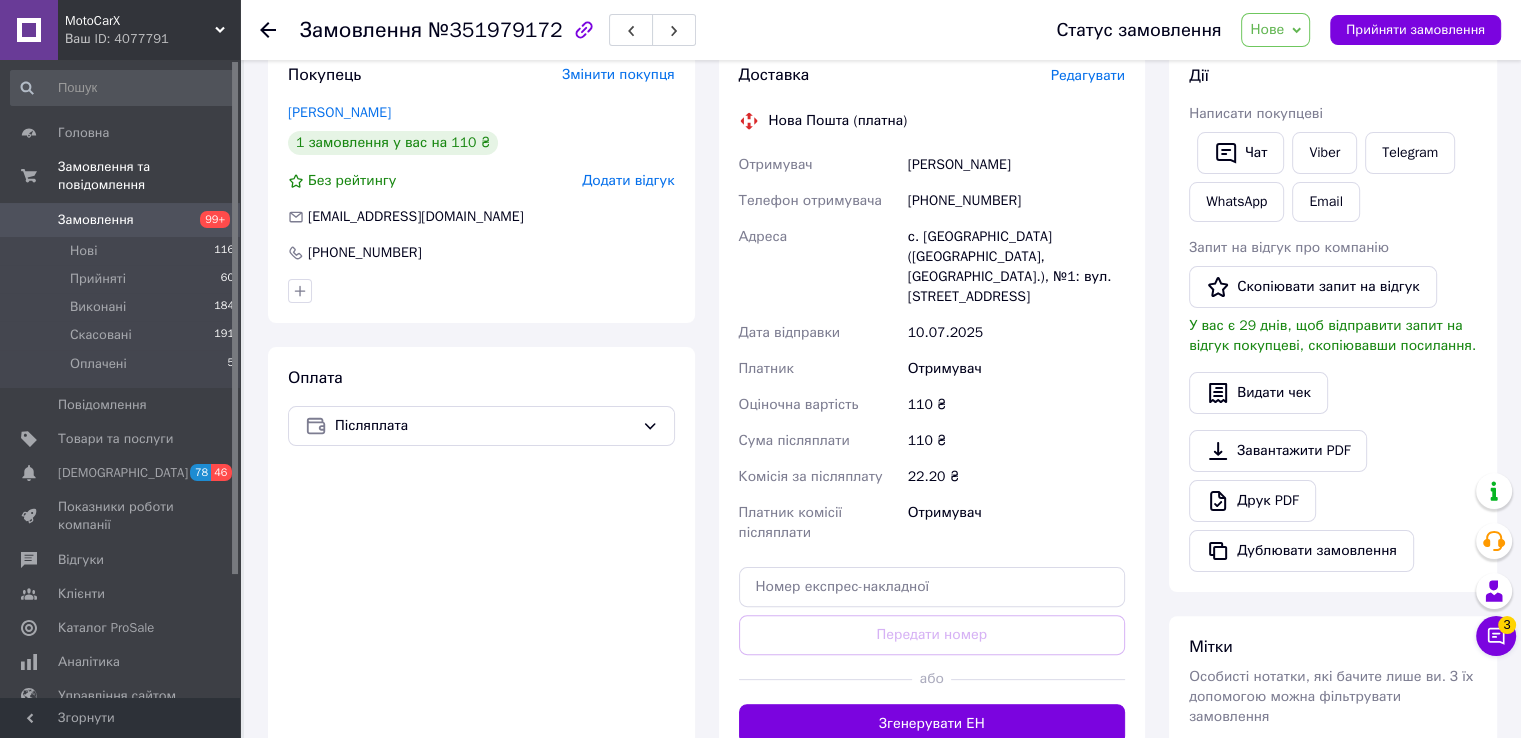 scroll, scrollTop: 500, scrollLeft: 0, axis: vertical 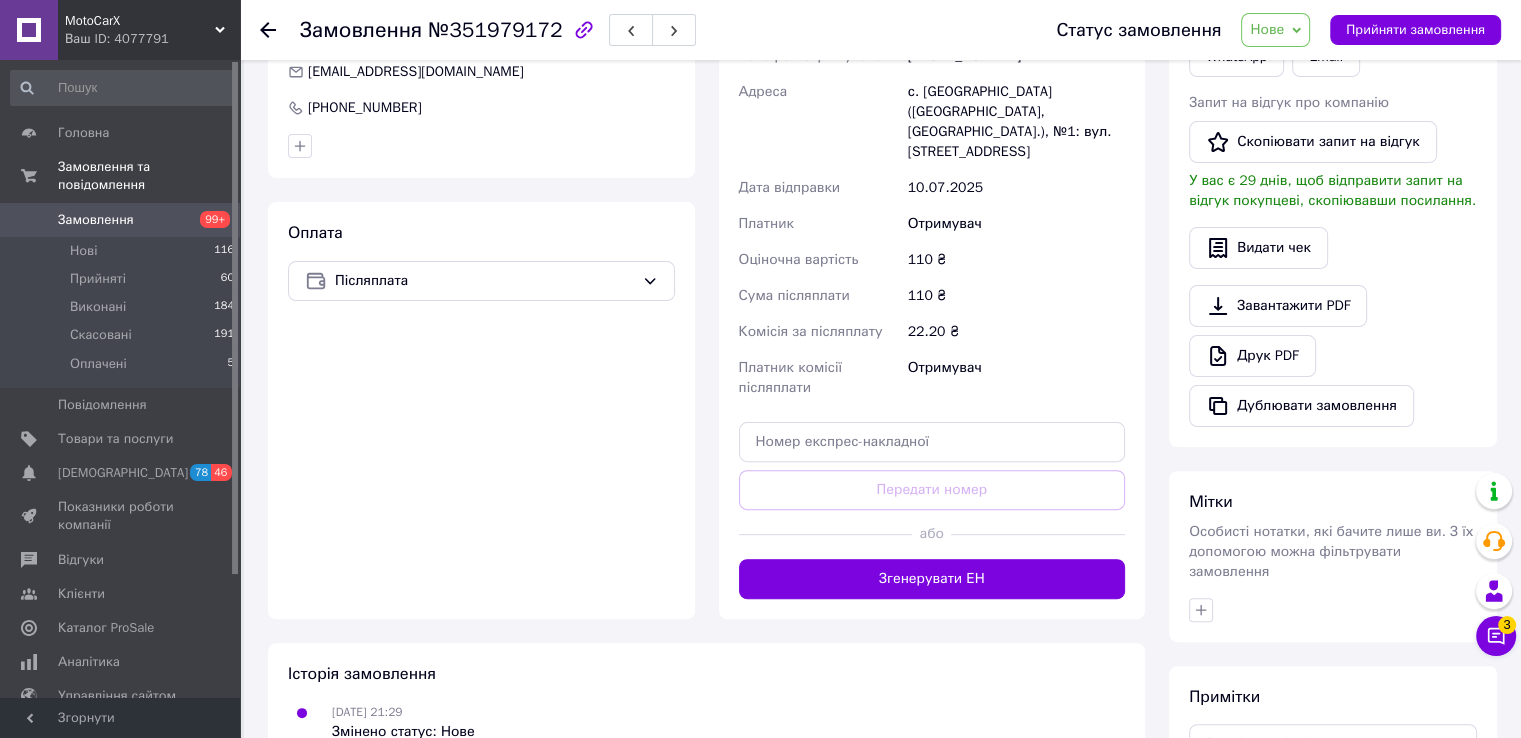 click on "Згенерувати ЕН" at bounding box center (932, 579) 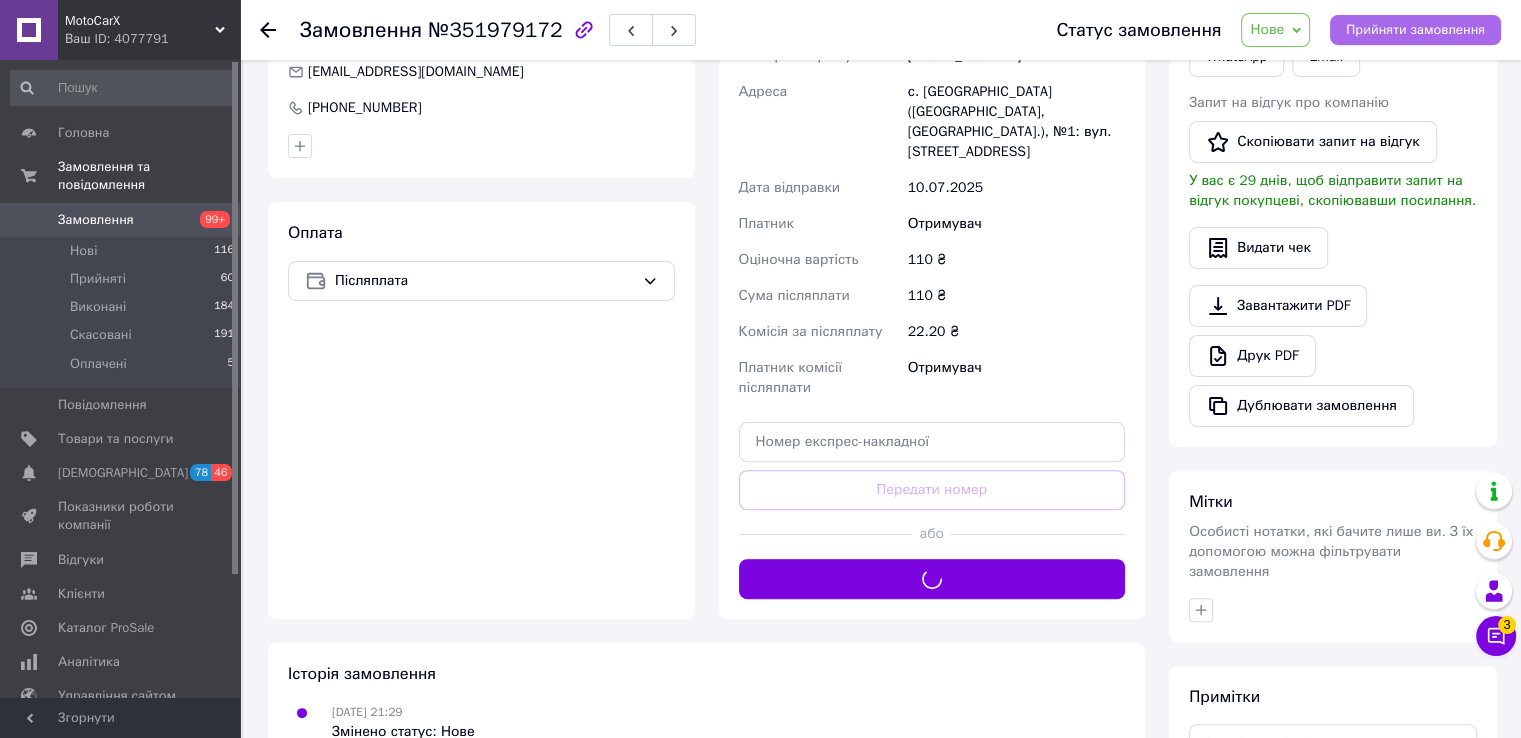 click on "Прийняти замовлення" at bounding box center [1415, 30] 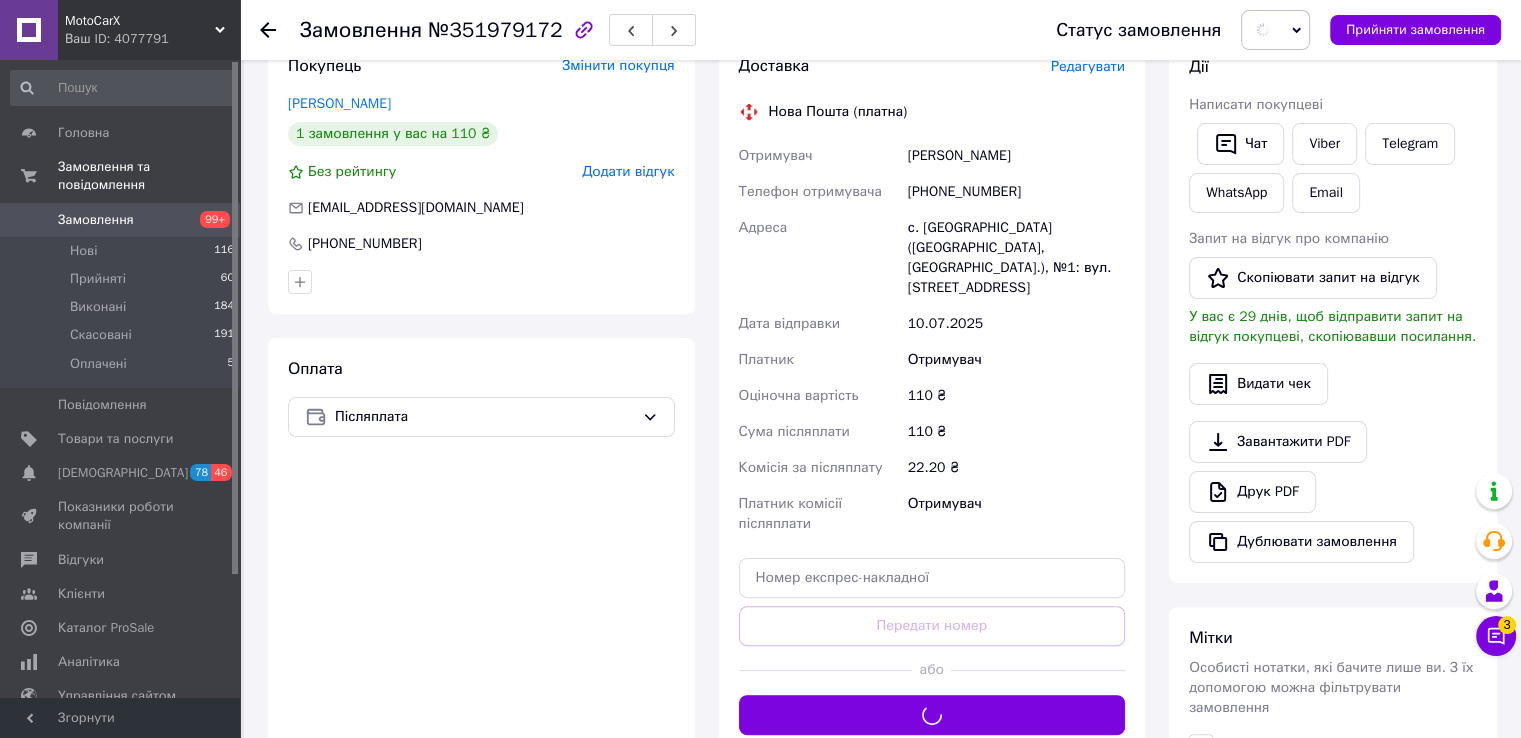 scroll, scrollTop: 200, scrollLeft: 0, axis: vertical 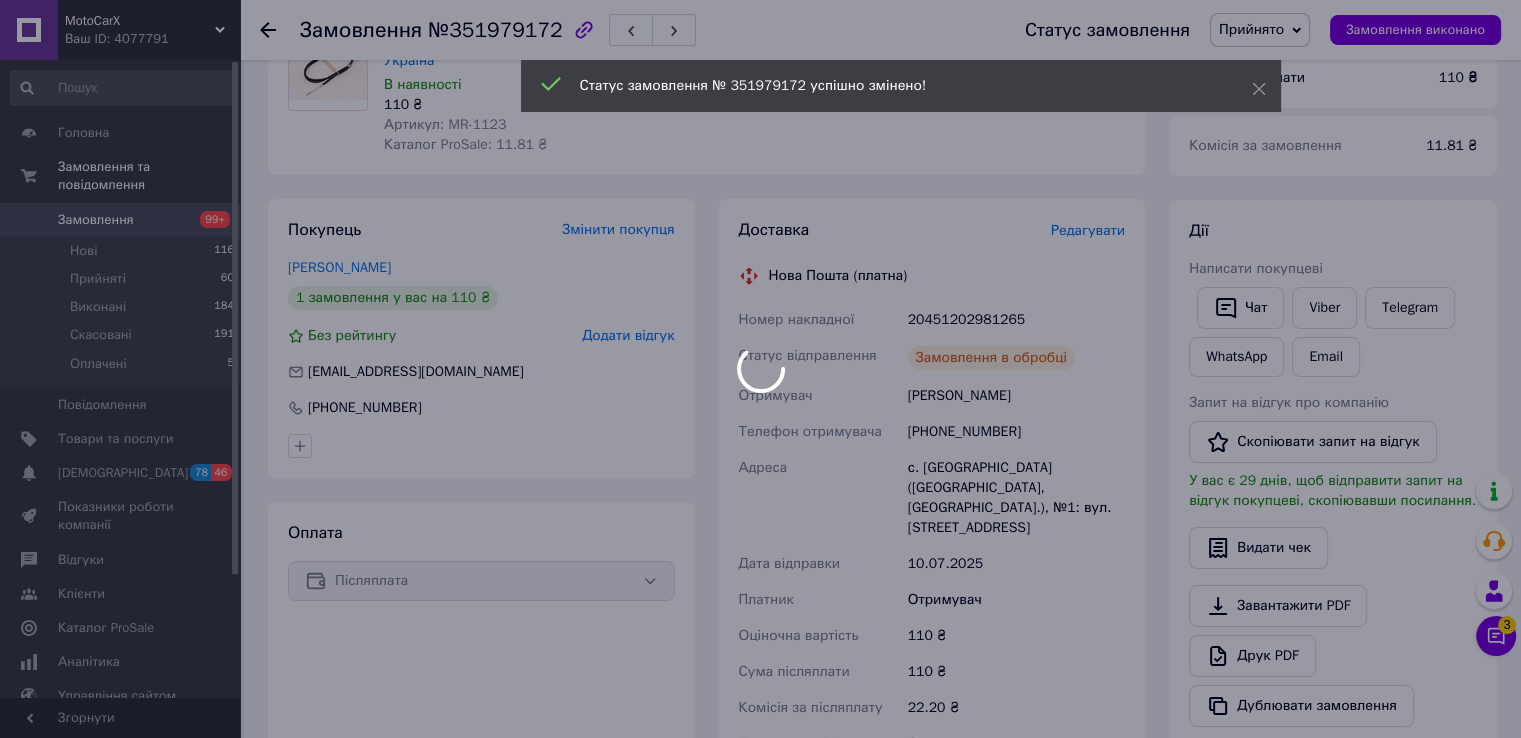 click at bounding box center (760, 369) 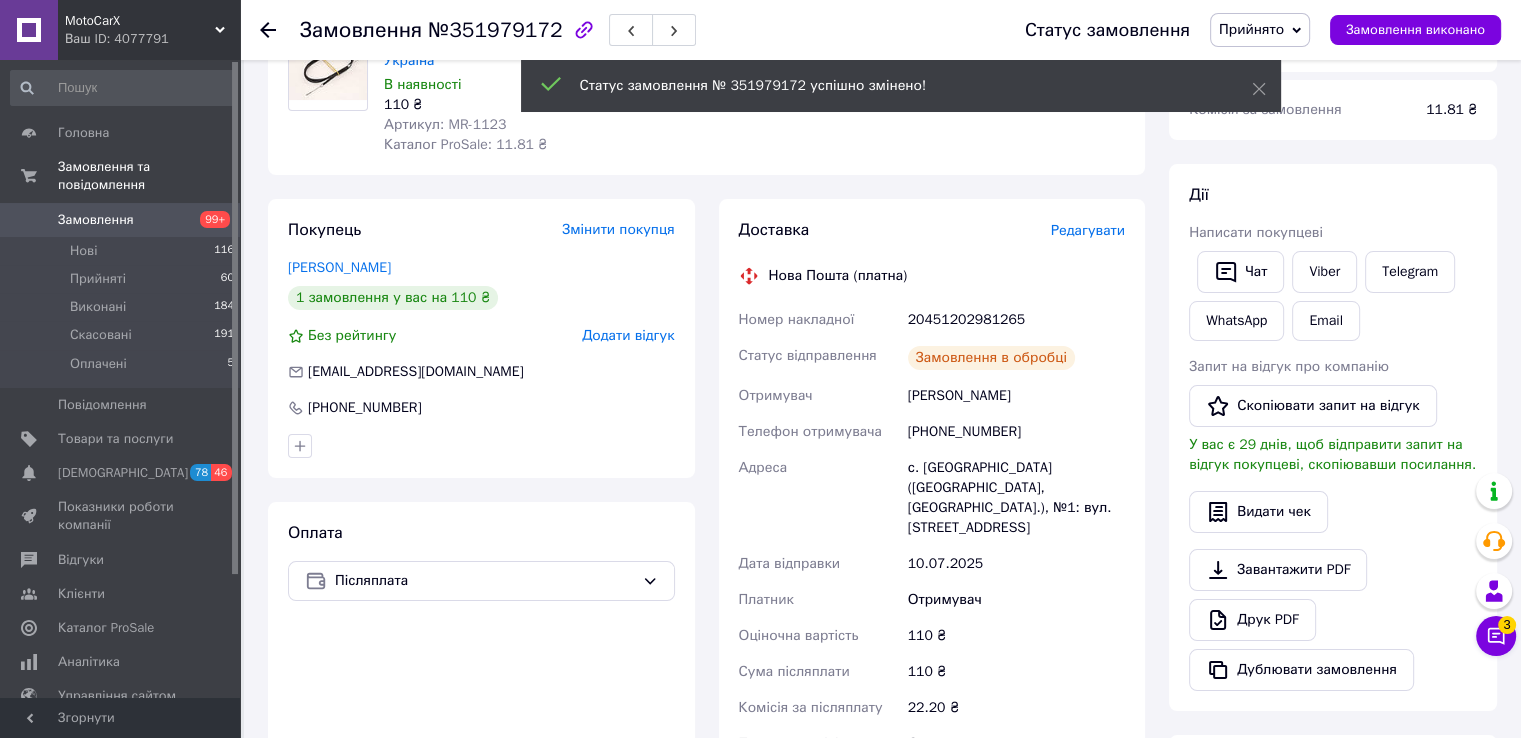 click on "20451202981265" at bounding box center (1016, 320) 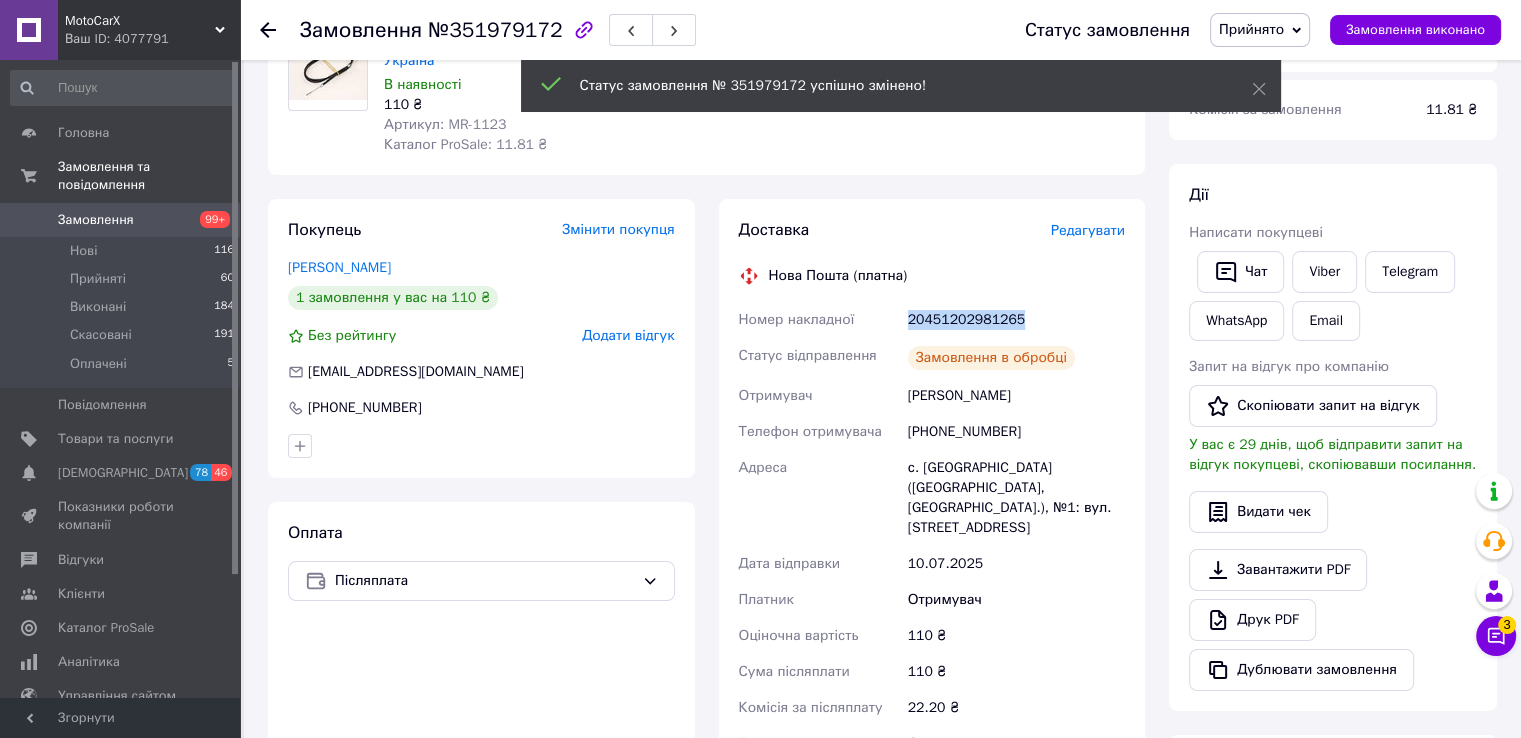 click on "20451202981265" at bounding box center (1016, 320) 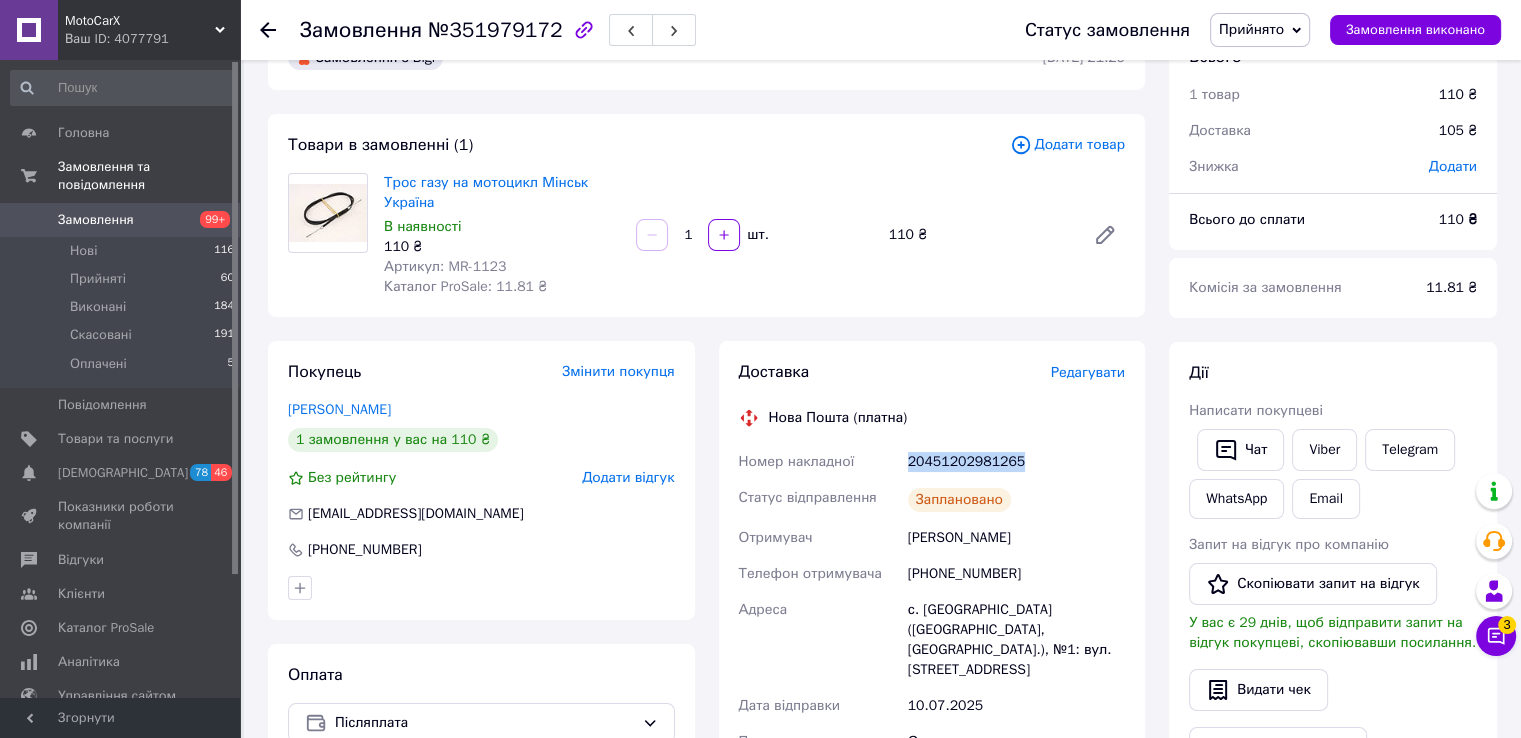 scroll, scrollTop: 0, scrollLeft: 0, axis: both 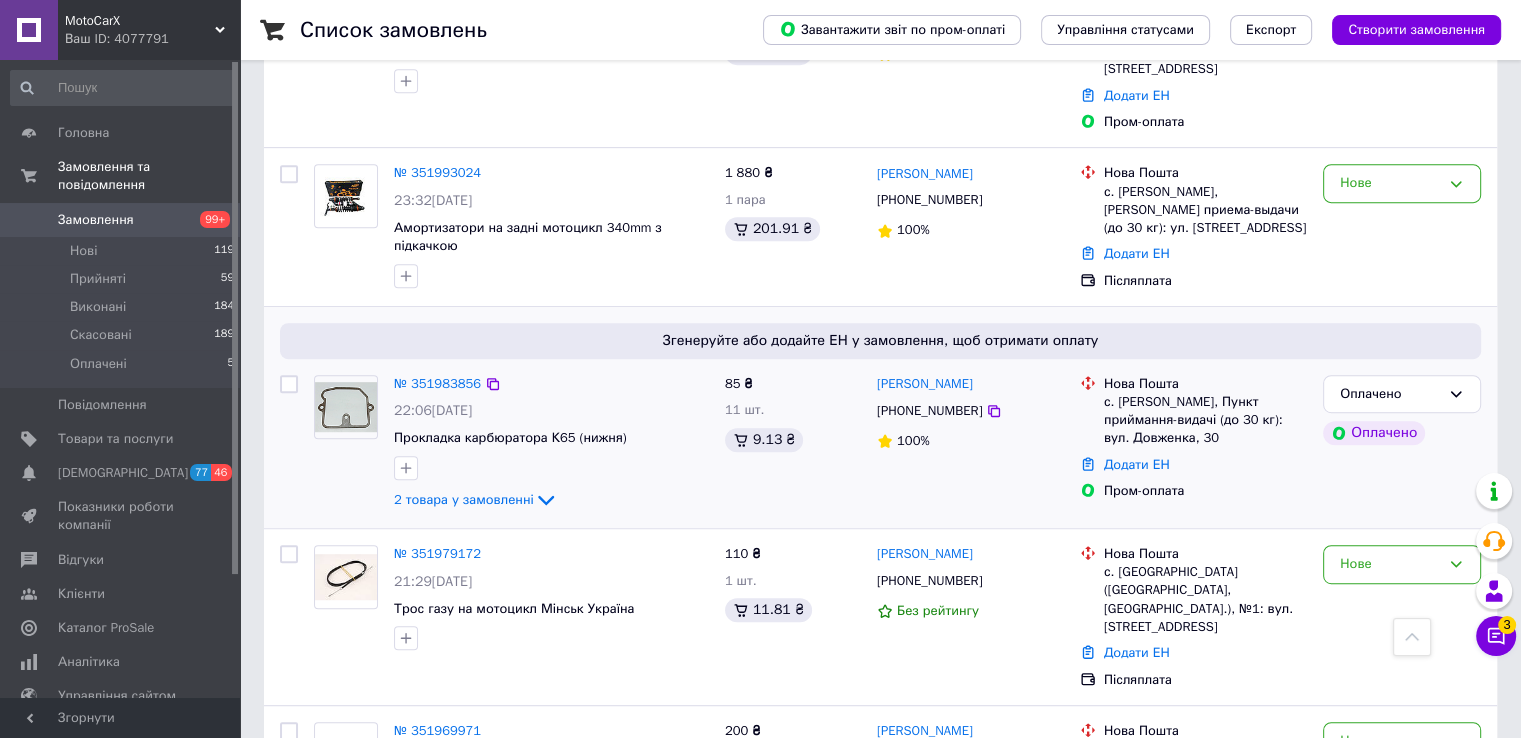 click at bounding box center [346, 407] 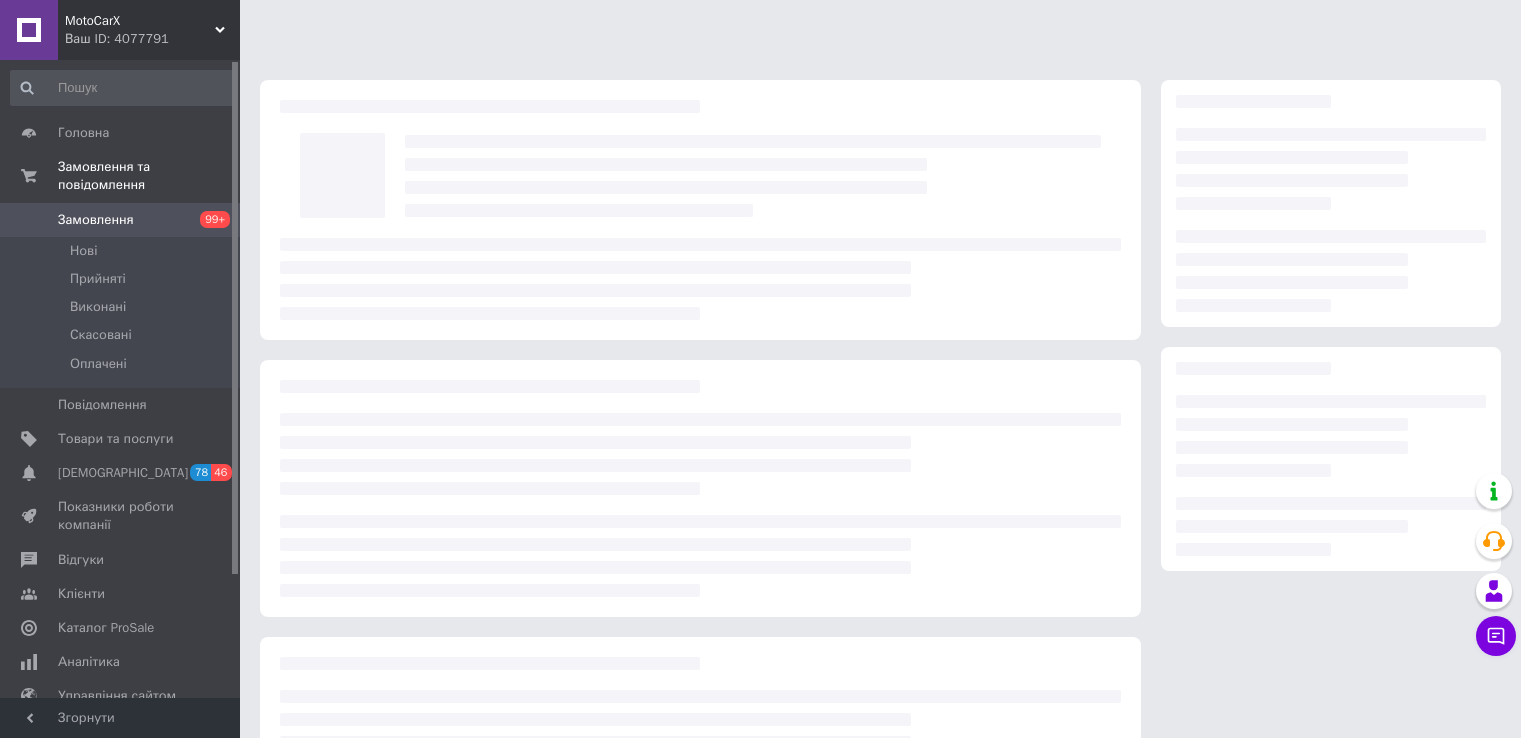 scroll, scrollTop: 0, scrollLeft: 0, axis: both 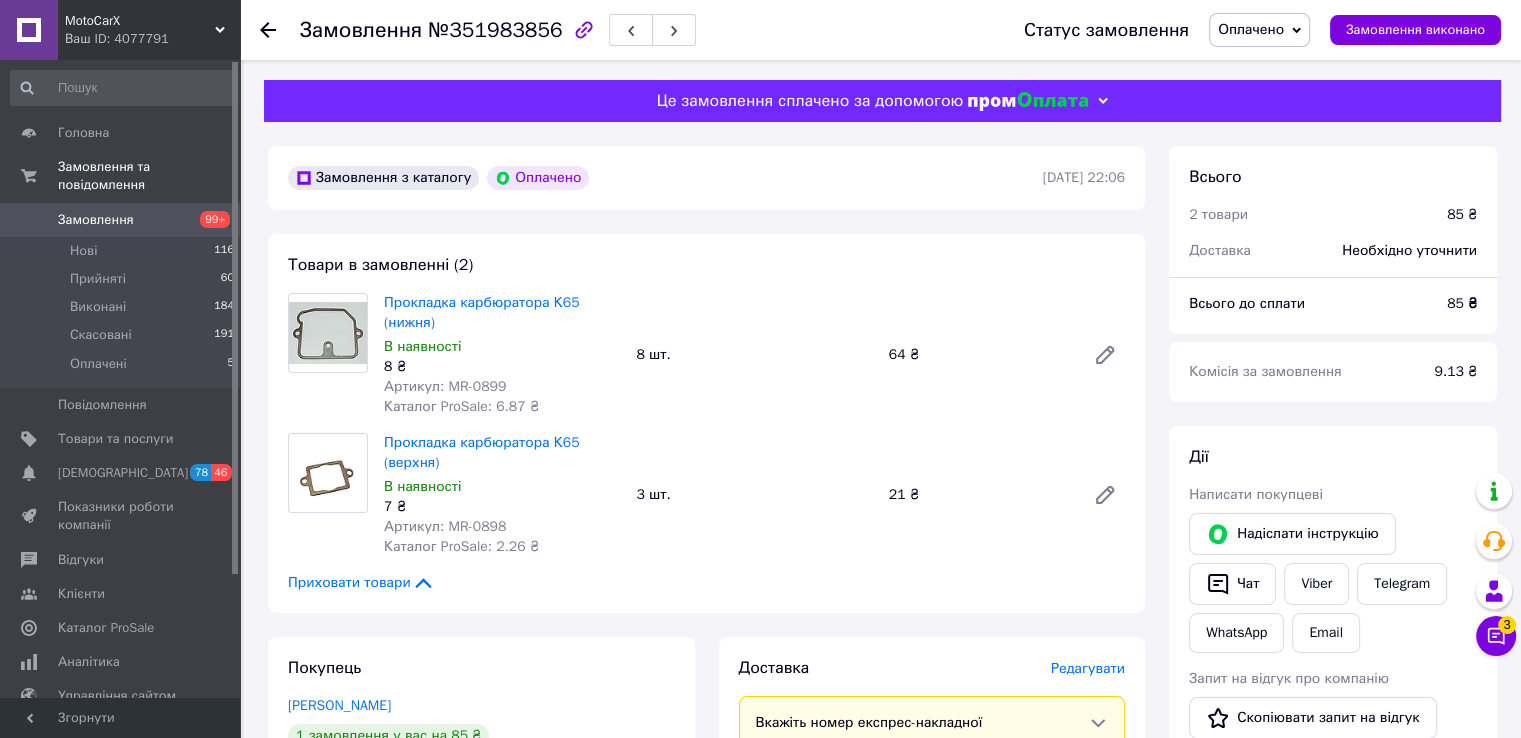 click on "Артикул: MR-0899" at bounding box center (445, 386) 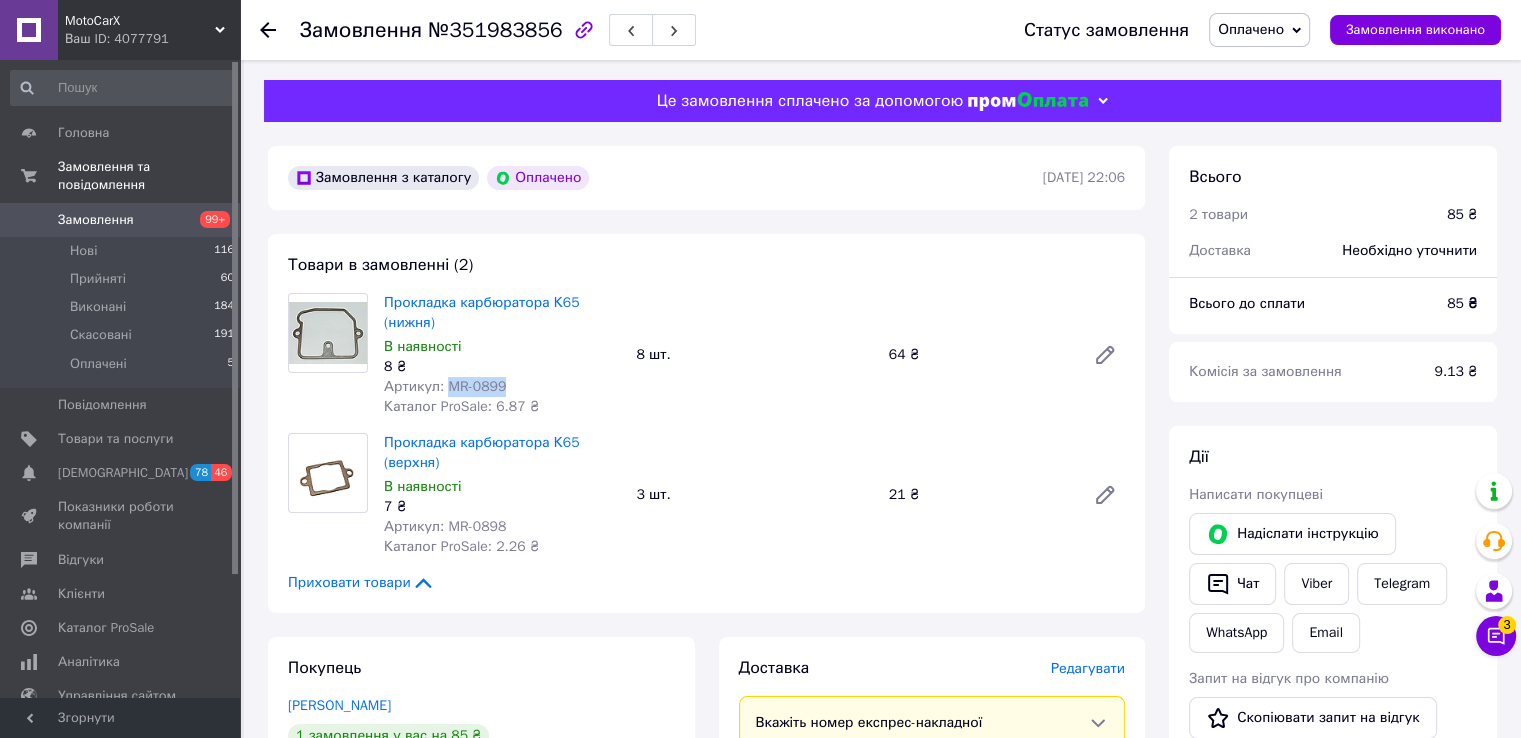 copy on "MR-0899" 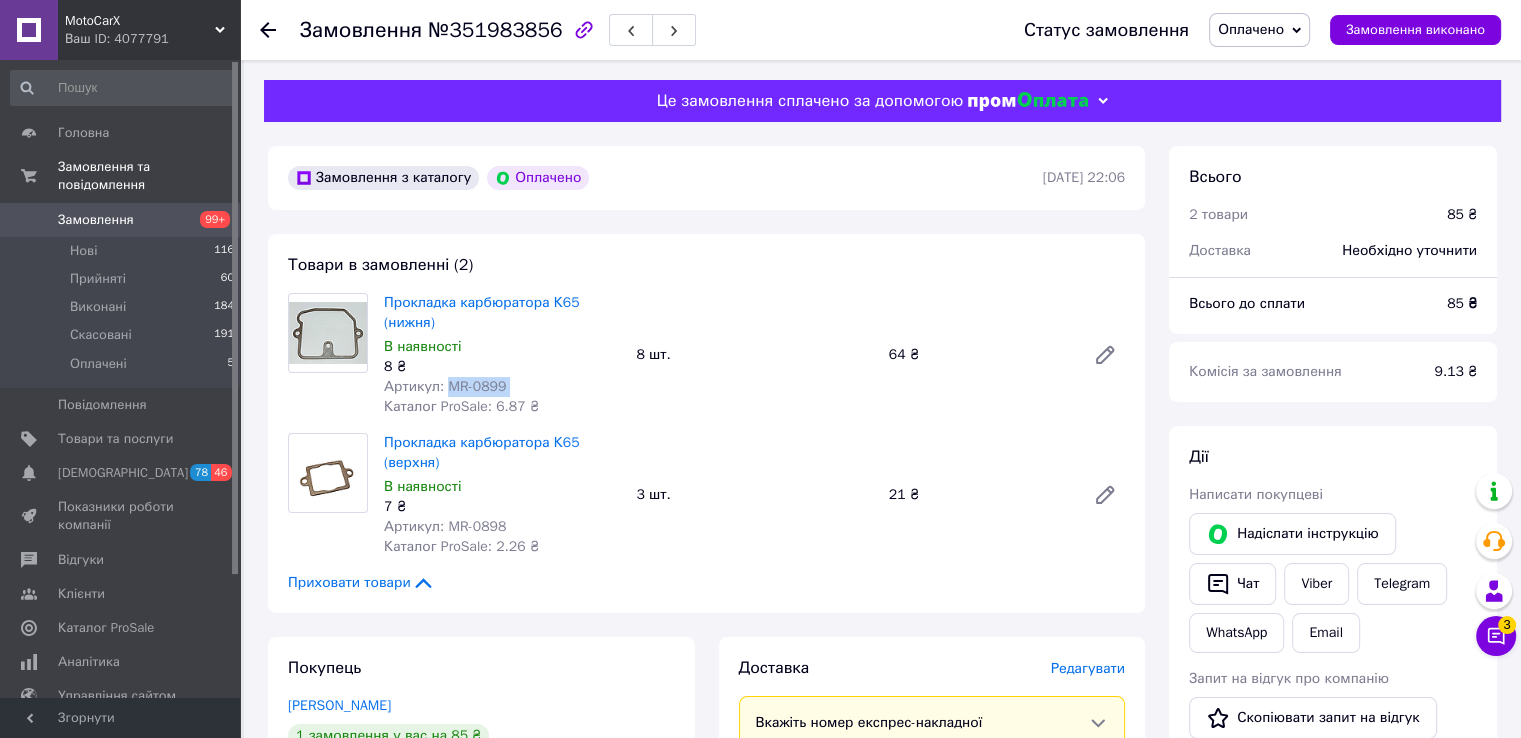 drag, startPoint x: 452, startPoint y: 389, endPoint x: 504, endPoint y: 393, distance: 52.153618 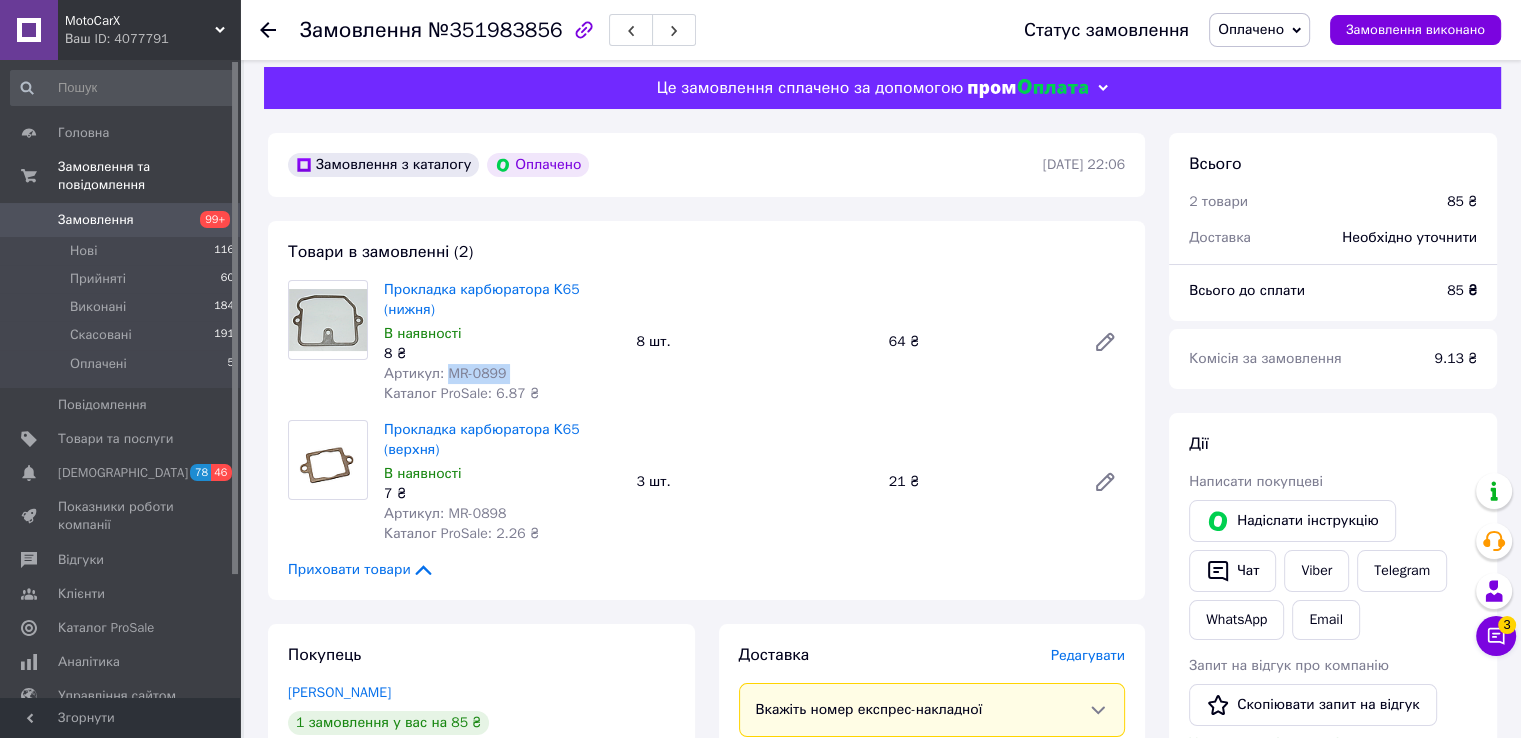 scroll, scrollTop: 100, scrollLeft: 0, axis: vertical 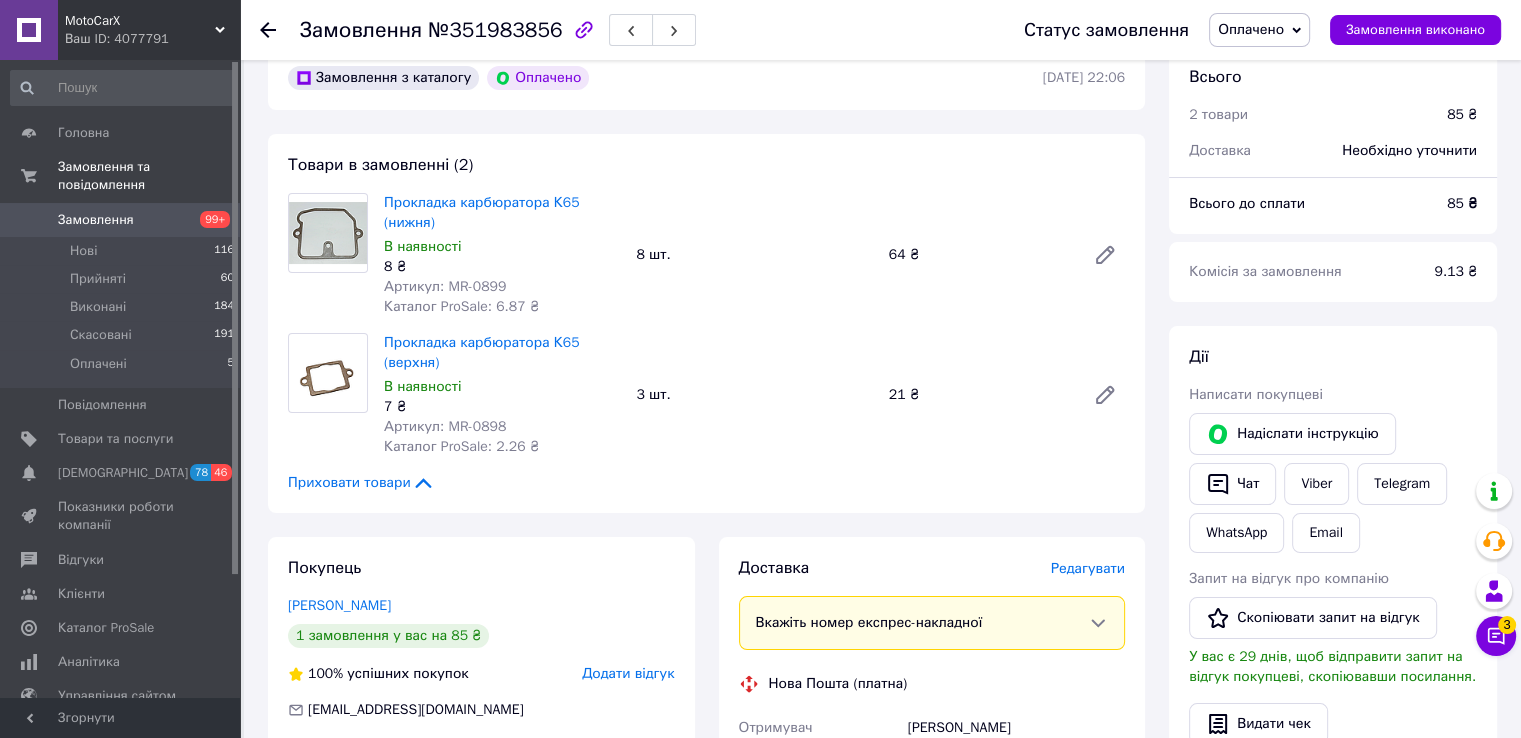 click on "Артикул: MR-0898" at bounding box center (445, 426) 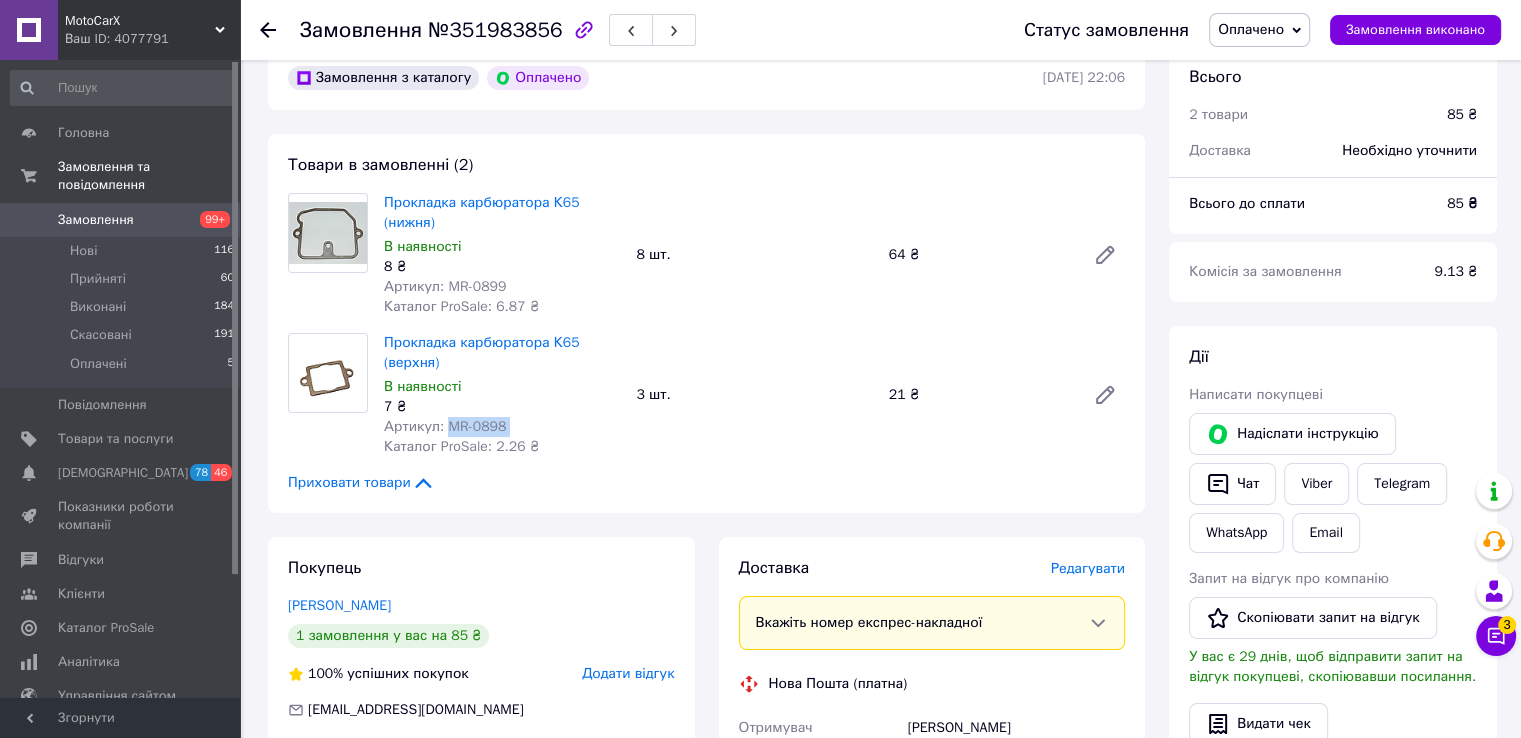 drag, startPoint x: 453, startPoint y: 427, endPoint x: 514, endPoint y: 428, distance: 61.008198 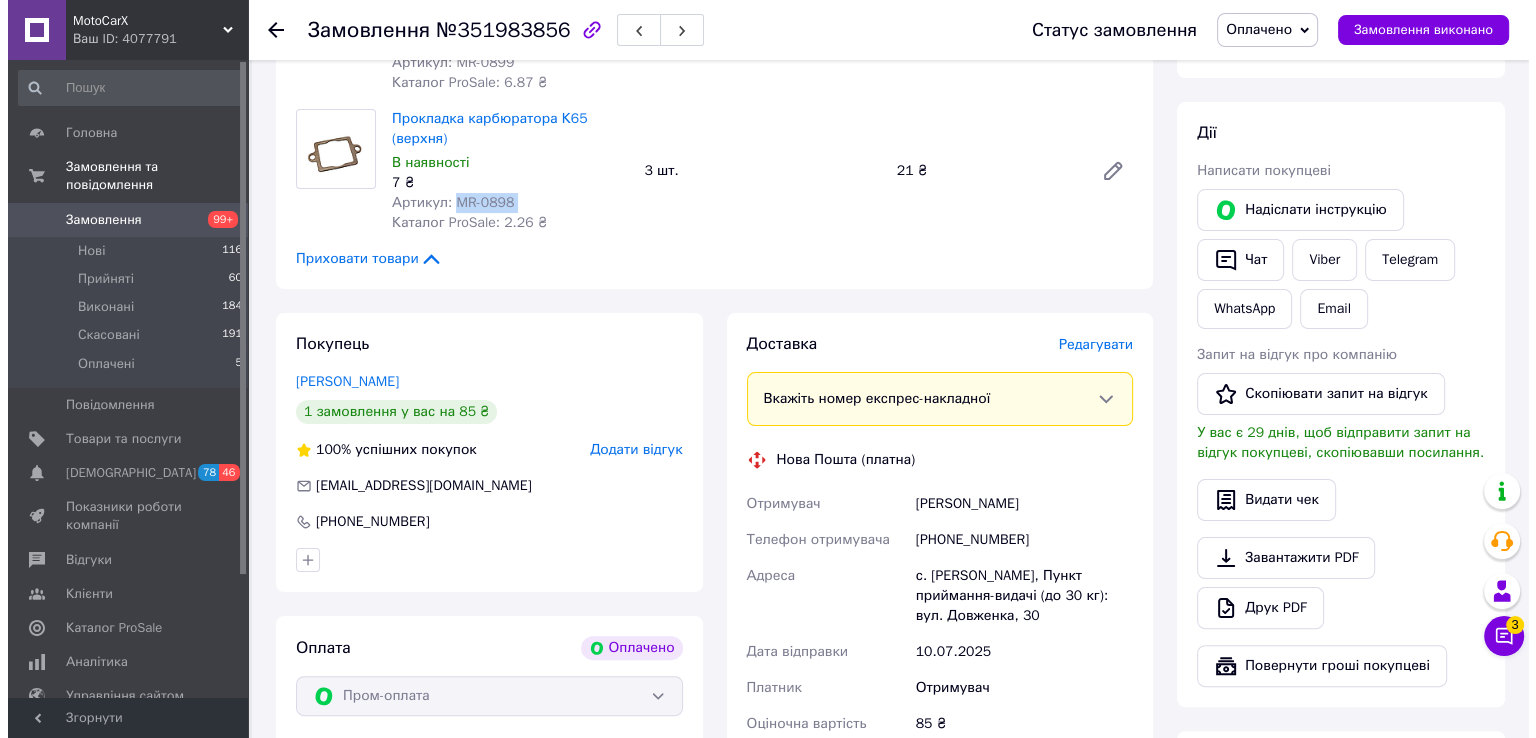 scroll, scrollTop: 400, scrollLeft: 0, axis: vertical 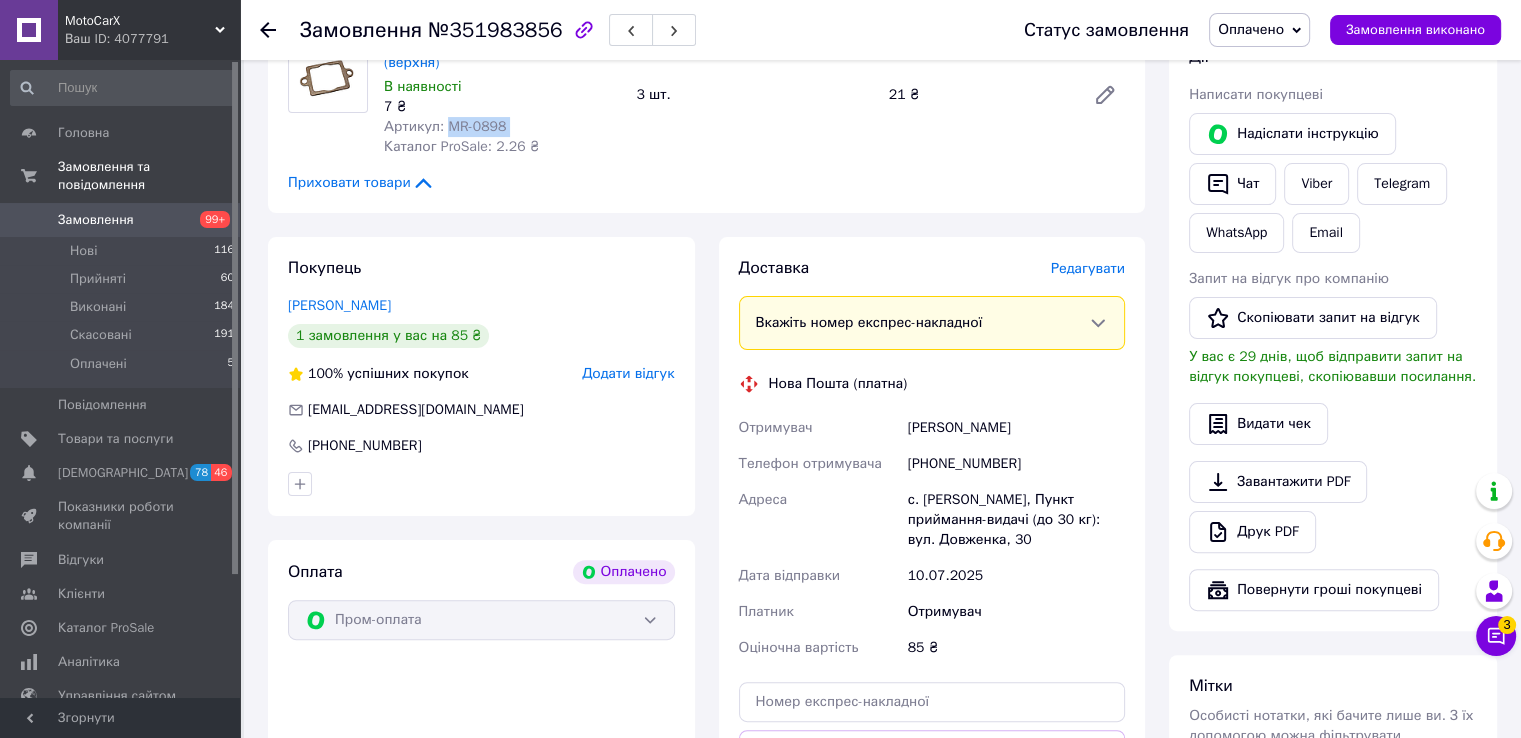 click on "Доставка Редагувати Вкажіть номер експрес-накладної Обов'язково введіть номер експрес-накладної,
якщо створювали її не на цій сторінці. У разі,
якщо номер ЕН не буде доданий, ми не зможемо
виплатити гроші за замовлення Мобільний номер покупця (із замовлення) повинен відповідати номеру отримувача за накладною Нова Пошта (платна) Отримувач Зубик Ігор Телефон отримувача +380977585356 Адреса с. Орява, Пункт приймання-видачі (до 30 кг): вул. Довженка, 30 Дата відправки 10.07.2025 Платник Отримувач Оціночна вартість 85 ₴ Передати номер або Згенерувати ЕН Платник Отримувач 85" at bounding box center (932, 558) 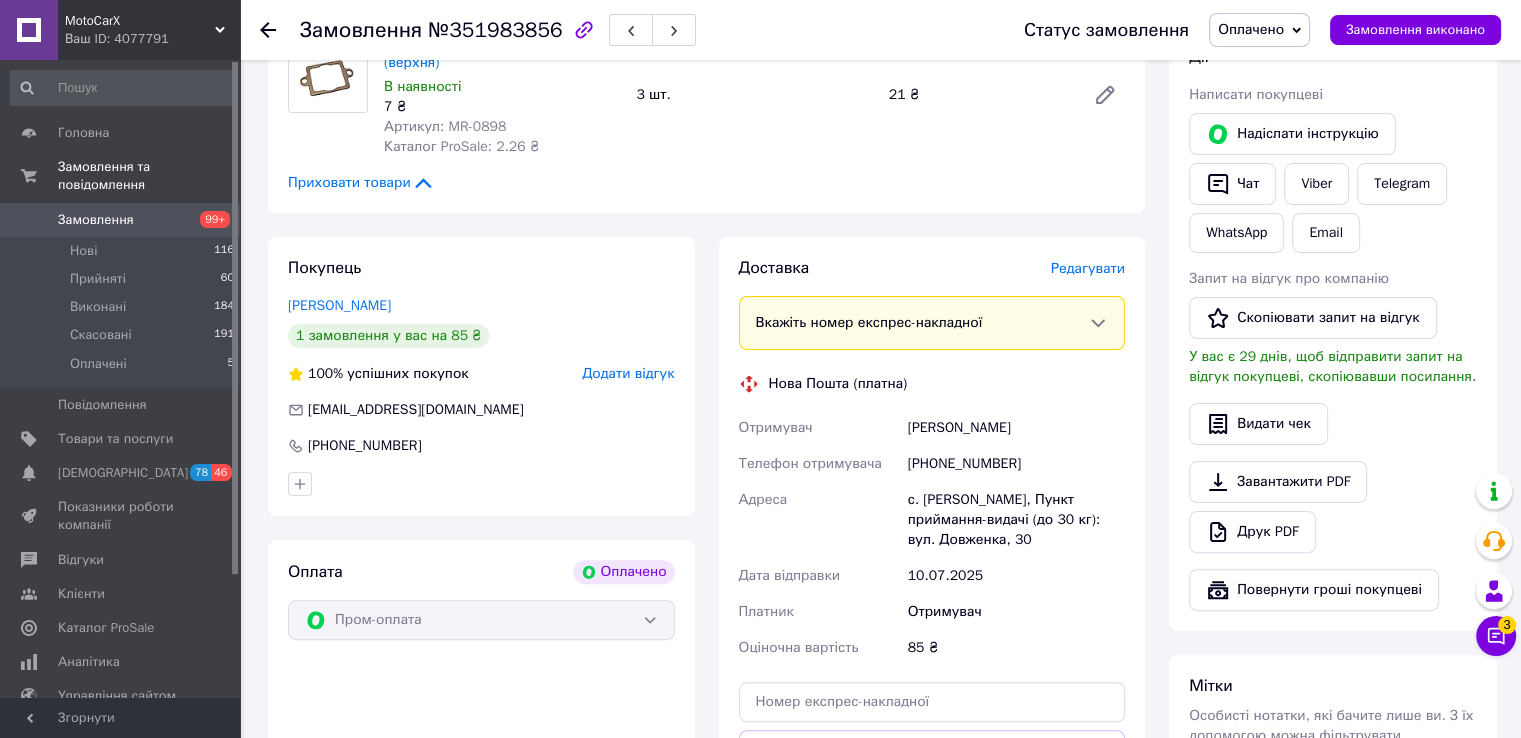click on "Редагувати" at bounding box center [1088, 268] 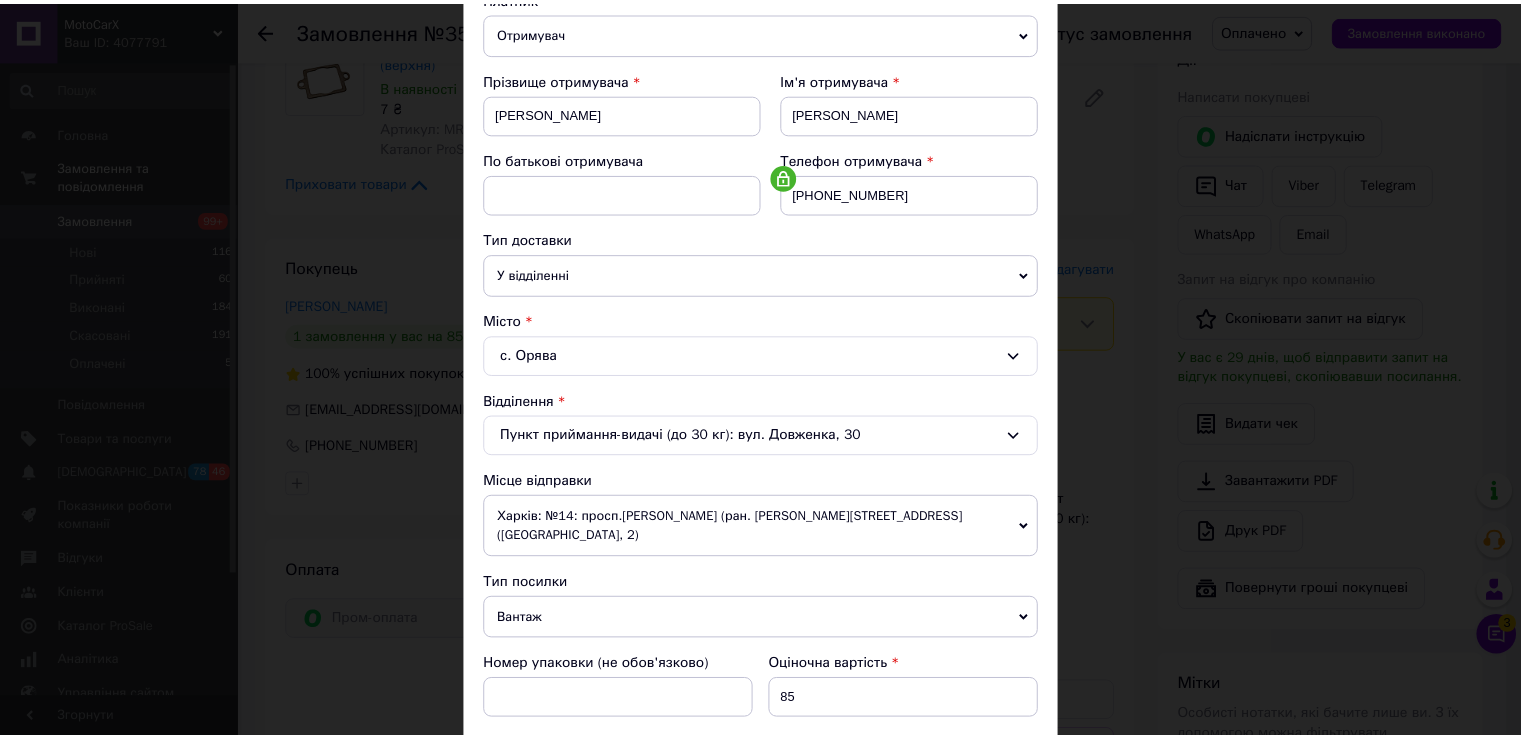 scroll, scrollTop: 584, scrollLeft: 0, axis: vertical 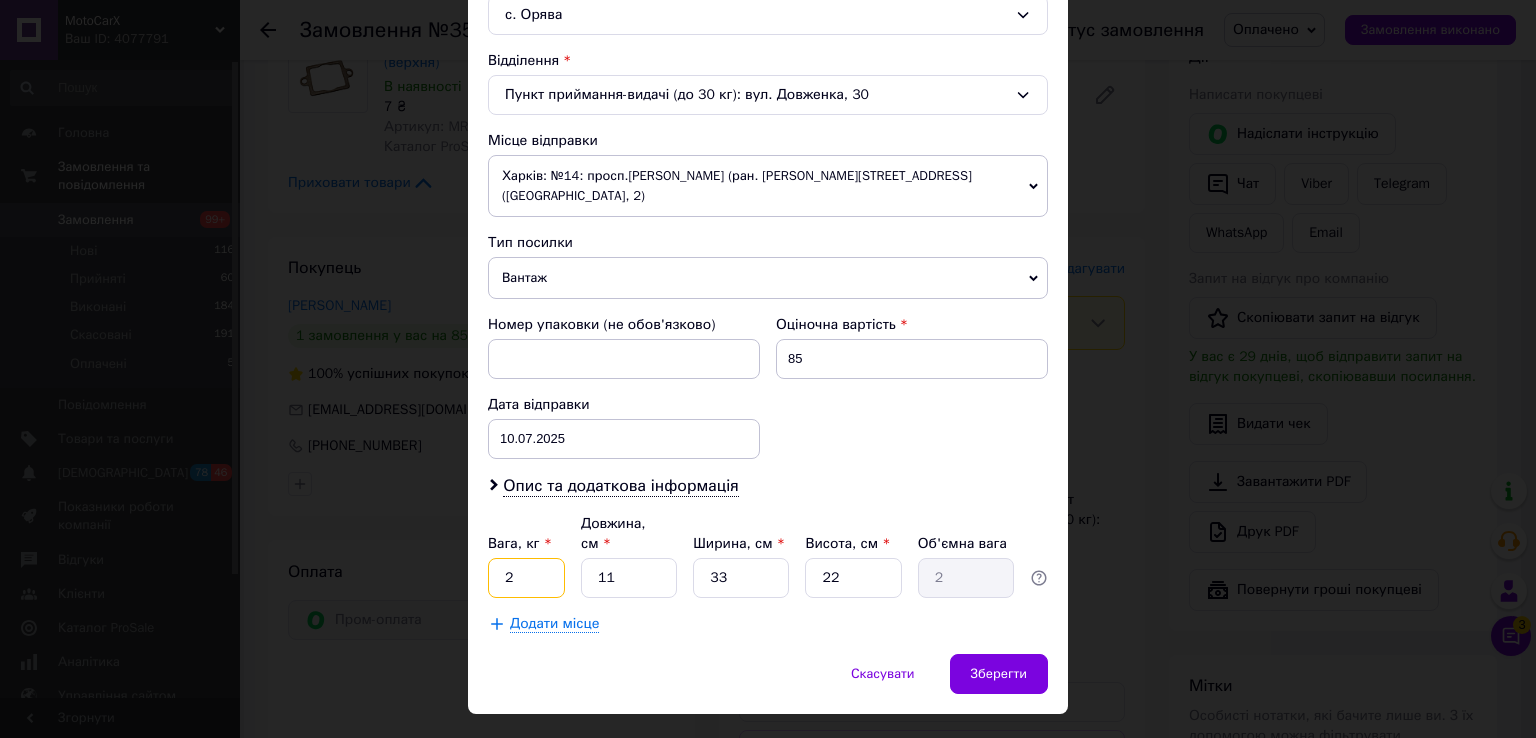 click on "2" at bounding box center [526, 578] 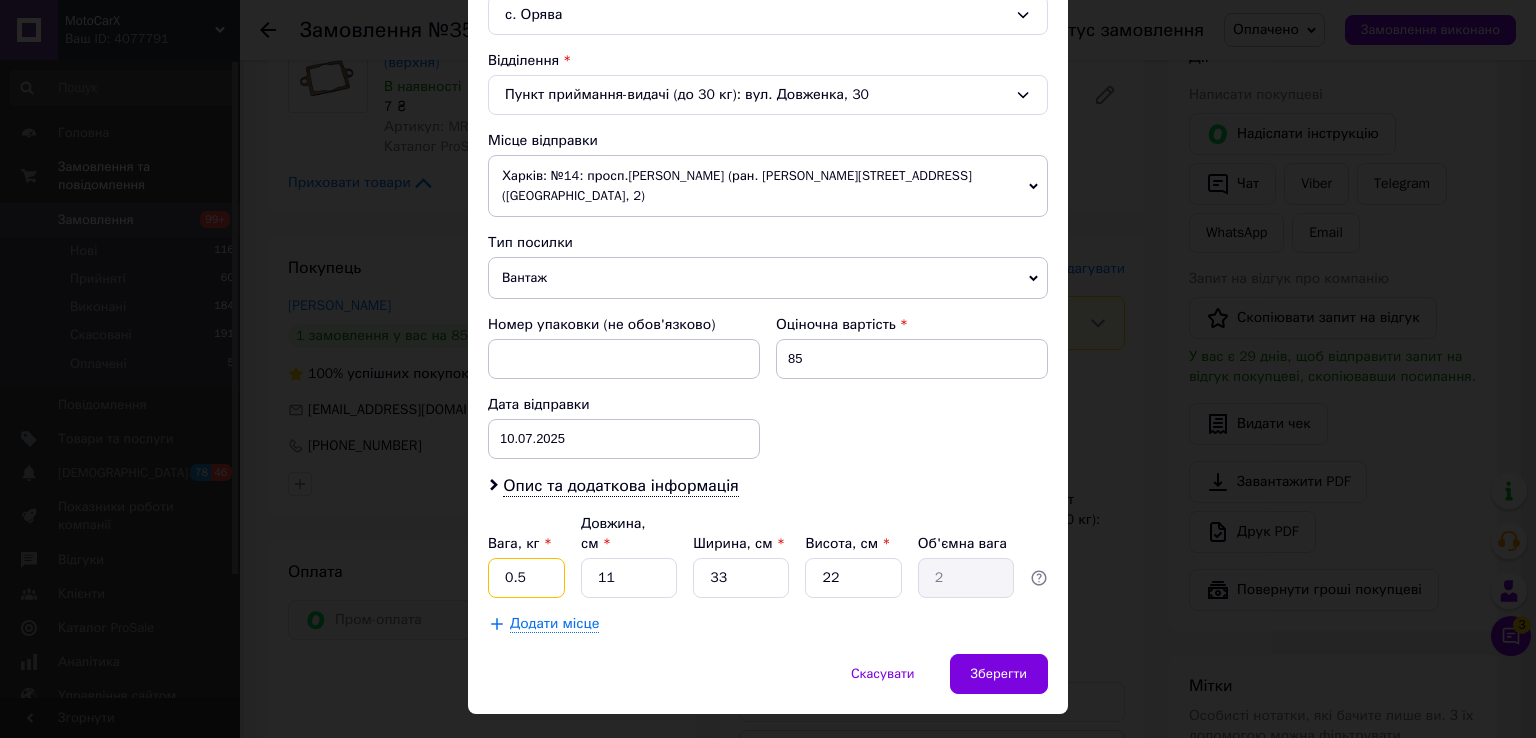 type on "0.5" 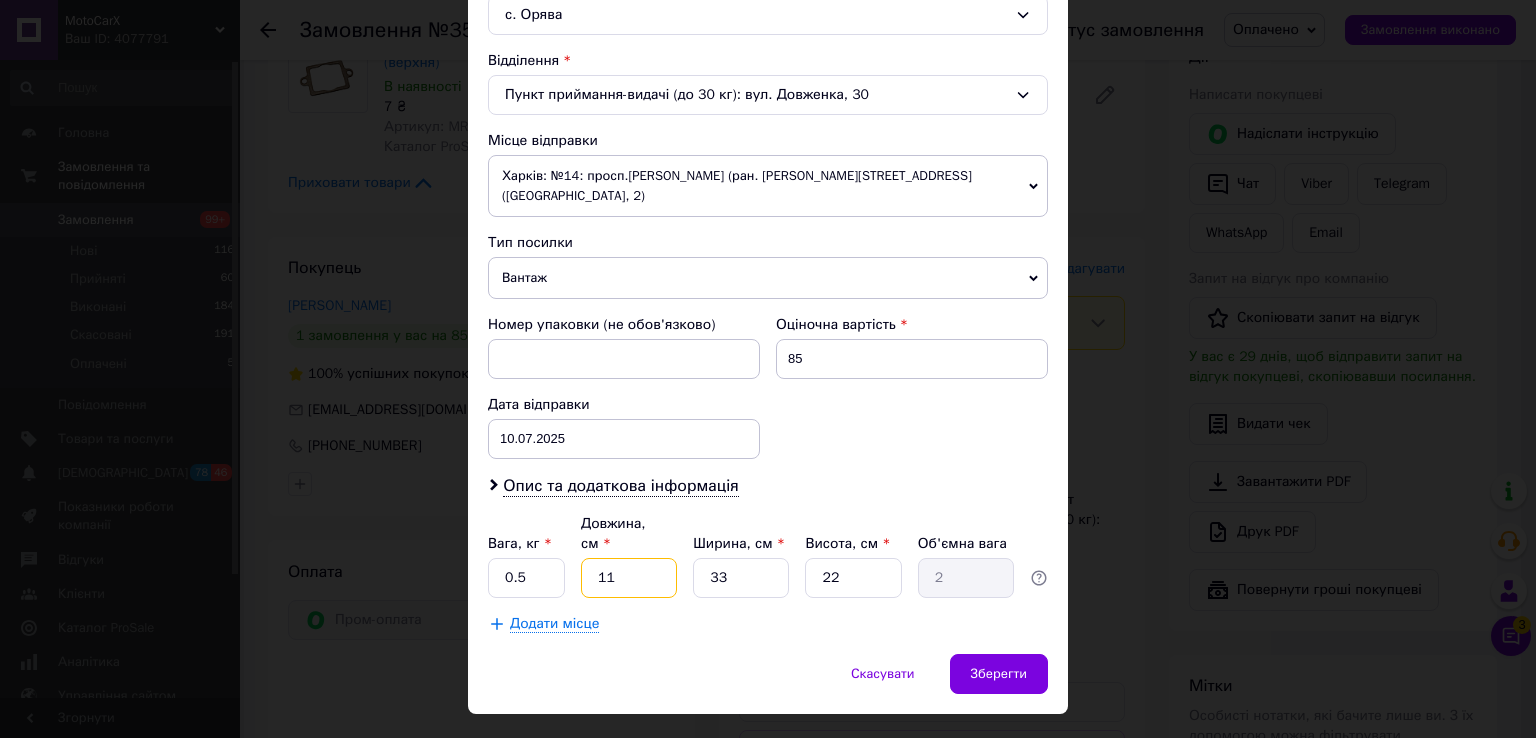 type on "2" 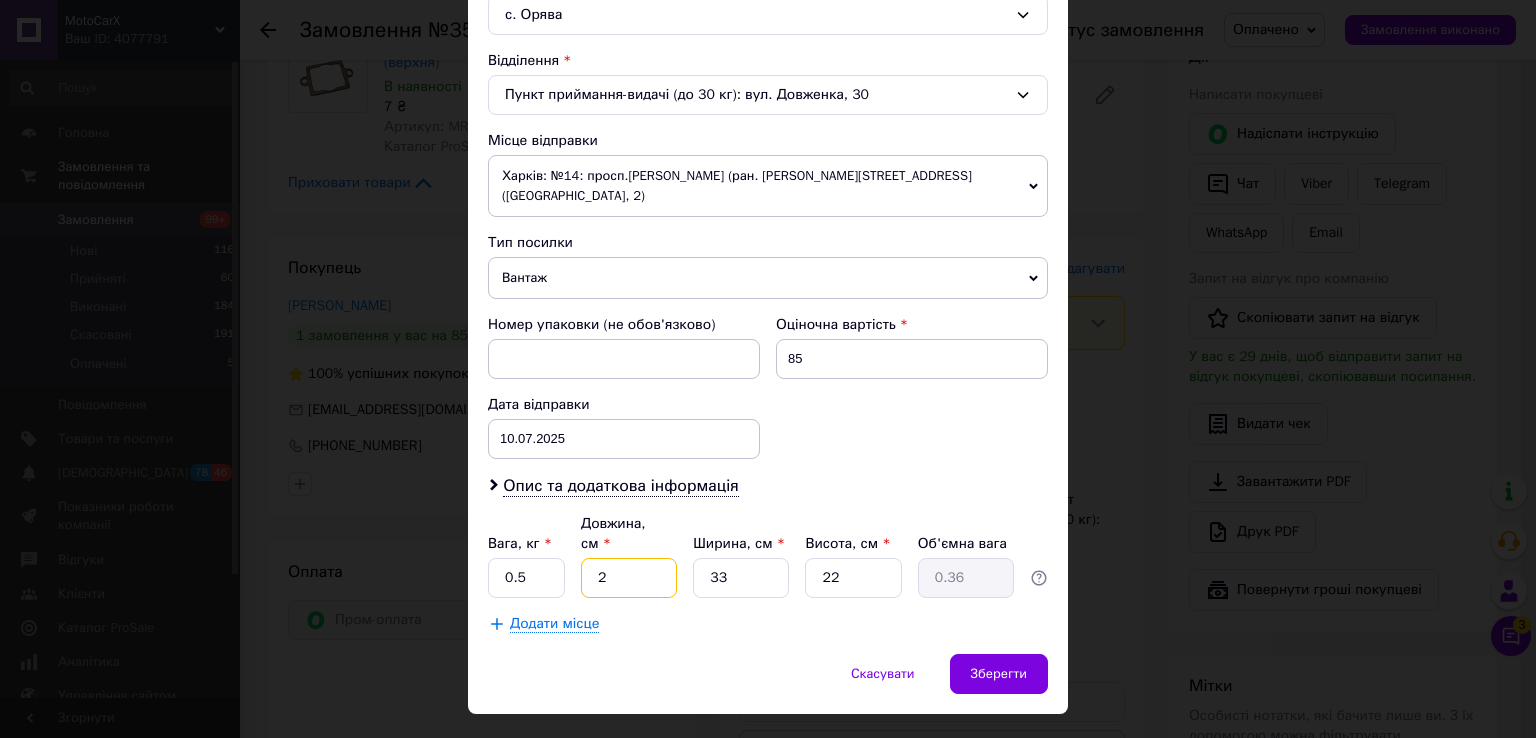 type on "20" 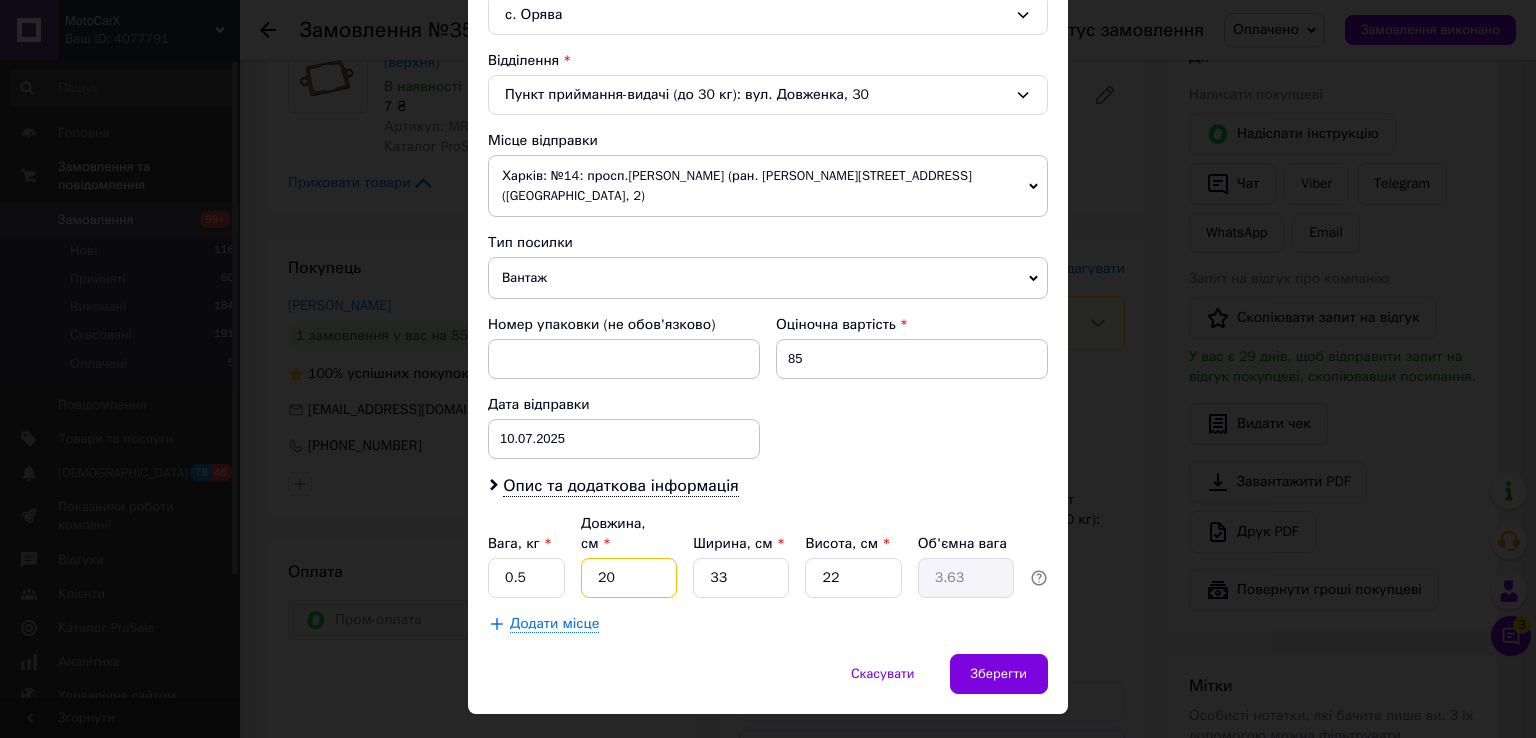 type on "20" 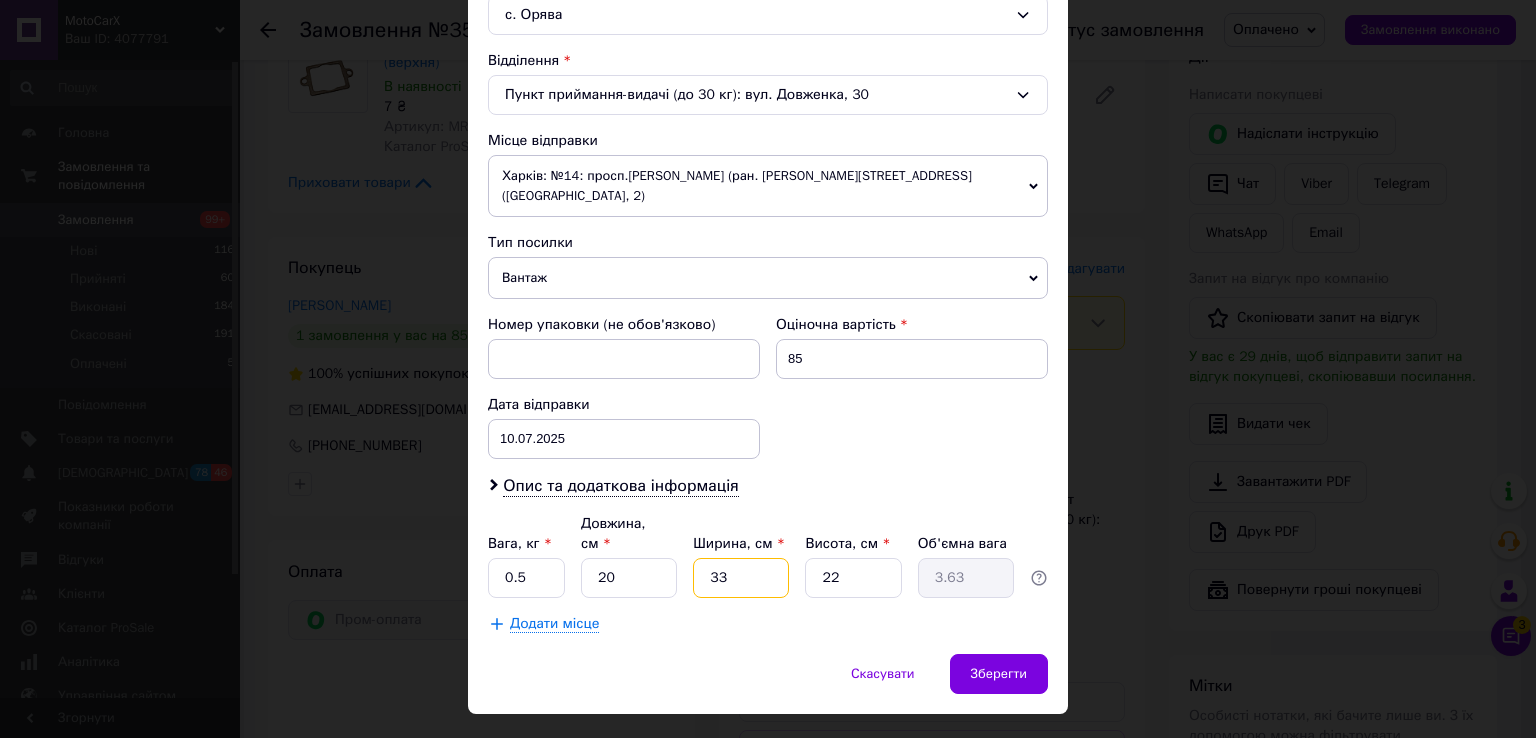 type on "1" 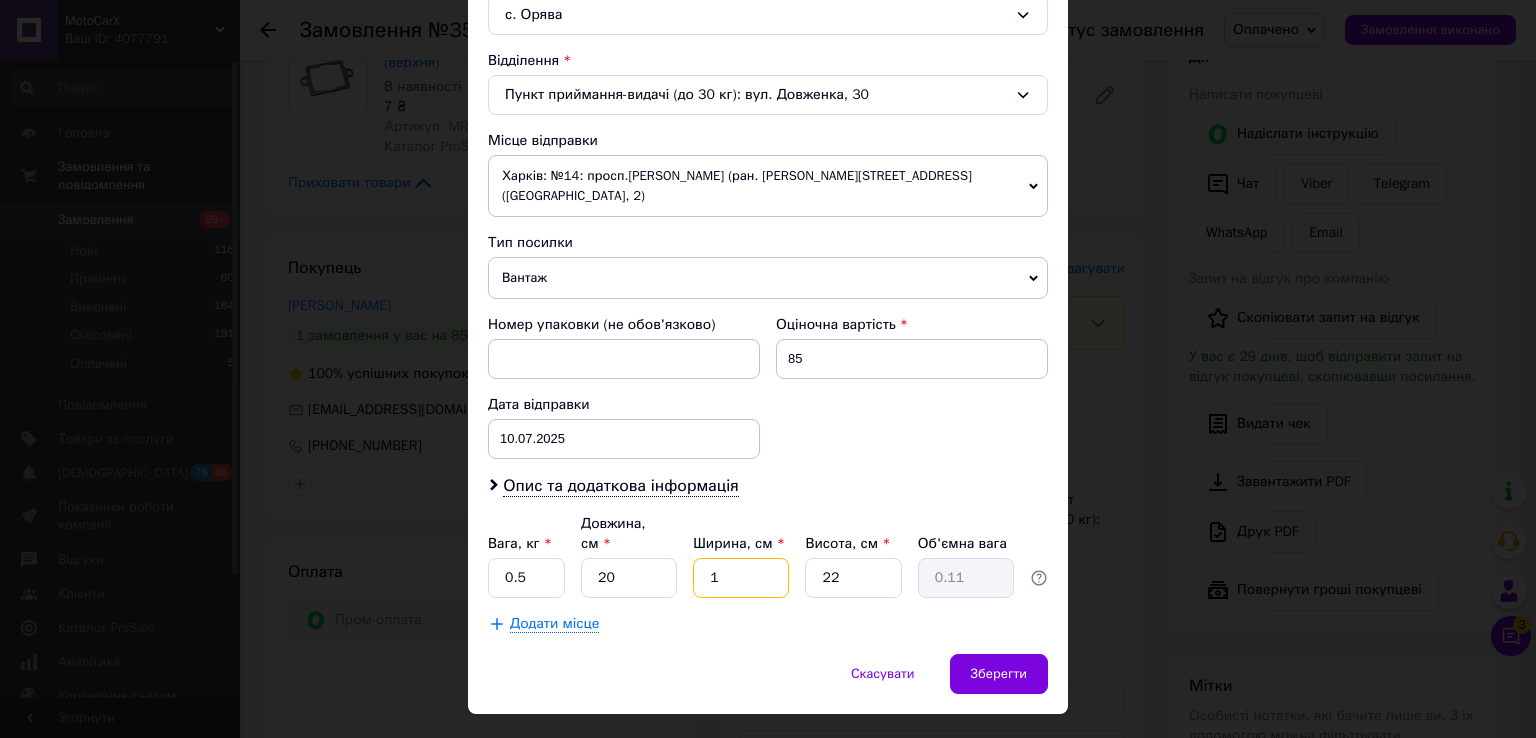 type on "10" 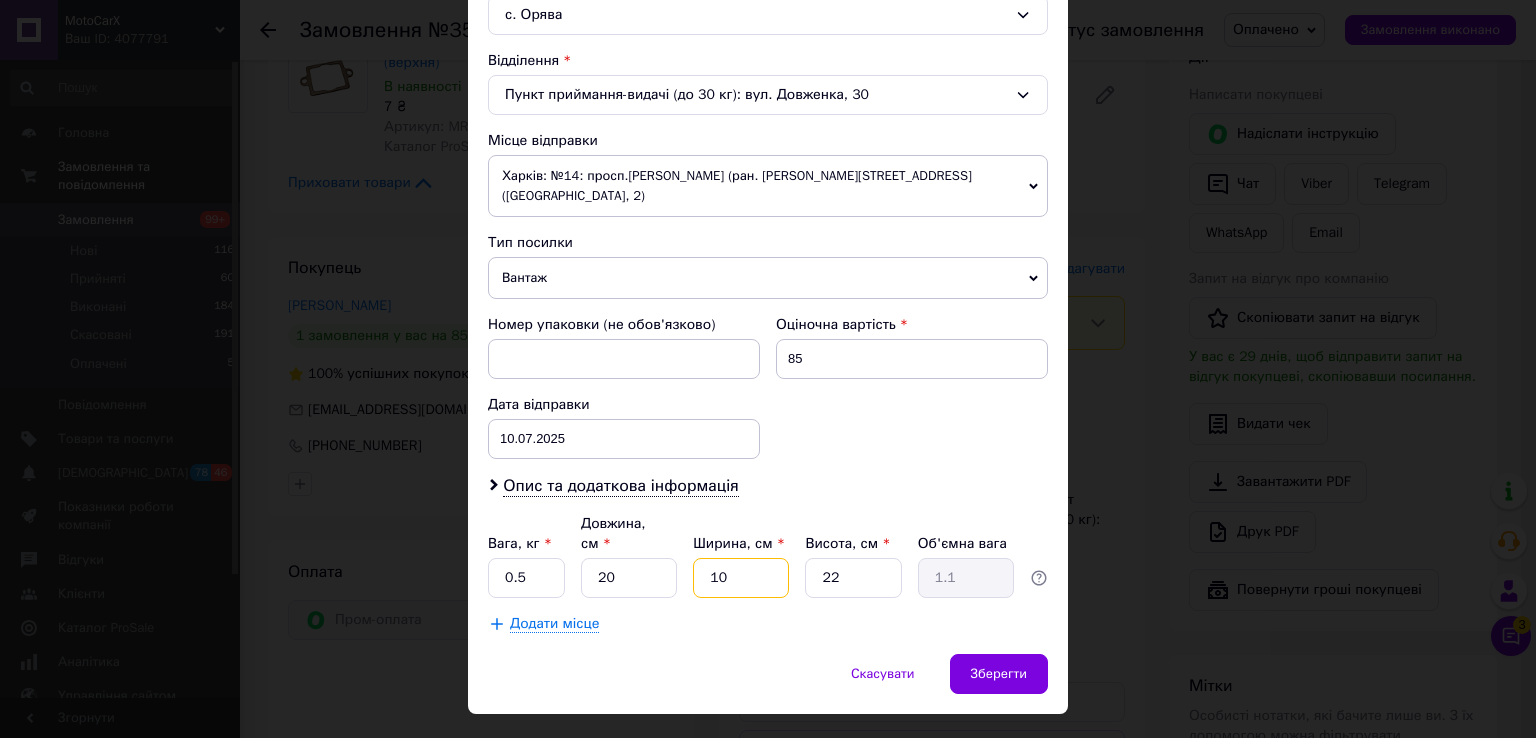 type on "10" 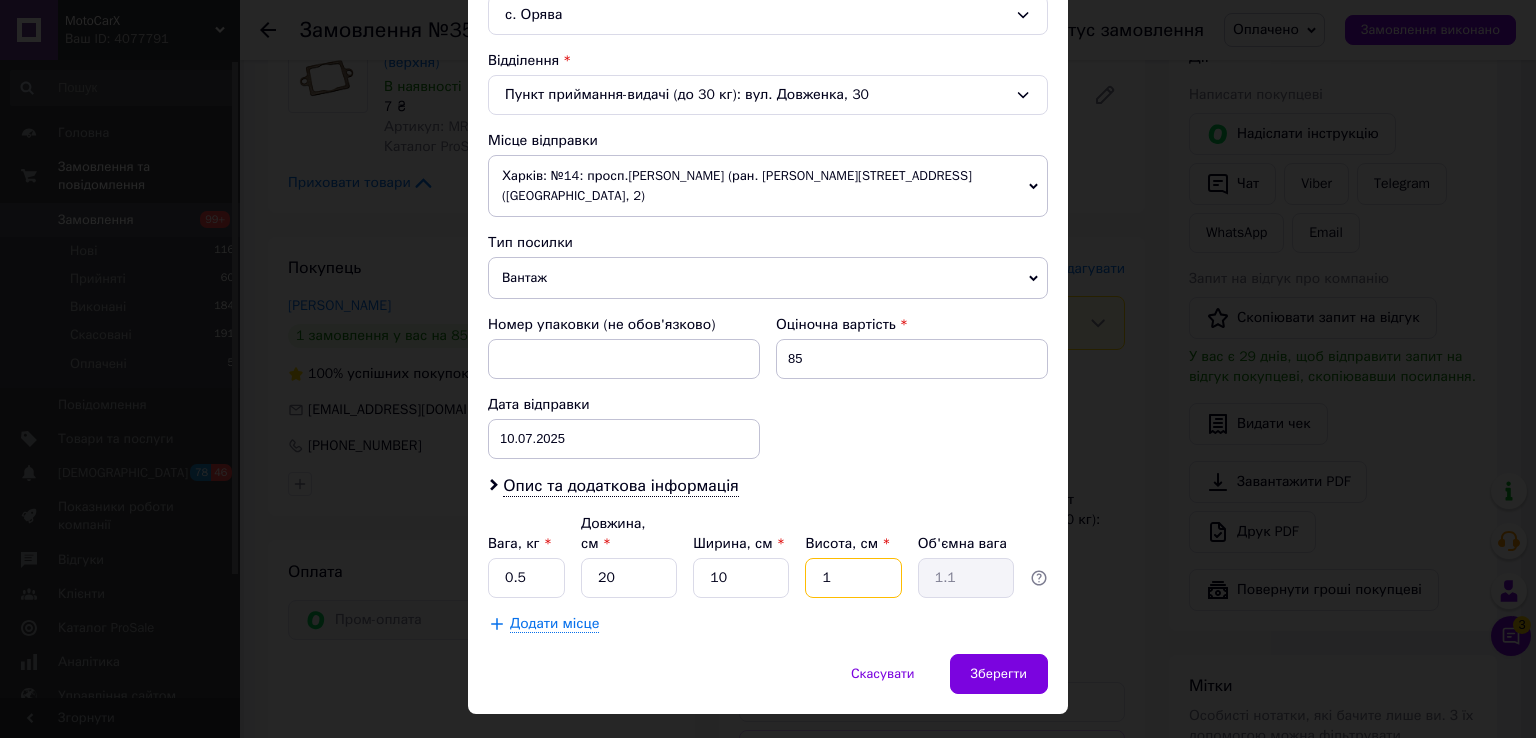 type on "1" 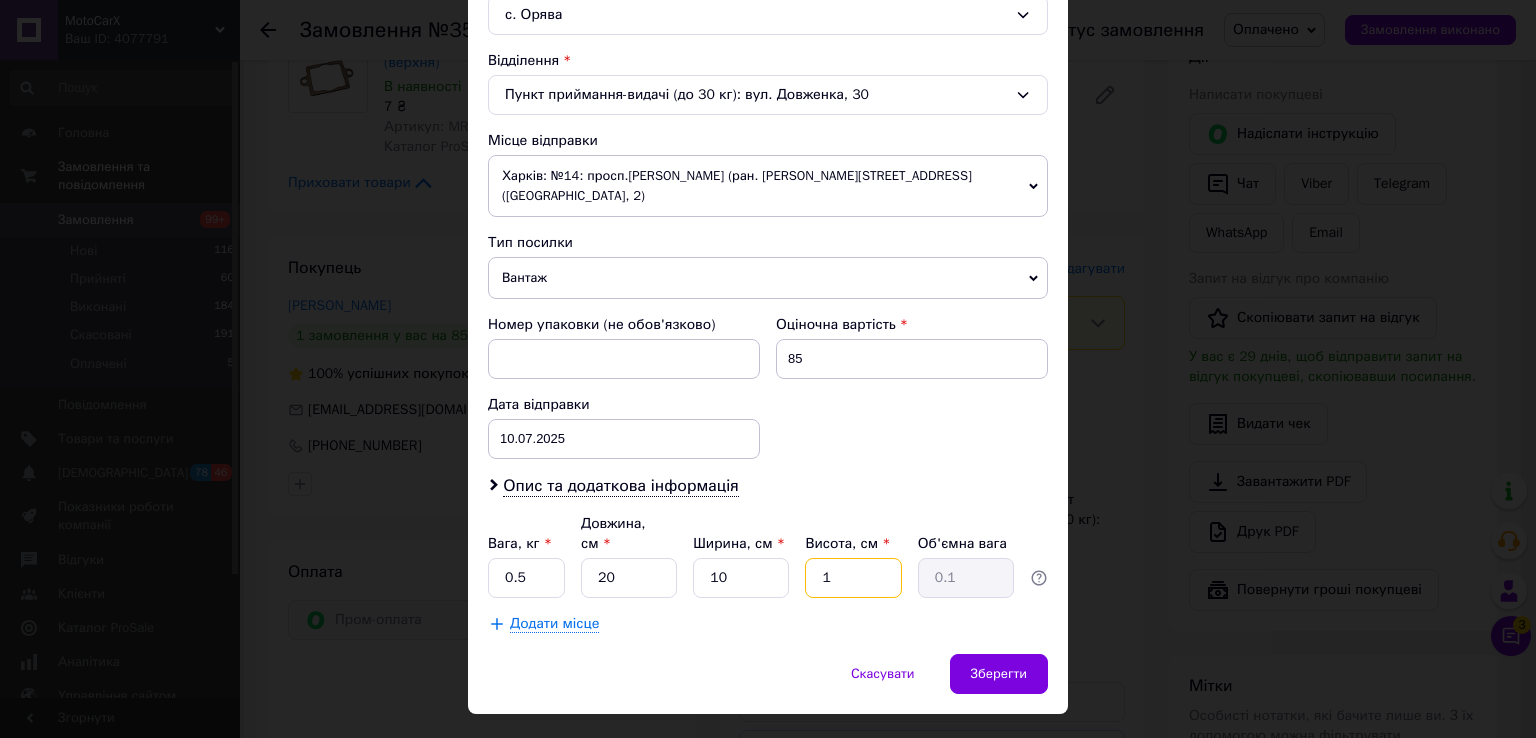 type on "10" 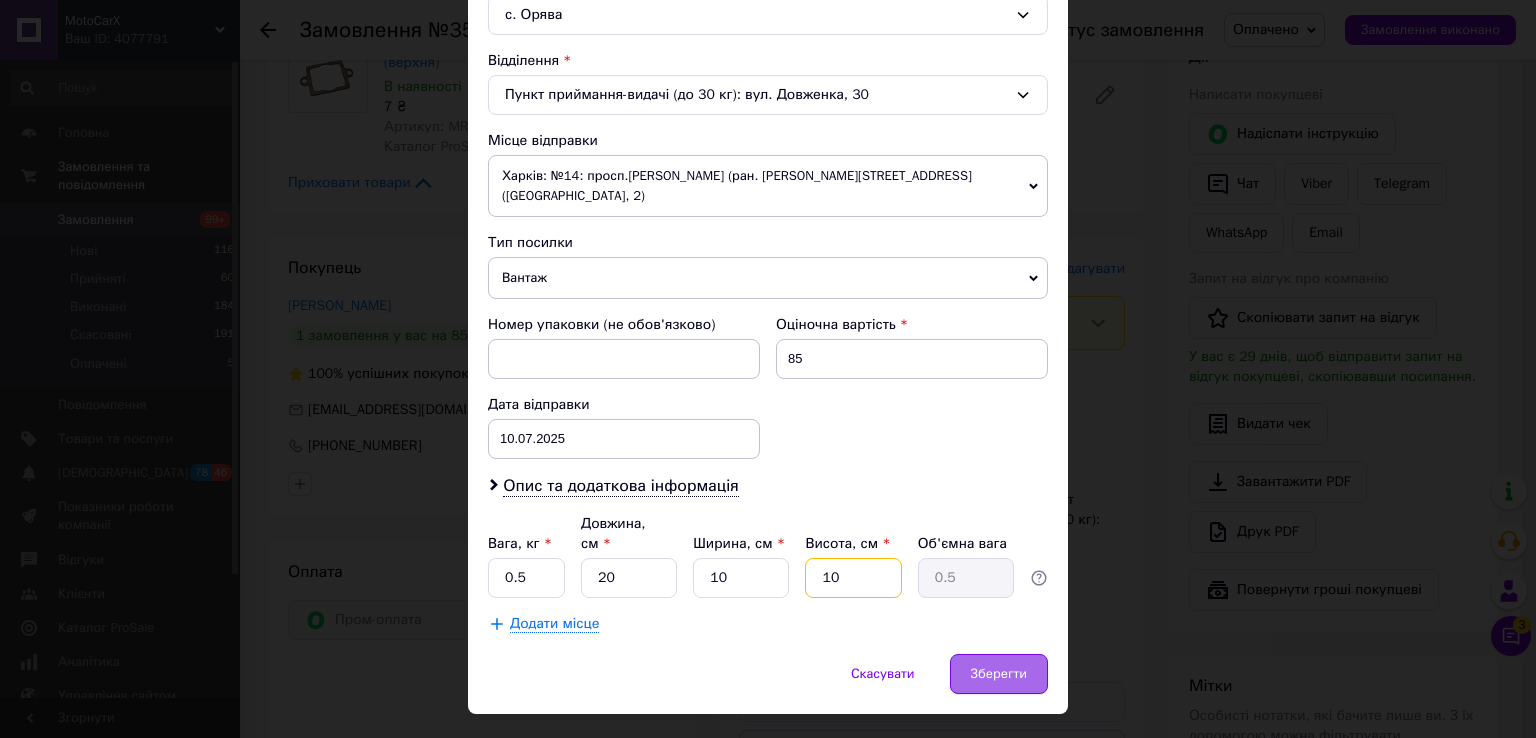 type on "10" 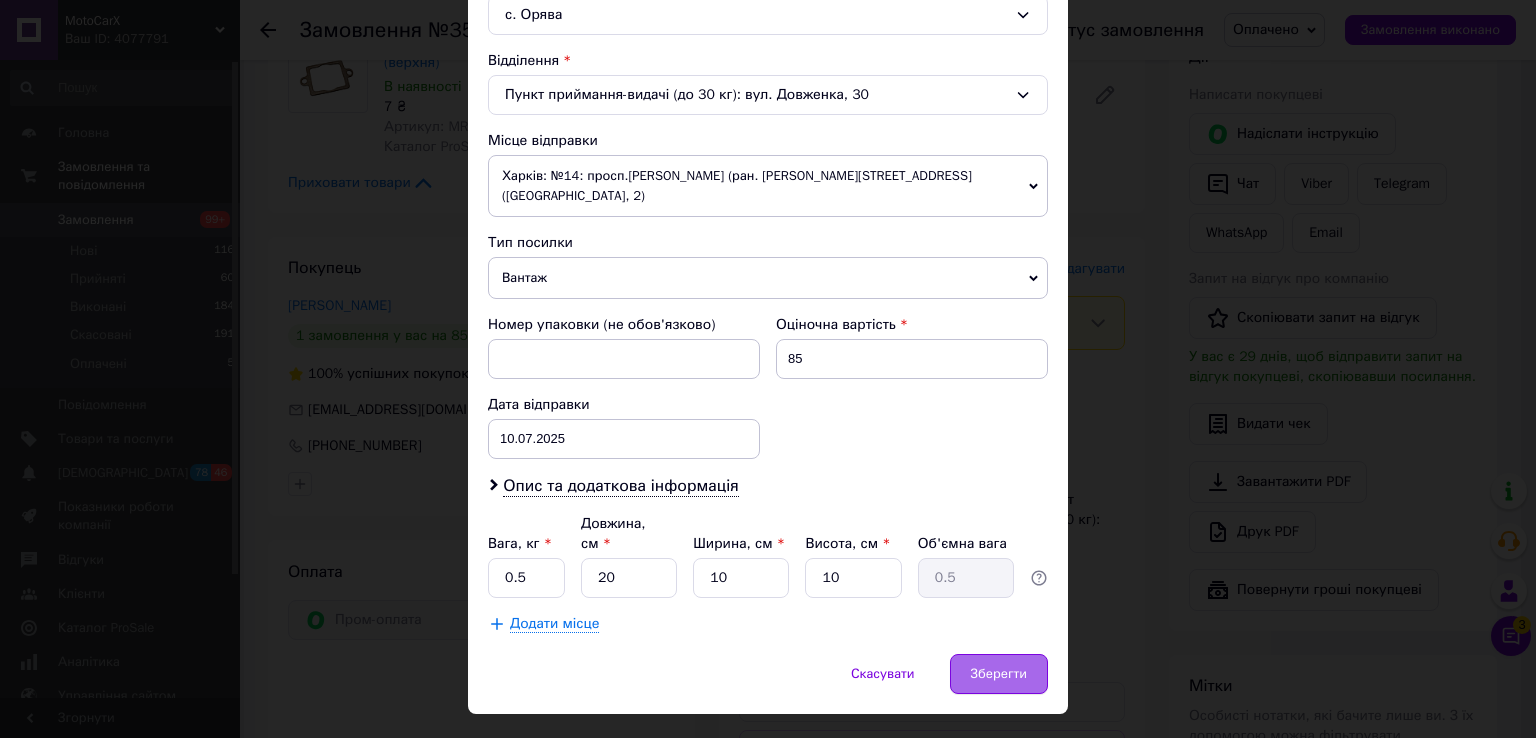 click on "Зберегти" at bounding box center [999, 674] 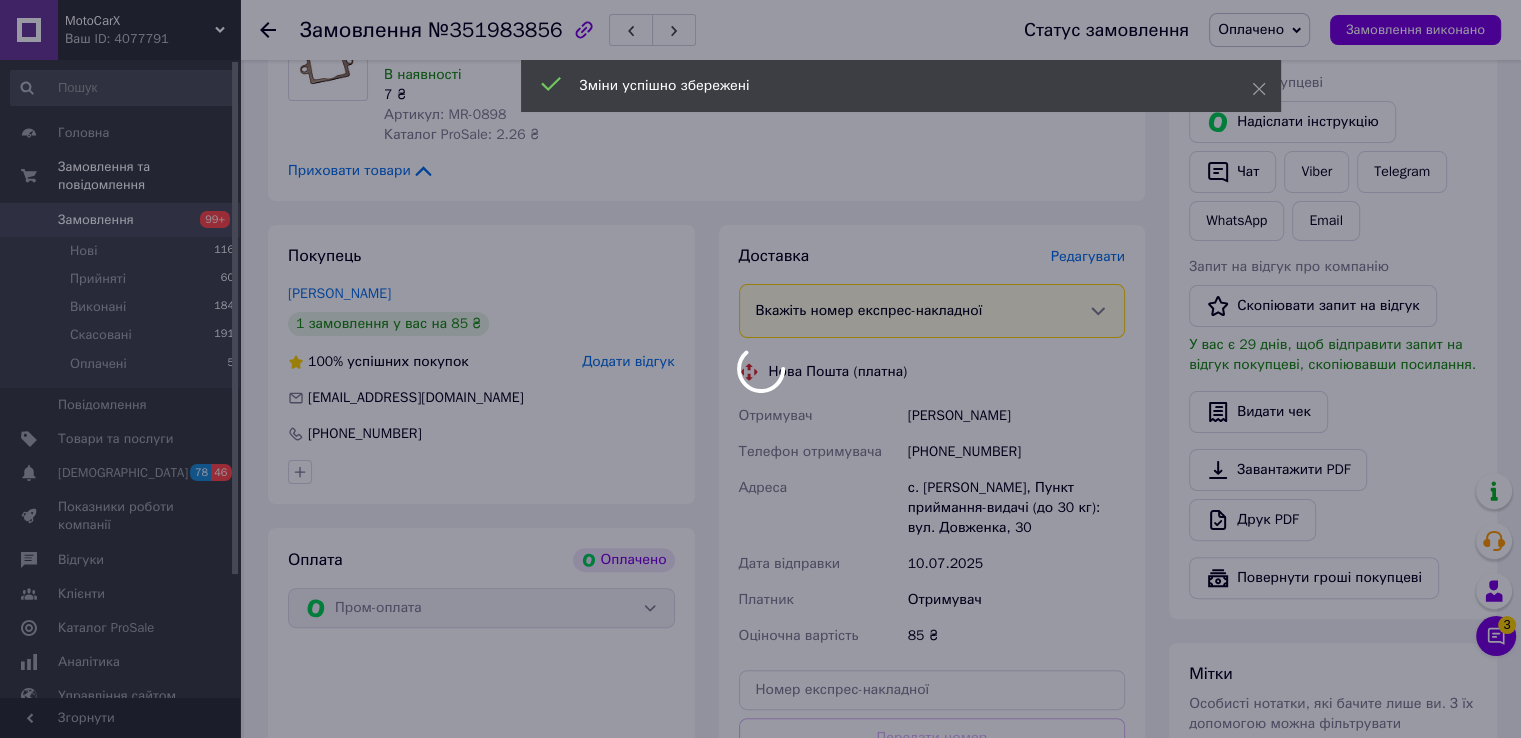 scroll, scrollTop: 600, scrollLeft: 0, axis: vertical 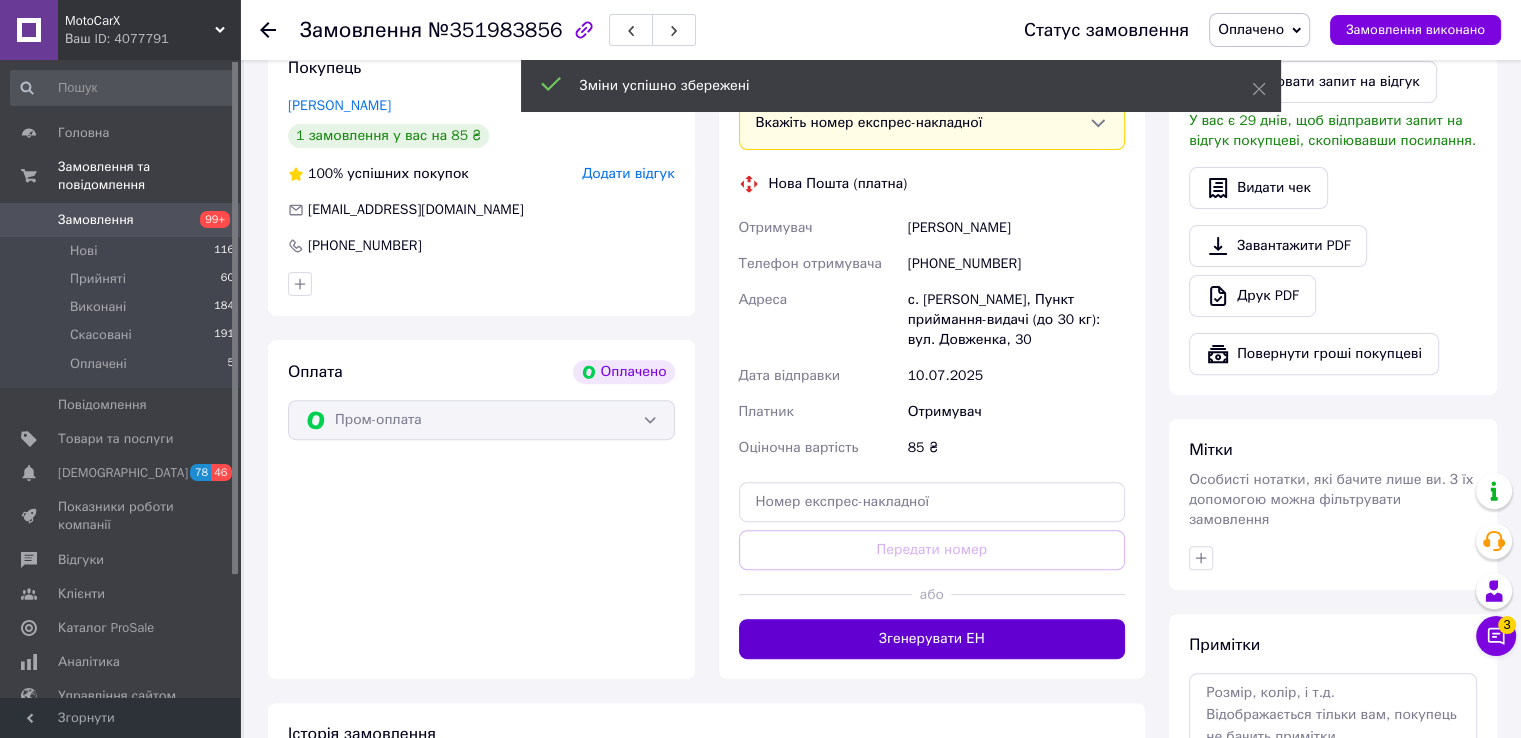 click on "Згенерувати ЕН" at bounding box center (932, 639) 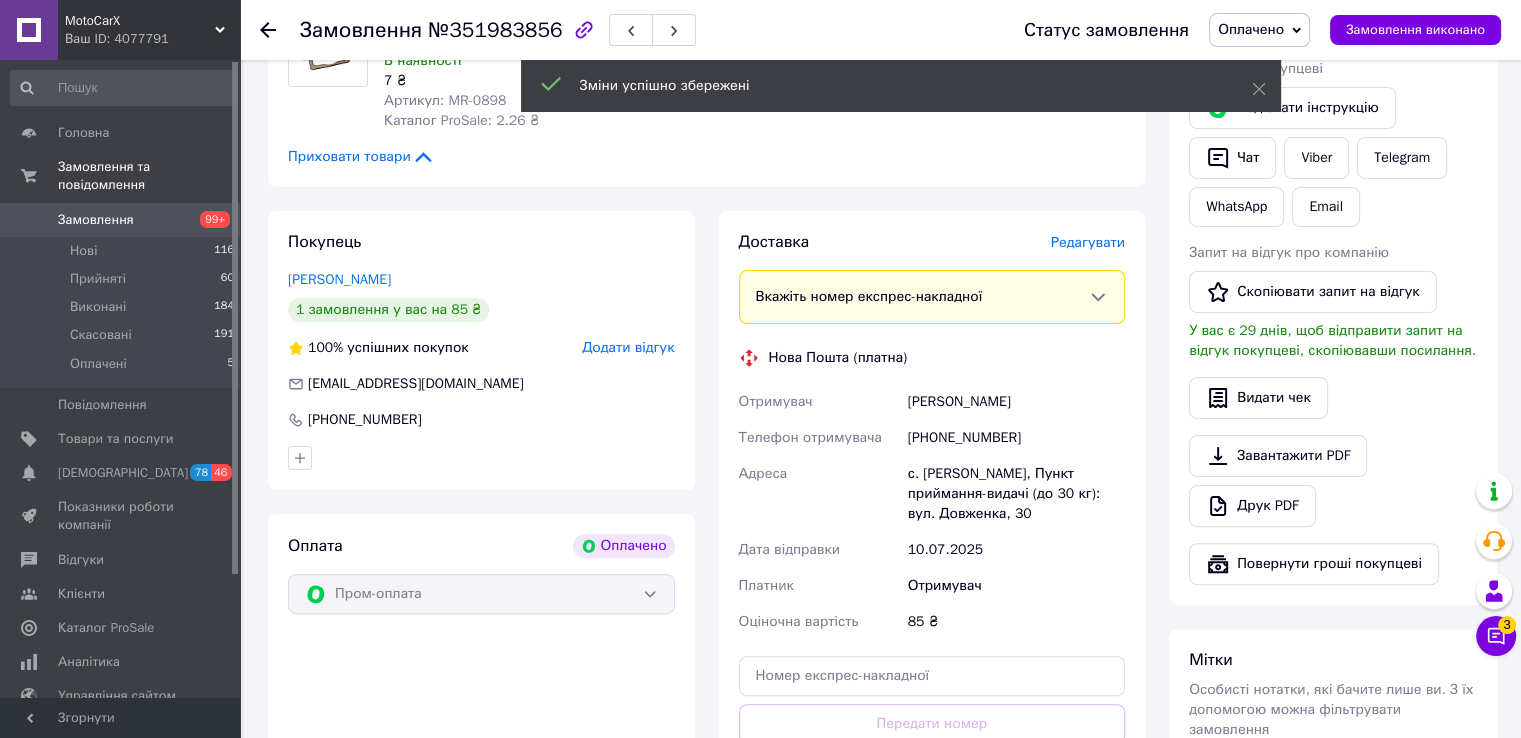 scroll, scrollTop: 300, scrollLeft: 0, axis: vertical 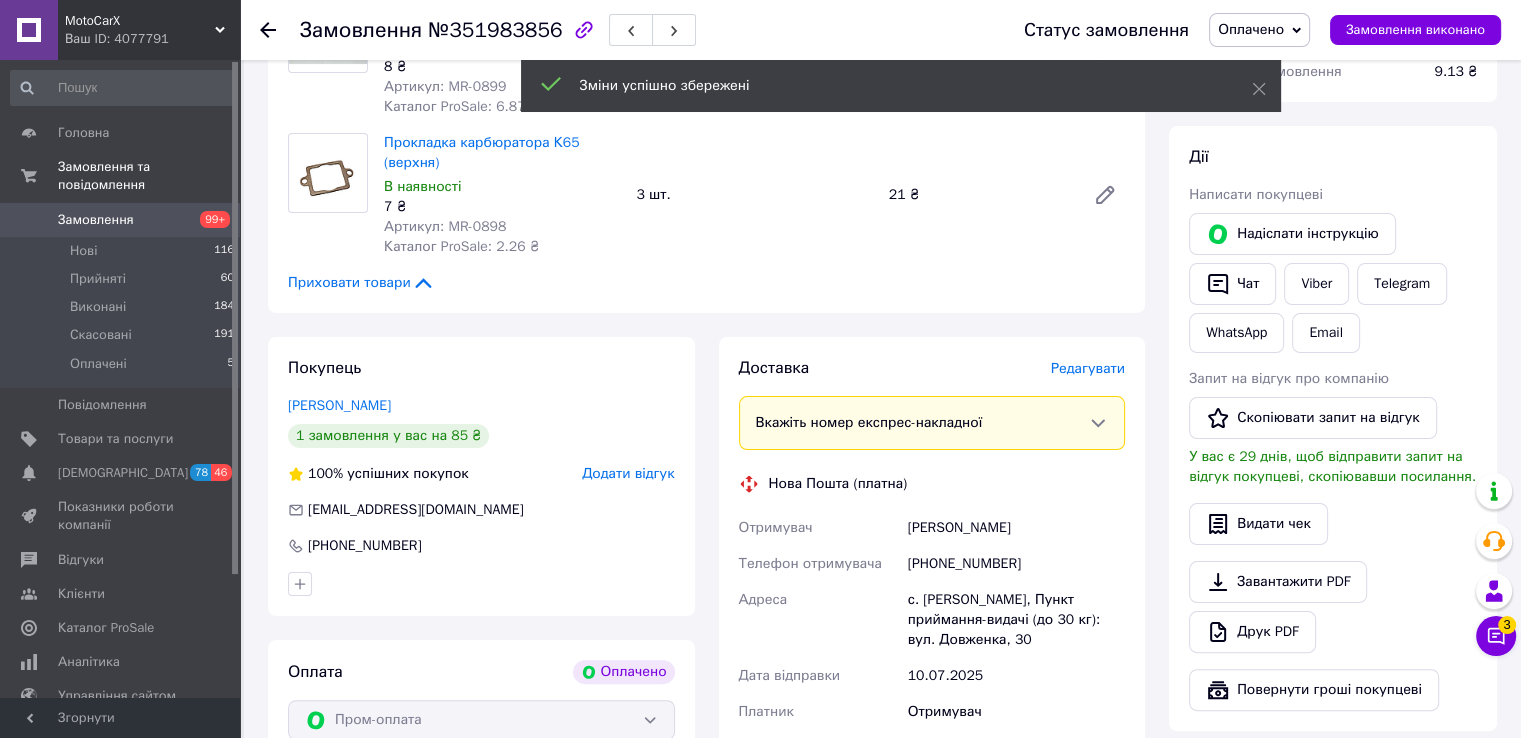 click on "Оплачено" at bounding box center (1259, 30) 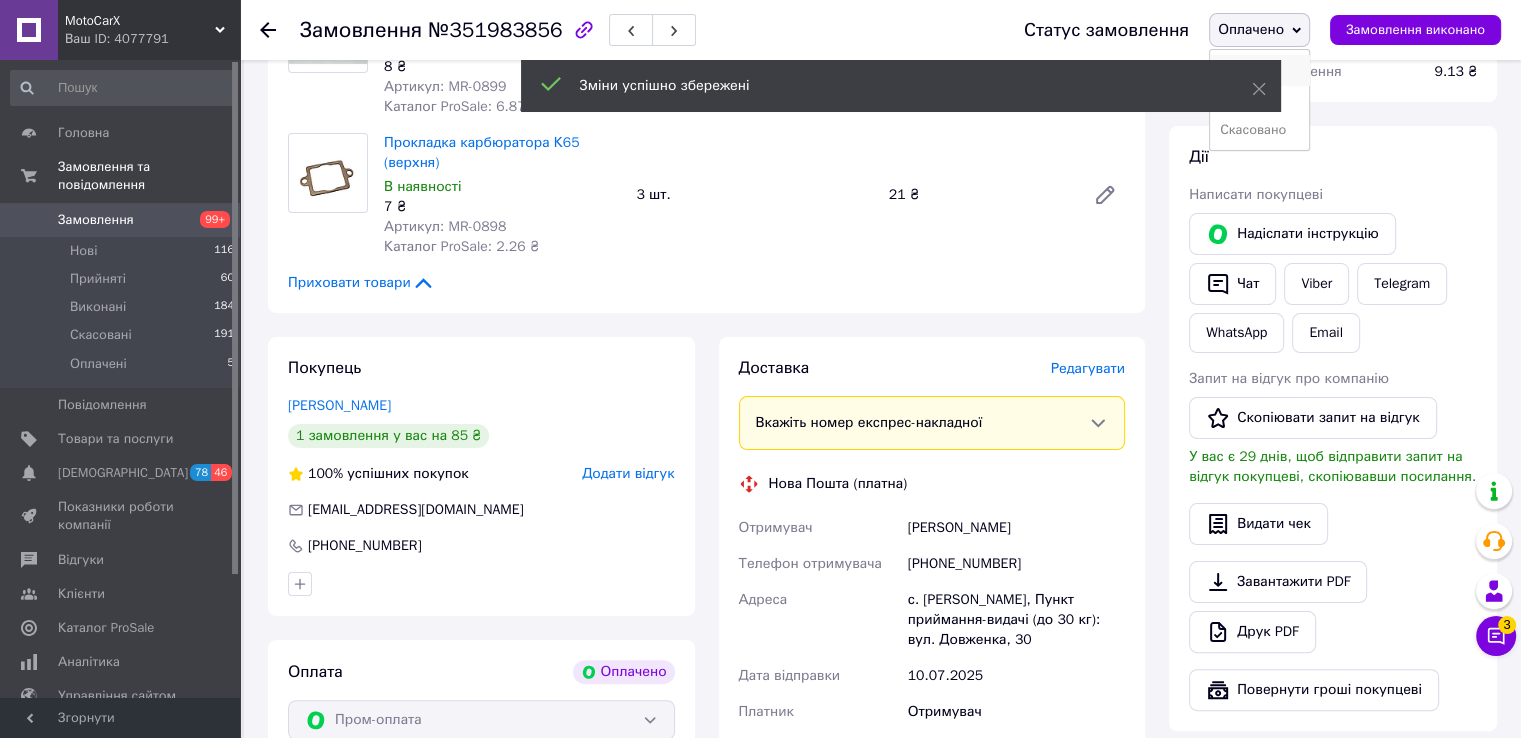 click on "Прийнято" at bounding box center [1259, 70] 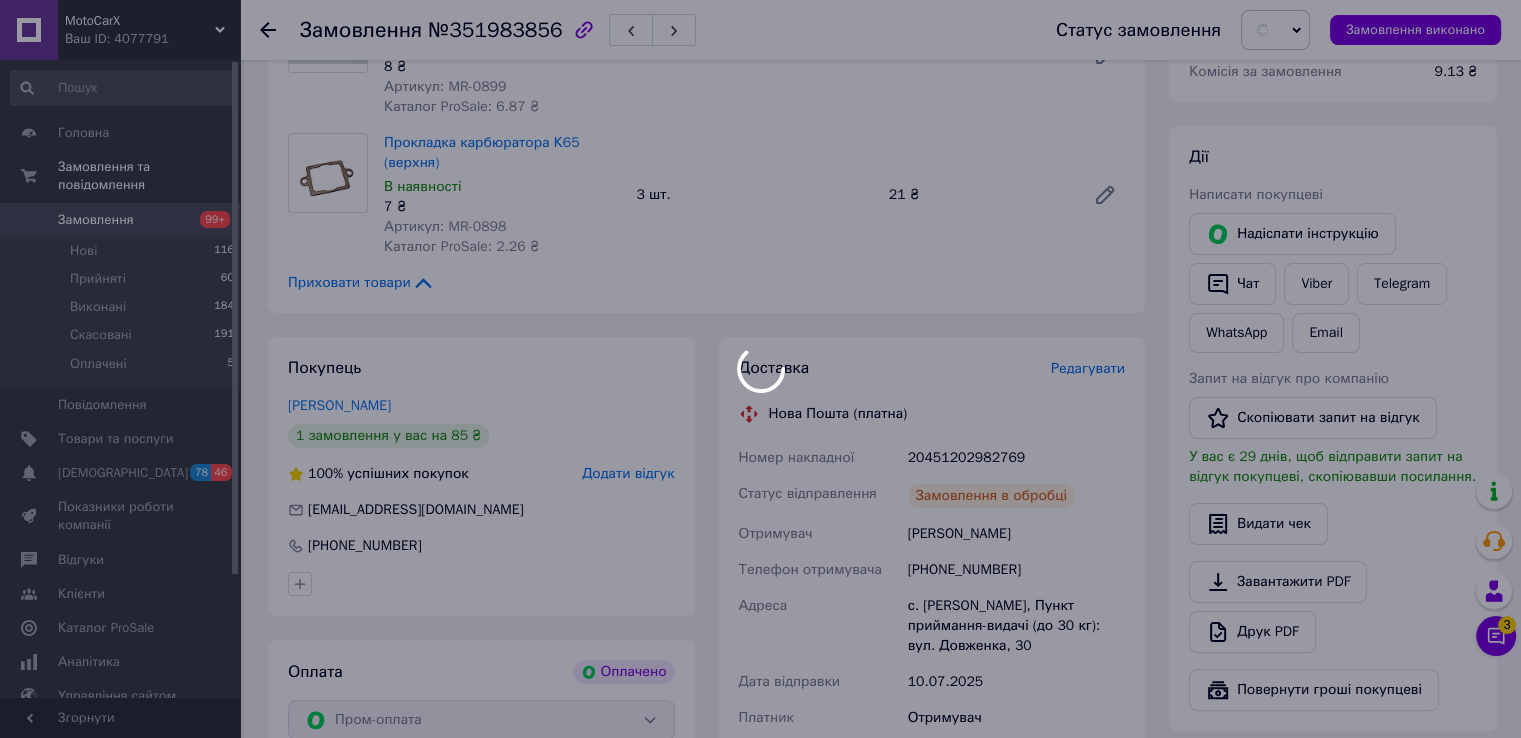 scroll, scrollTop: 400, scrollLeft: 0, axis: vertical 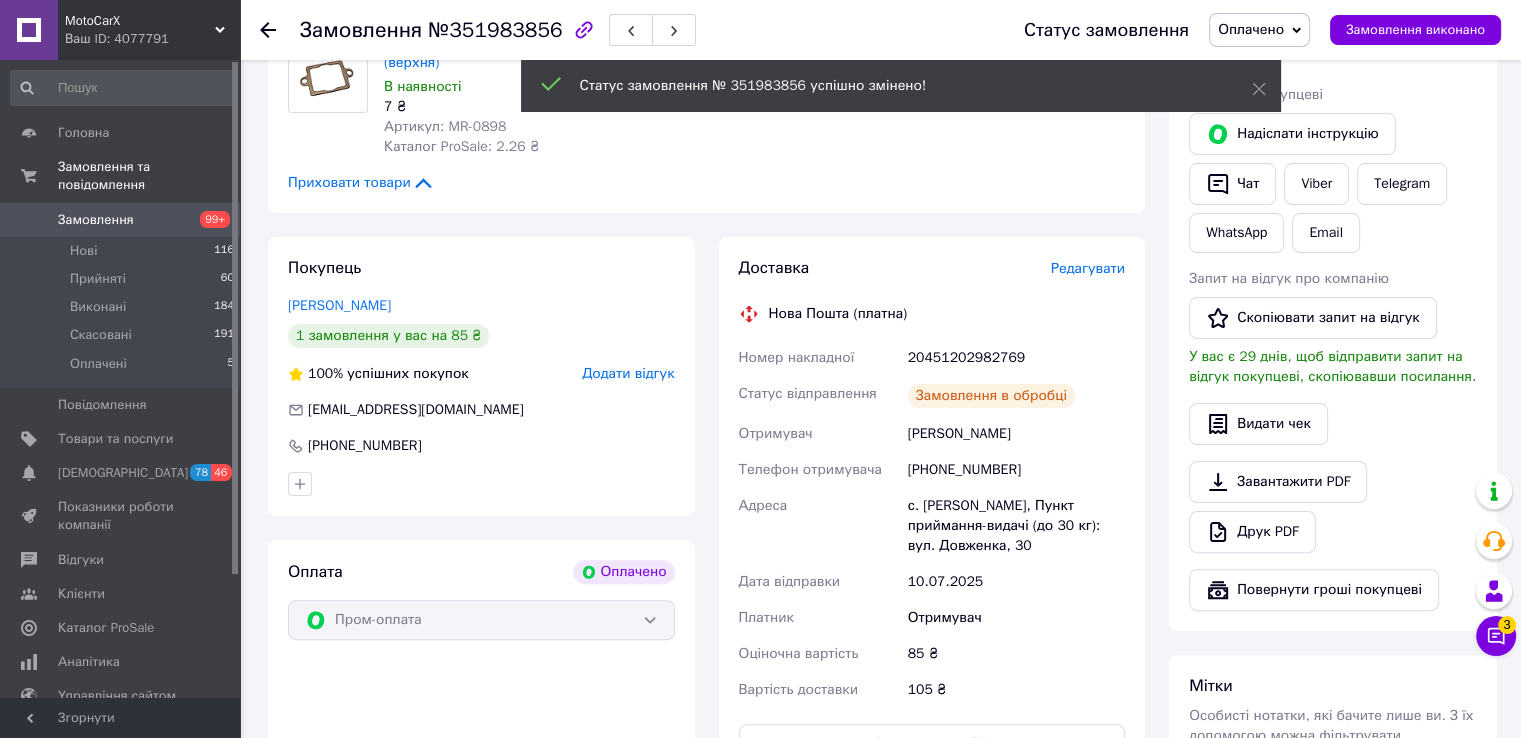 click on "20451202982769" at bounding box center [1016, 358] 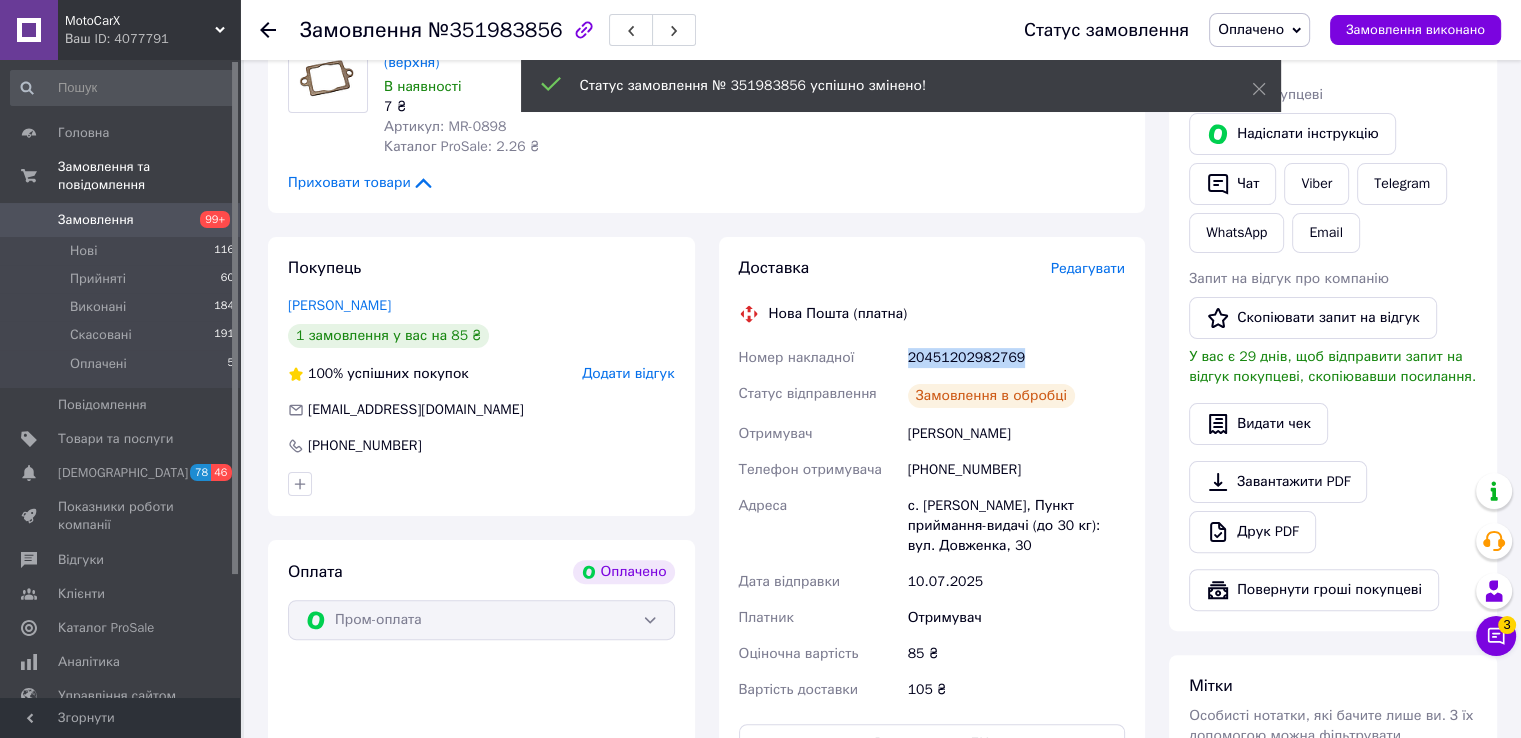 click on "20451202982769" at bounding box center (1016, 358) 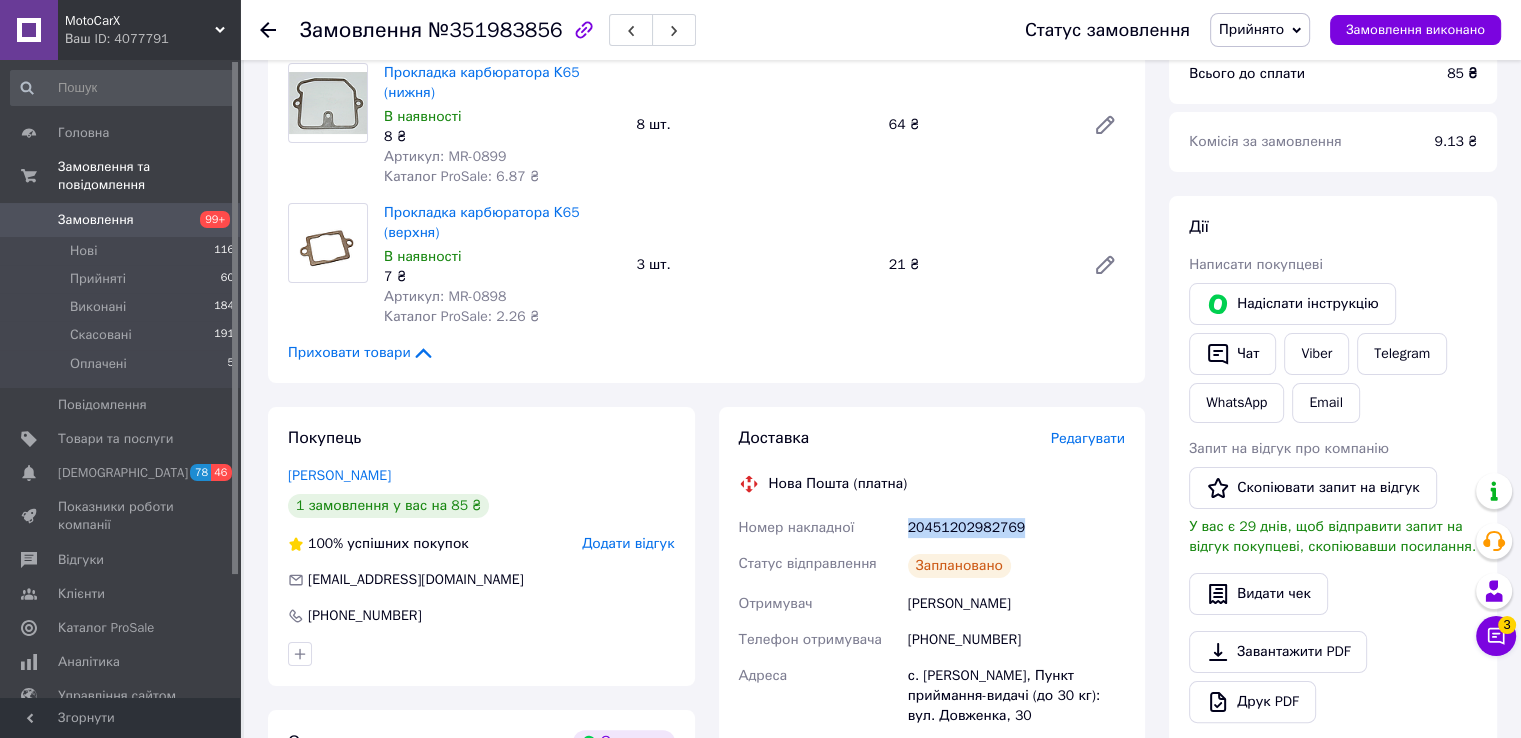 scroll, scrollTop: 500, scrollLeft: 0, axis: vertical 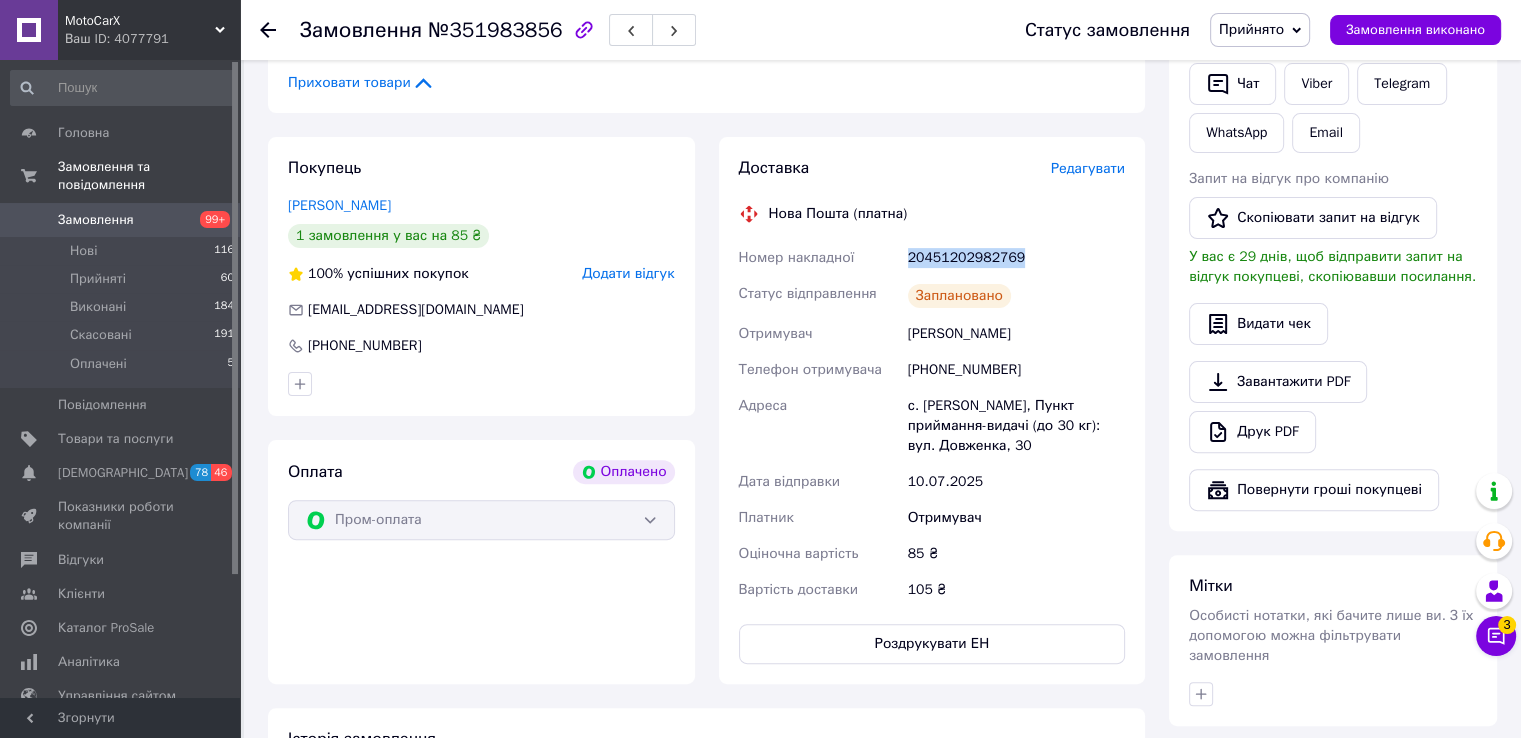 drag, startPoint x: 392, startPoint y: 323, endPoint x: 373, endPoint y: 306, distance: 25.495098 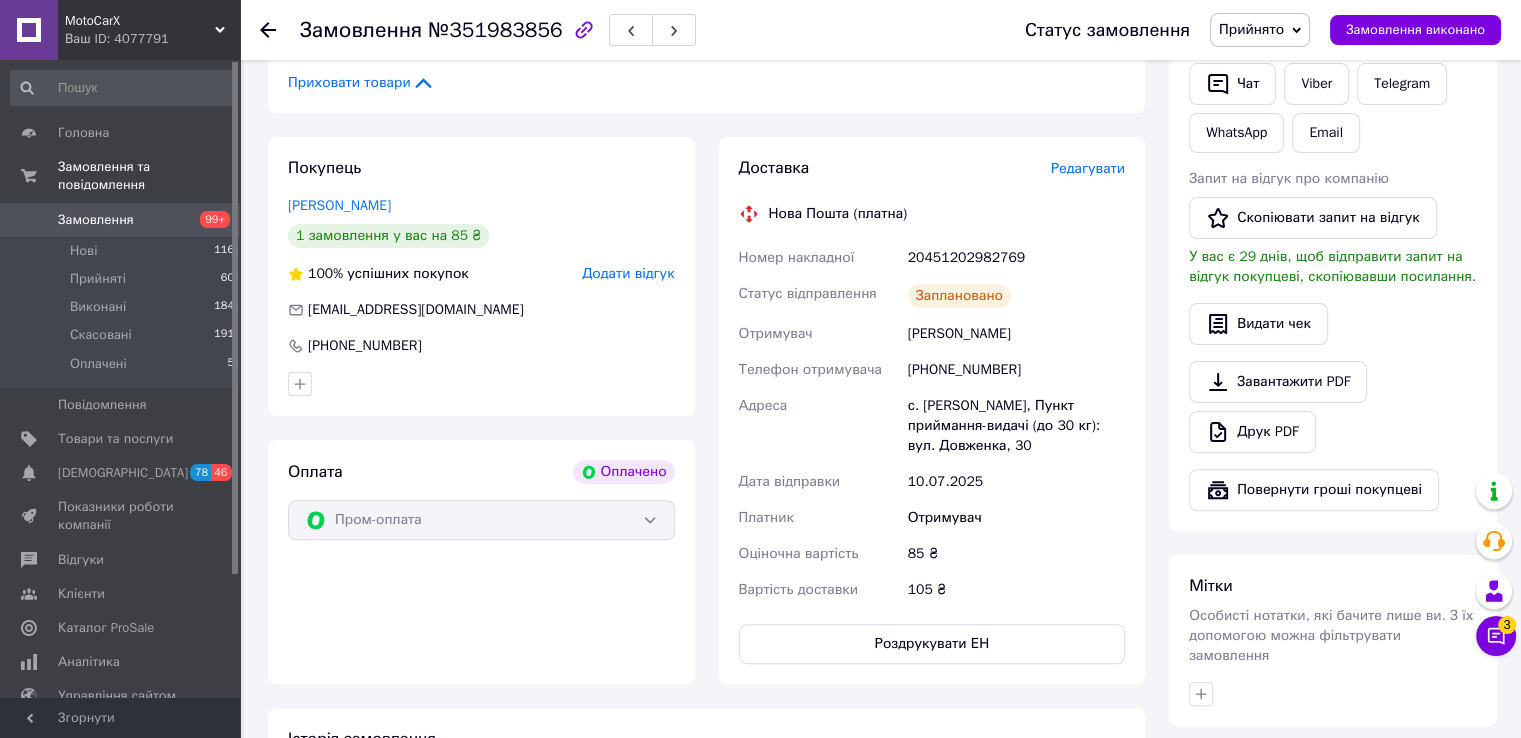 click on "igorzubyk86@gmail.com" at bounding box center (416, 309) 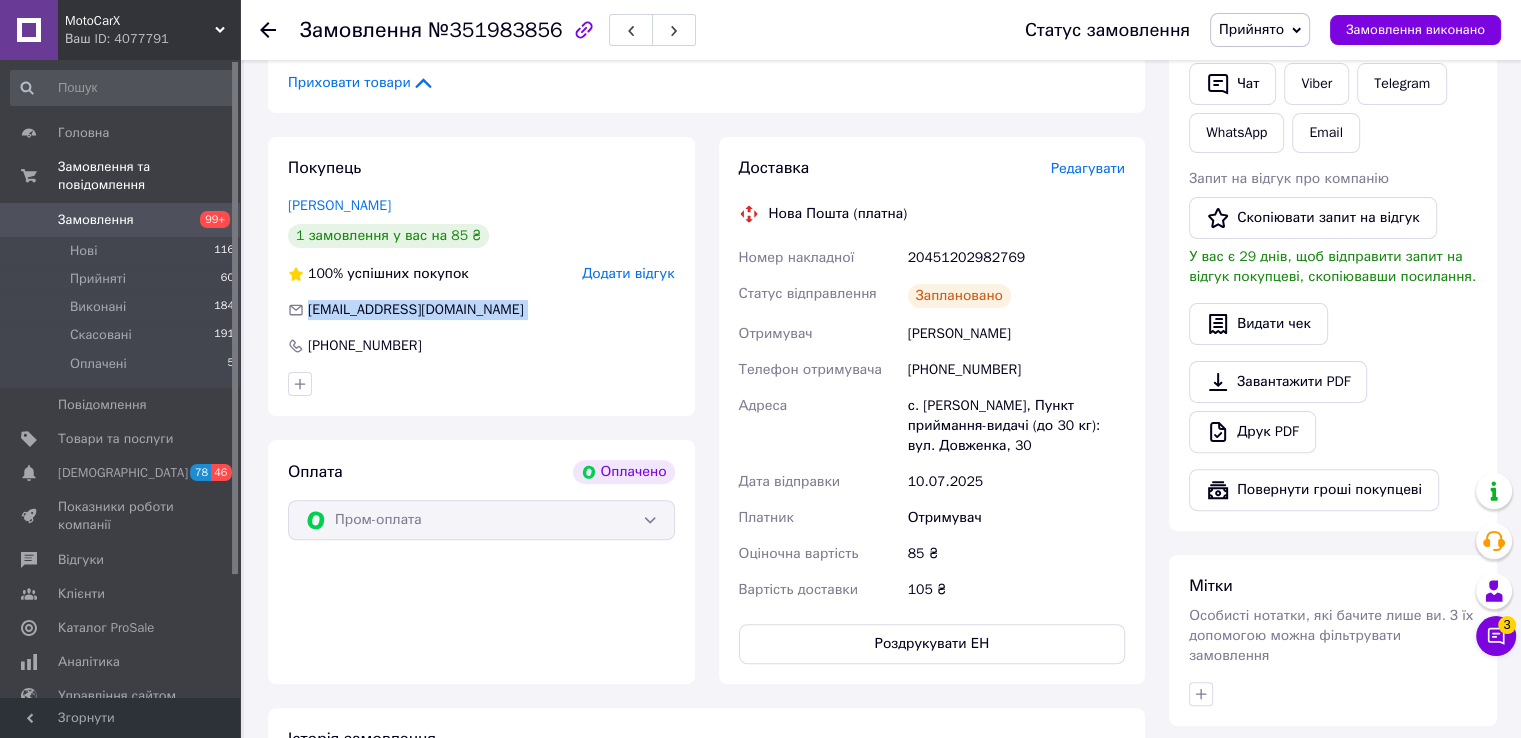 drag, startPoint x: 356, startPoint y: 313, endPoint x: 459, endPoint y: 312, distance: 103.00485 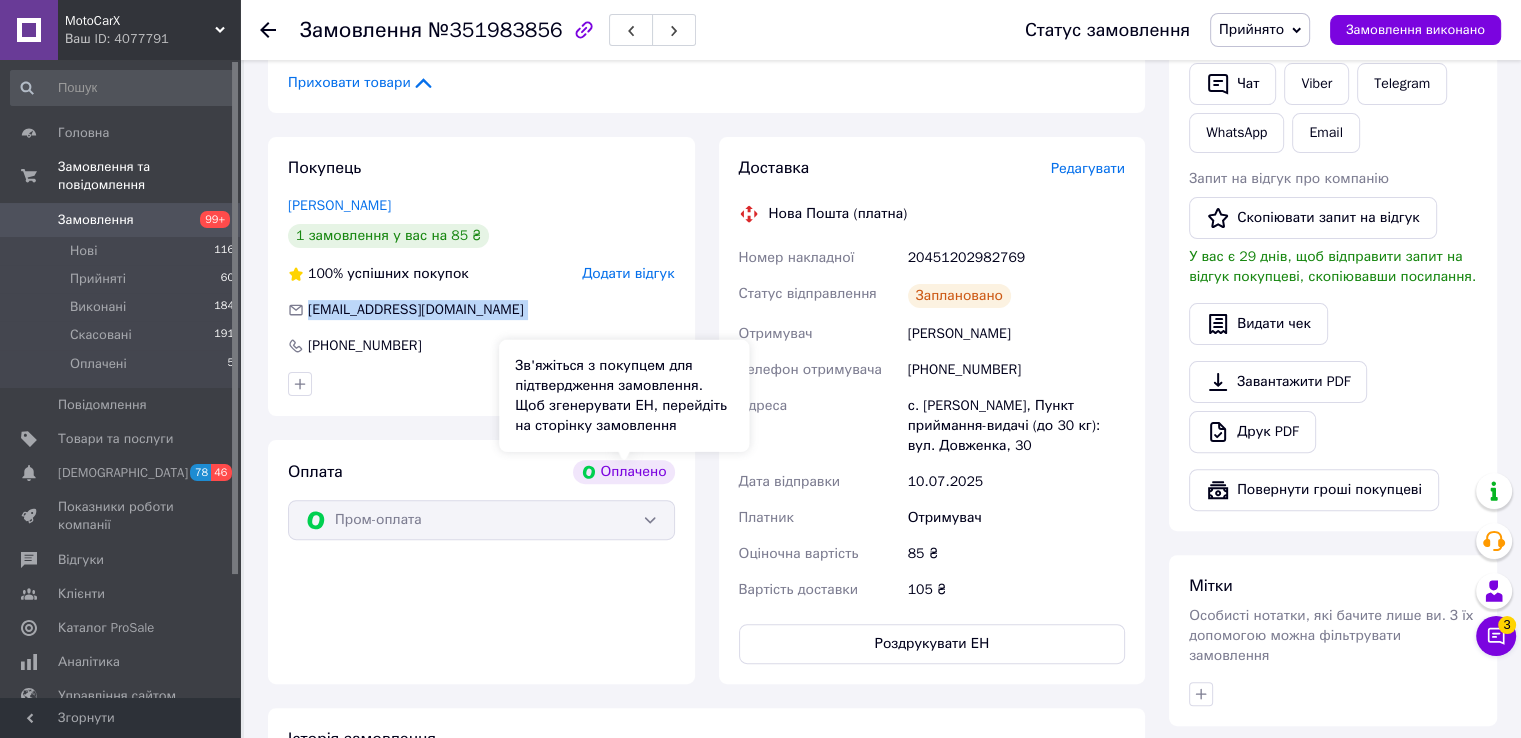 scroll, scrollTop: 0, scrollLeft: 0, axis: both 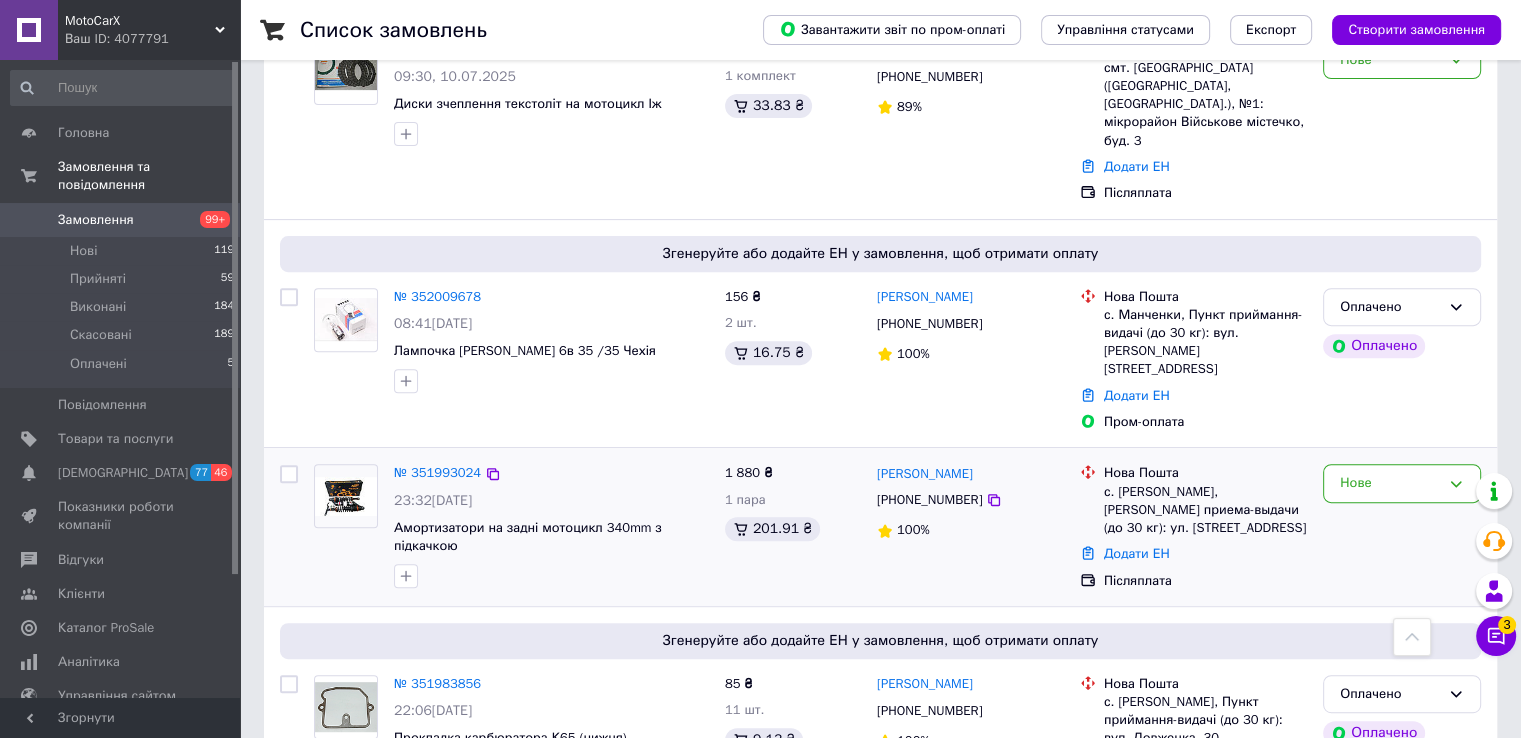 click at bounding box center (346, 496) 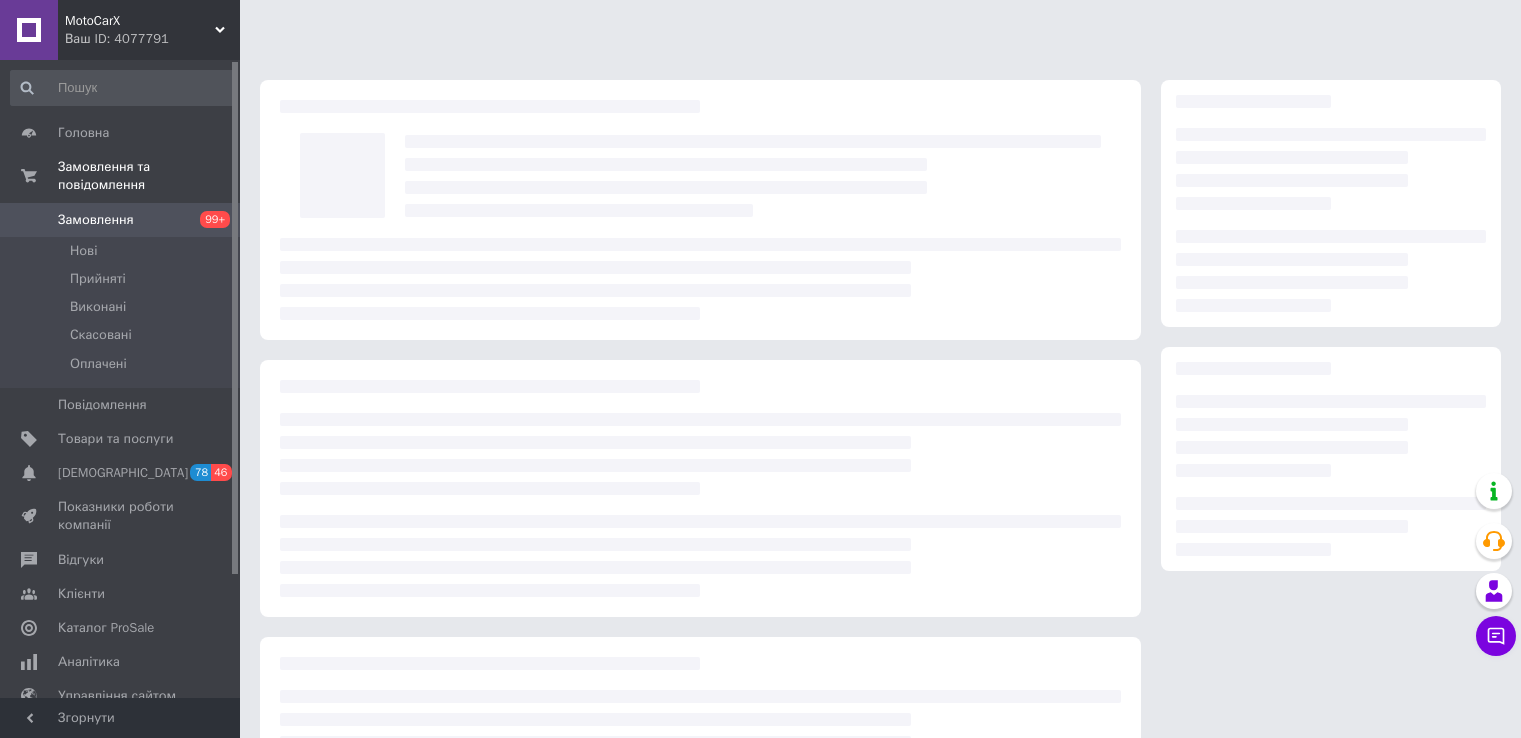 scroll, scrollTop: 0, scrollLeft: 0, axis: both 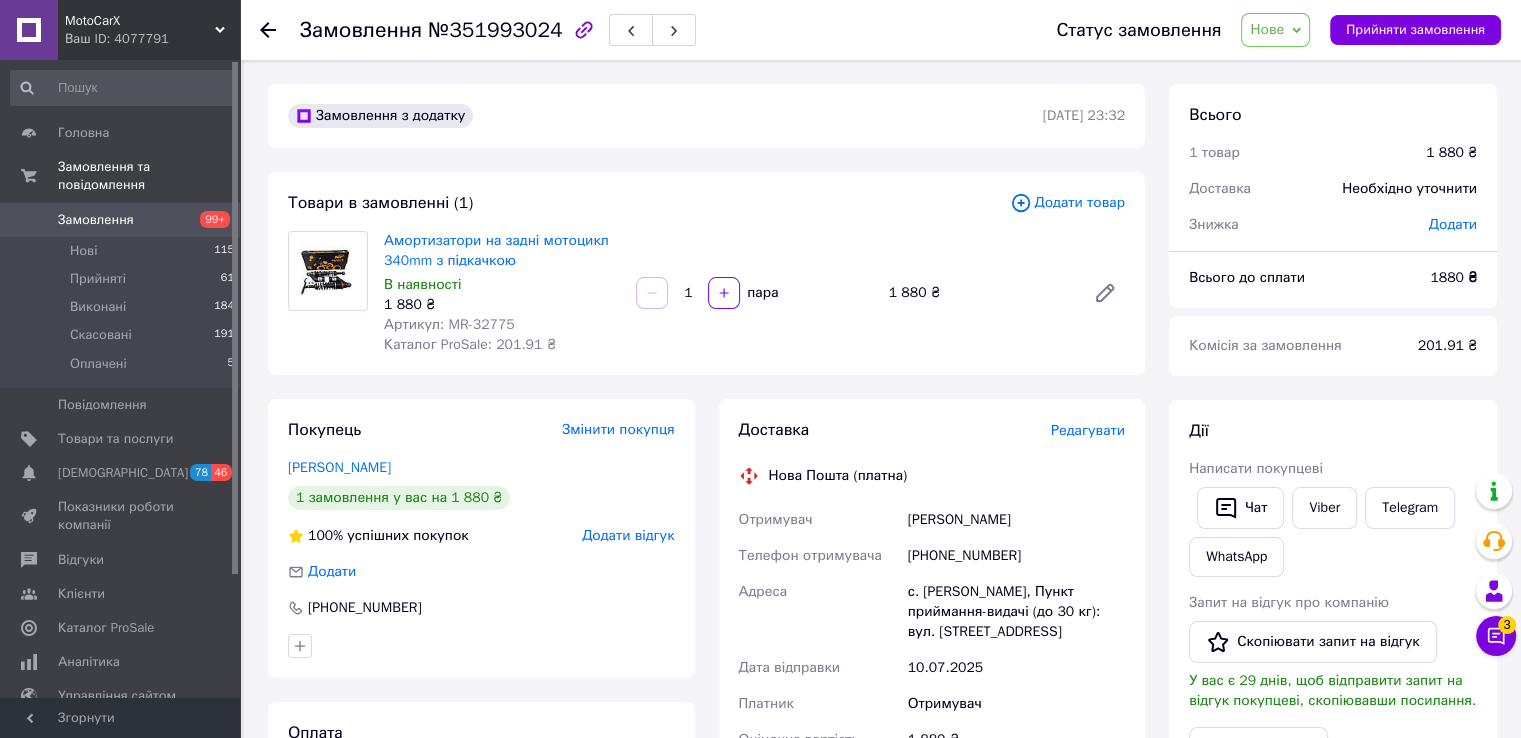 drag, startPoint x: 449, startPoint y: 307, endPoint x: 454, endPoint y: 316, distance: 10.29563 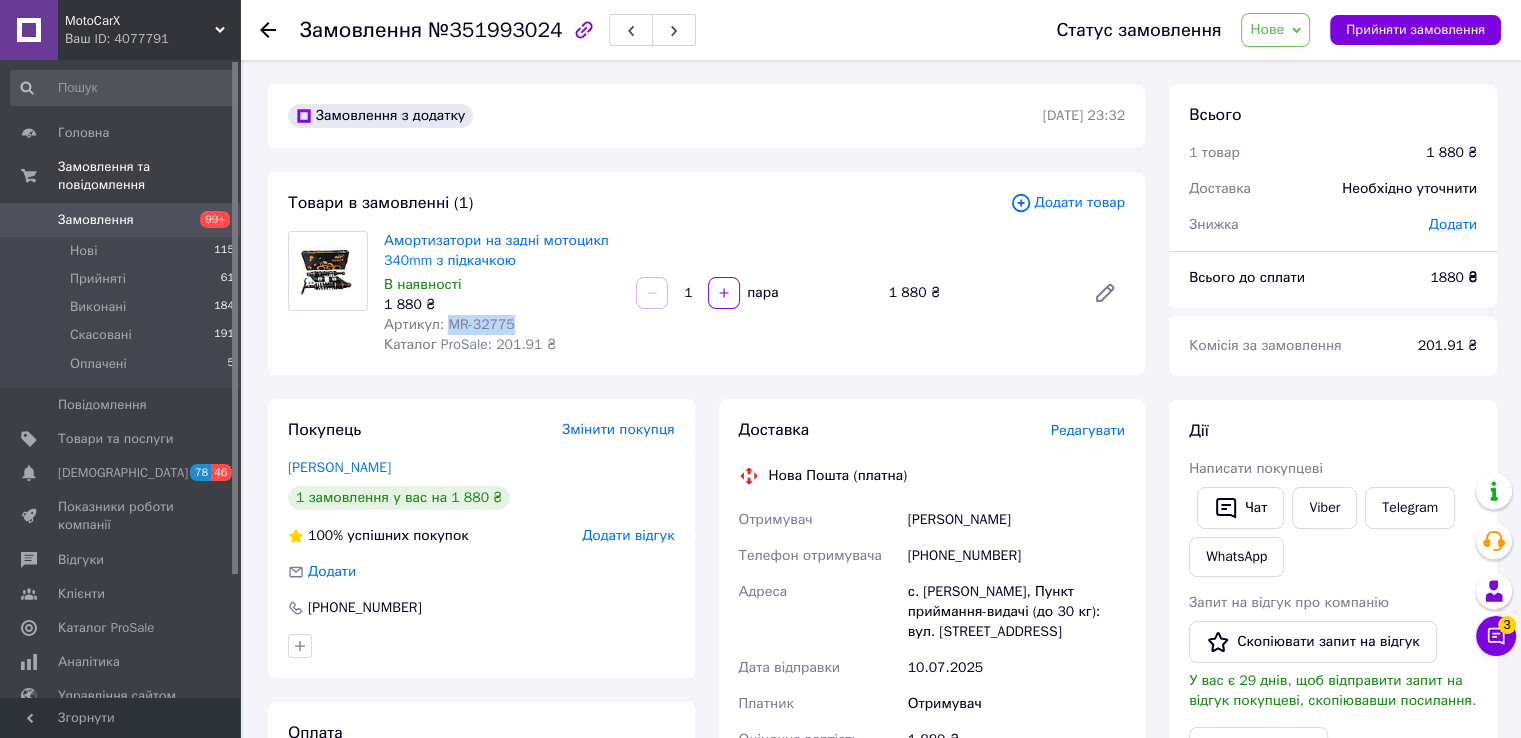 drag, startPoint x: 454, startPoint y: 317, endPoint x: 499, endPoint y: 319, distance: 45.044422 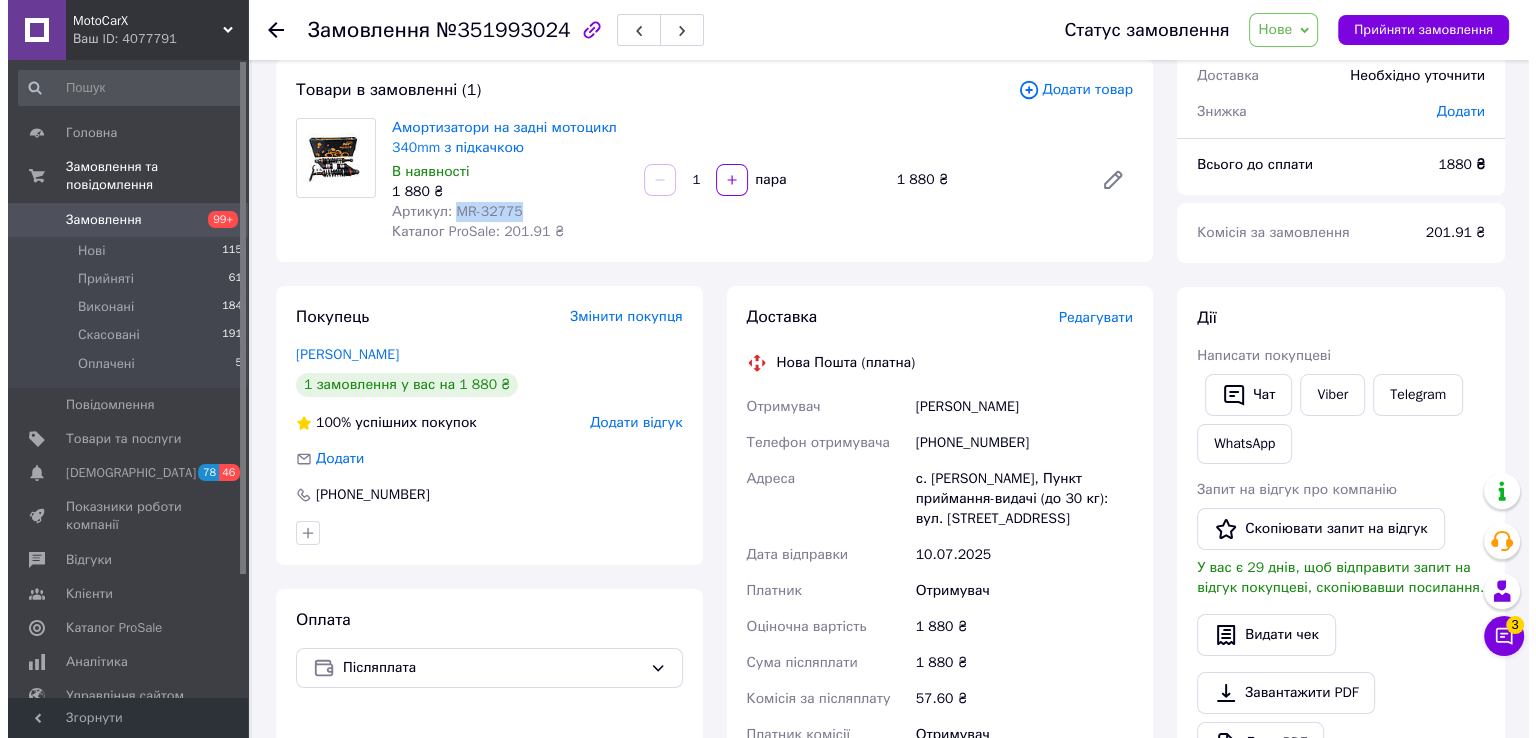 scroll, scrollTop: 200, scrollLeft: 0, axis: vertical 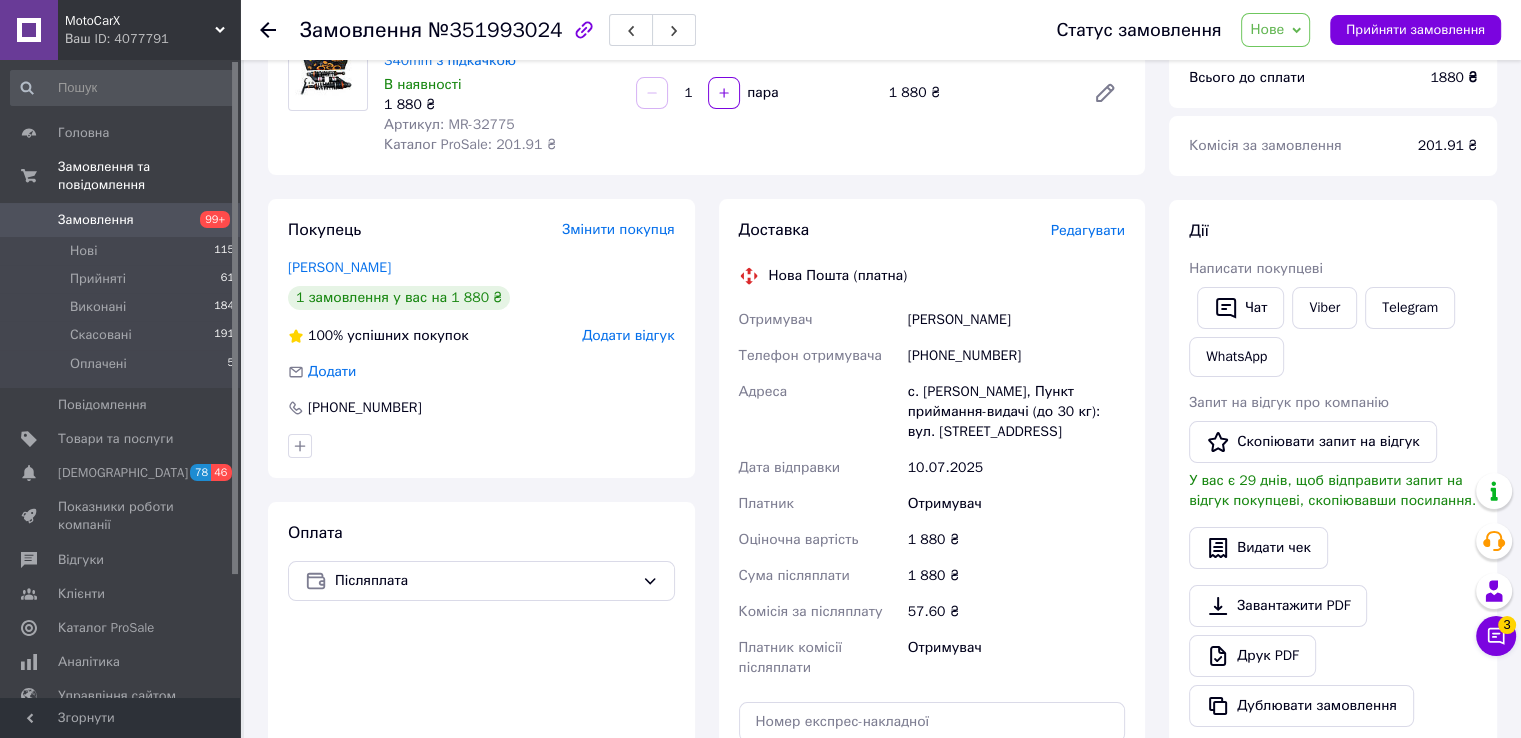 click on "Редагувати" at bounding box center [1088, 230] 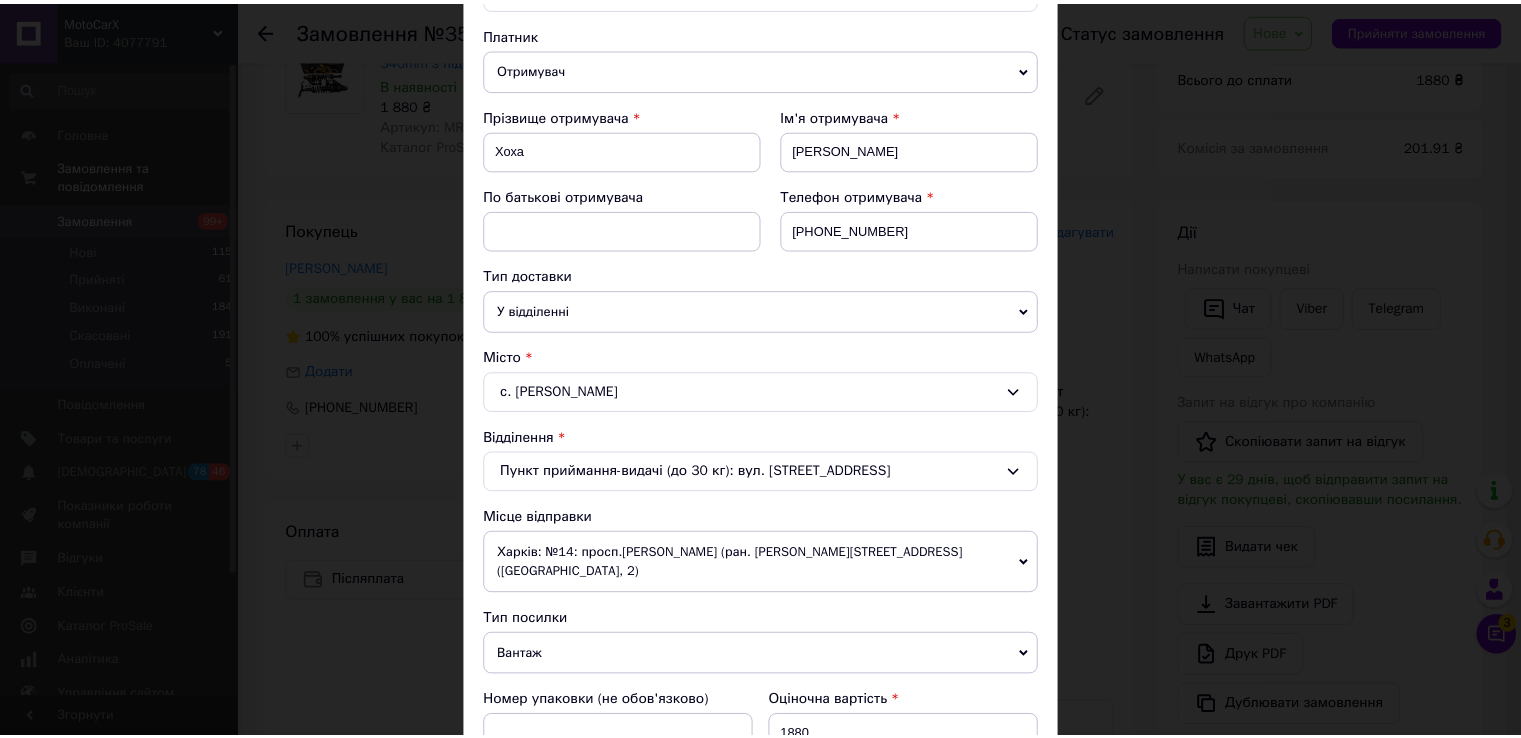 scroll, scrollTop: 700, scrollLeft: 0, axis: vertical 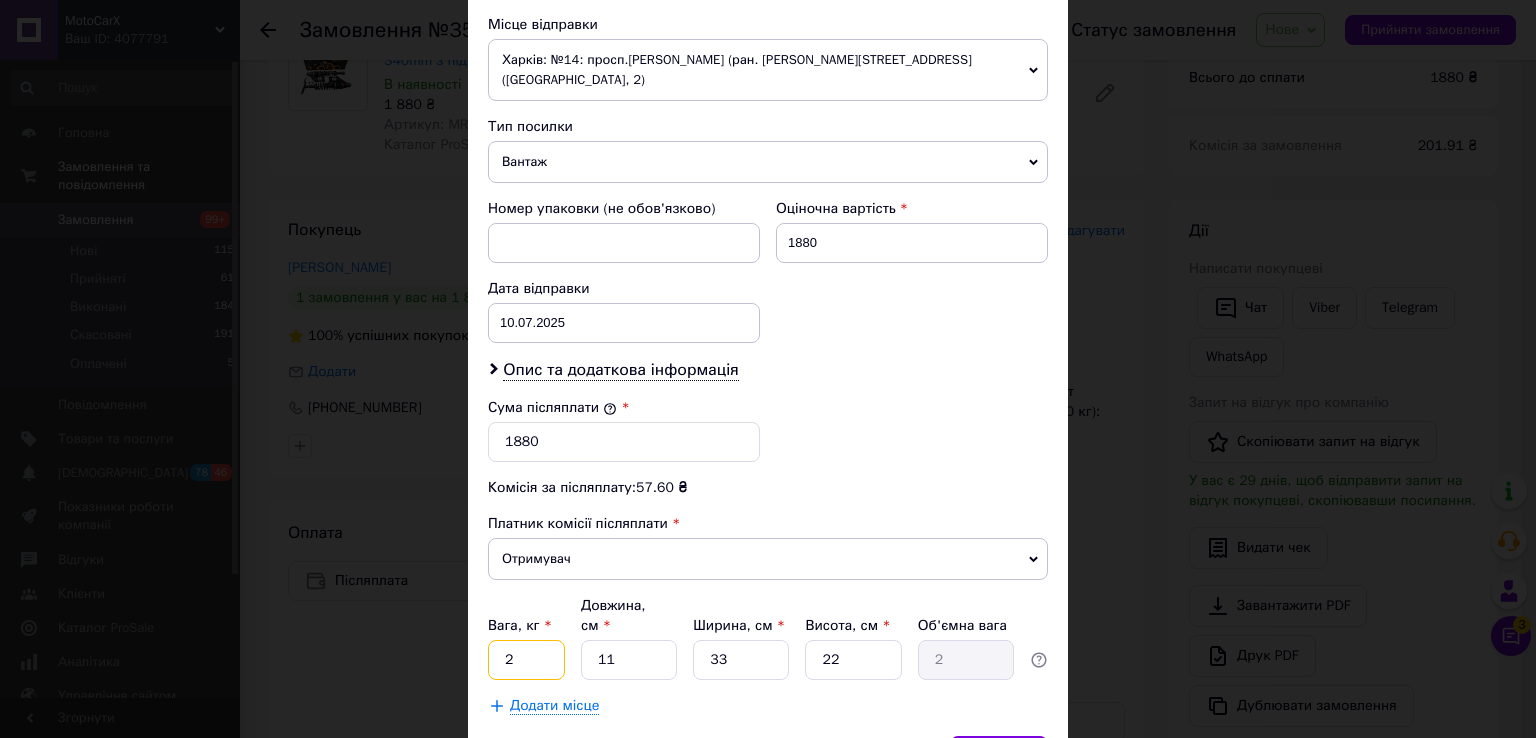 click on "2" at bounding box center (526, 660) 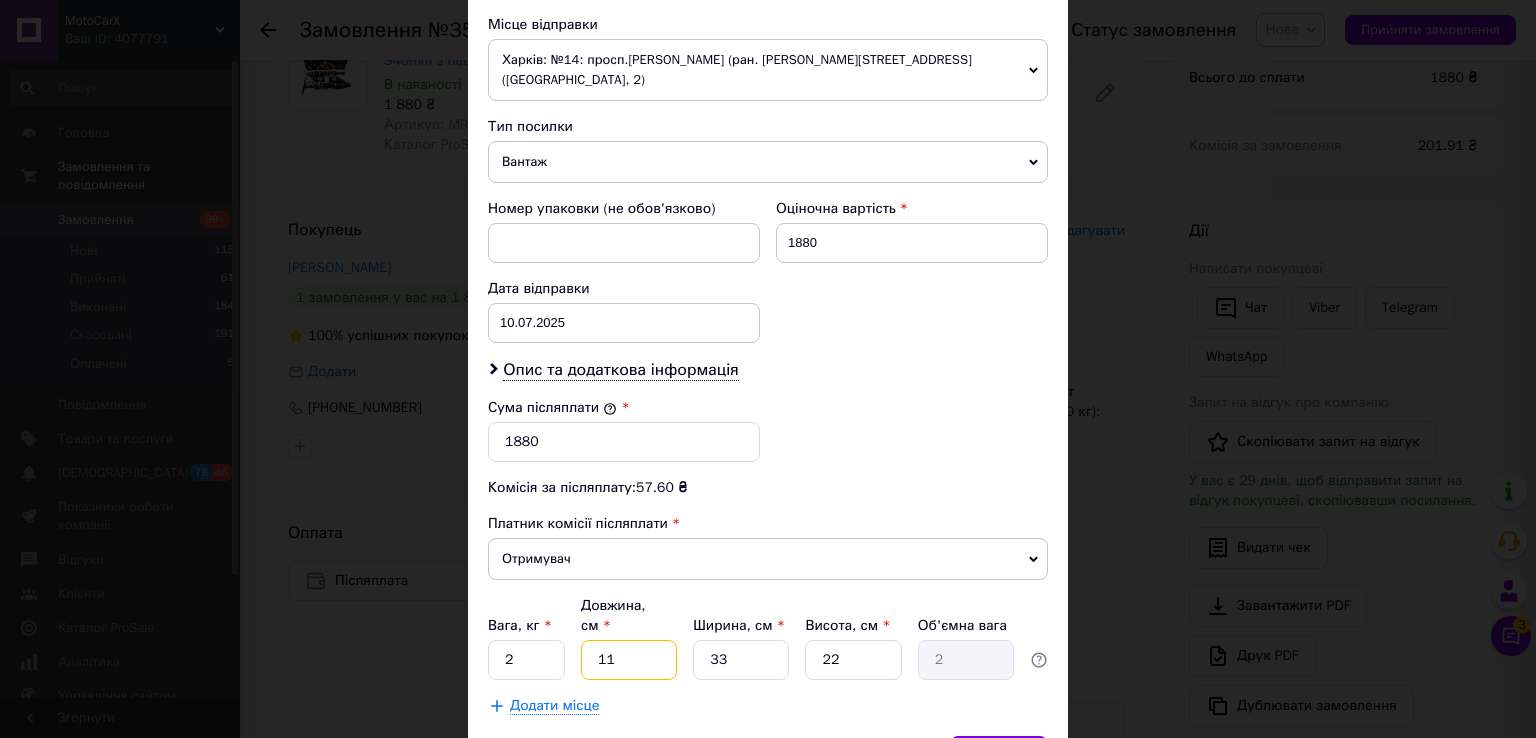 type on "3" 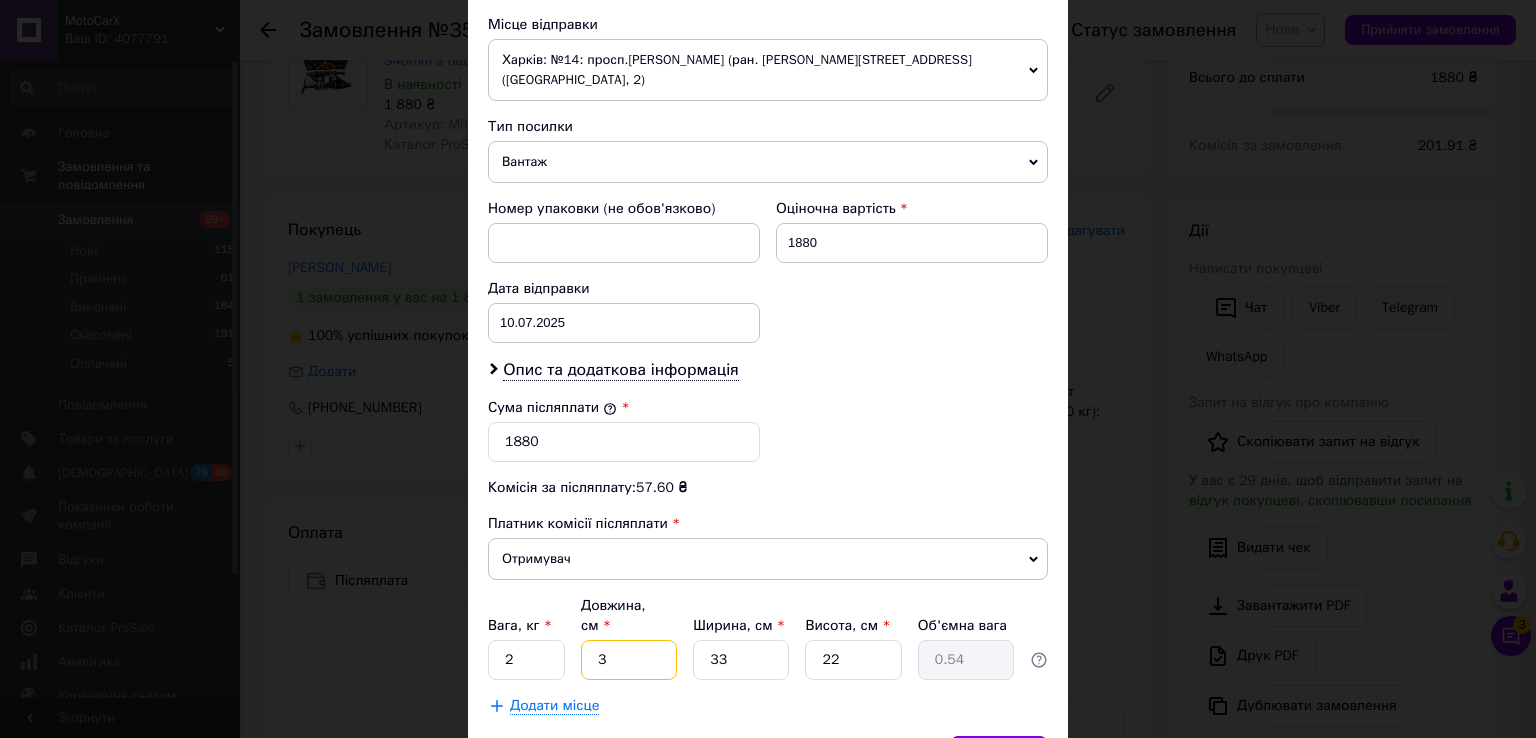 type on "33" 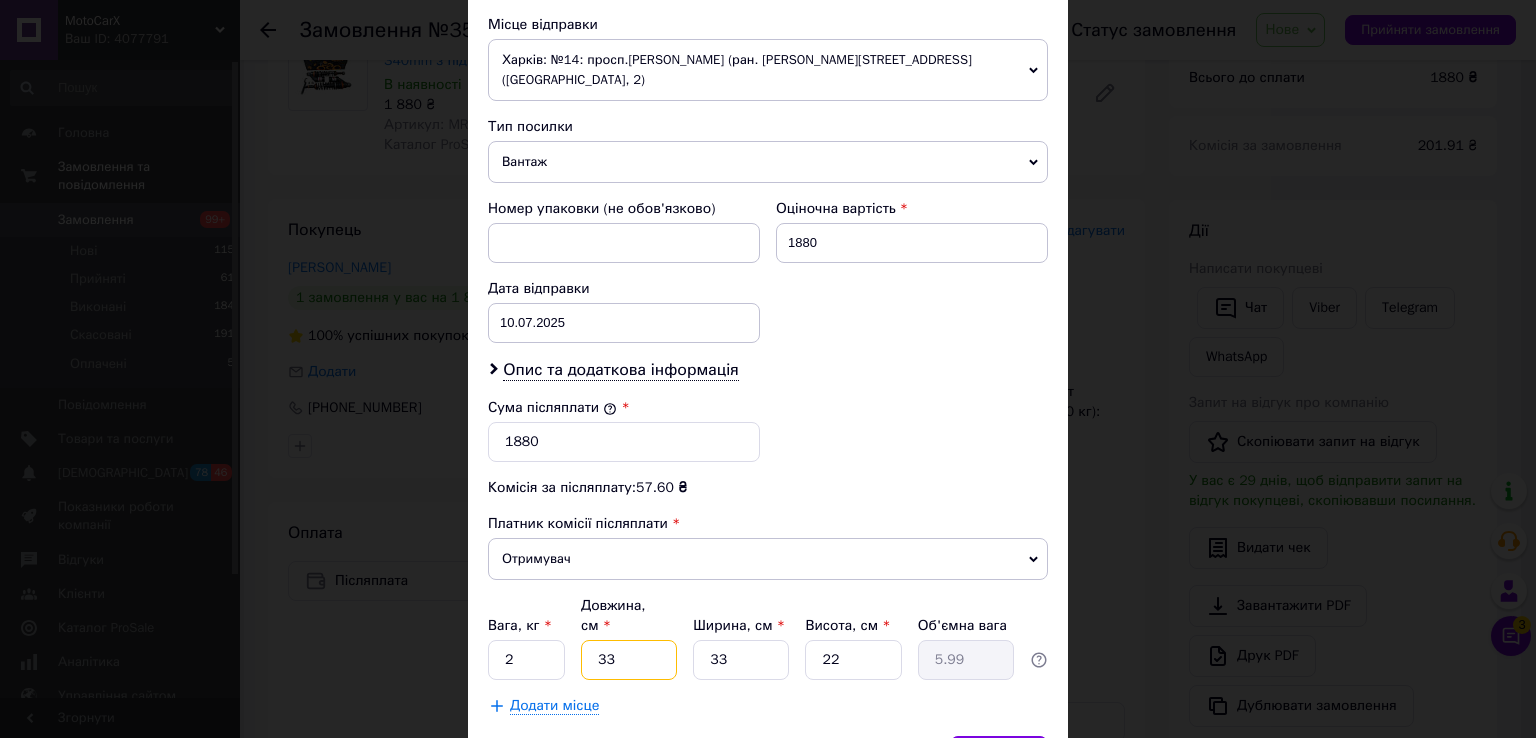 type on "33" 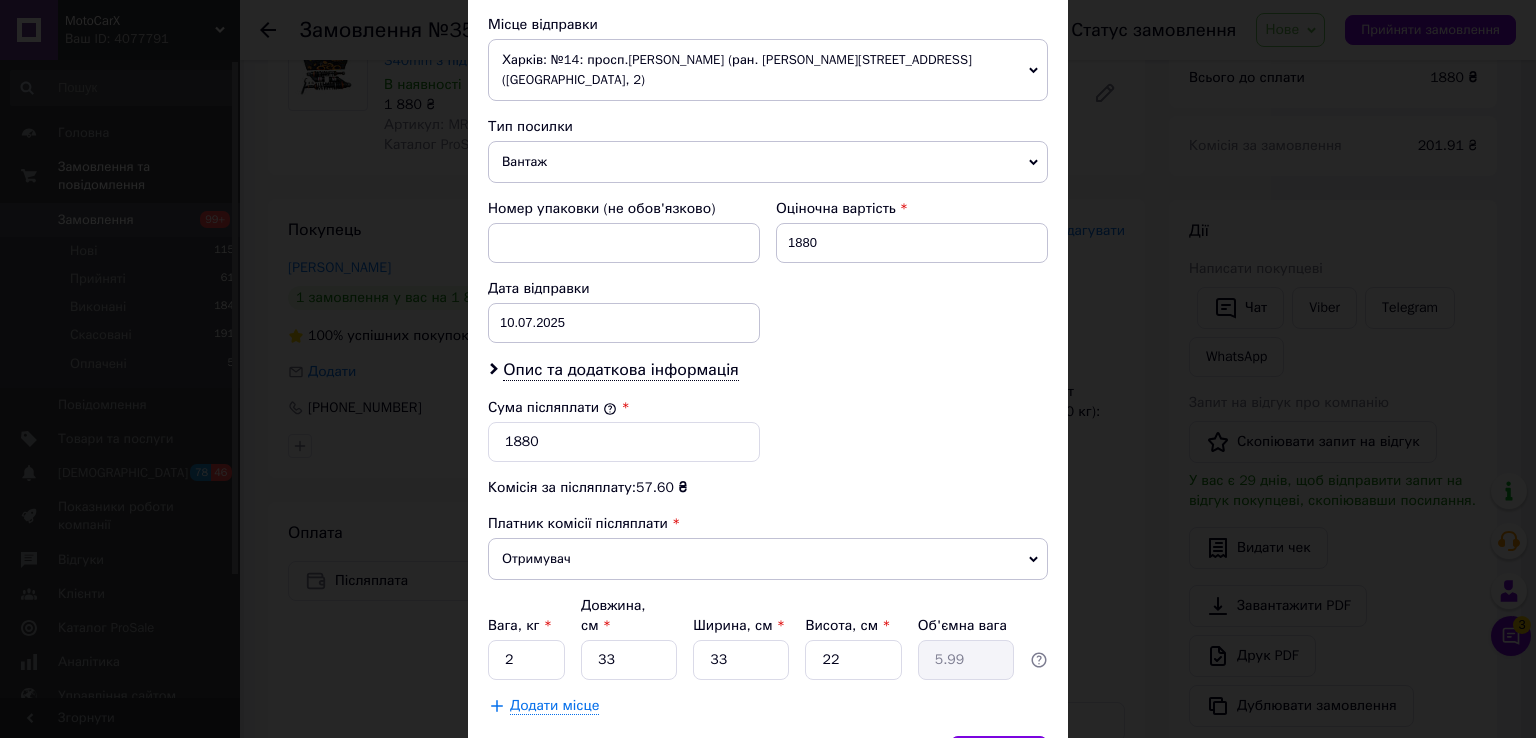 click on "× Редагування доставки Спосіб доставки Нова Пошта (платна) Платник Отримувач Відправник Прізвище отримувача [PERSON_NAME] Ім'я отримувача [PERSON_NAME] батькові отримувача Телефон отримувача [PHONE_NUMBER] Тип доставки У відділенні Кур'єром В поштоматі Місто с. Деренковець Відділення Пункт приймання-видачі (до 30 кг): вул. [STREET_ADDRESS] Місце відправки Харків: №14: просп.[PERSON_NAME] (ран. [PERSON_NAME]), 199б (ТЦ СанСіті, 2) Немає збігів. Спробуйте змінити умови пошуку Додати ще місце відправки Тип посилки Вантаж Документи Номер упаковки (не обов'язково) Оціночна вартість 1880 < > <" at bounding box center (768, 369) 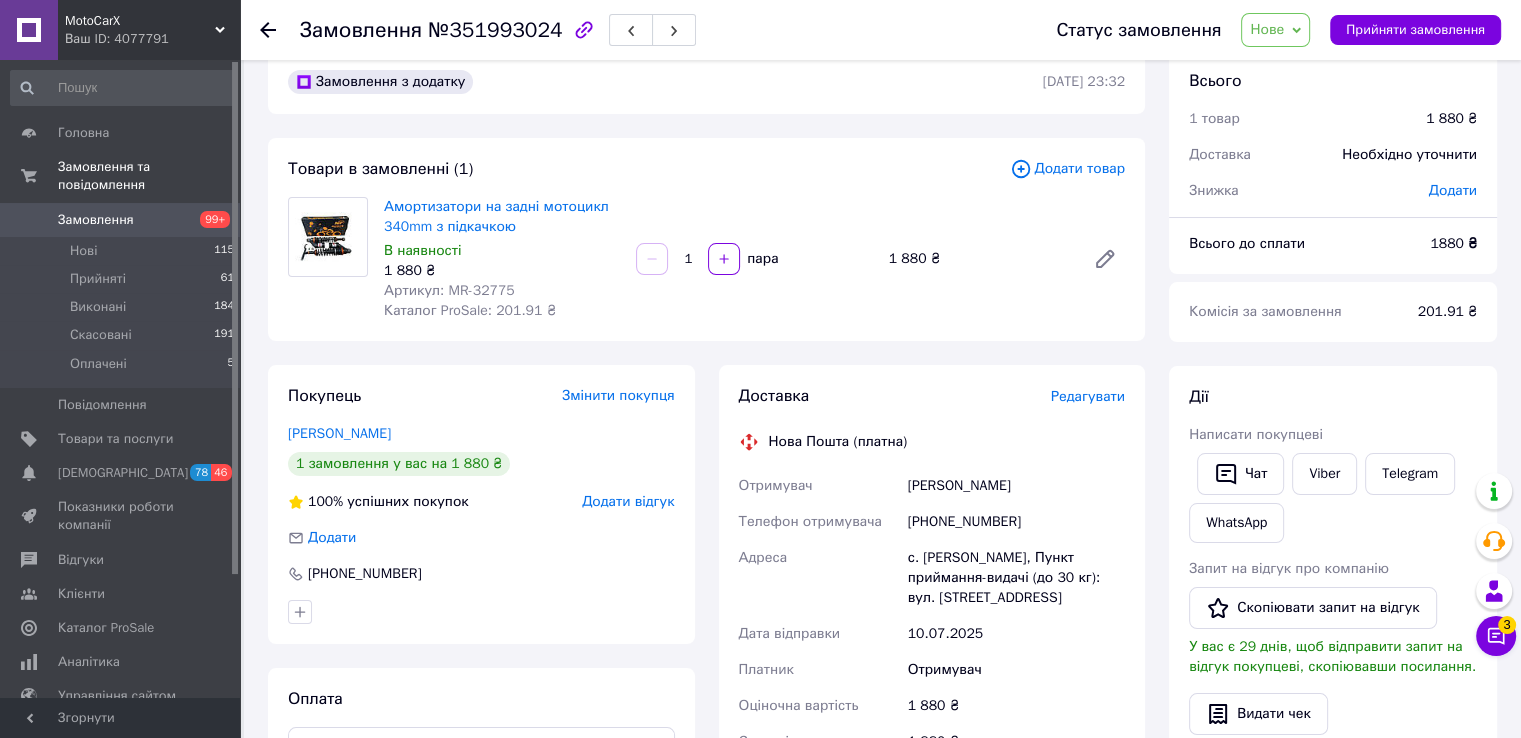 scroll, scrollTop: 0, scrollLeft: 0, axis: both 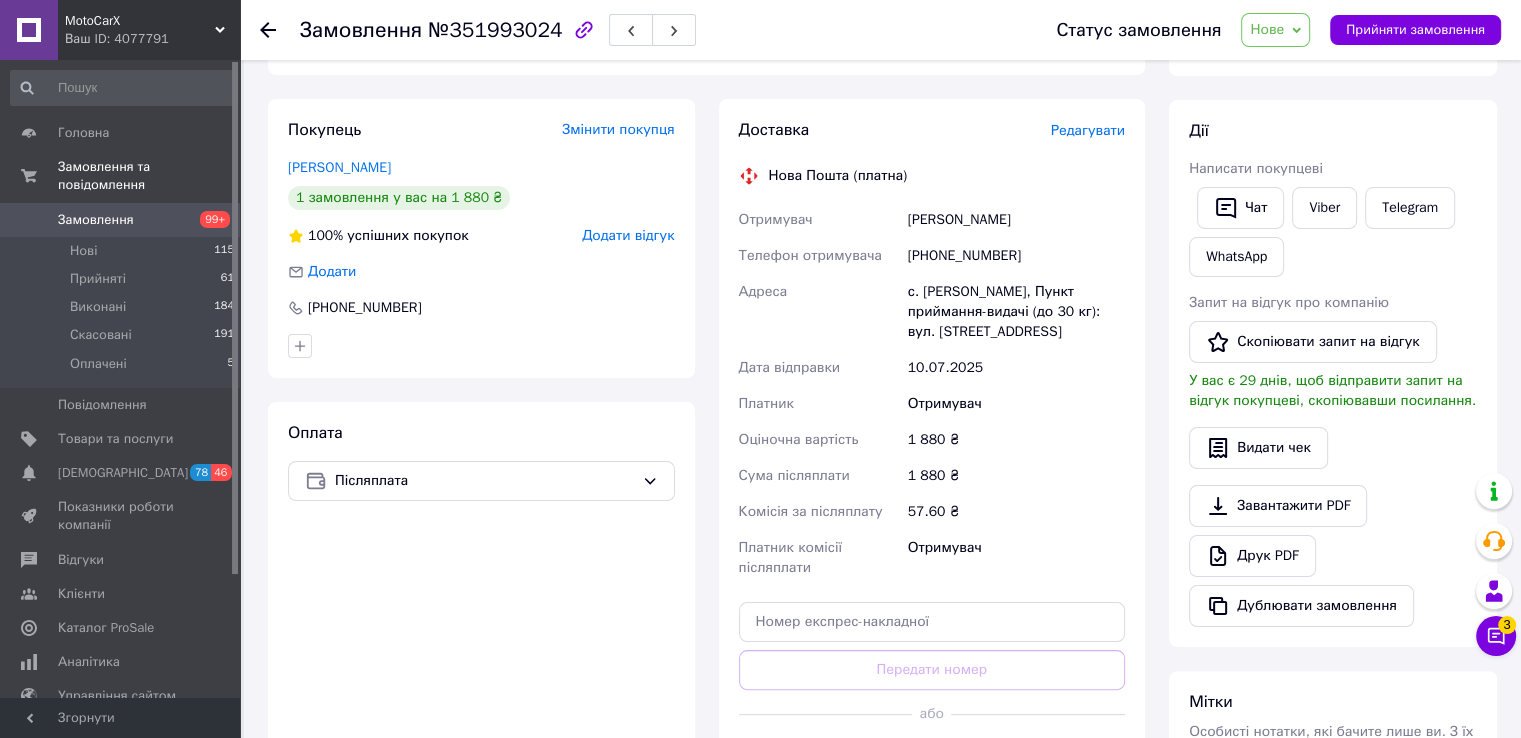 click on "[PHONE_NUMBER]" at bounding box center (1016, 256) 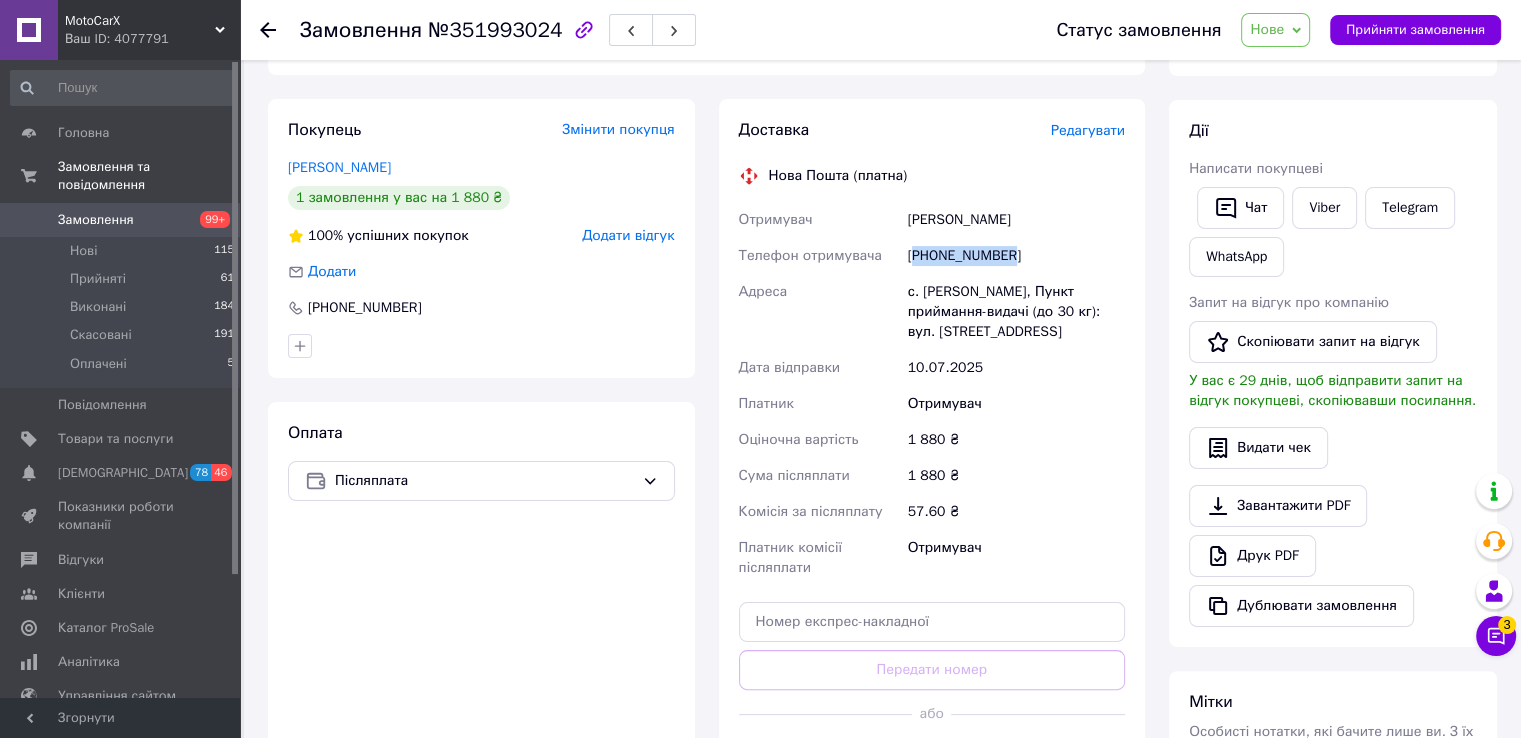 click on "[PHONE_NUMBER]" at bounding box center (1016, 256) 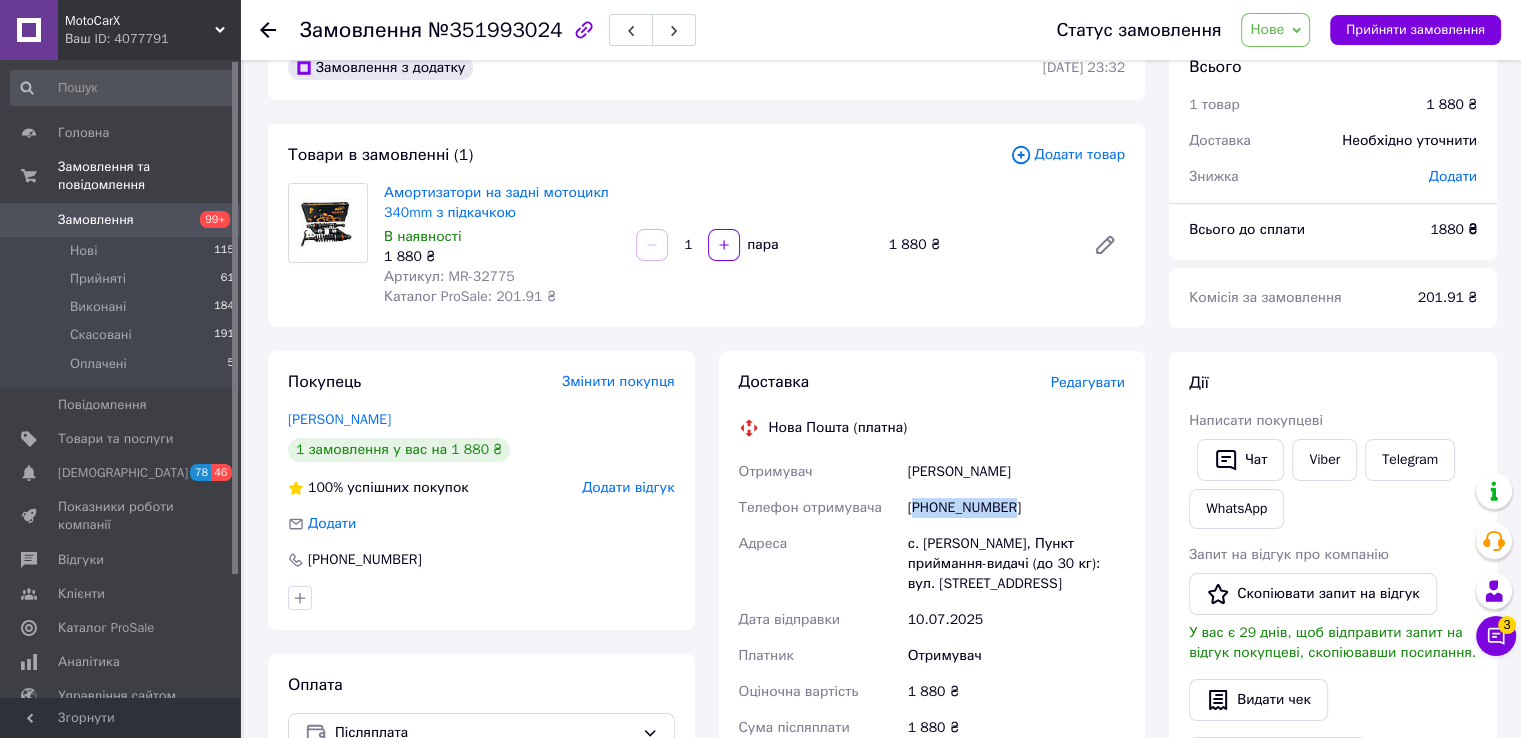 scroll, scrollTop: 0, scrollLeft: 0, axis: both 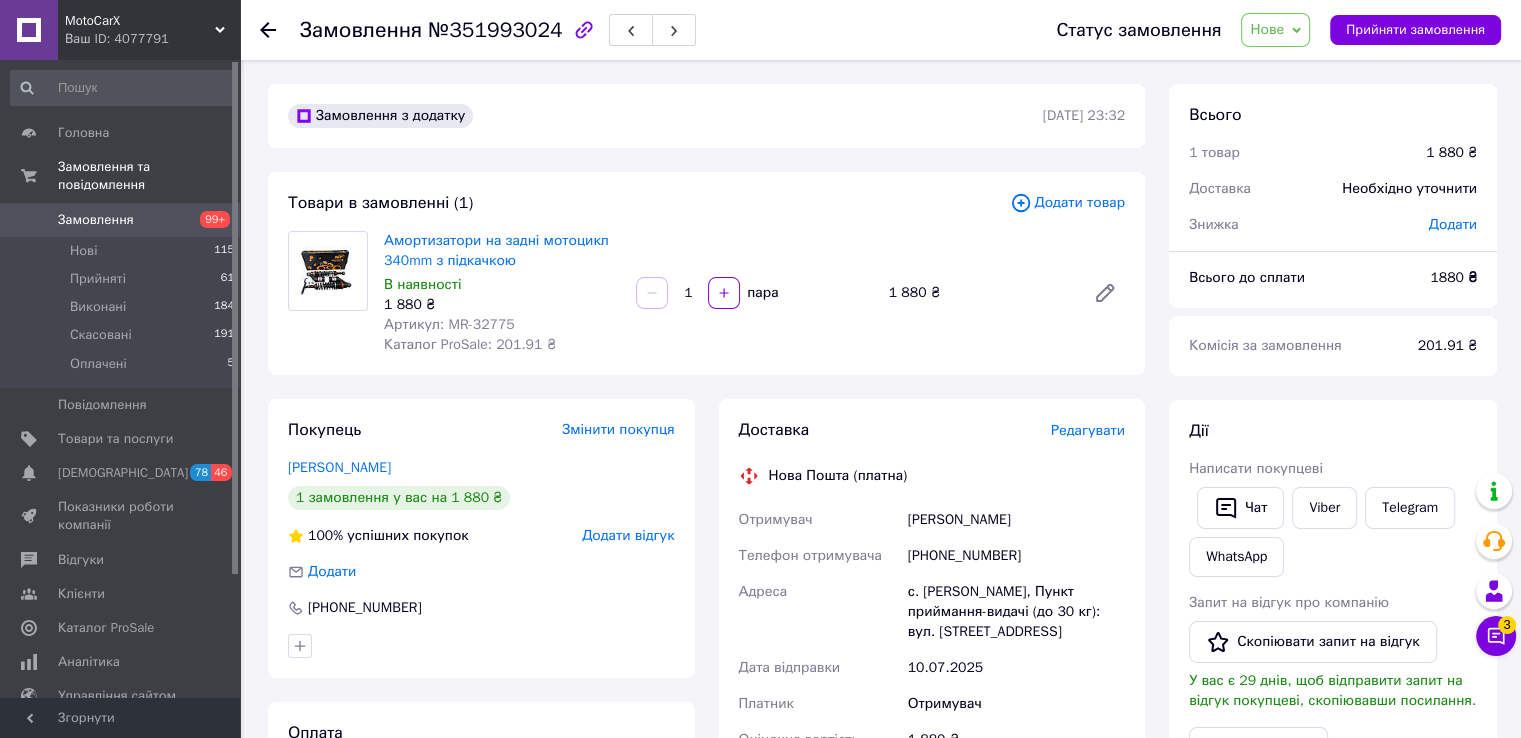 click on "Хоха Ярослав" at bounding box center [1016, 520] 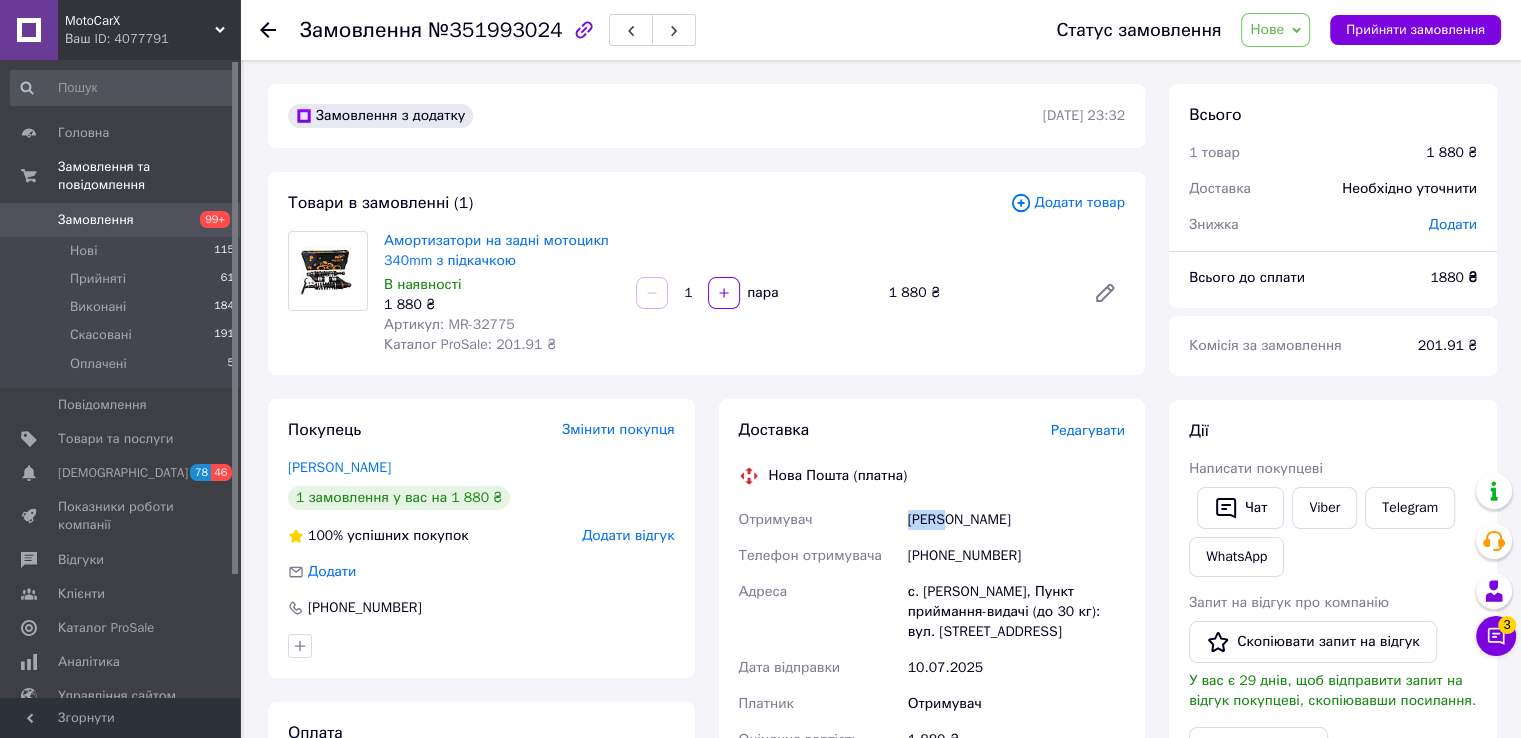 click on "Хоха Ярослав" at bounding box center (1016, 520) 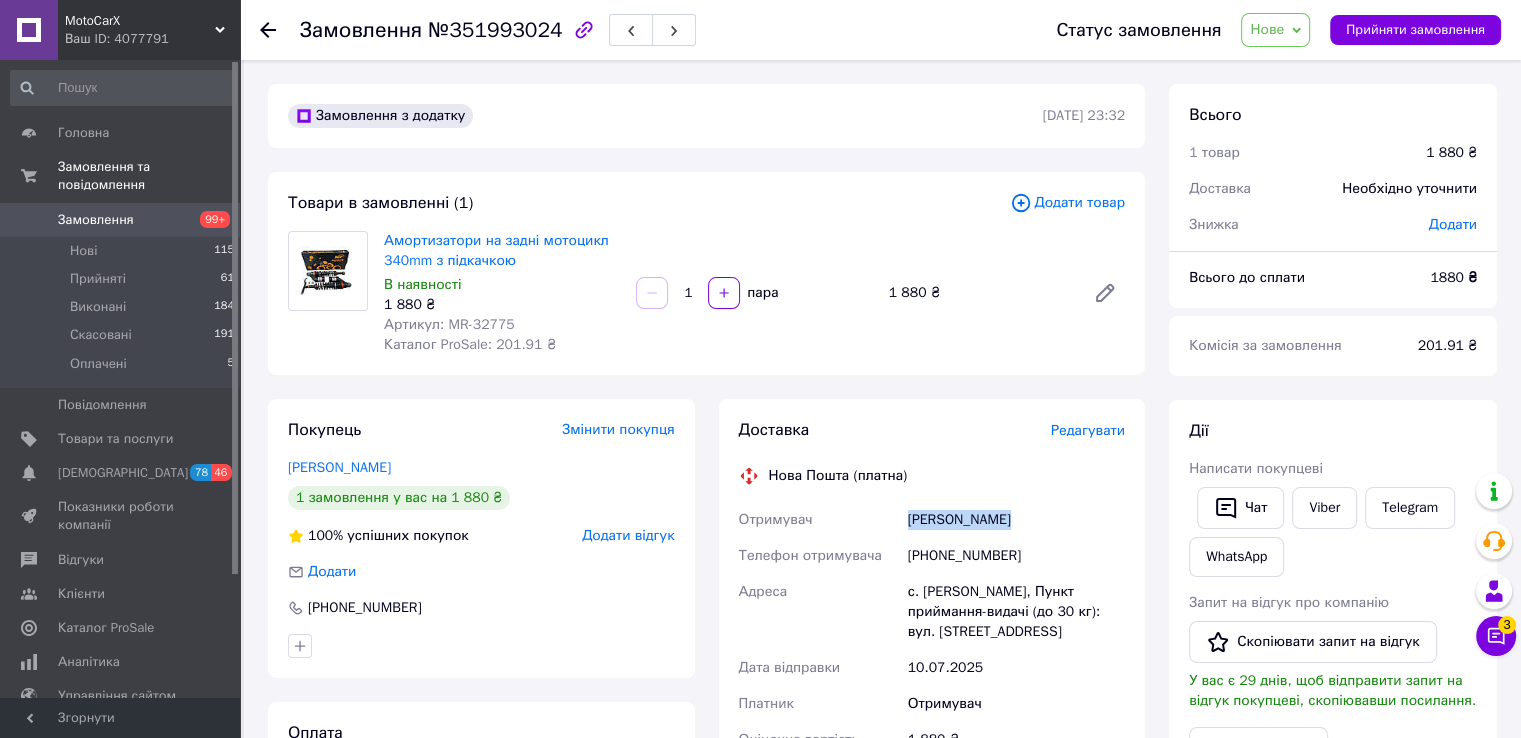 click on "Хоха Ярослав" at bounding box center (1016, 520) 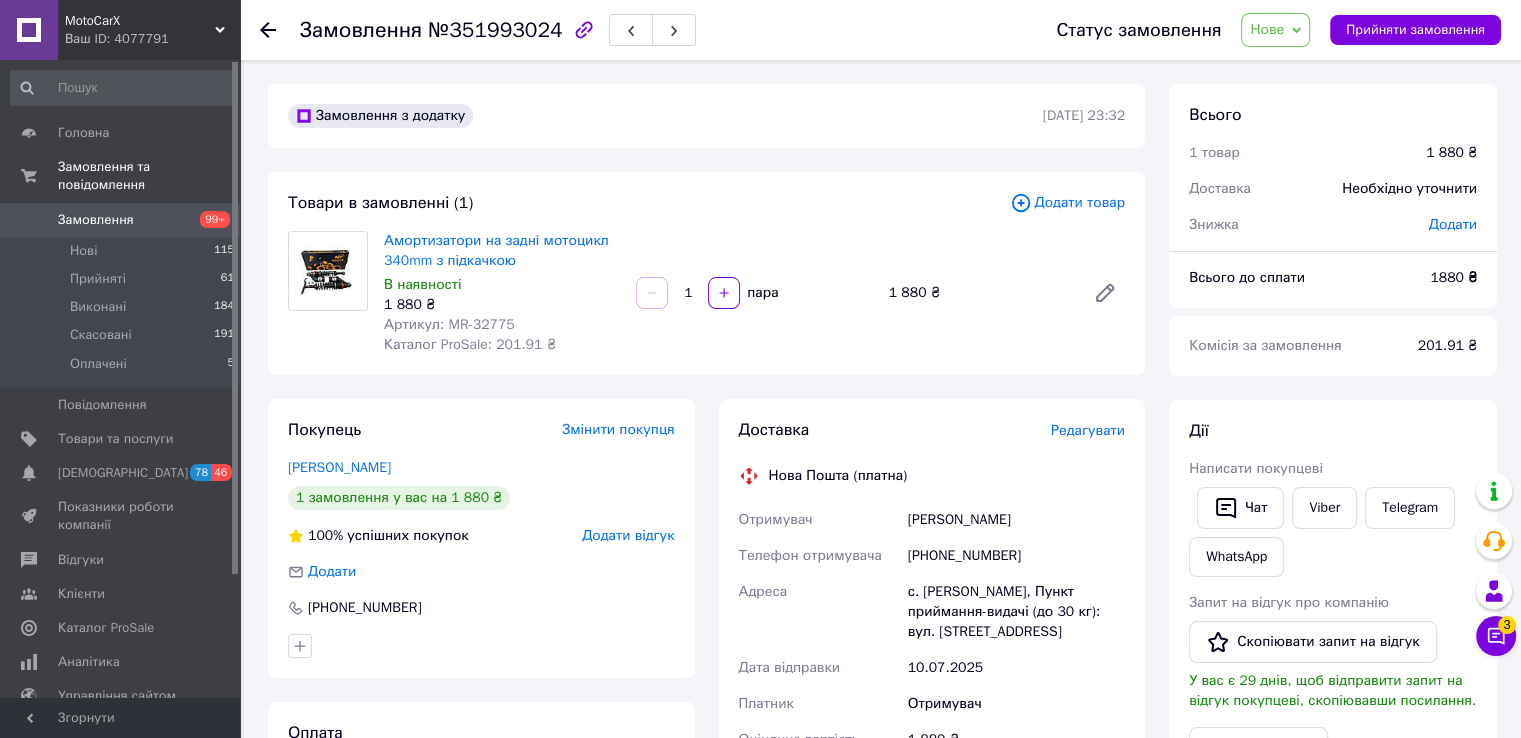 click on "с. Деренковець, Пункт приймання-видачі (до 30 кг): вул. Центральна, 4" at bounding box center (1016, 612) 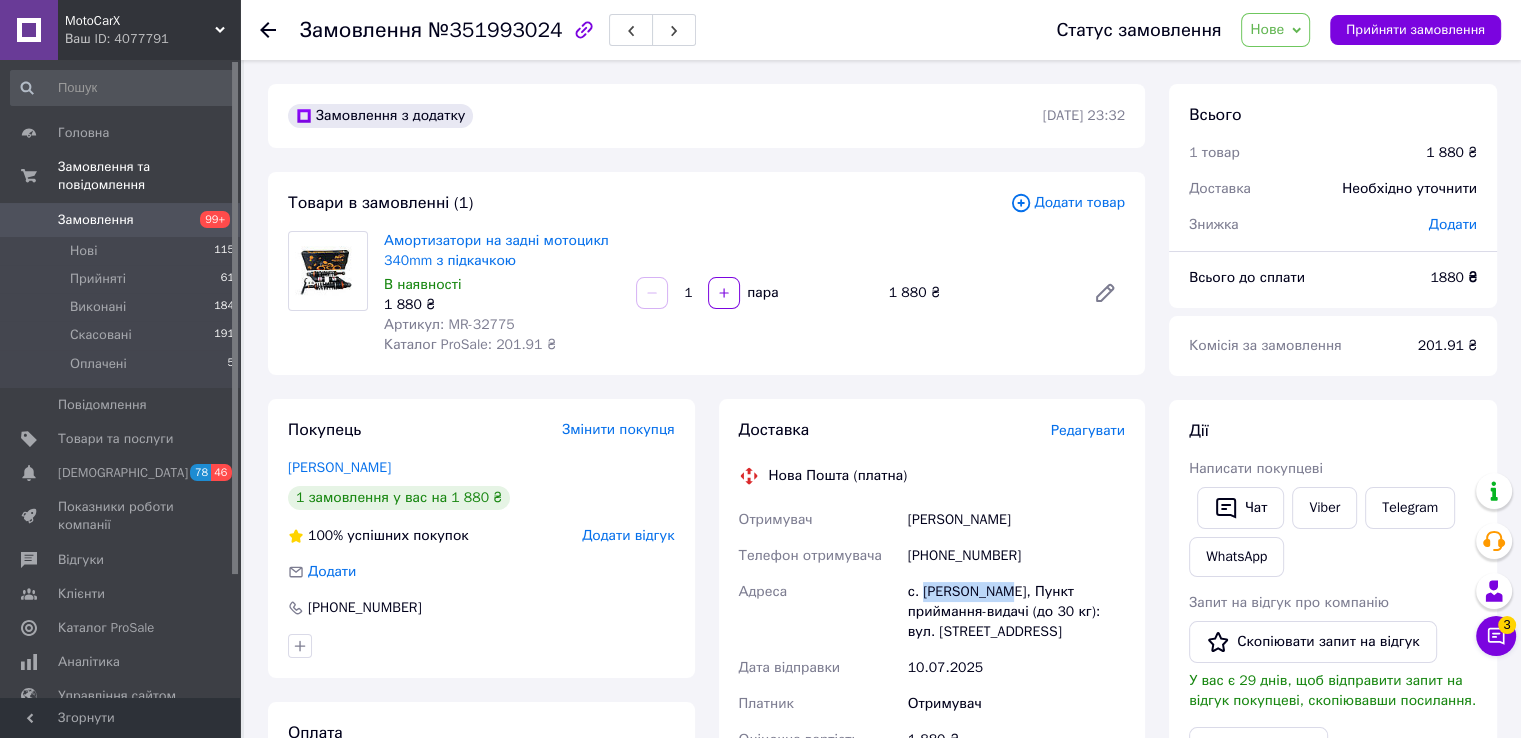 click on "с. Деренковець, Пункт приймання-видачі (до 30 кг): вул. Центральна, 4" at bounding box center (1016, 612) 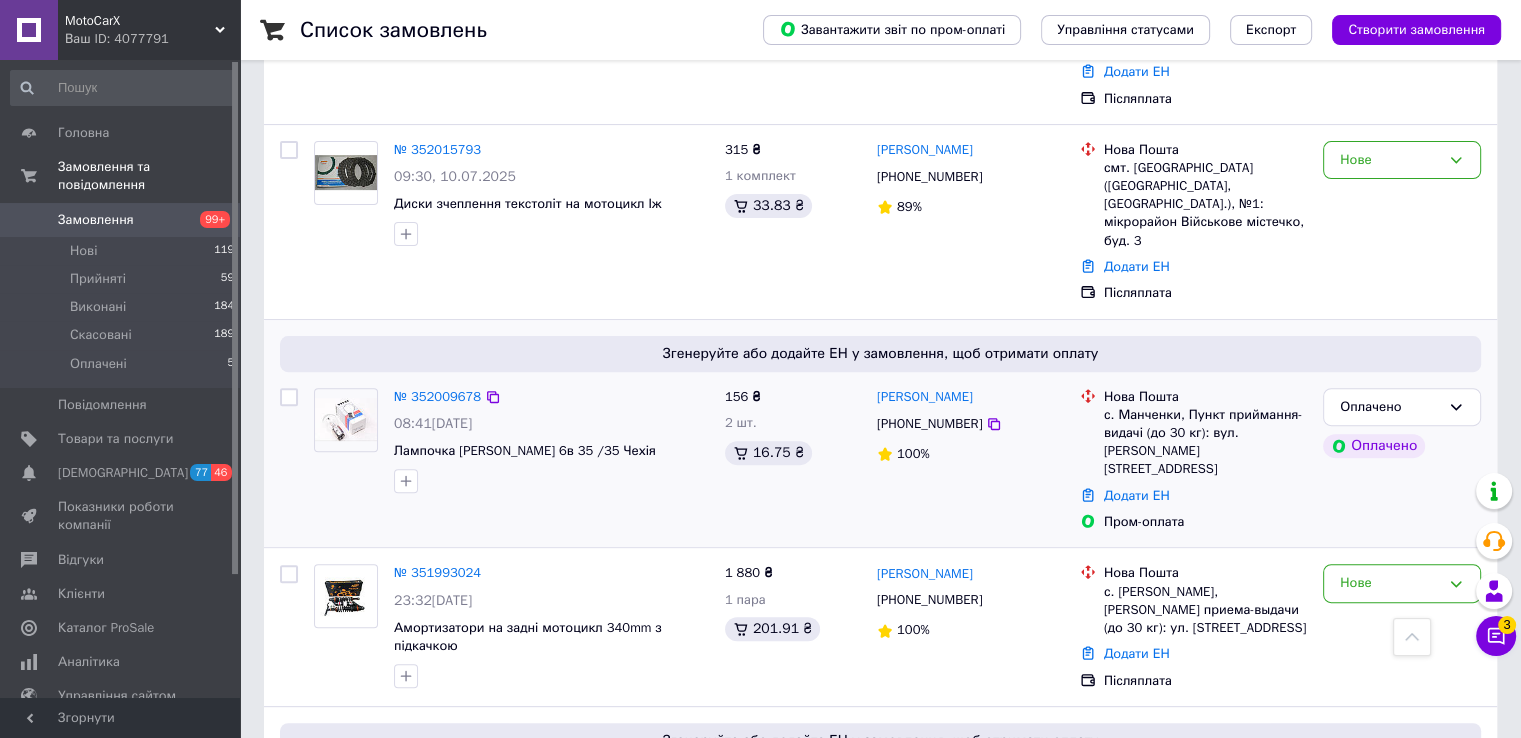click at bounding box center [346, 419] 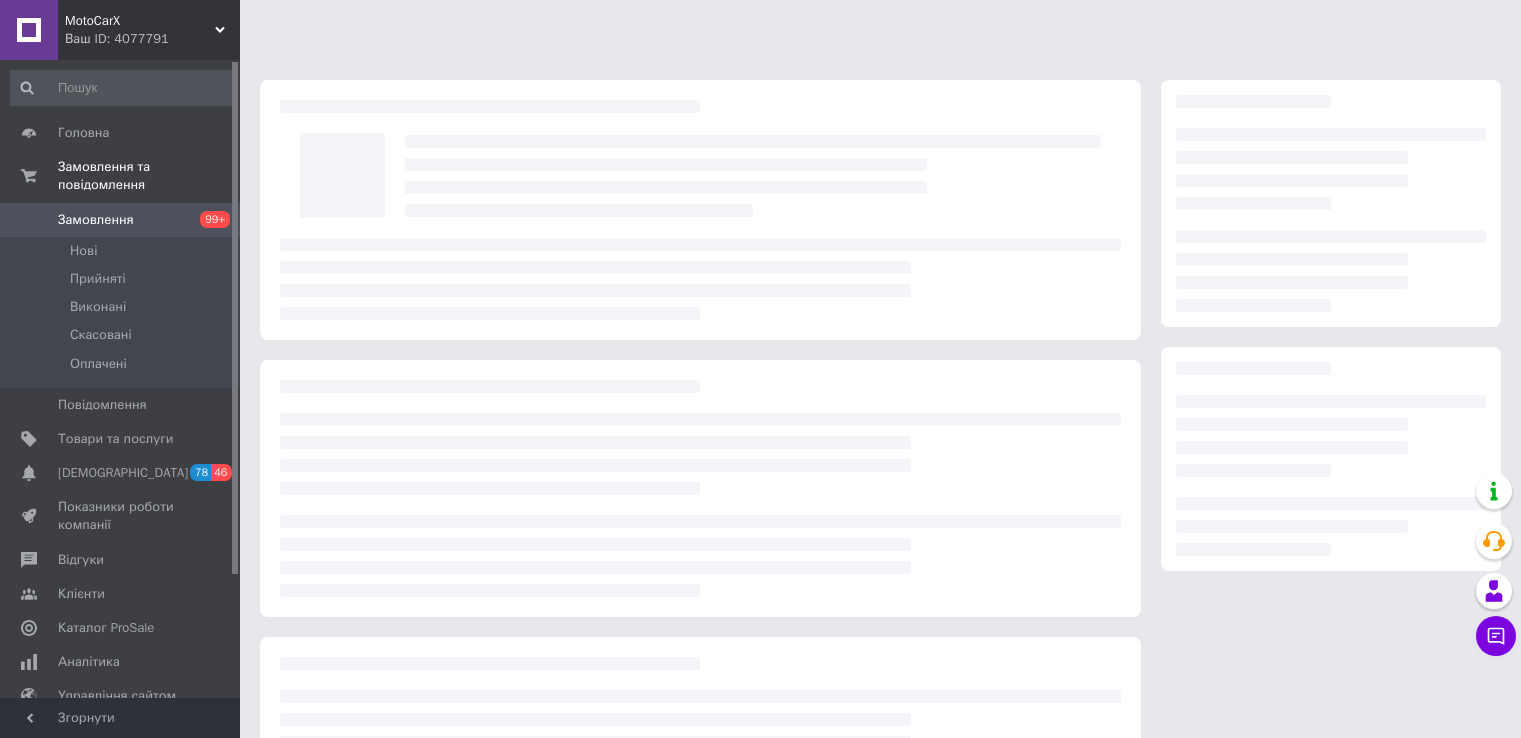 scroll, scrollTop: 0, scrollLeft: 0, axis: both 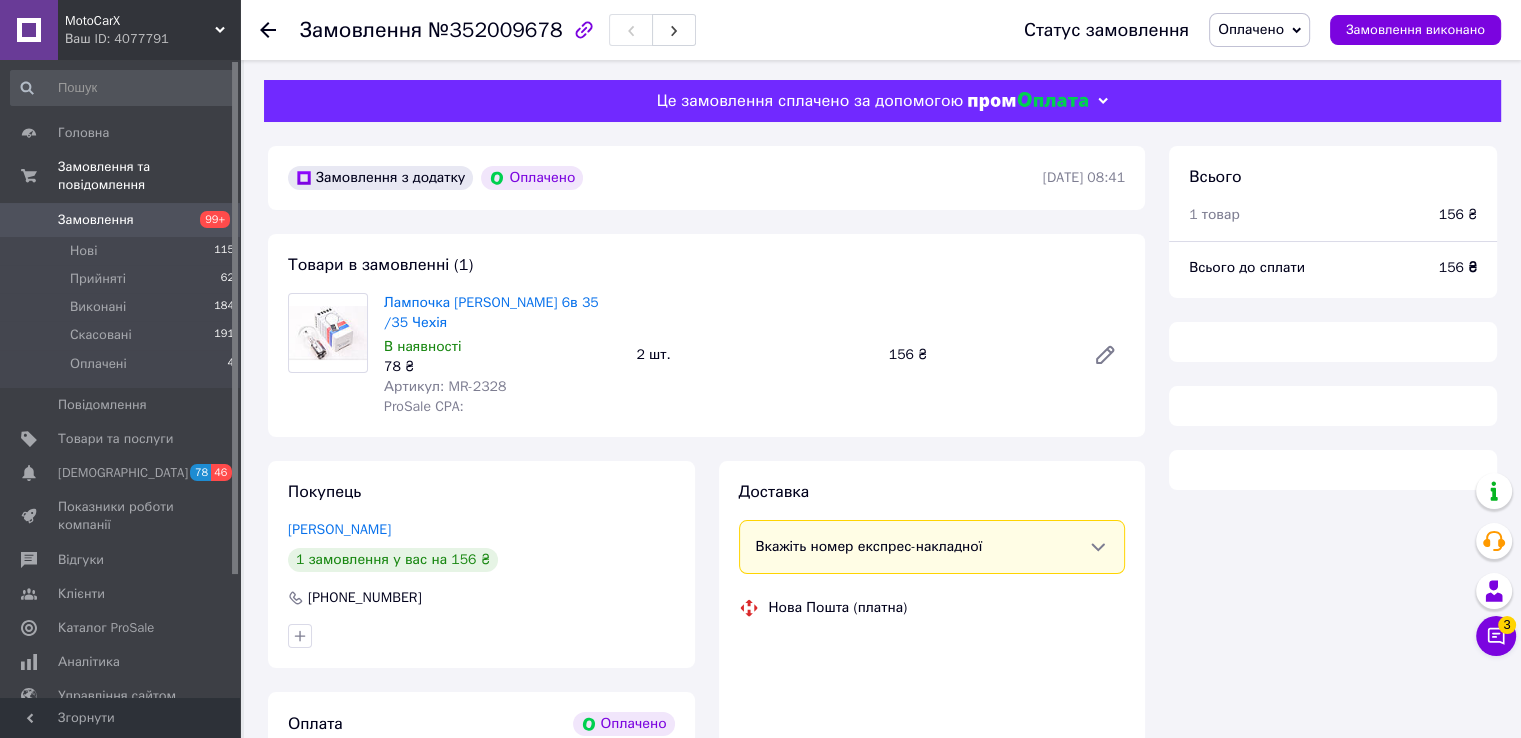 click on "Артикул: MR-2328" at bounding box center (445, 386) 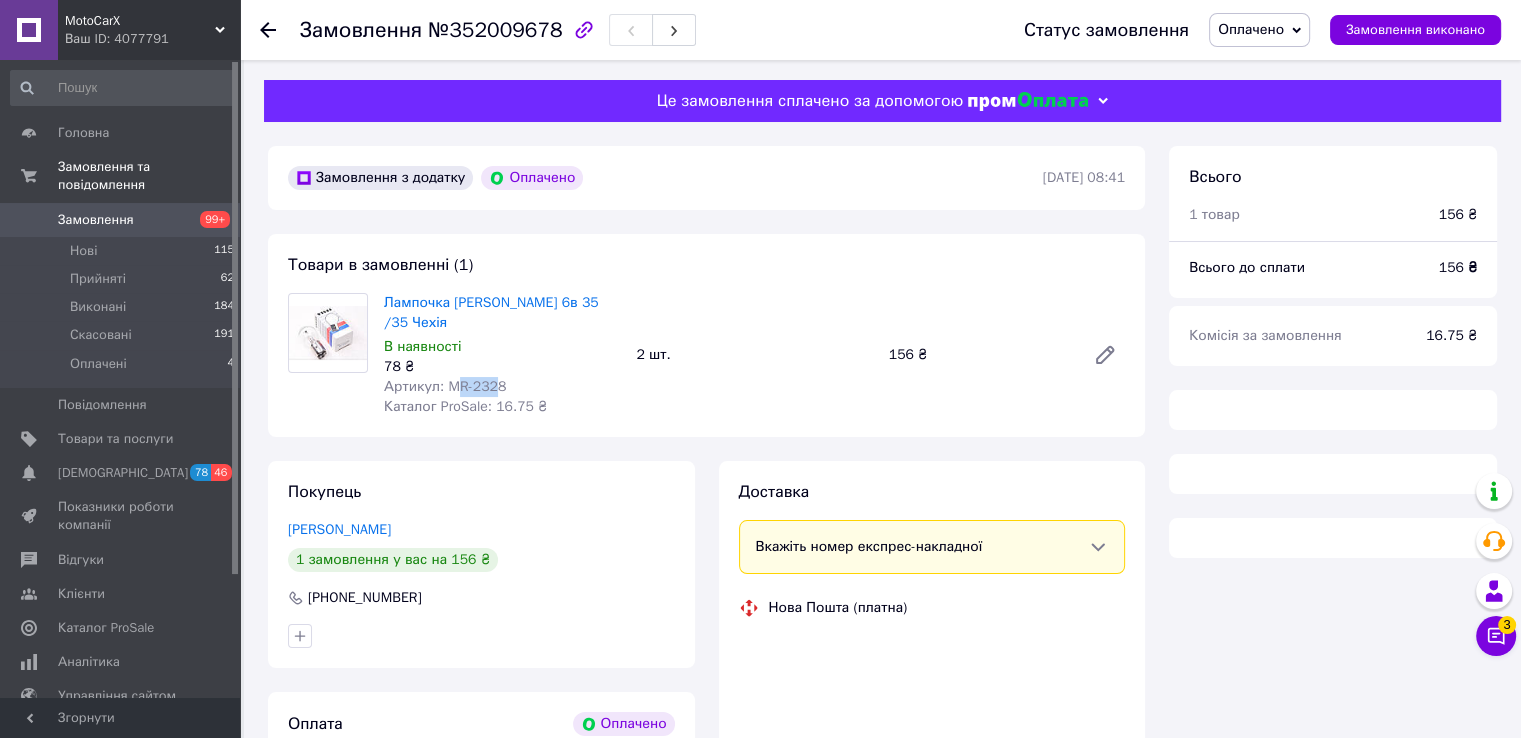 drag, startPoint x: 455, startPoint y: 369, endPoint x: 493, endPoint y: 371, distance: 38.052597 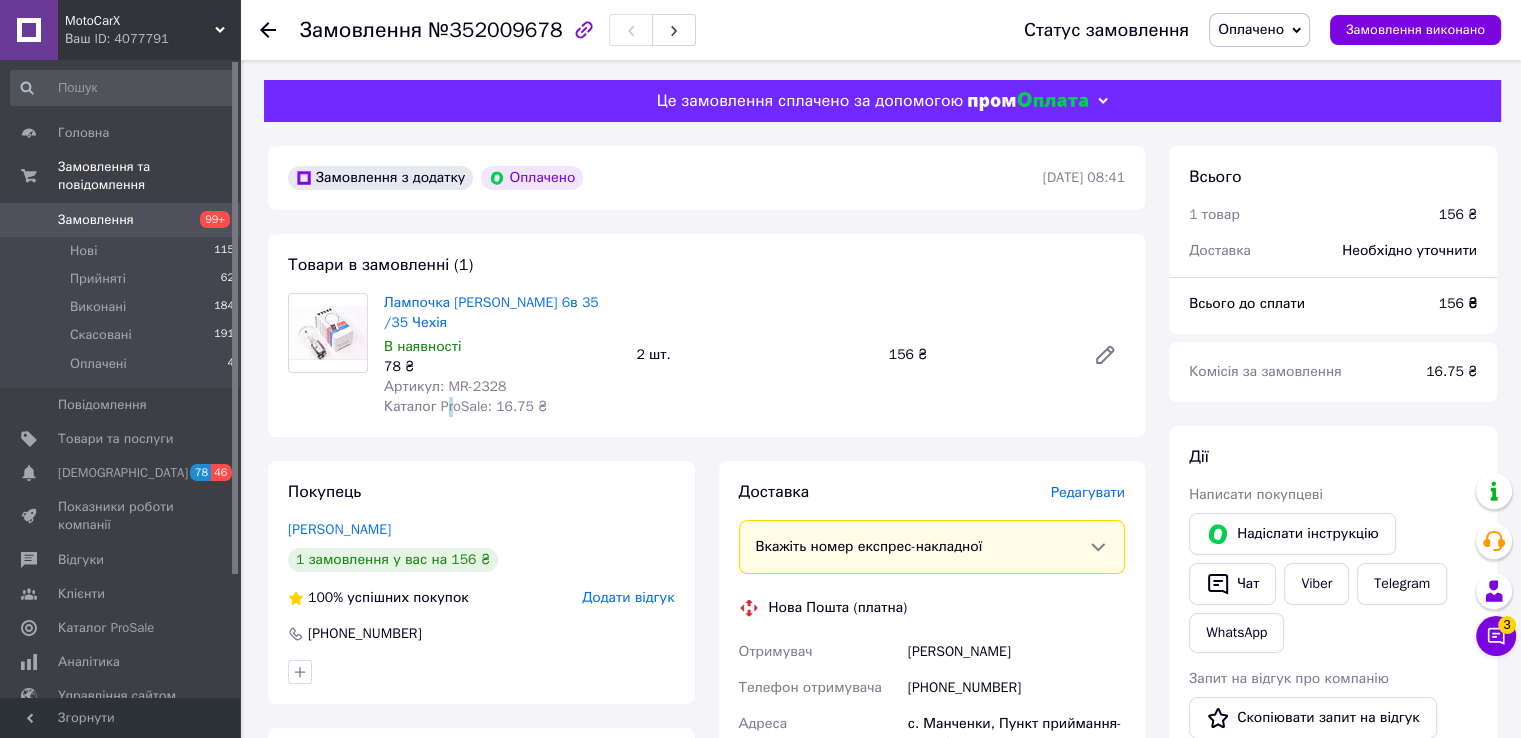click on "Каталог ProSale: 16.75 ₴" at bounding box center (465, 406) 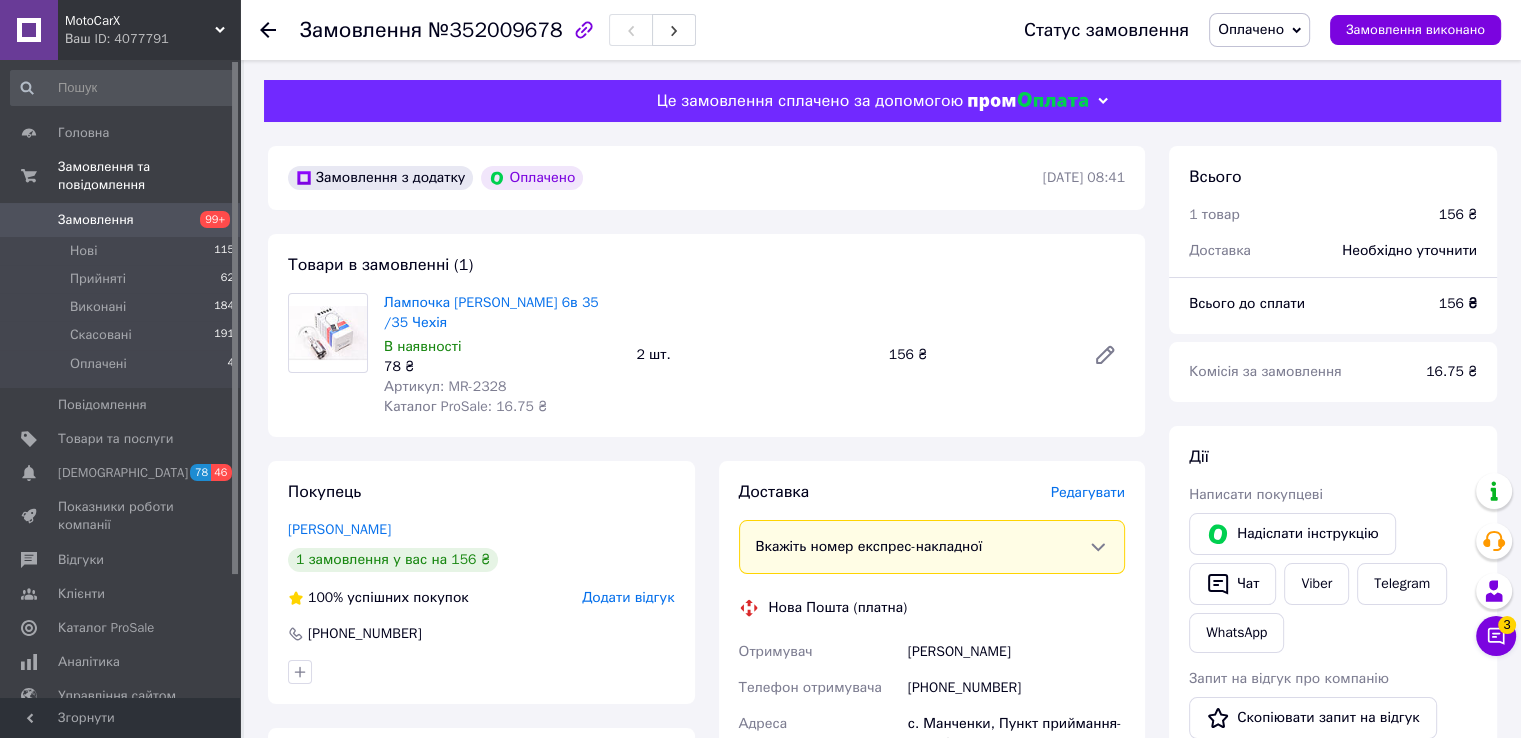 click on "Артикул: MR-2328" at bounding box center [445, 386] 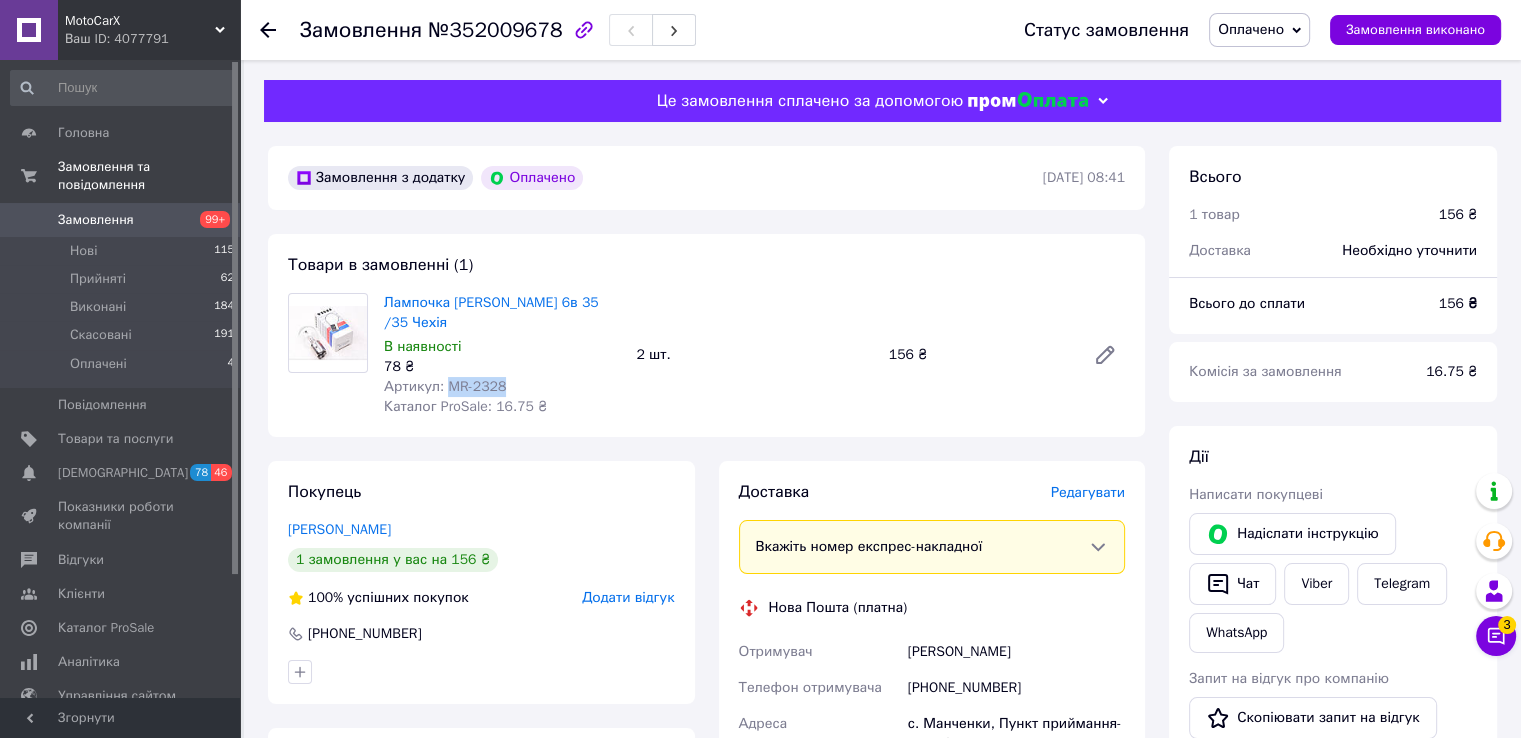 drag, startPoint x: 449, startPoint y: 362, endPoint x: 495, endPoint y: 365, distance: 46.09772 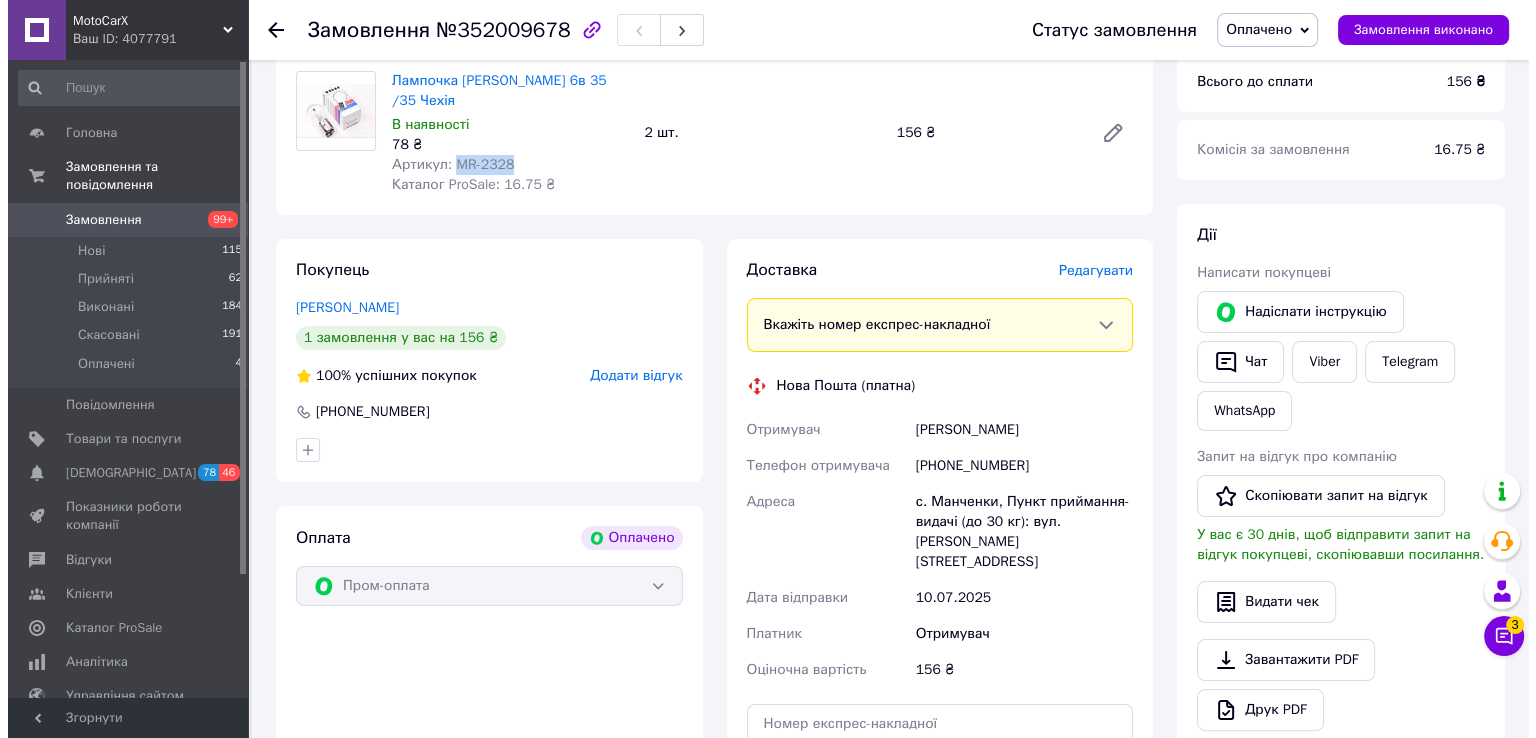 scroll, scrollTop: 300, scrollLeft: 0, axis: vertical 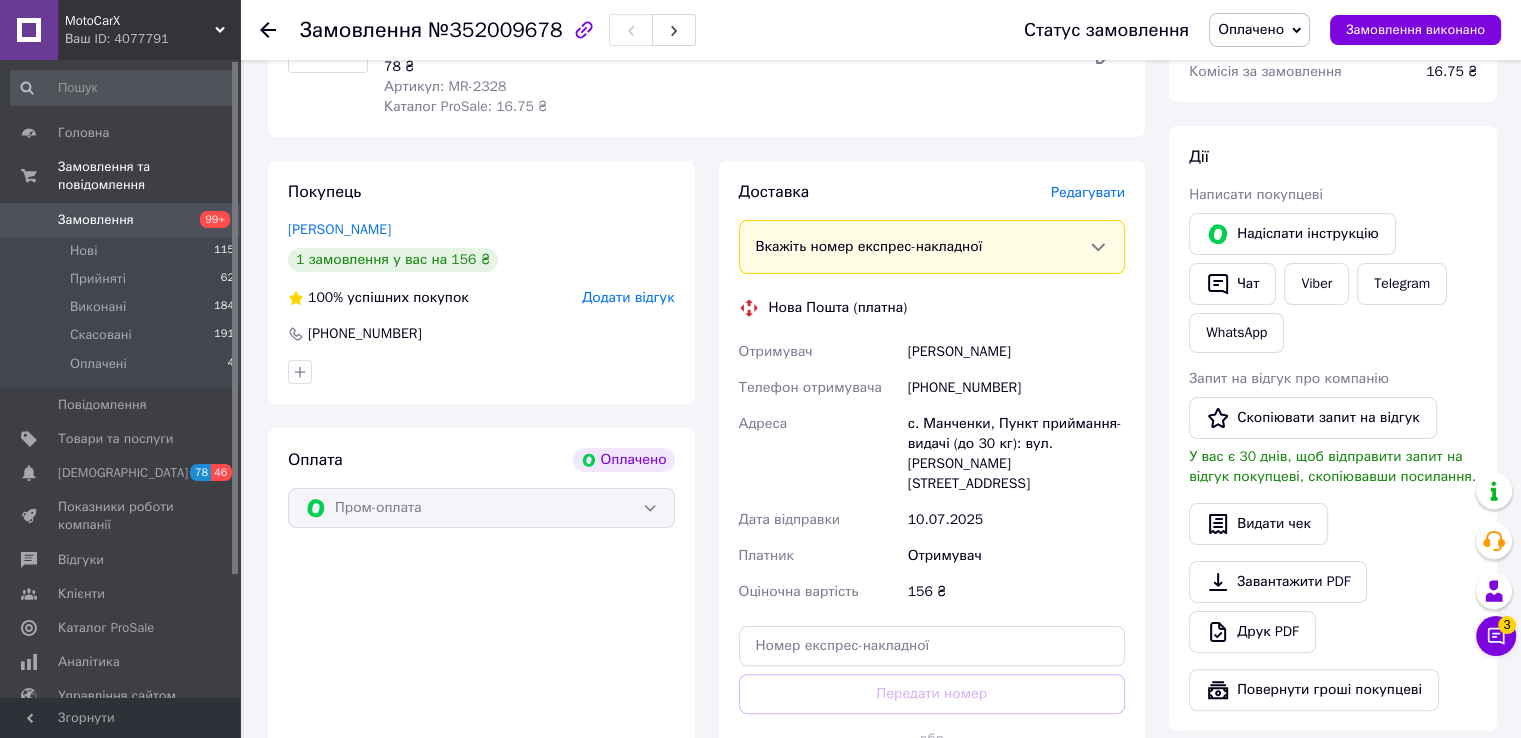 click on "Редагувати" at bounding box center (1088, 192) 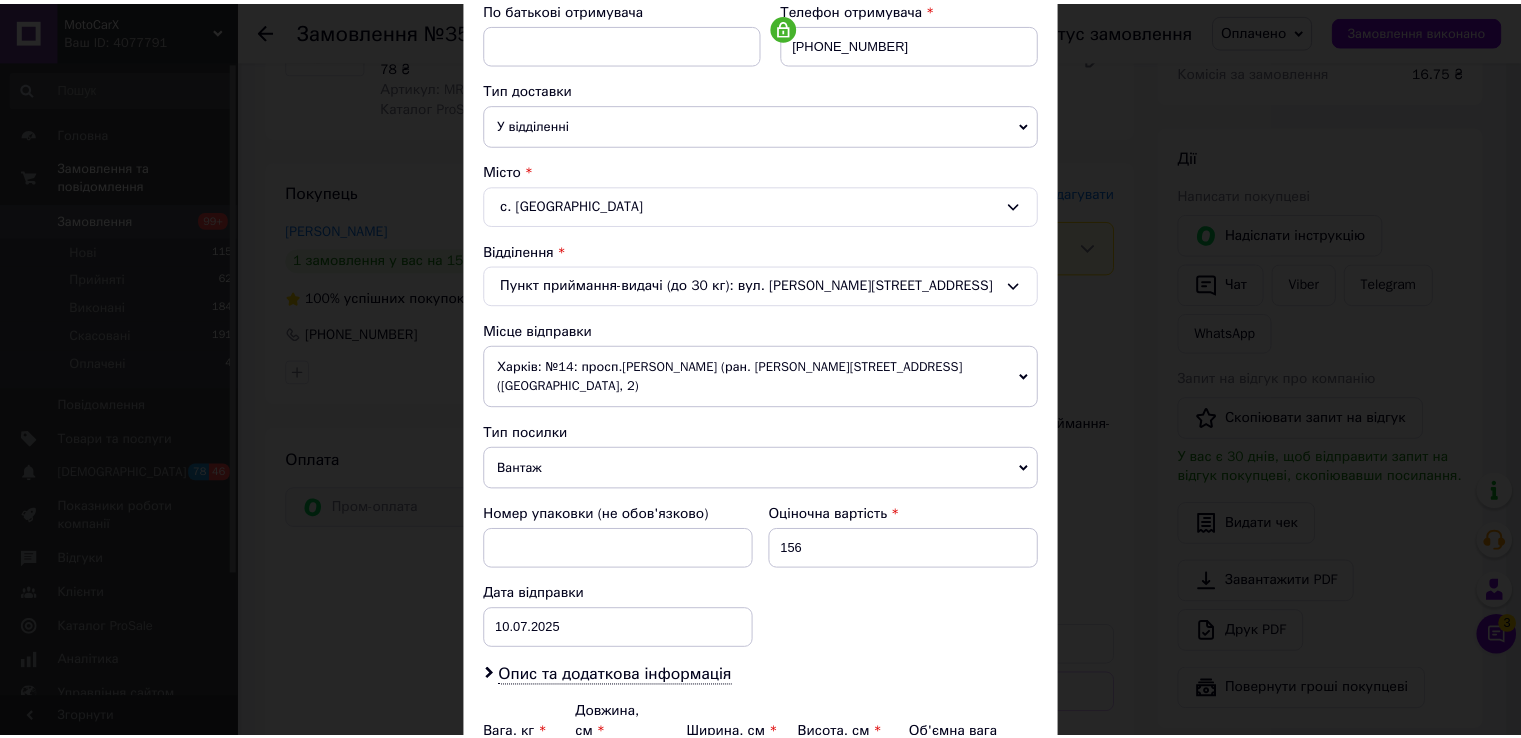 scroll, scrollTop: 584, scrollLeft: 0, axis: vertical 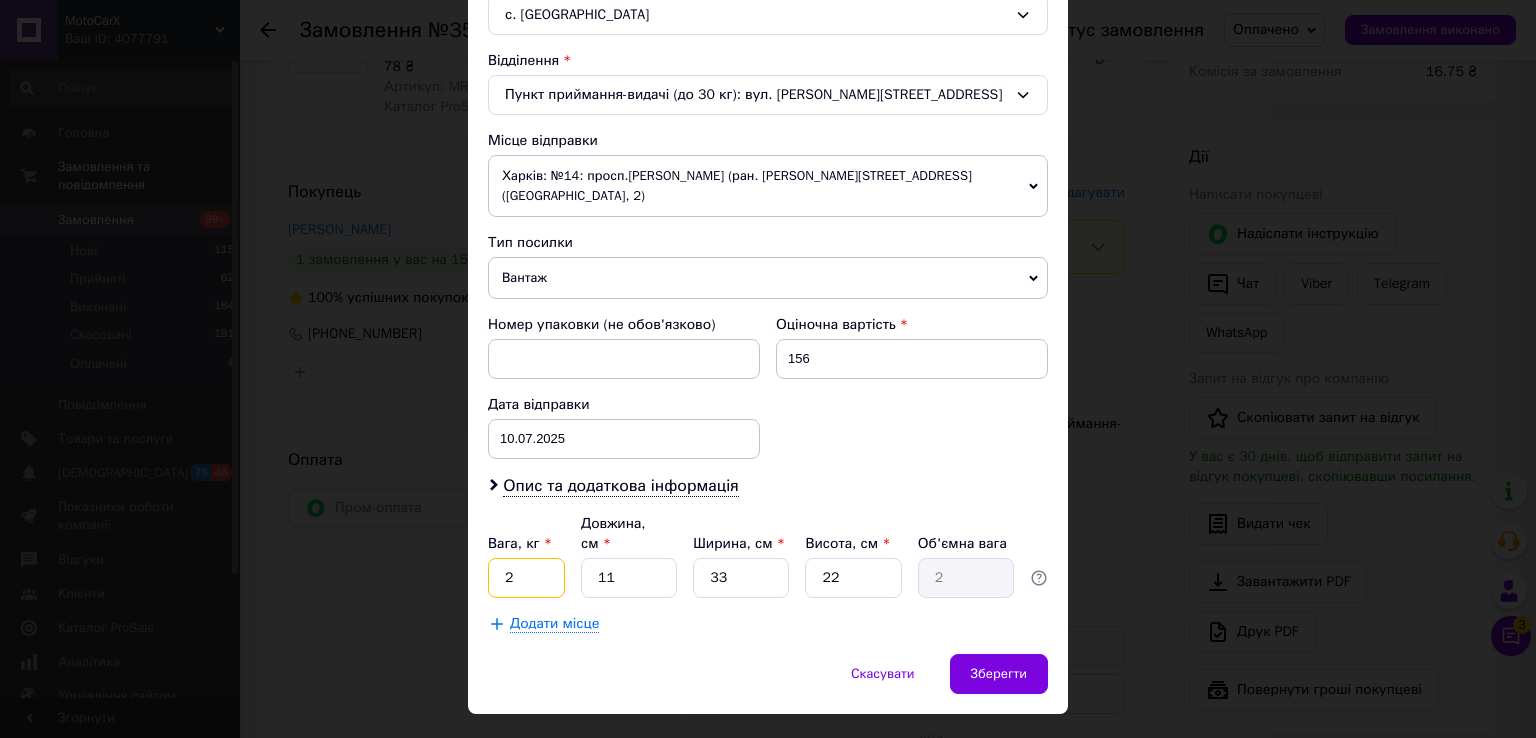 click on "2" at bounding box center (526, 578) 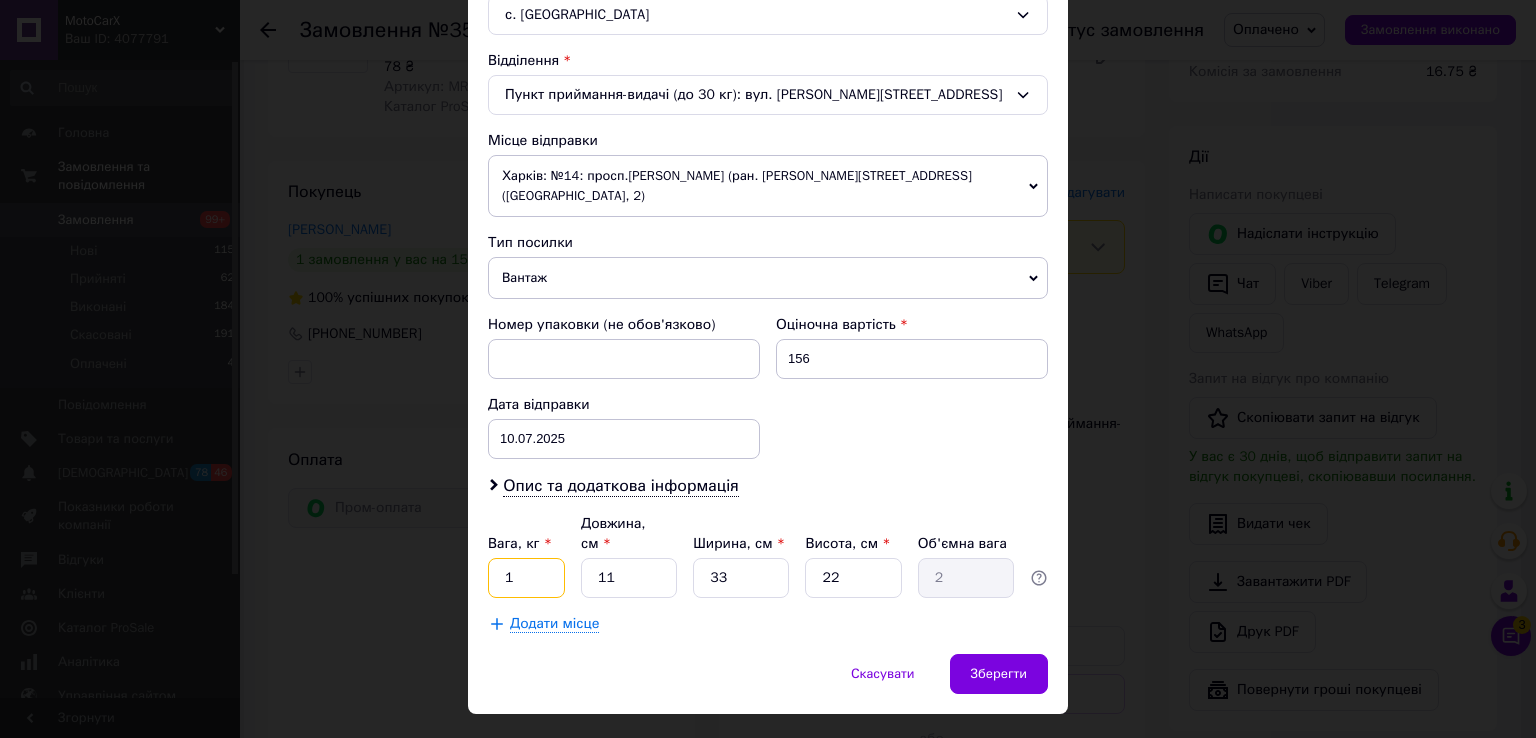 type on "1" 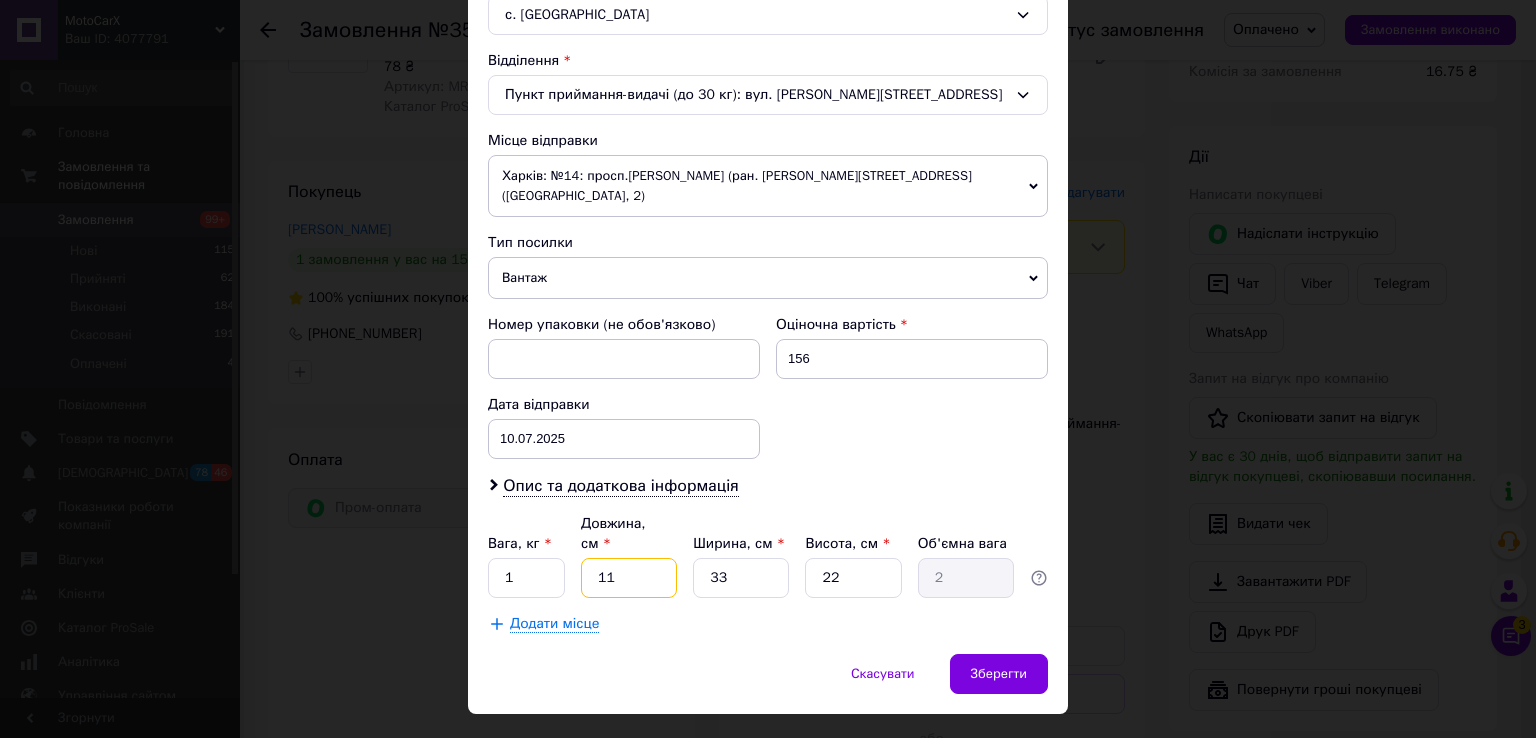 type on "2" 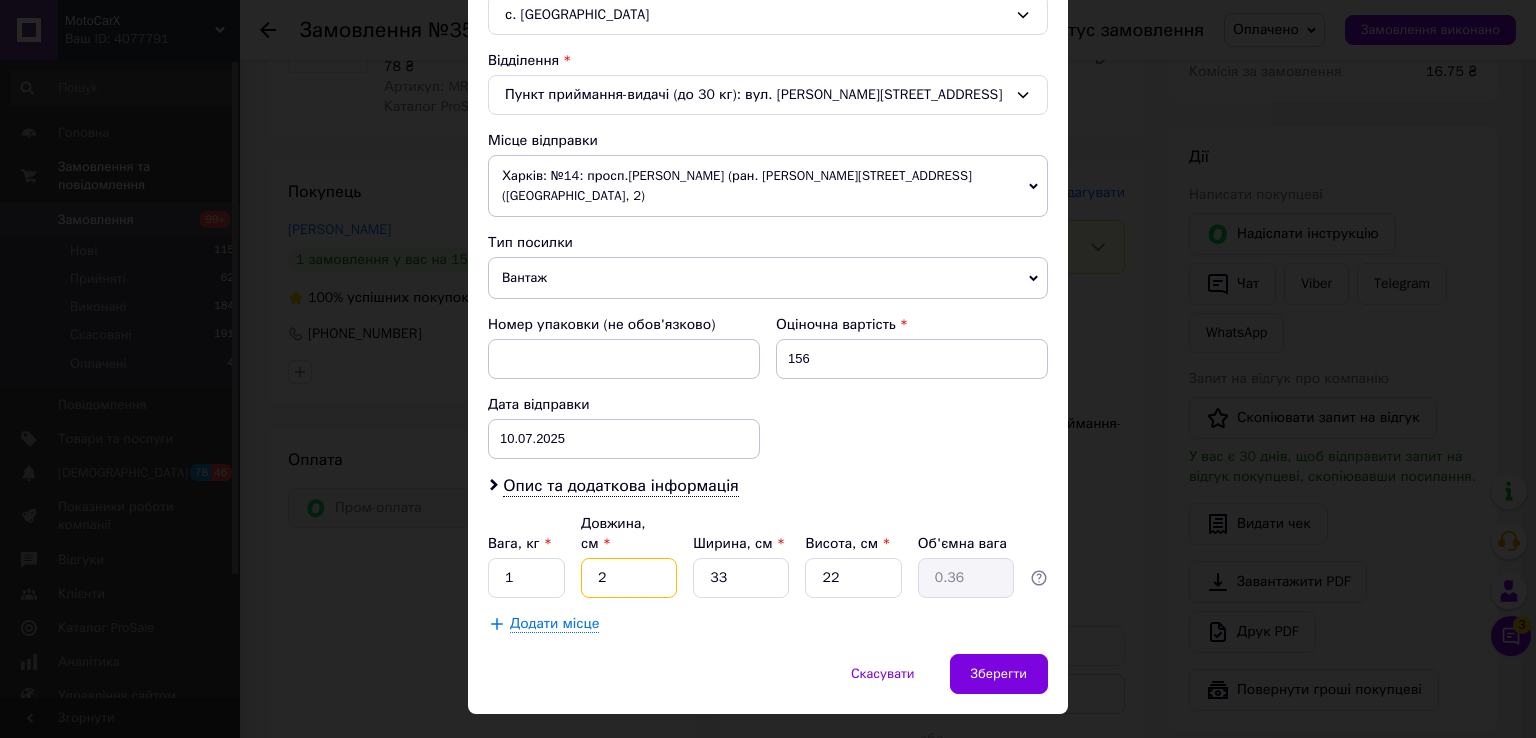 type on "23" 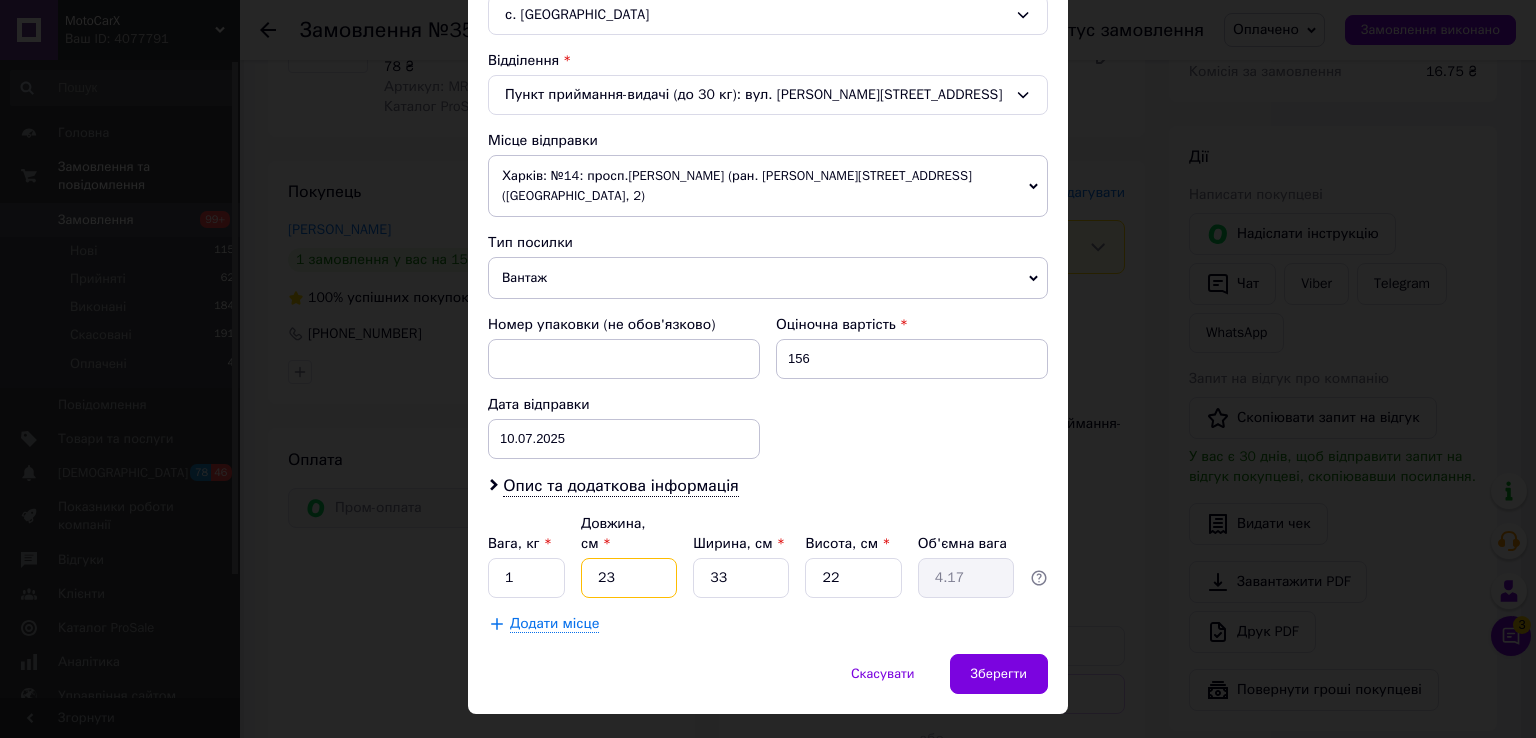 type on "23" 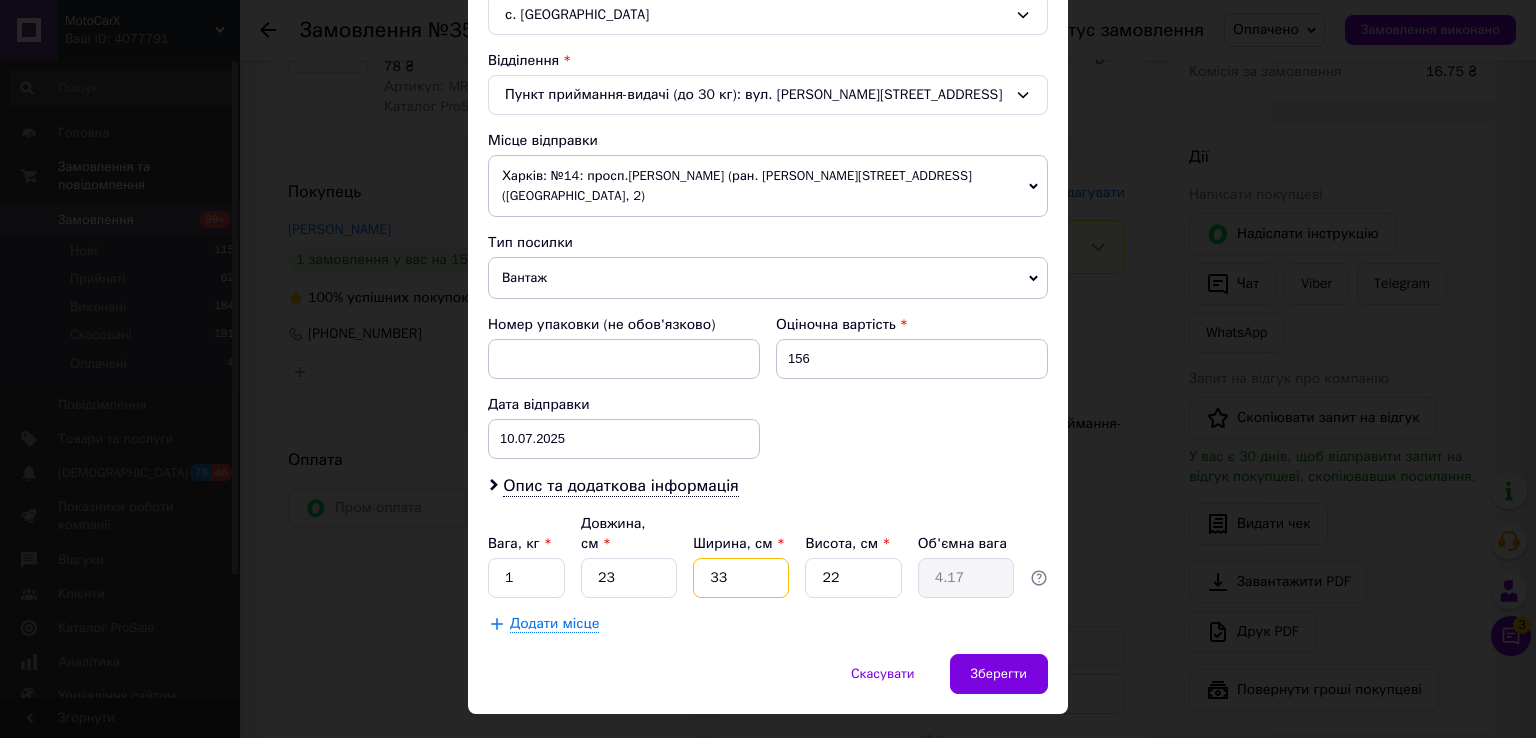 type on "1" 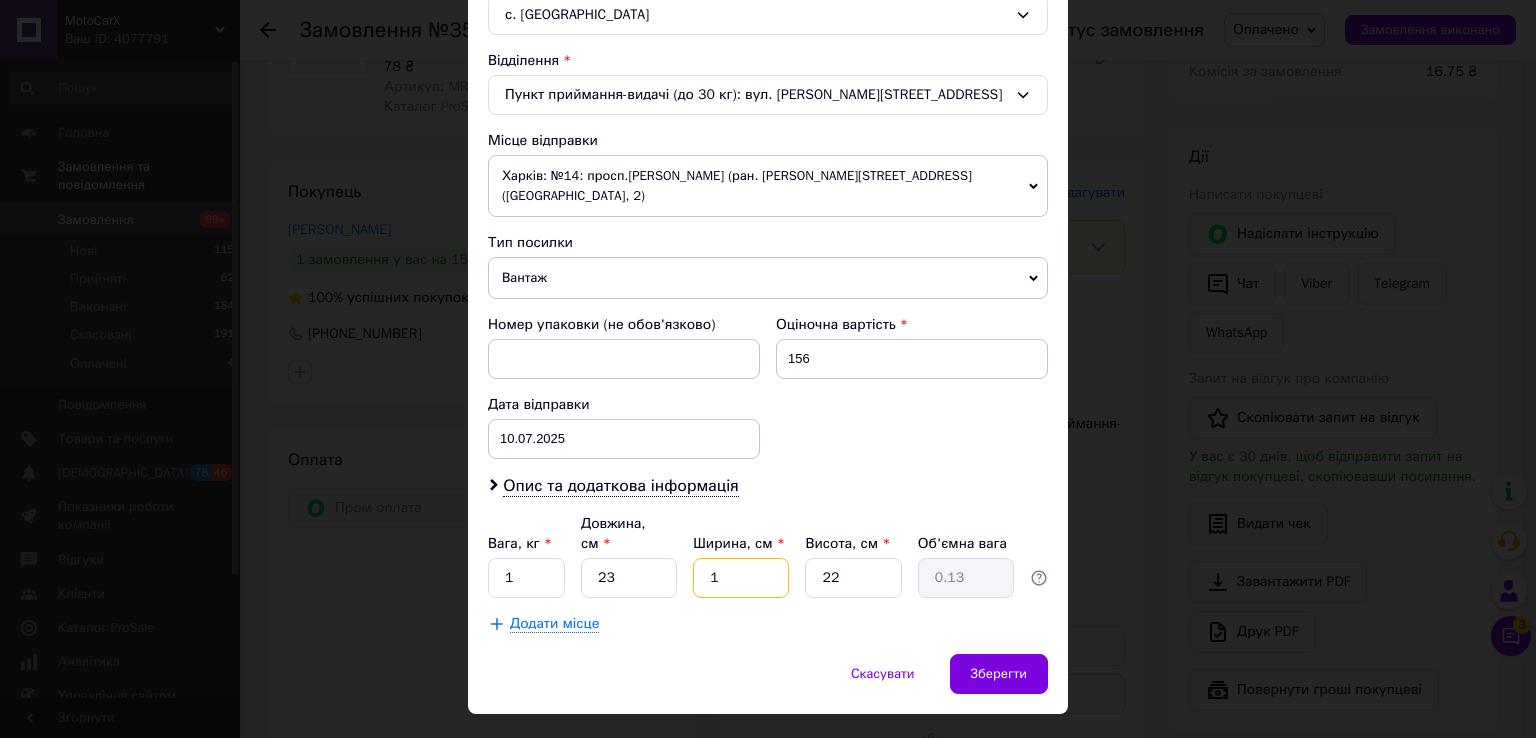 type on "16" 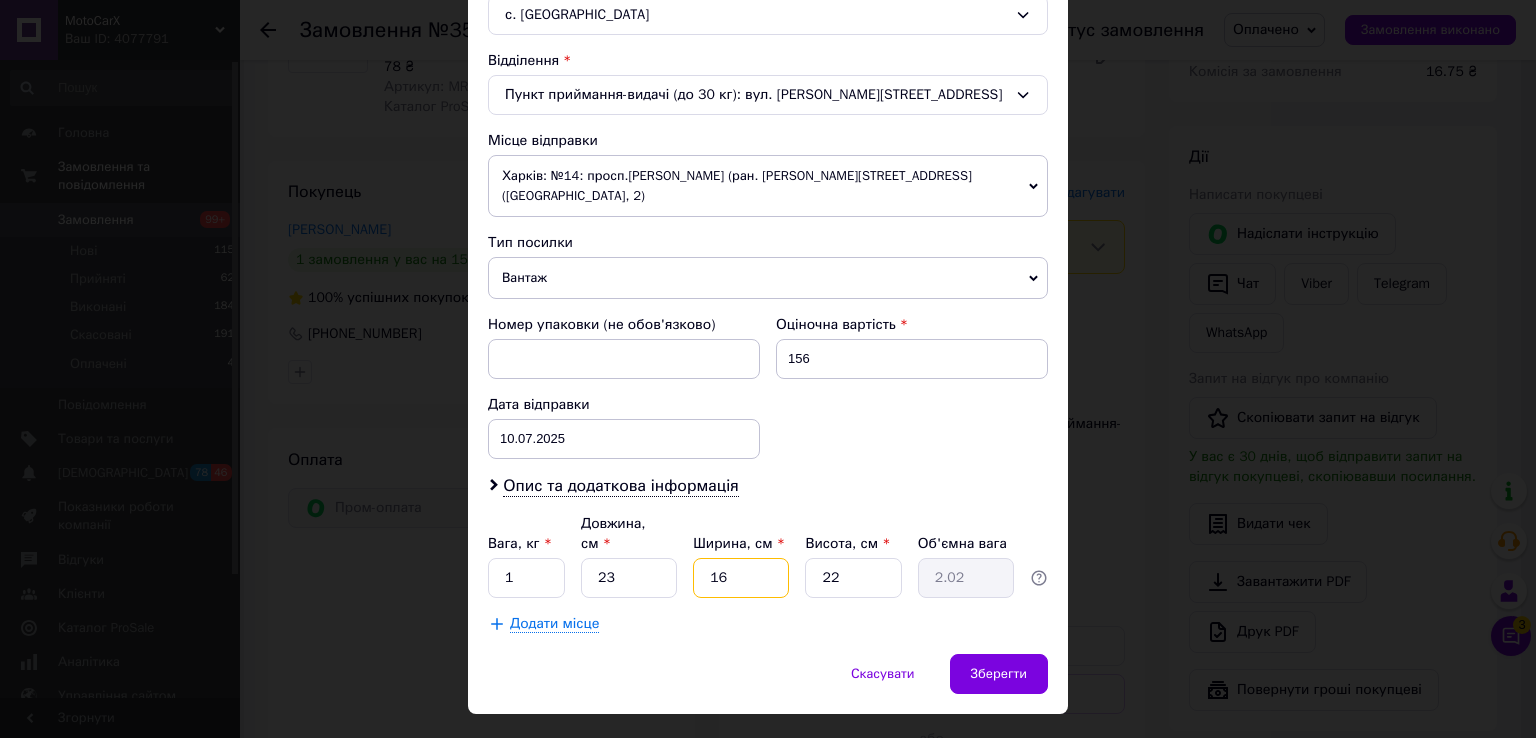 type on "16" 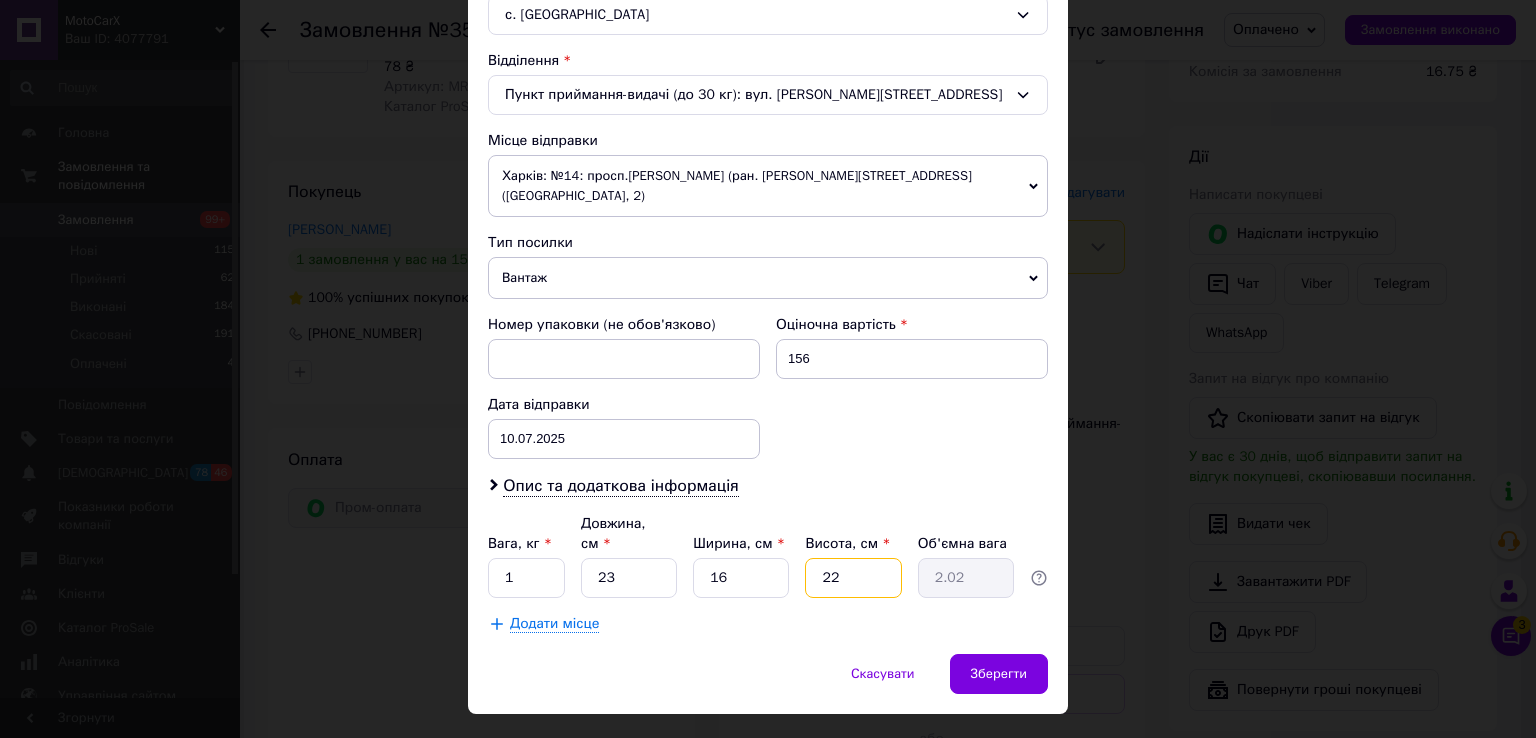 type on "1" 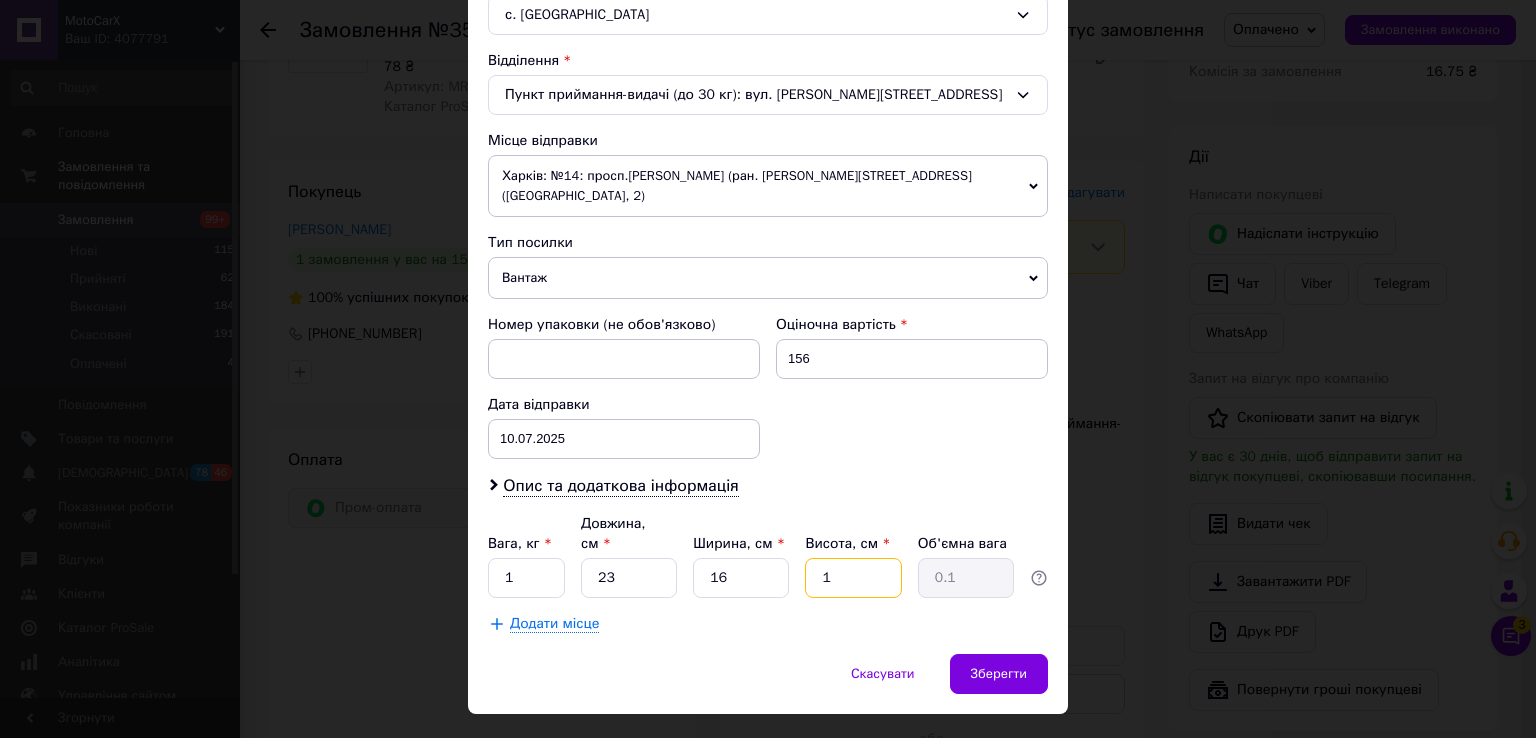 type on "10" 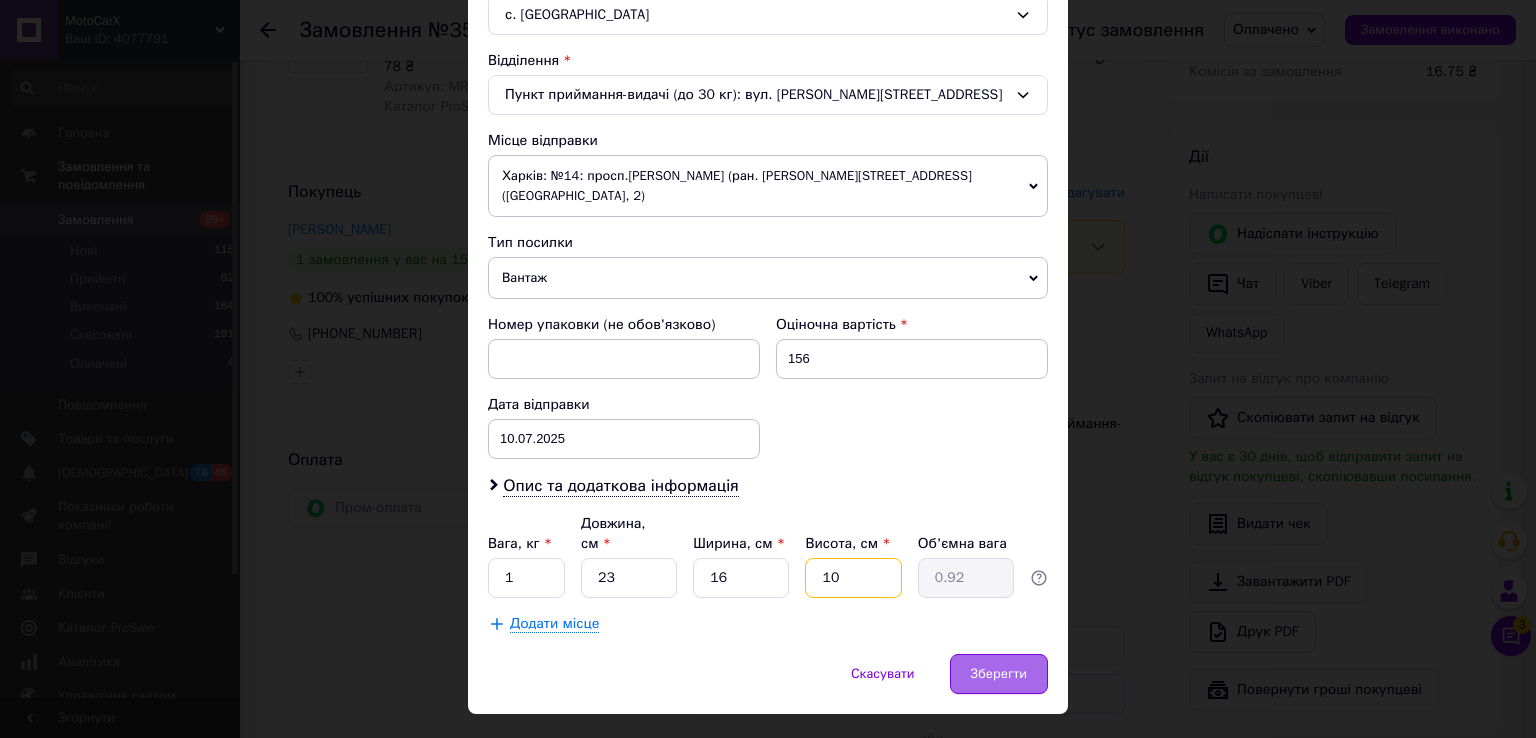 type on "10" 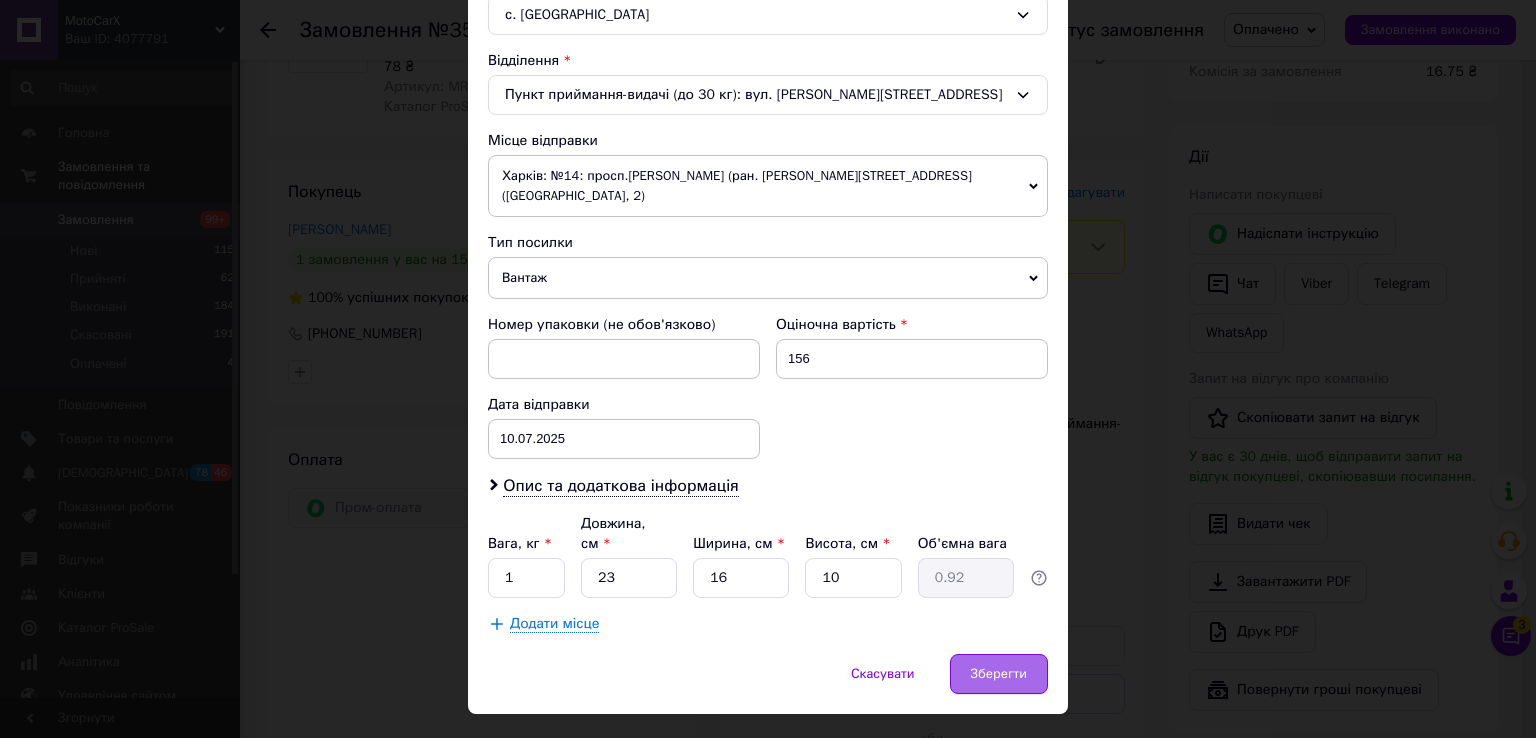 click on "Зберегти" at bounding box center (999, 674) 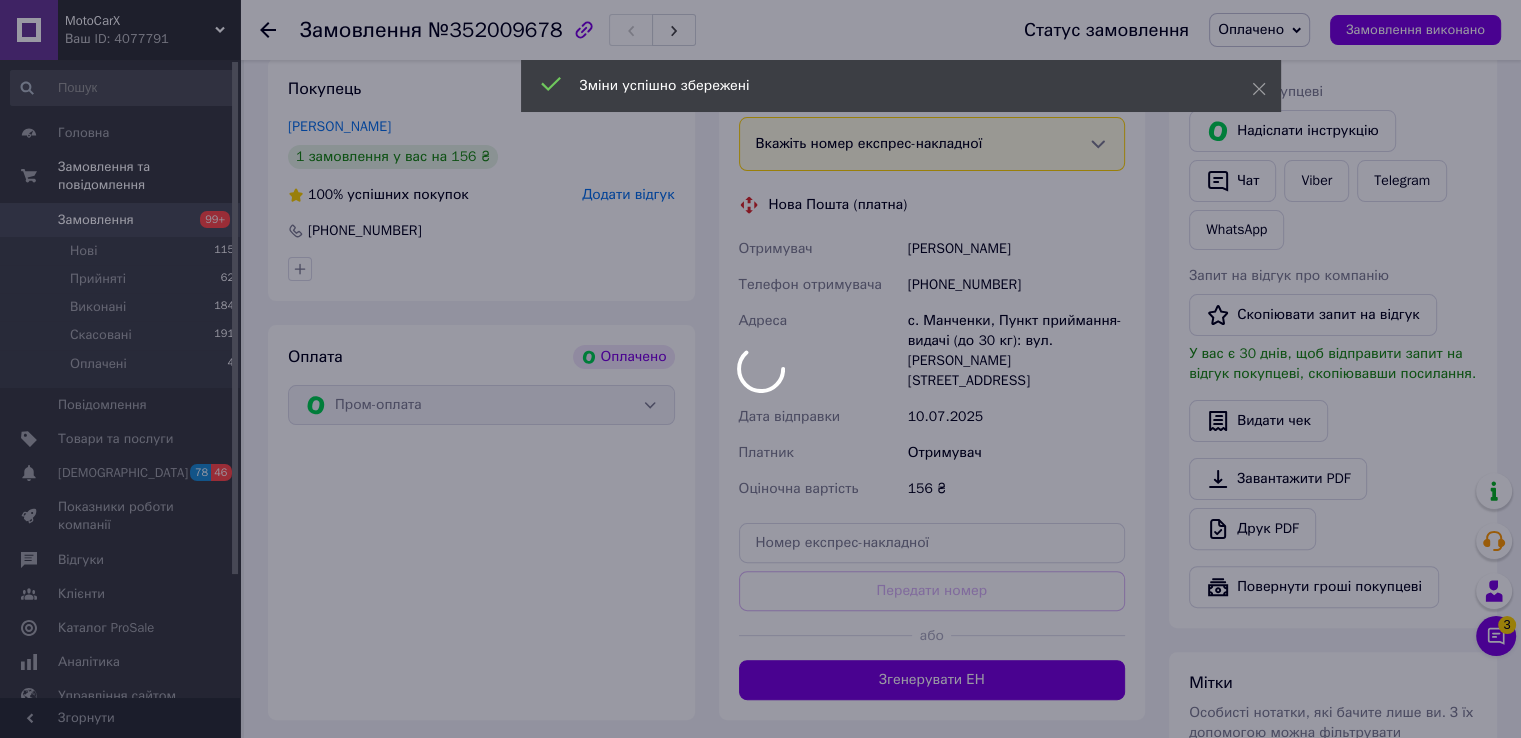 scroll, scrollTop: 600, scrollLeft: 0, axis: vertical 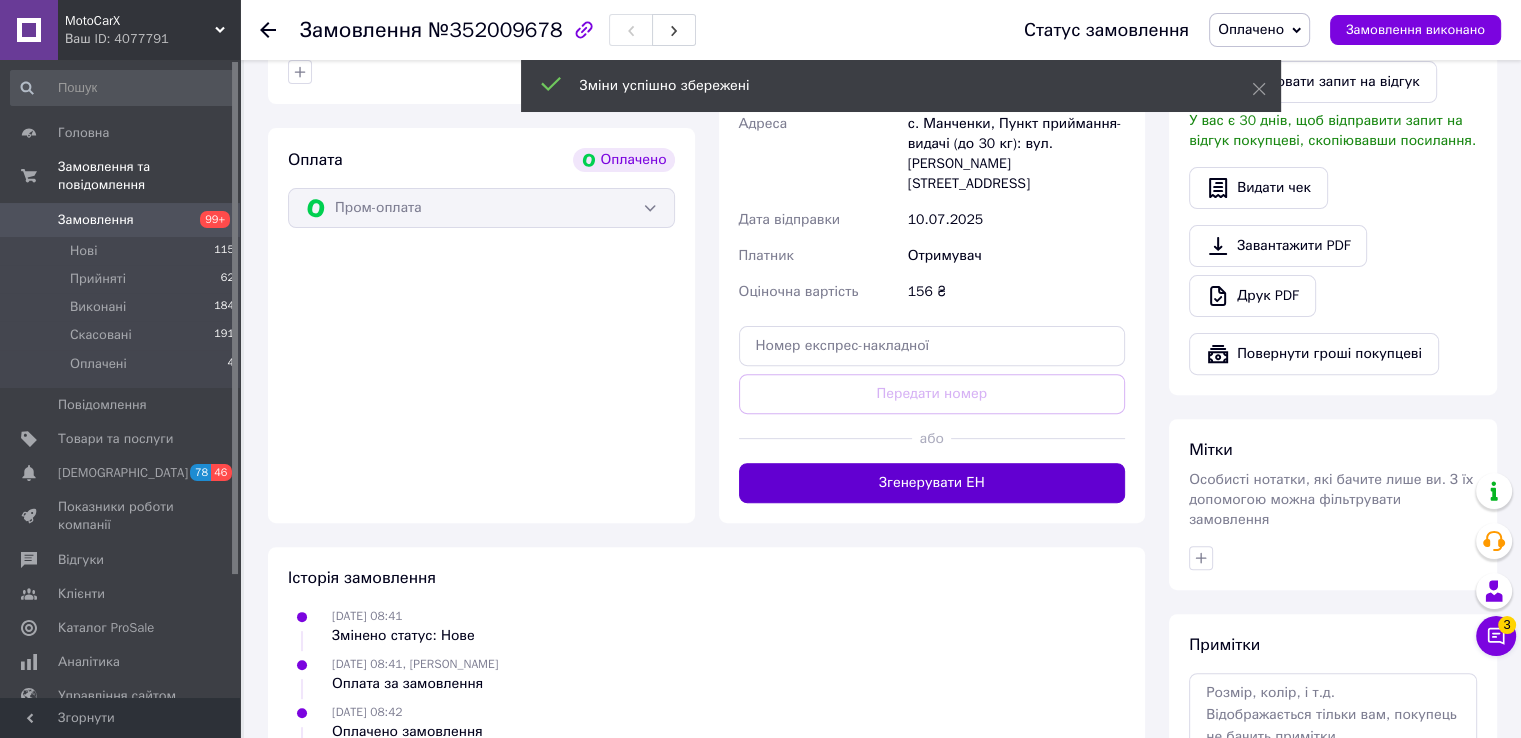 click on "Згенерувати ЕН" at bounding box center (932, 483) 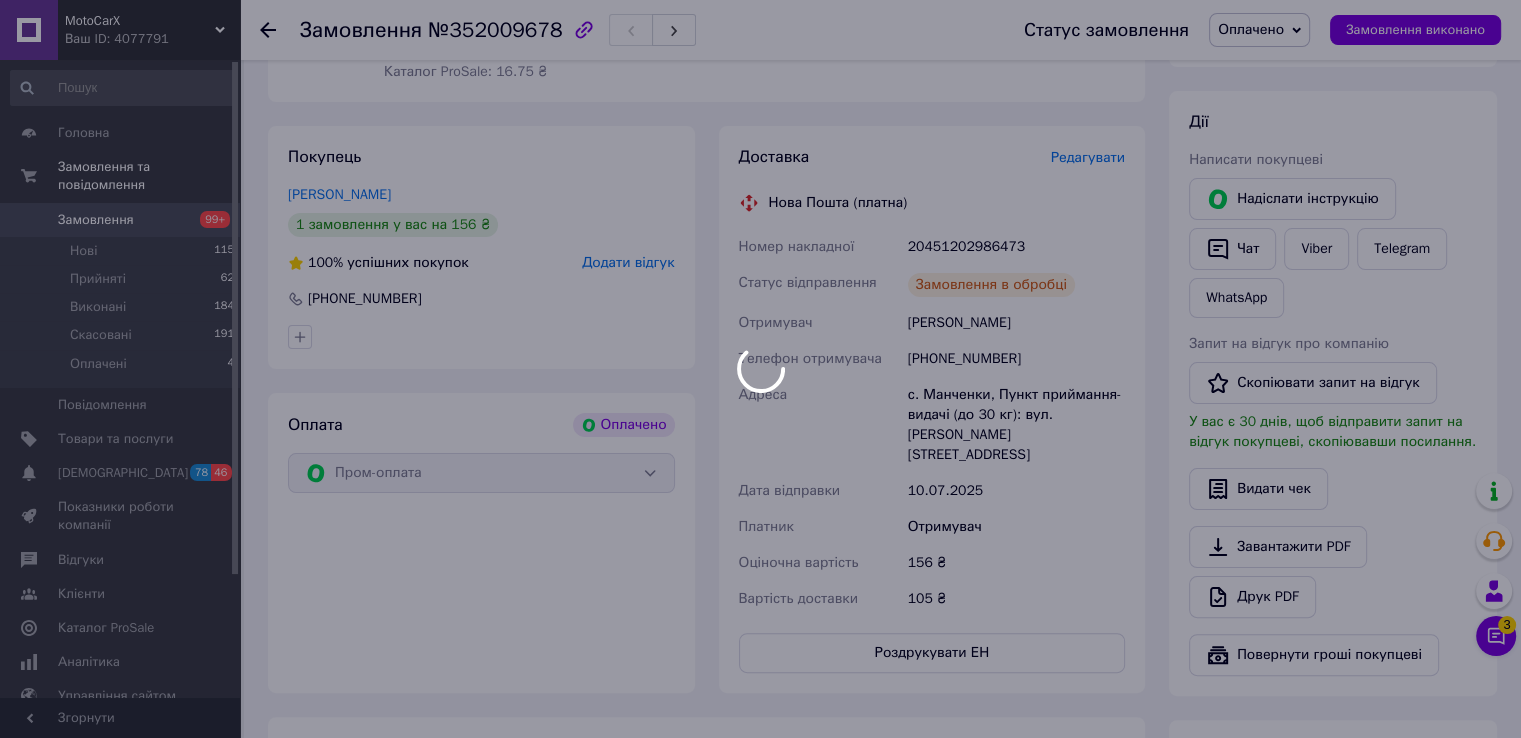 scroll, scrollTop: 300, scrollLeft: 0, axis: vertical 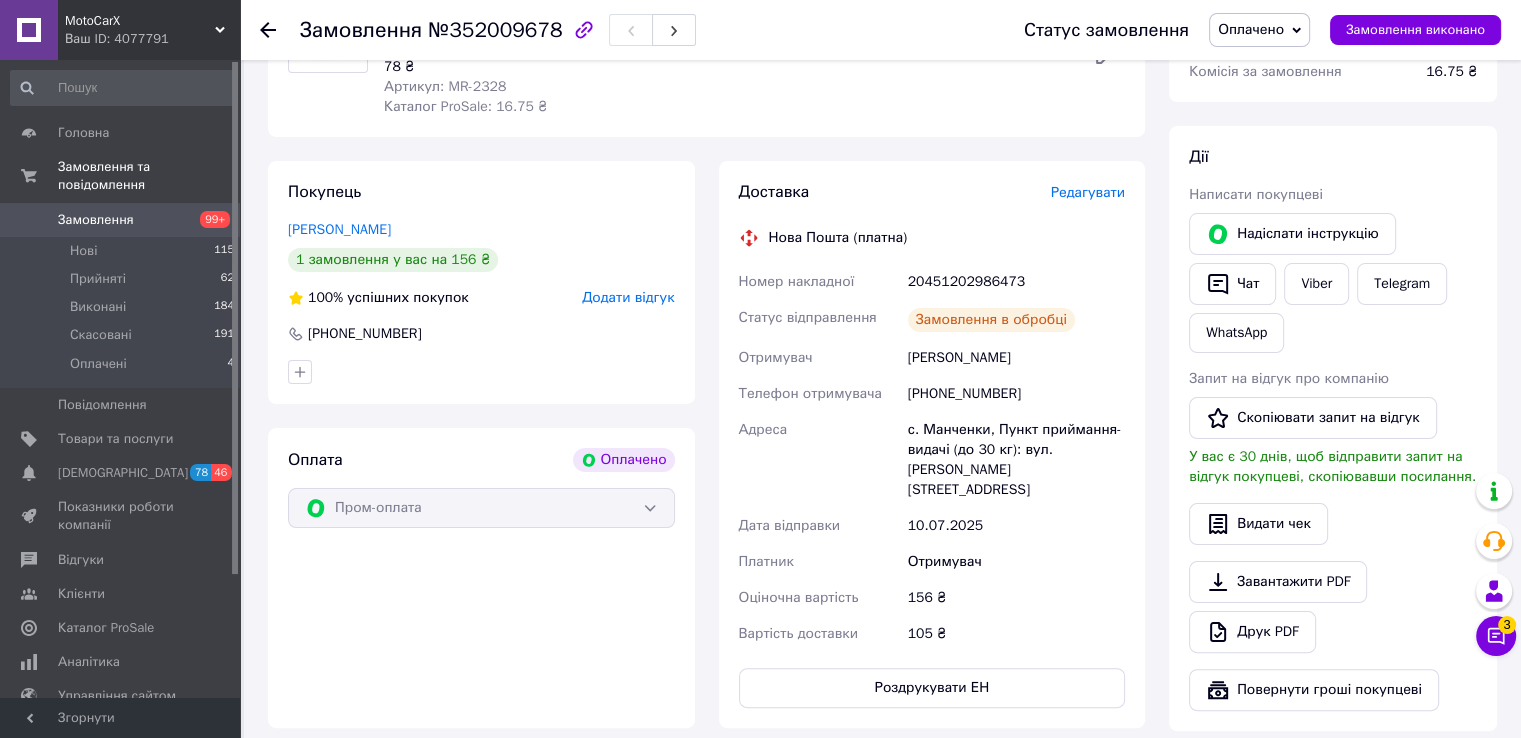 click on "20451202986473" at bounding box center [1016, 282] 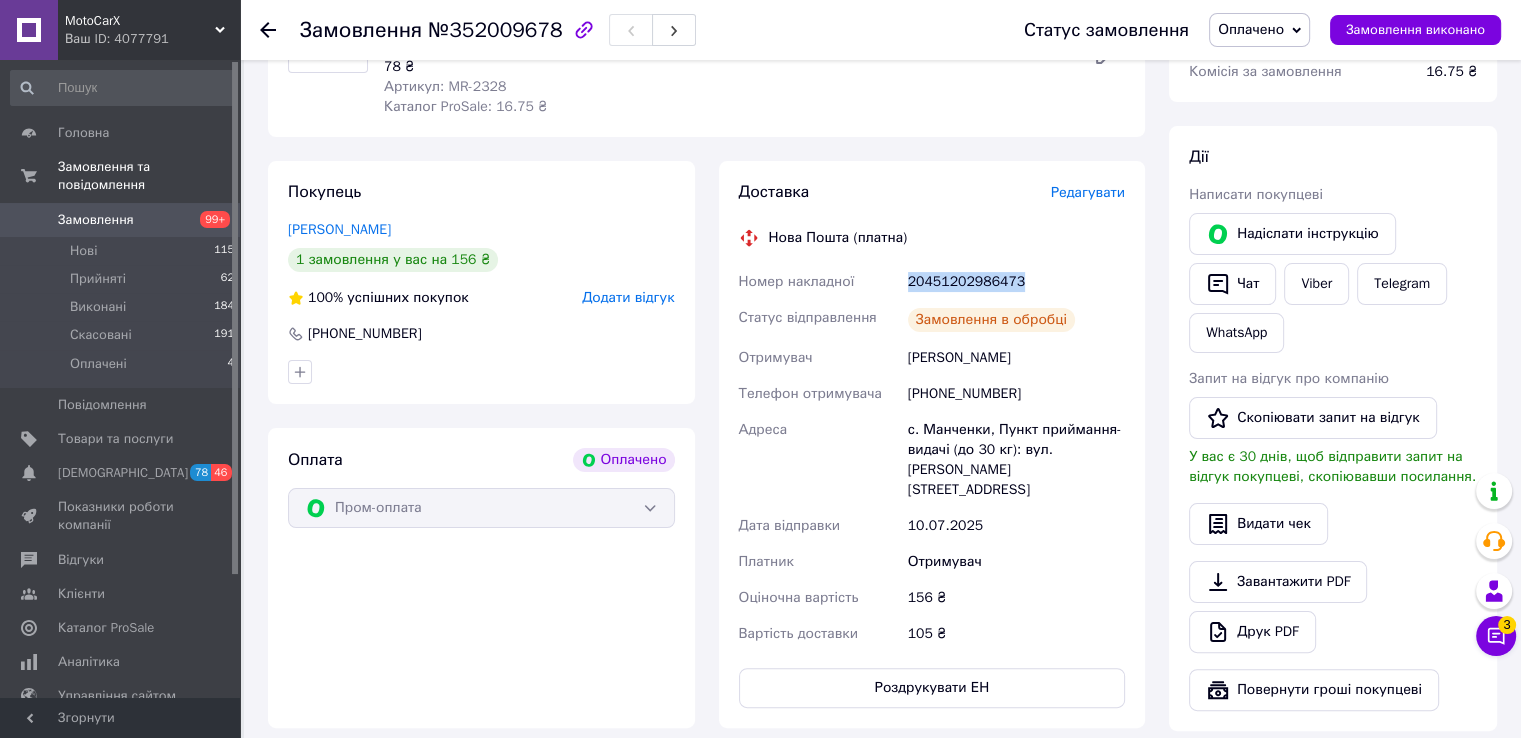 click on "20451202986473" at bounding box center (1016, 282) 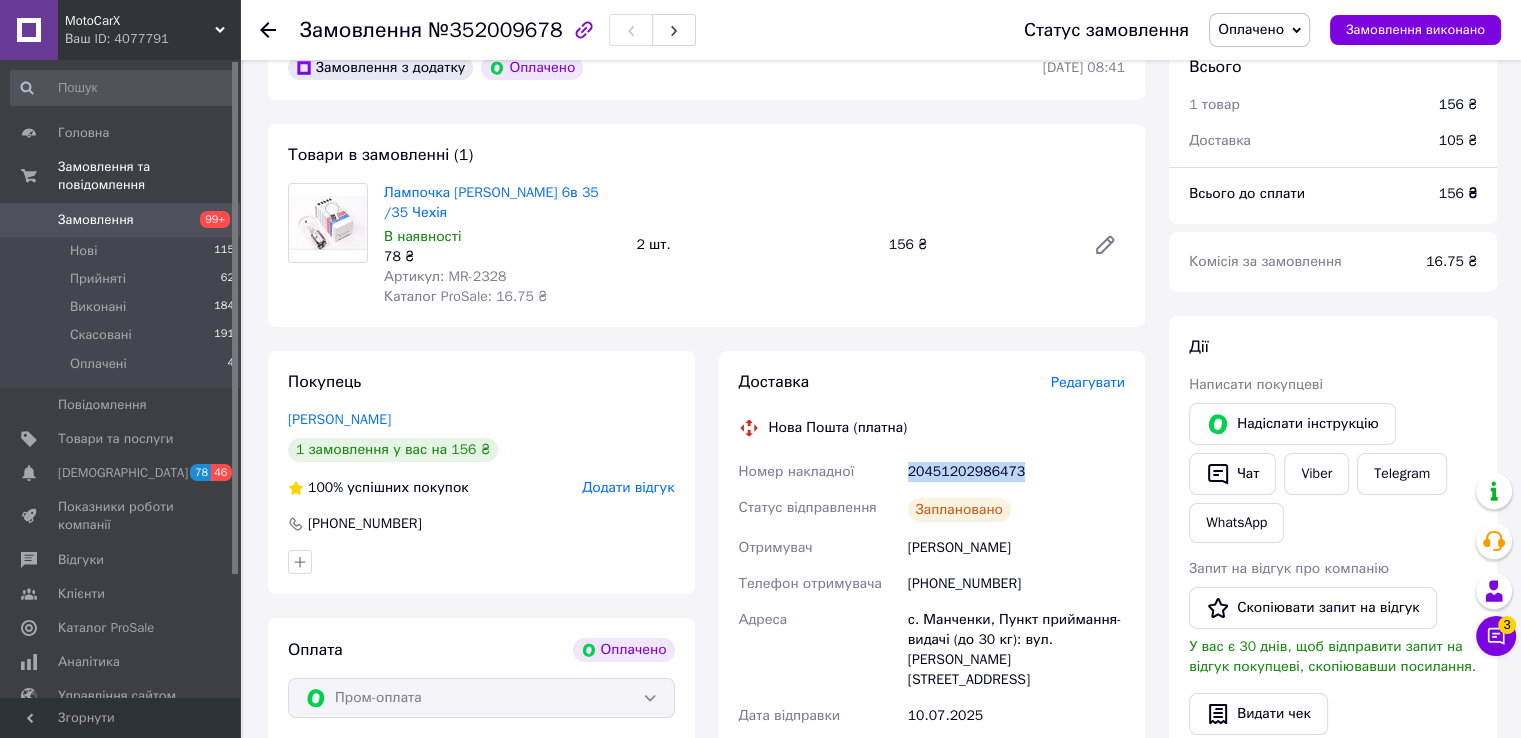 scroll, scrollTop: 0, scrollLeft: 0, axis: both 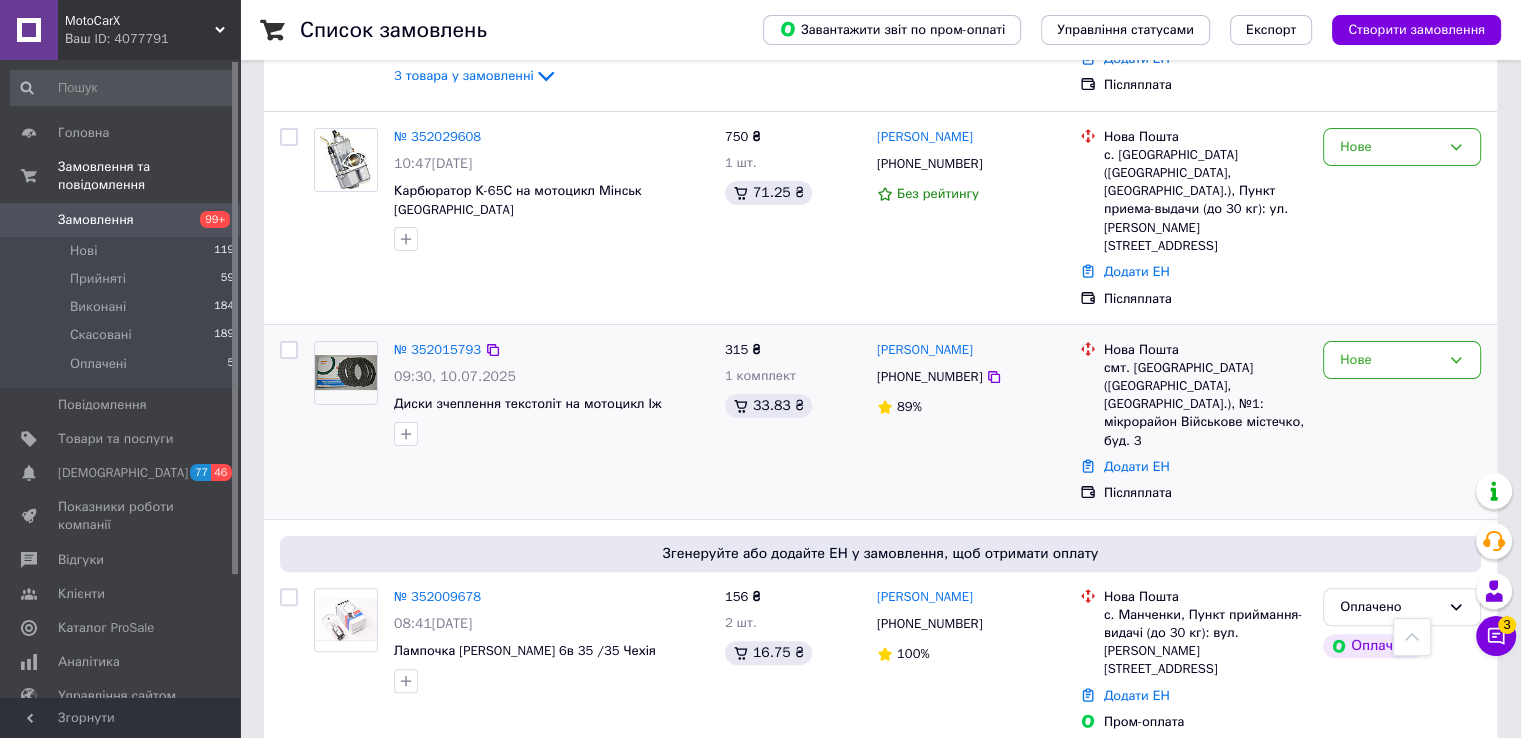 click at bounding box center [346, 393] 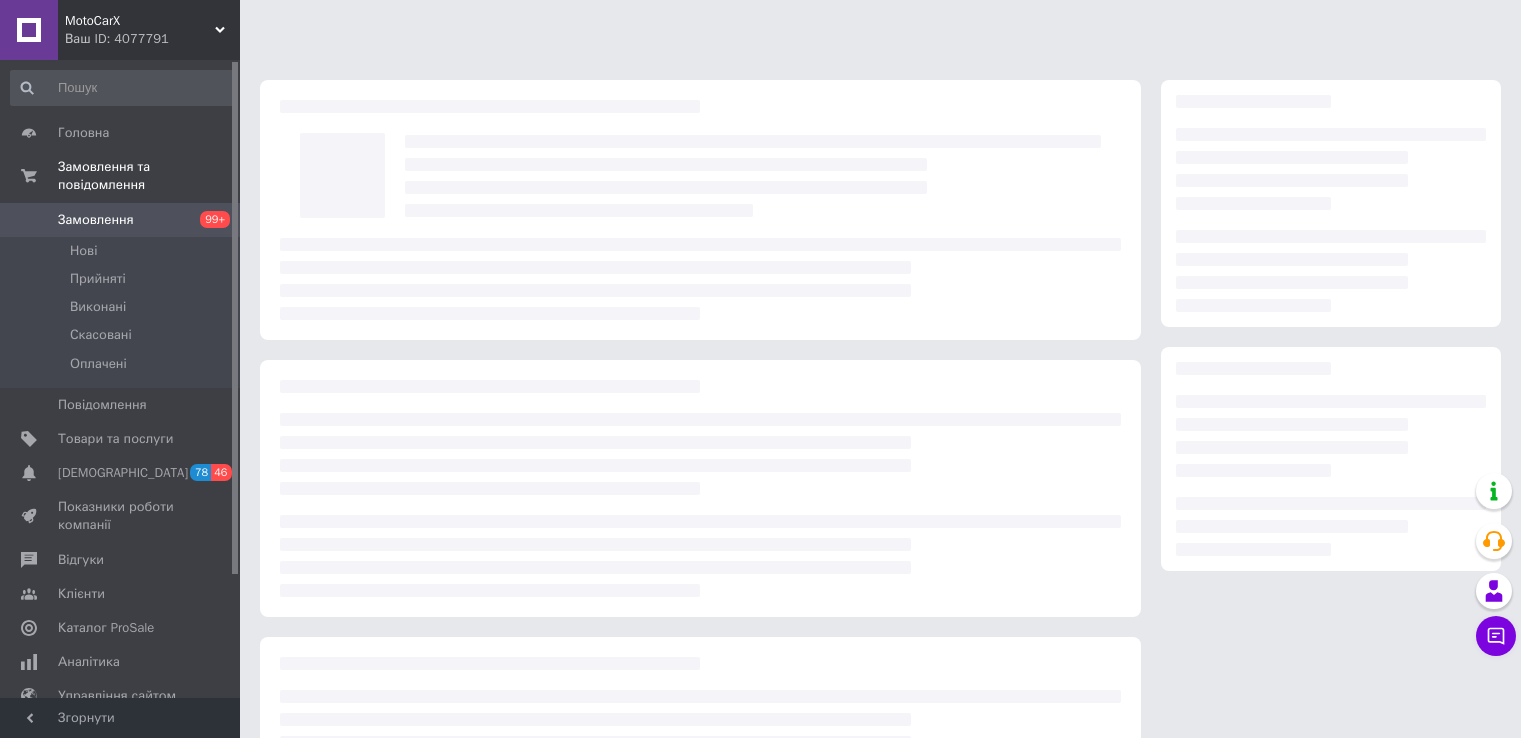 scroll, scrollTop: 0, scrollLeft: 0, axis: both 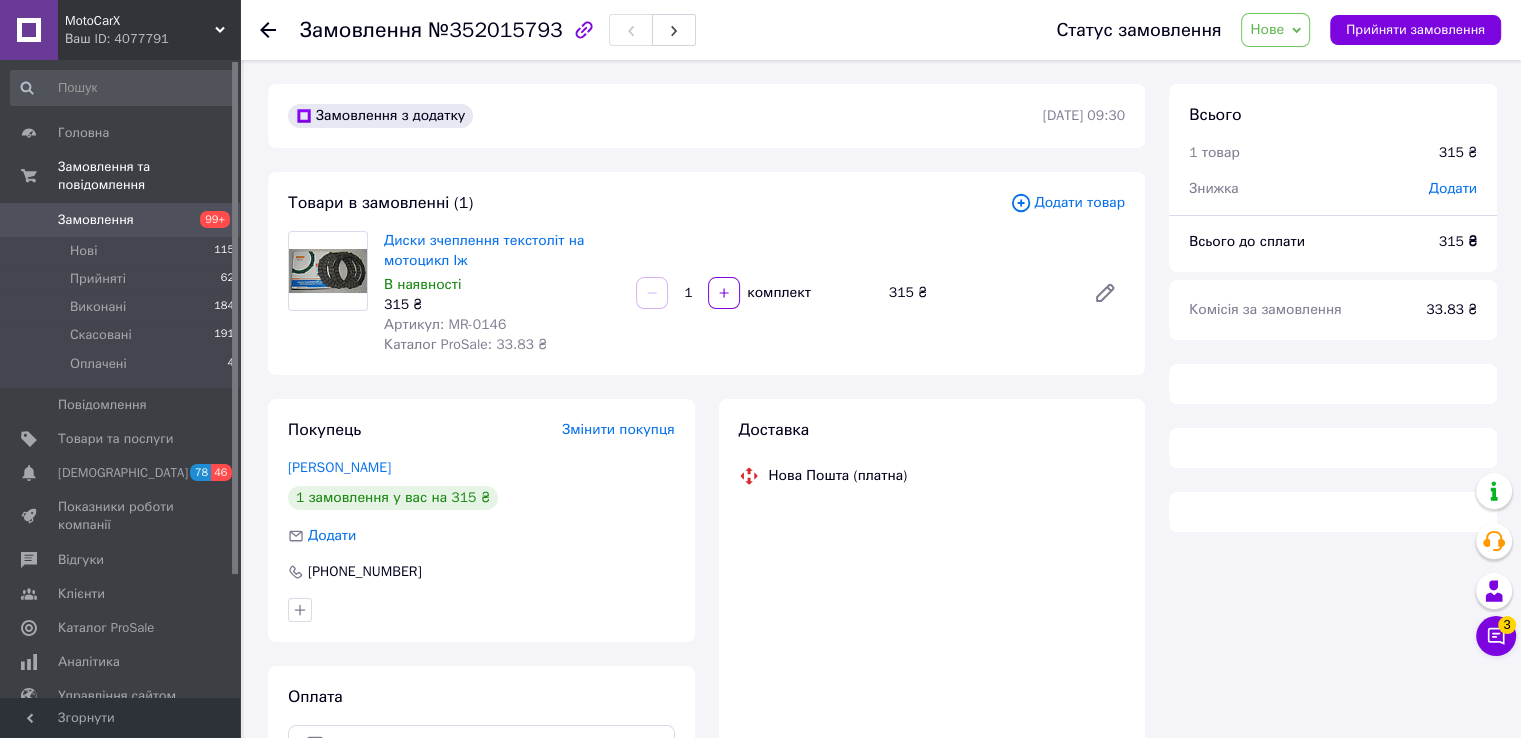 click on "Артикул: MR-0146" at bounding box center [445, 324] 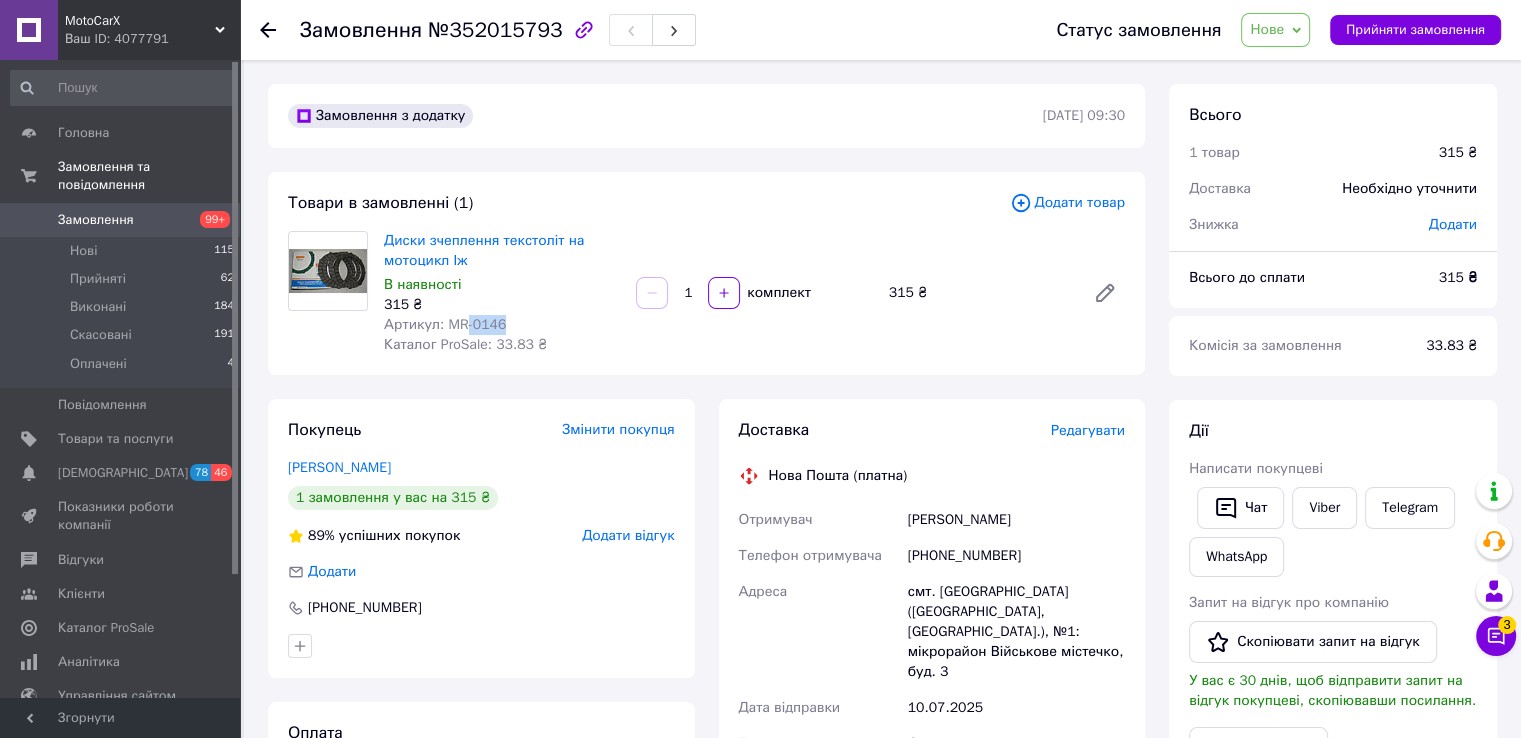 drag, startPoint x: 462, startPoint y: 318, endPoint x: 488, endPoint y: 321, distance: 26.172504 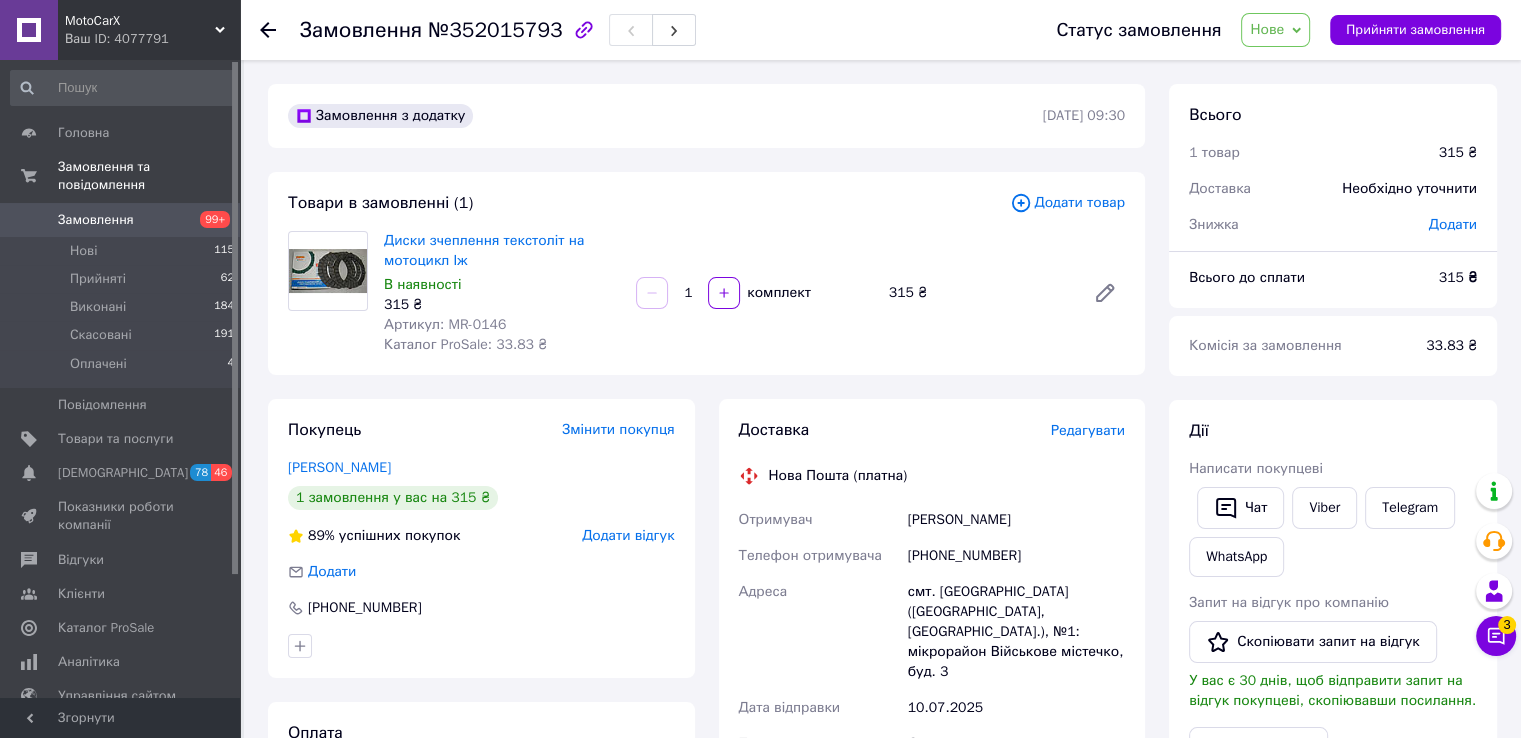 click on "Артикул: MR-0146" at bounding box center (445, 324) 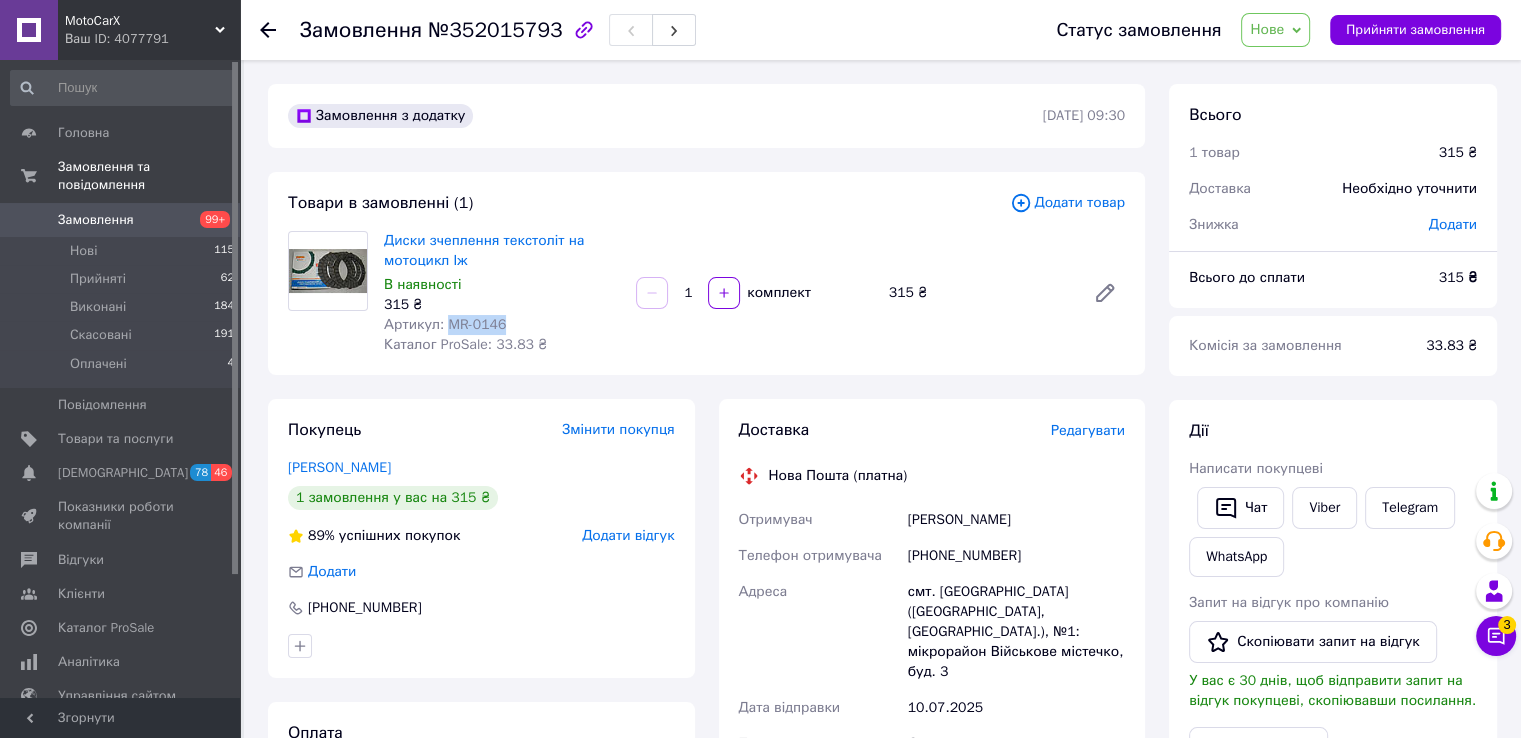 drag, startPoint x: 448, startPoint y: 318, endPoint x: 492, endPoint y: 321, distance: 44.102154 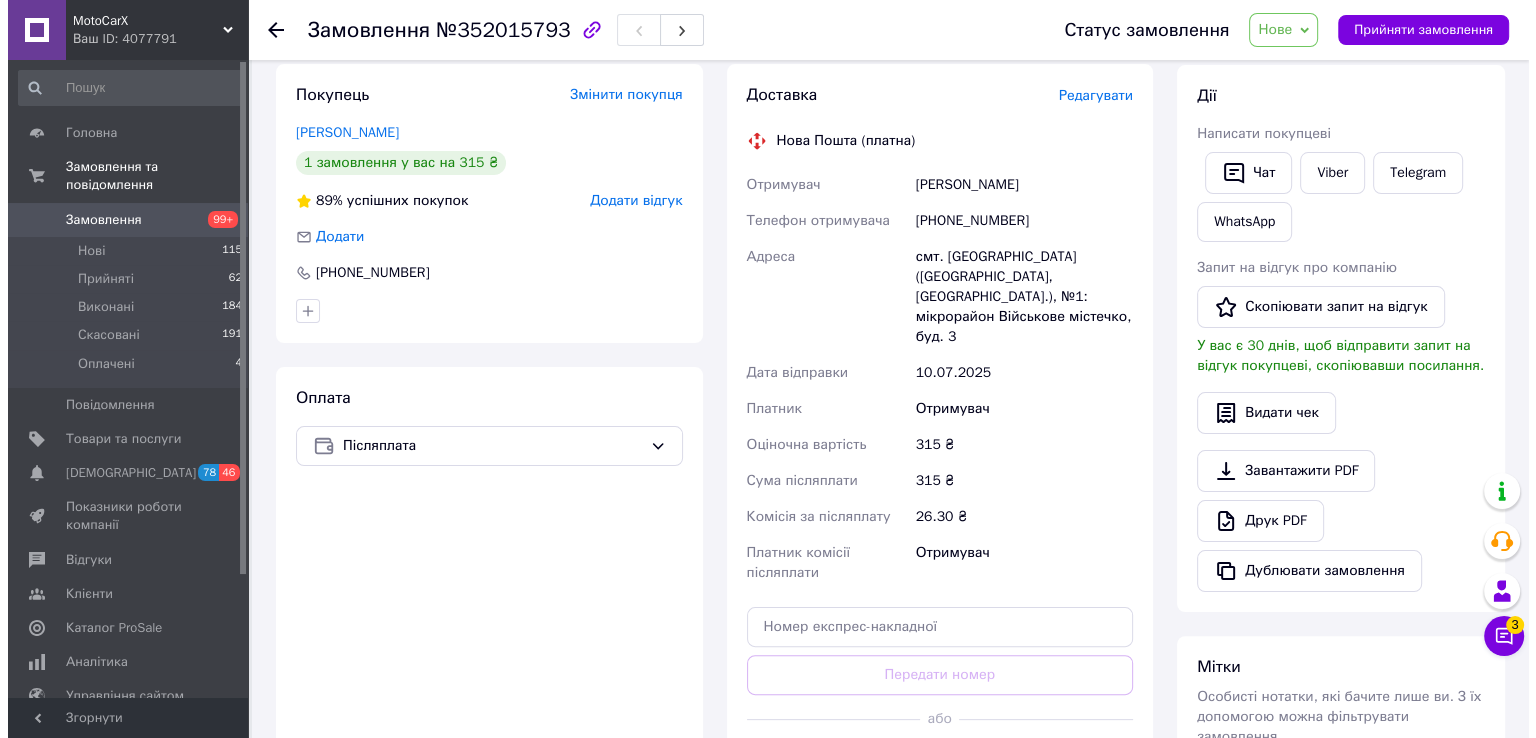 scroll, scrollTop: 300, scrollLeft: 0, axis: vertical 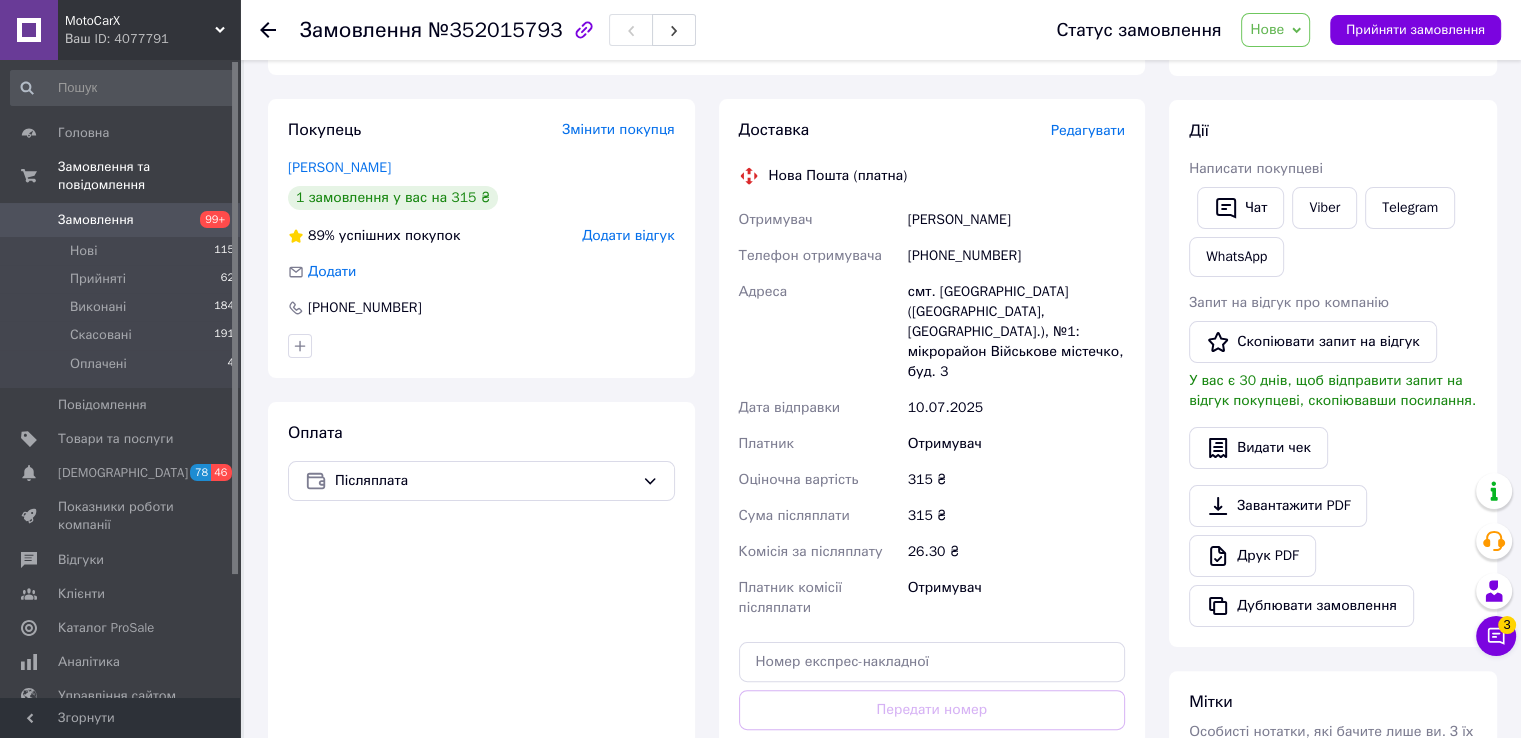 click on "Редагувати" at bounding box center (1088, 130) 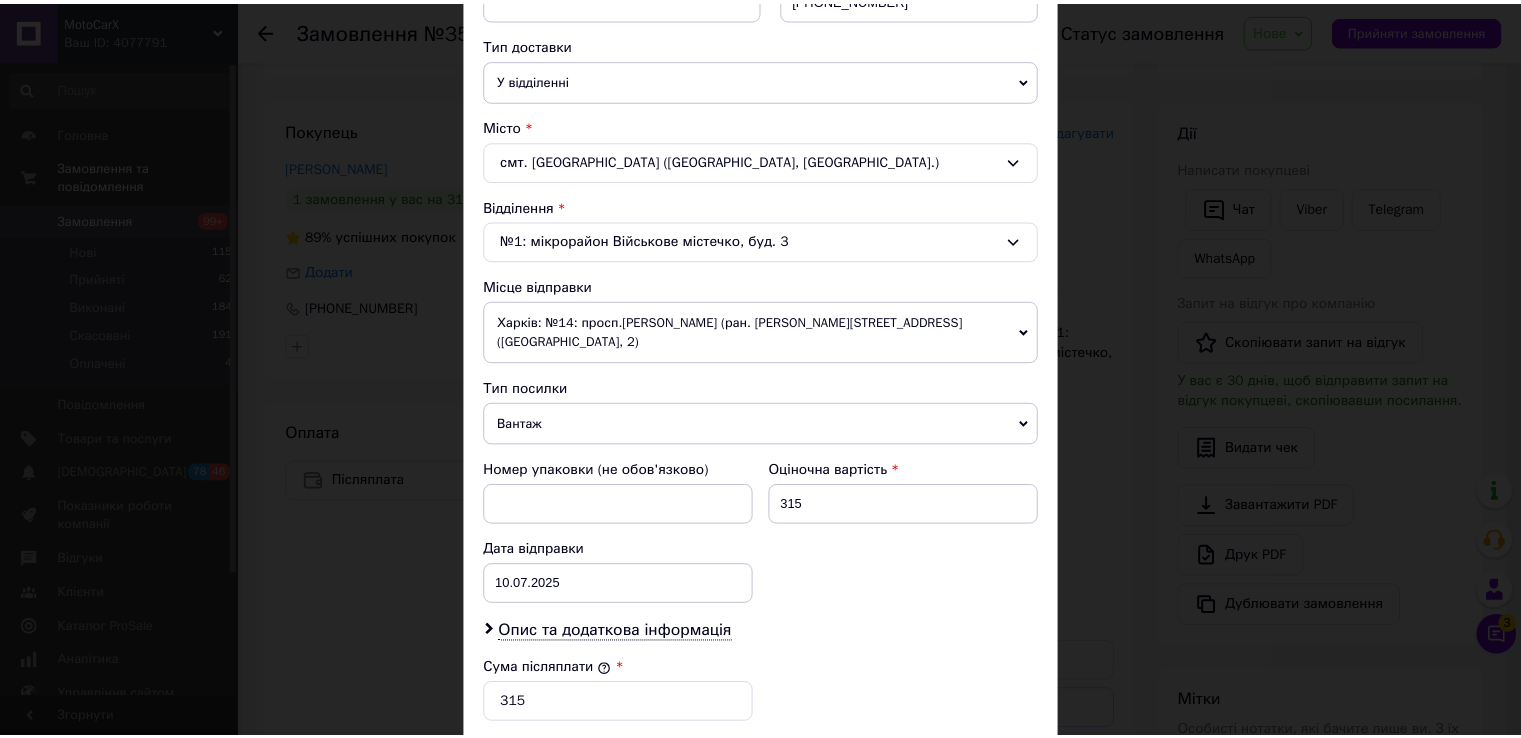 scroll, scrollTop: 700, scrollLeft: 0, axis: vertical 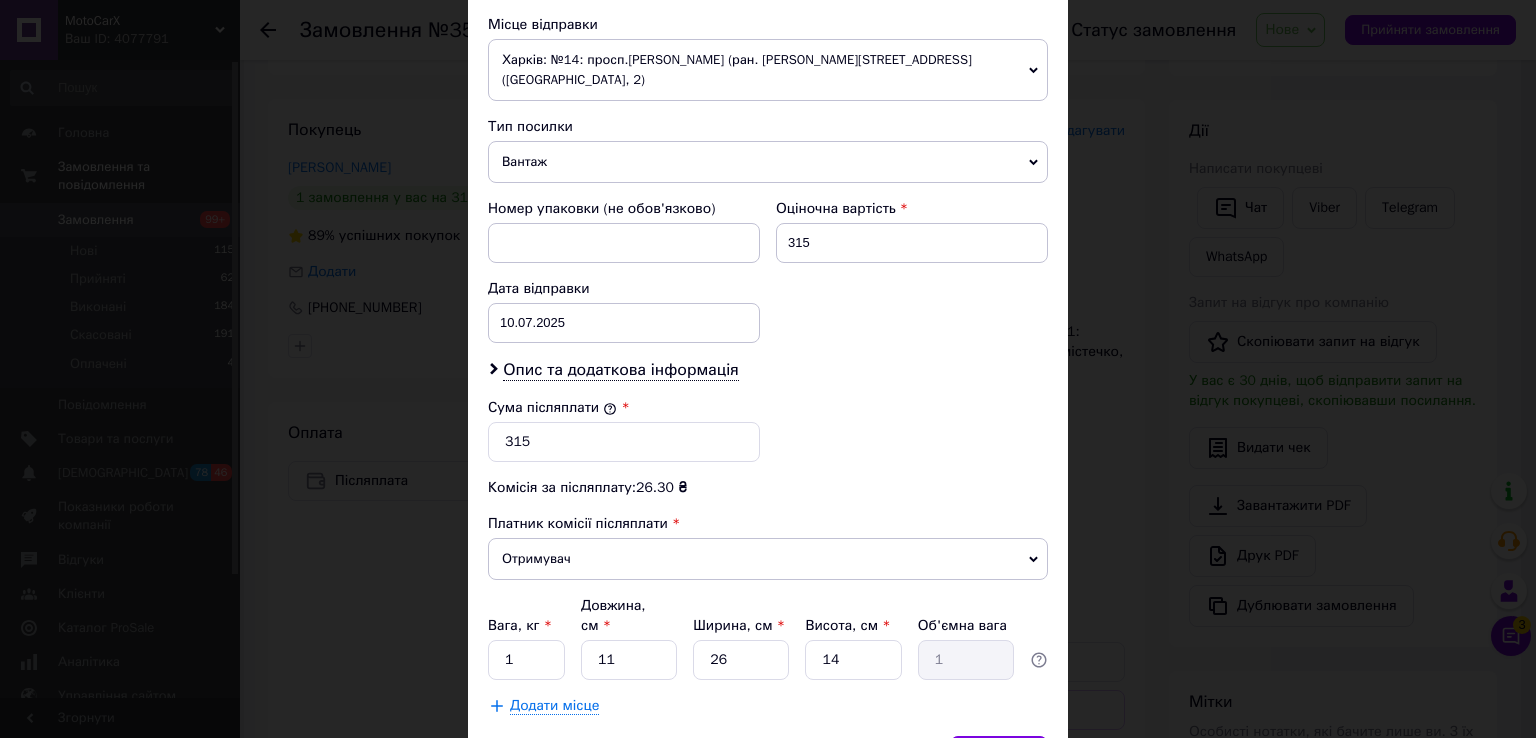 click on "× Редагування доставки Спосіб доставки Нова Пошта (платна) Платник Отримувач Відправник Прізвище отримувача Кучеренко Ім'я отримувача Олександр По батькові отримувача Телефон отримувача +380671538872 Тип доставки У відділенні Кур'єром В поштоматі Місто смт. Лиманське (Одеська обл., Роздільнянський р-н.) Відділення №1: мікрорайон Військове містечко, буд. 3 Місце відправки Харків: №14: просп.Героїв Харкова (ран. Московський), 199б (ТЦ СанСіті, 2) Немає збігів. Спробуйте змінити умови пошуку Додати ще місце відправки Тип посилки Вантаж Документи Оціночна вартість 315 <" at bounding box center (768, 369) 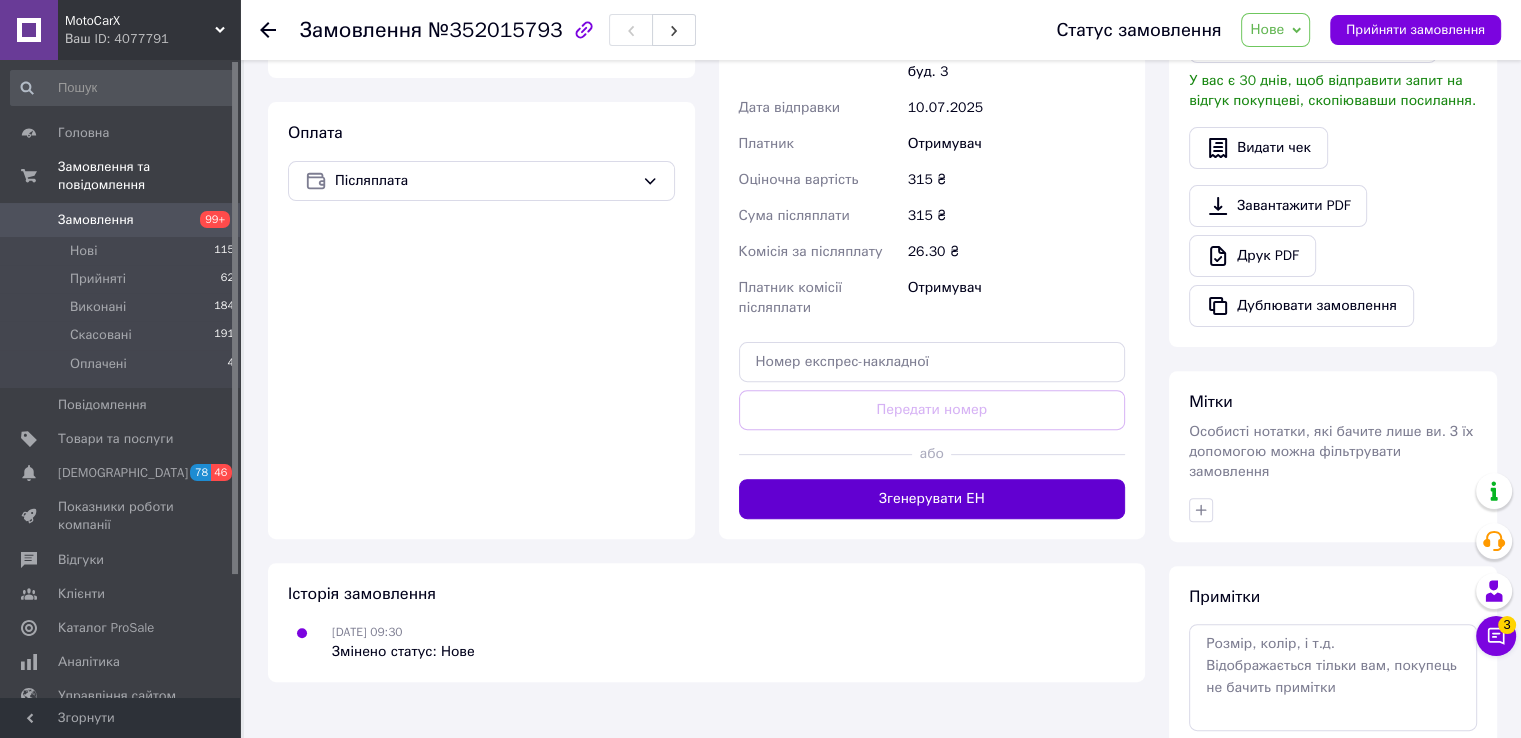 click on "Згенерувати ЕН" at bounding box center [932, 499] 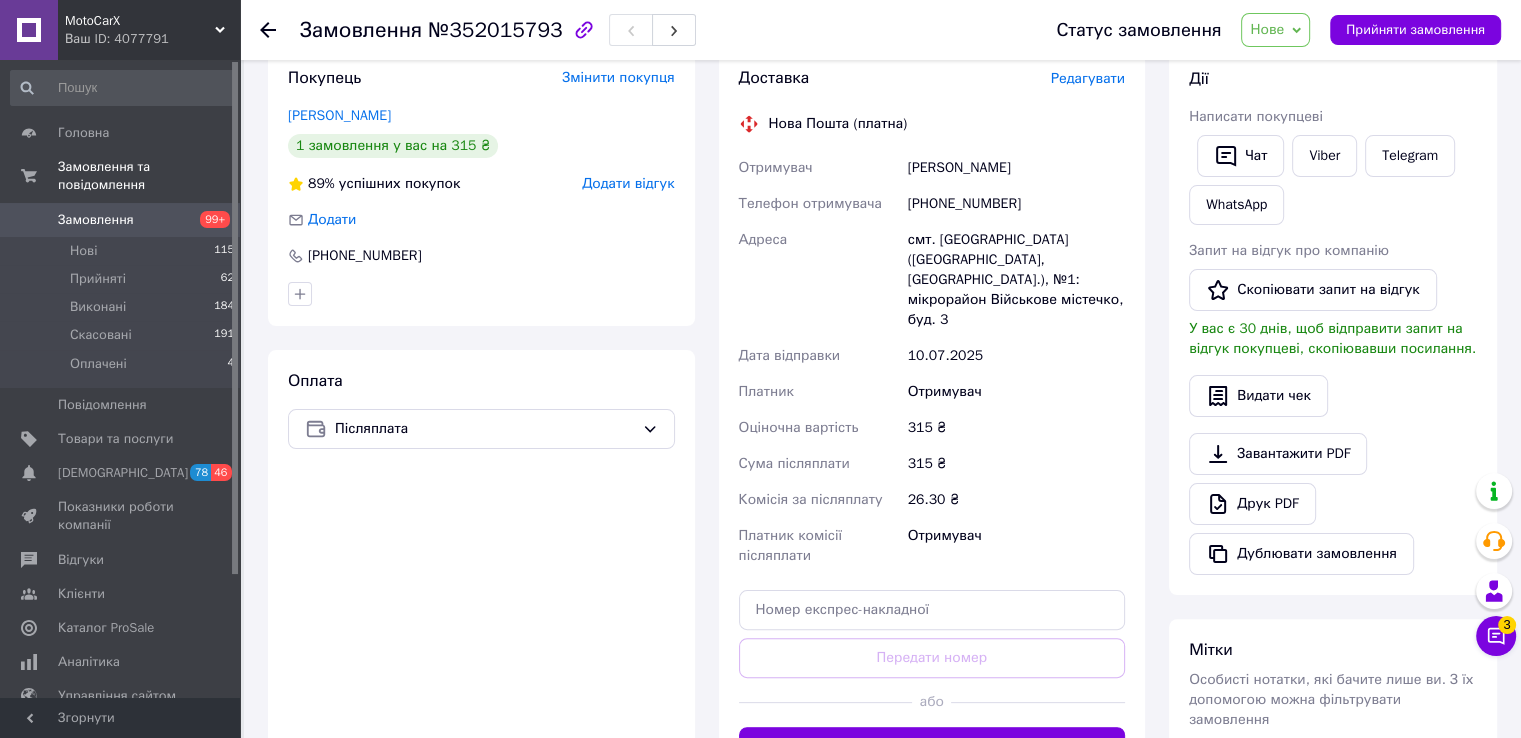 scroll, scrollTop: 200, scrollLeft: 0, axis: vertical 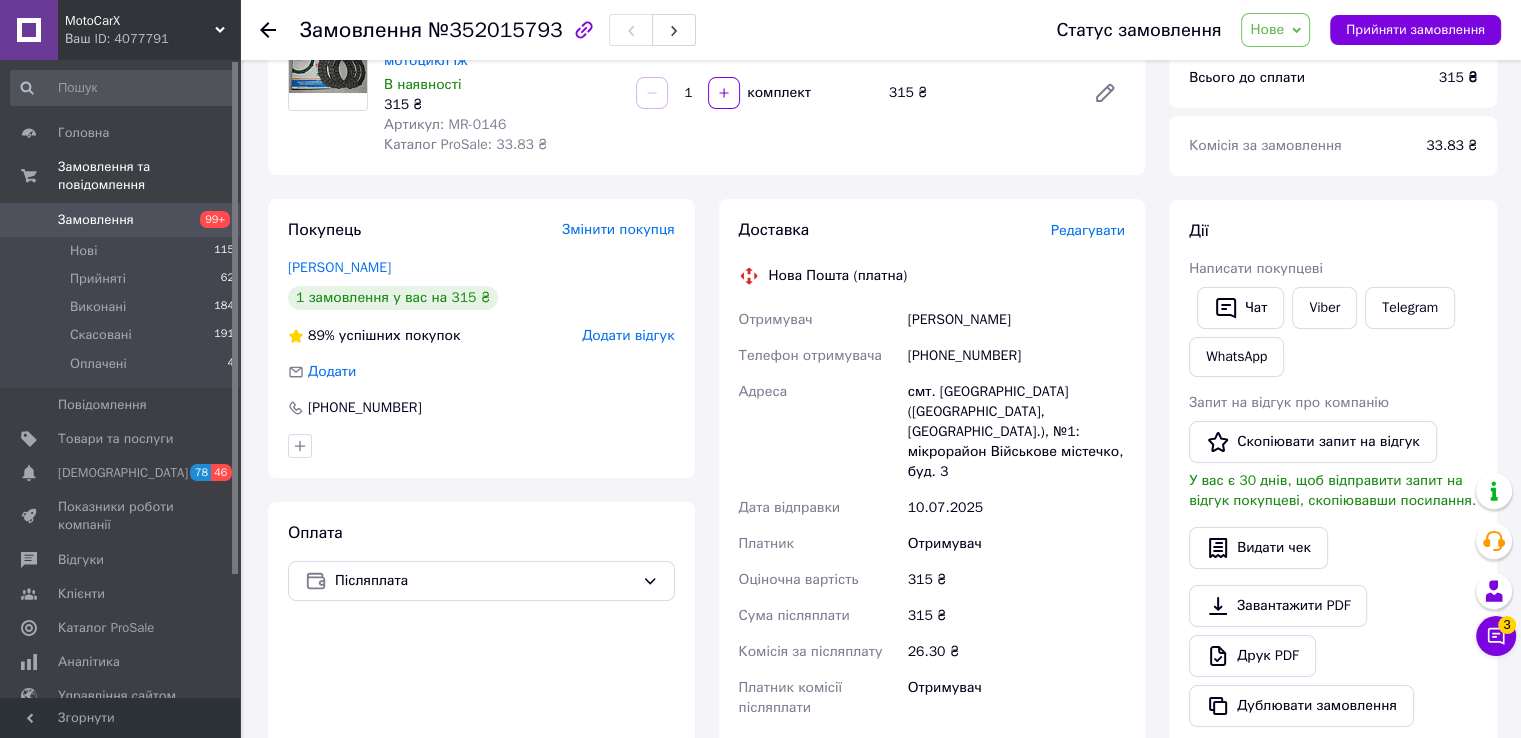 click on "Статус замовлення Нове Прийнято Виконано Скасовано Оплачено Прийняти замовлення" at bounding box center (1258, 30) 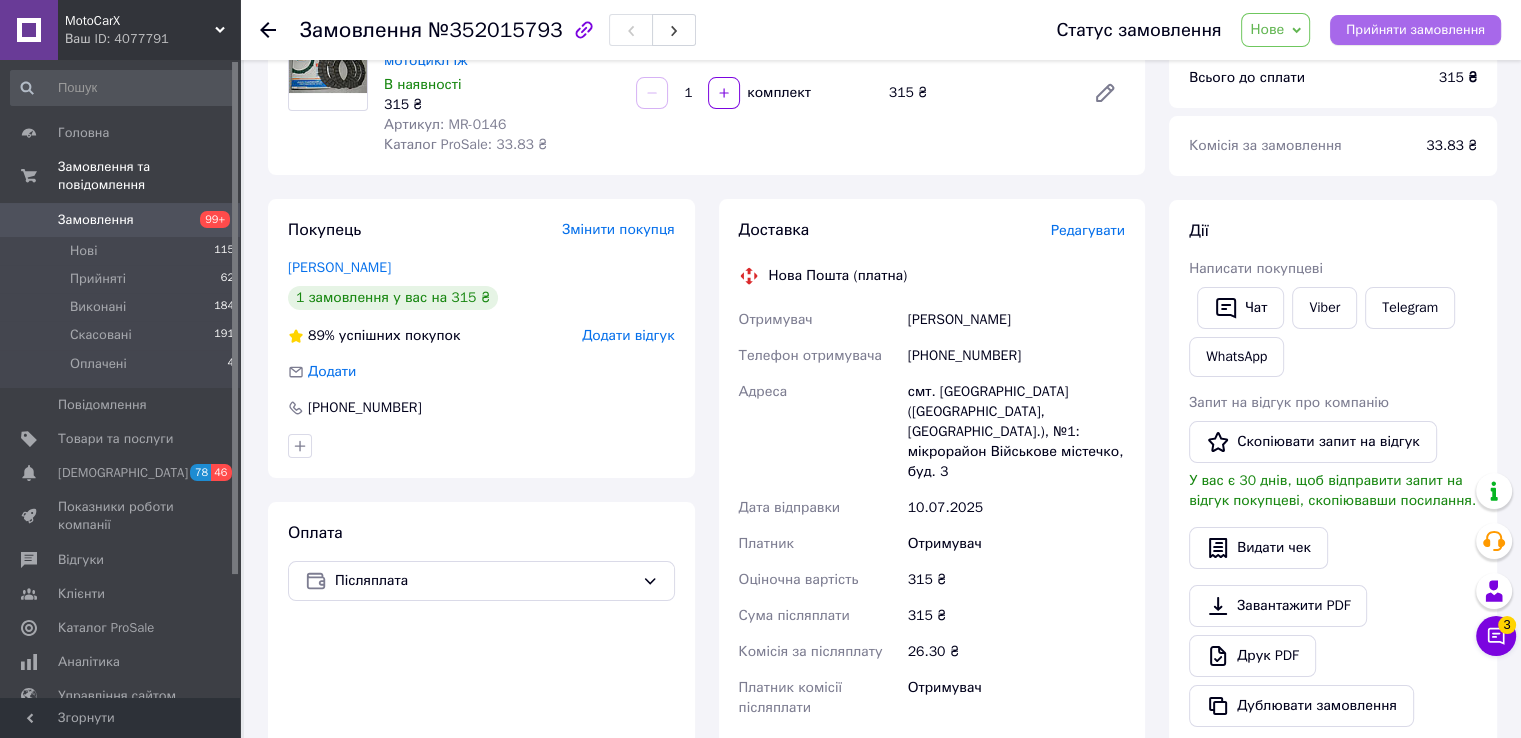 click on "Прийняти замовлення" at bounding box center [1415, 30] 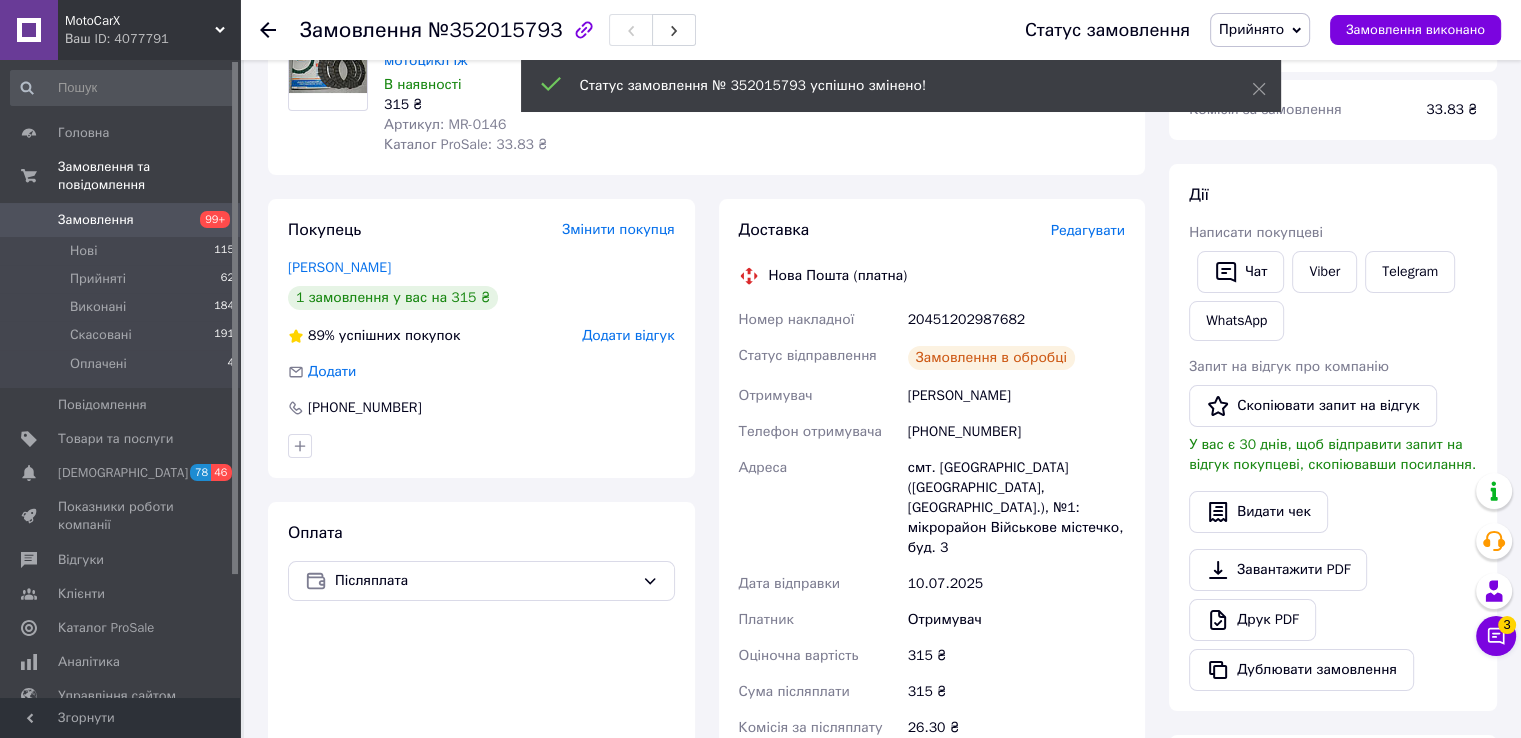 click on "20451202987682" at bounding box center [1016, 320] 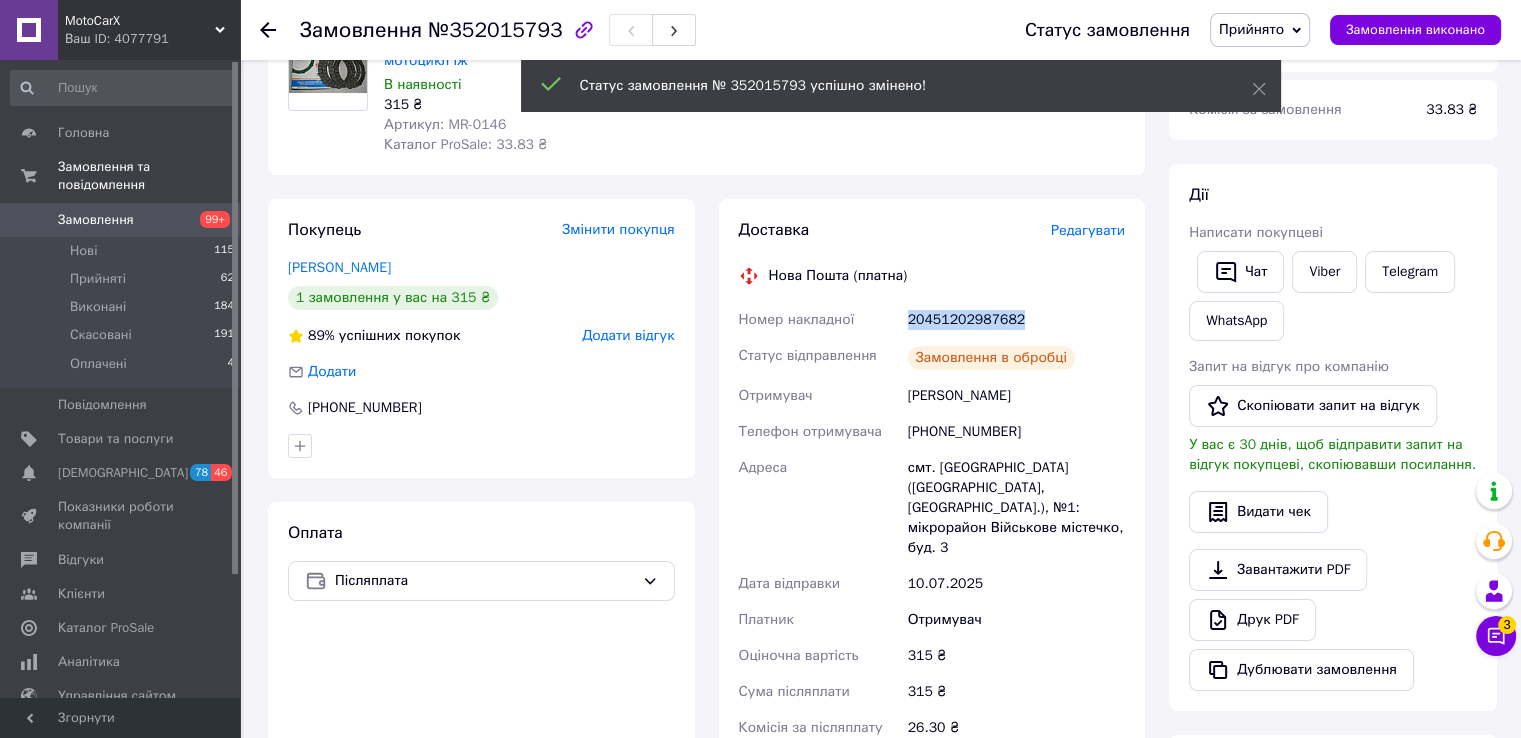 click on "20451202987682" at bounding box center (1016, 320) 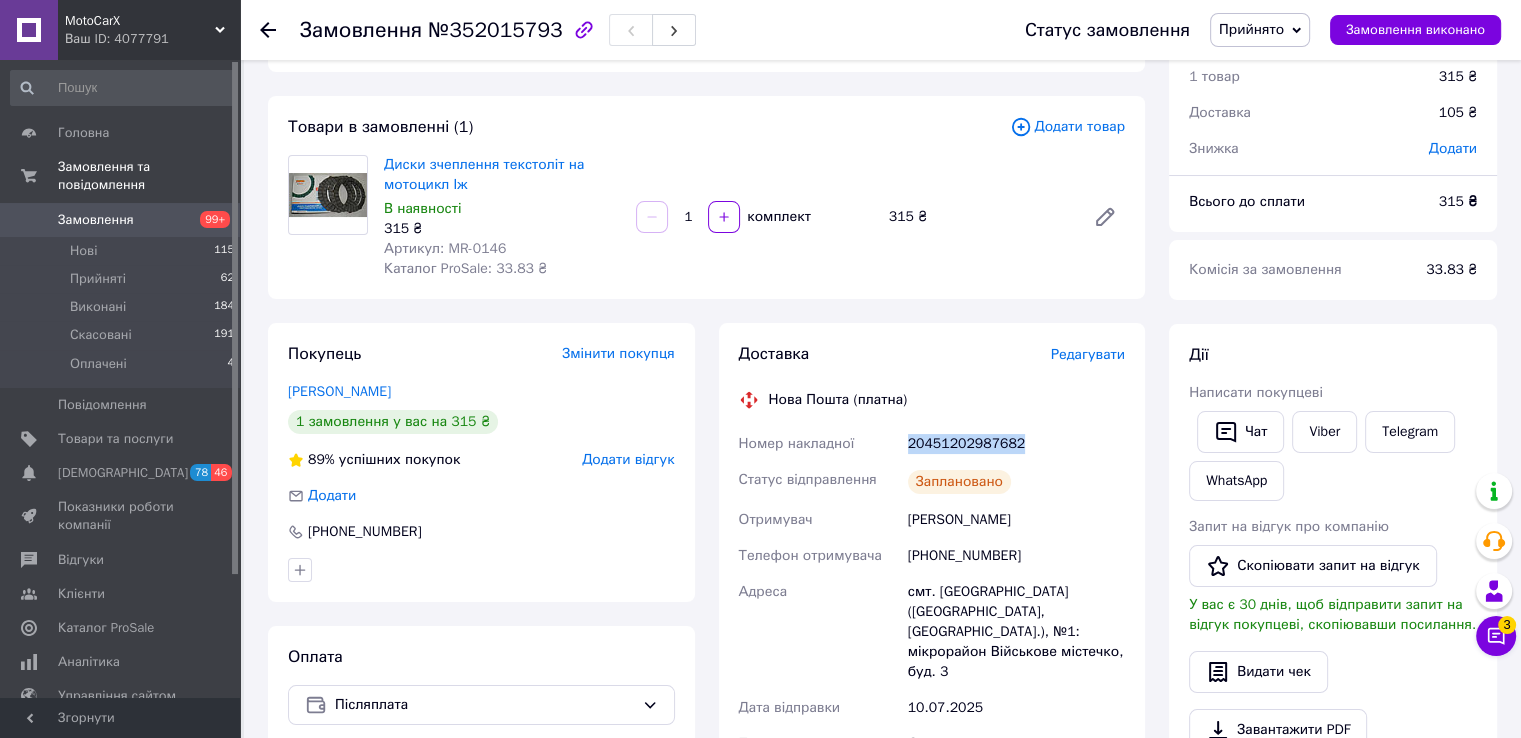 scroll, scrollTop: 0, scrollLeft: 0, axis: both 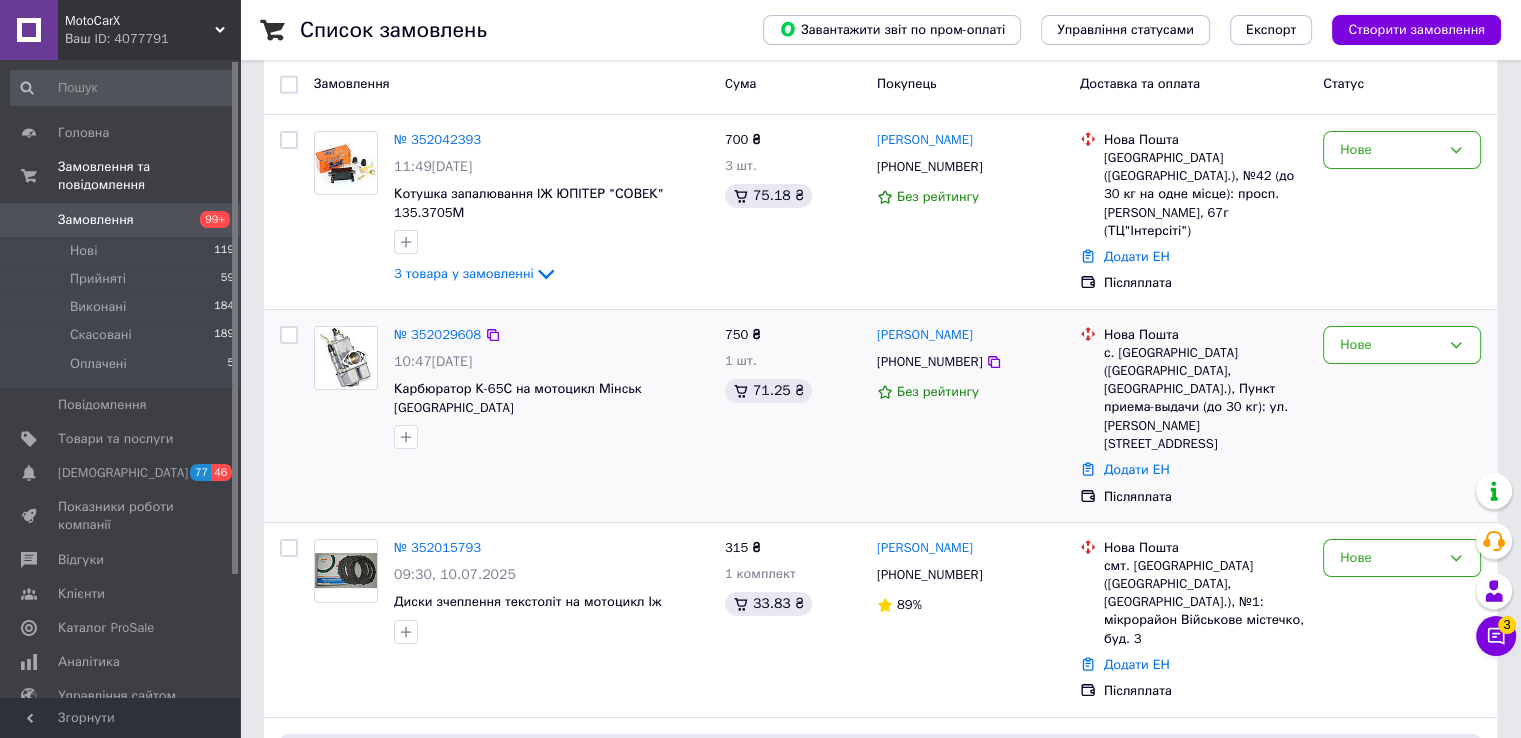 click at bounding box center (346, 358) 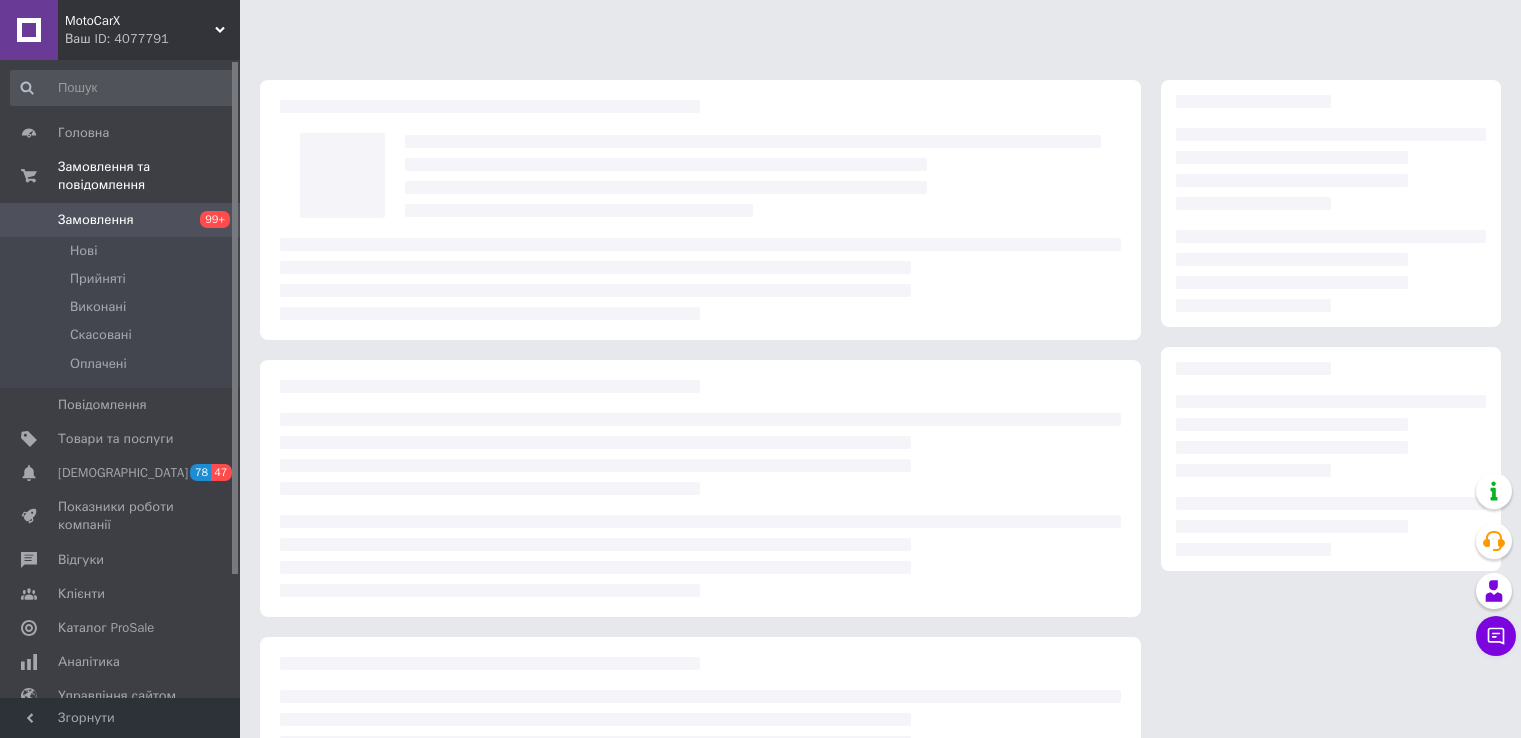 scroll, scrollTop: 0, scrollLeft: 0, axis: both 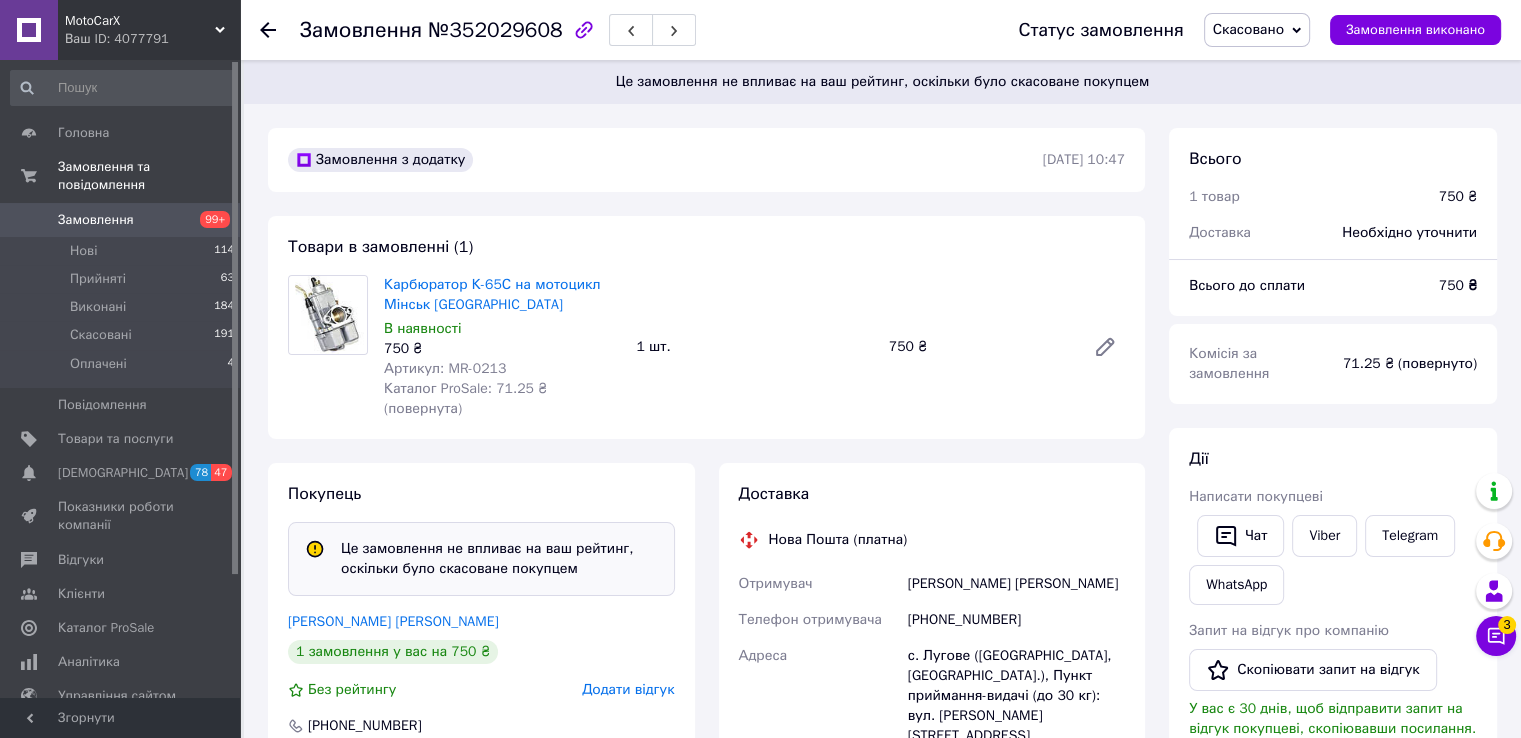 click on "Артикул: MR-0213" at bounding box center (445, 368) 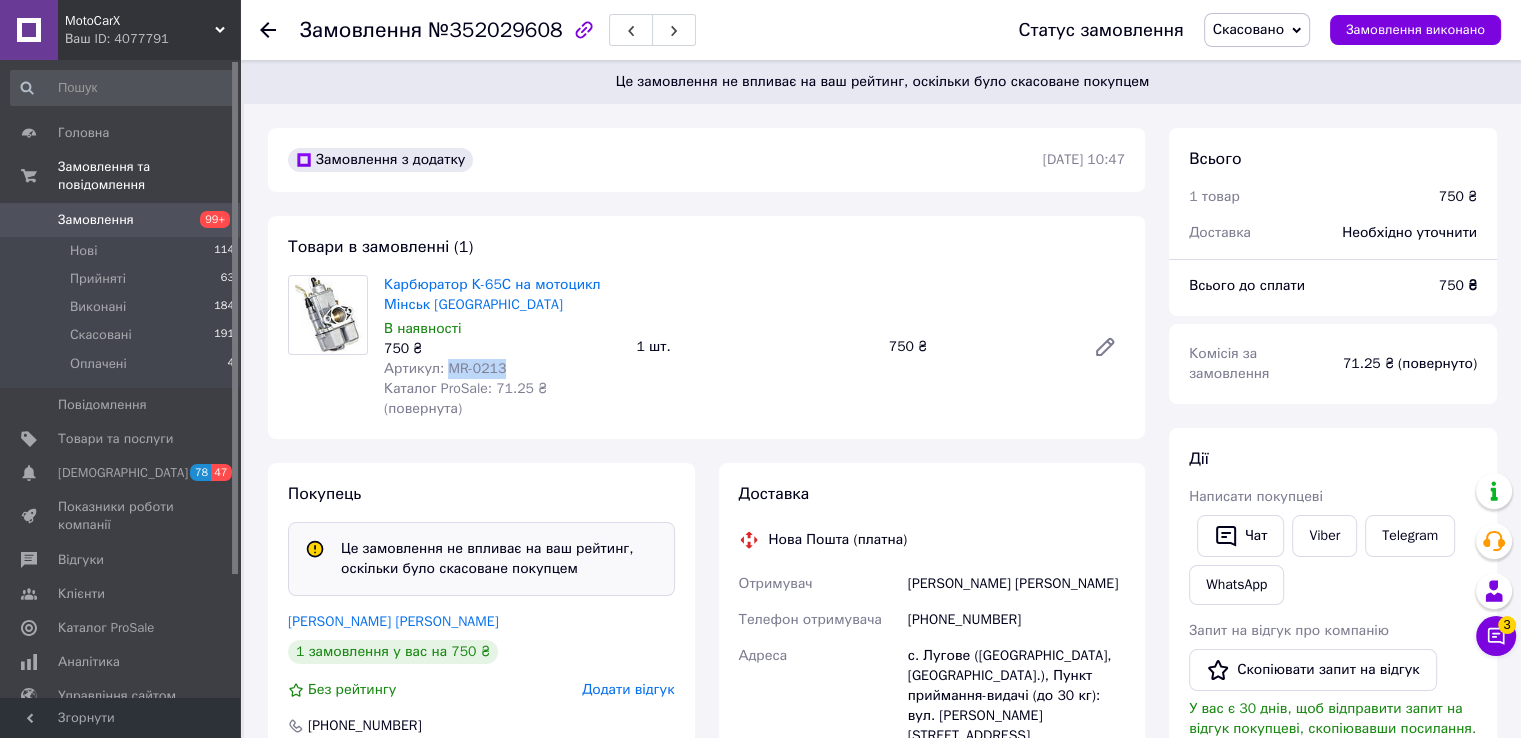 drag, startPoint x: 456, startPoint y: 368, endPoint x: 479, endPoint y: 370, distance: 23.086792 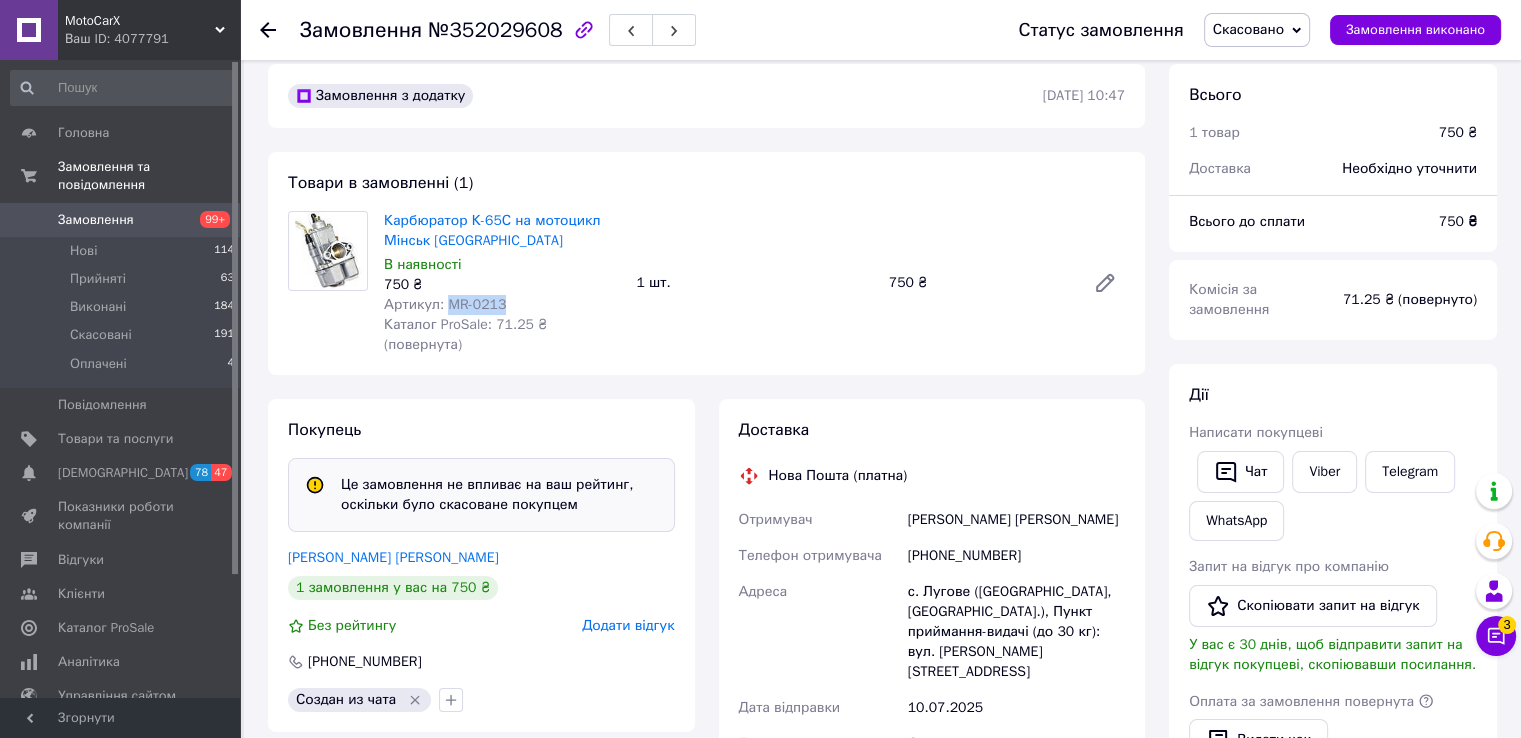 scroll, scrollTop: 100, scrollLeft: 0, axis: vertical 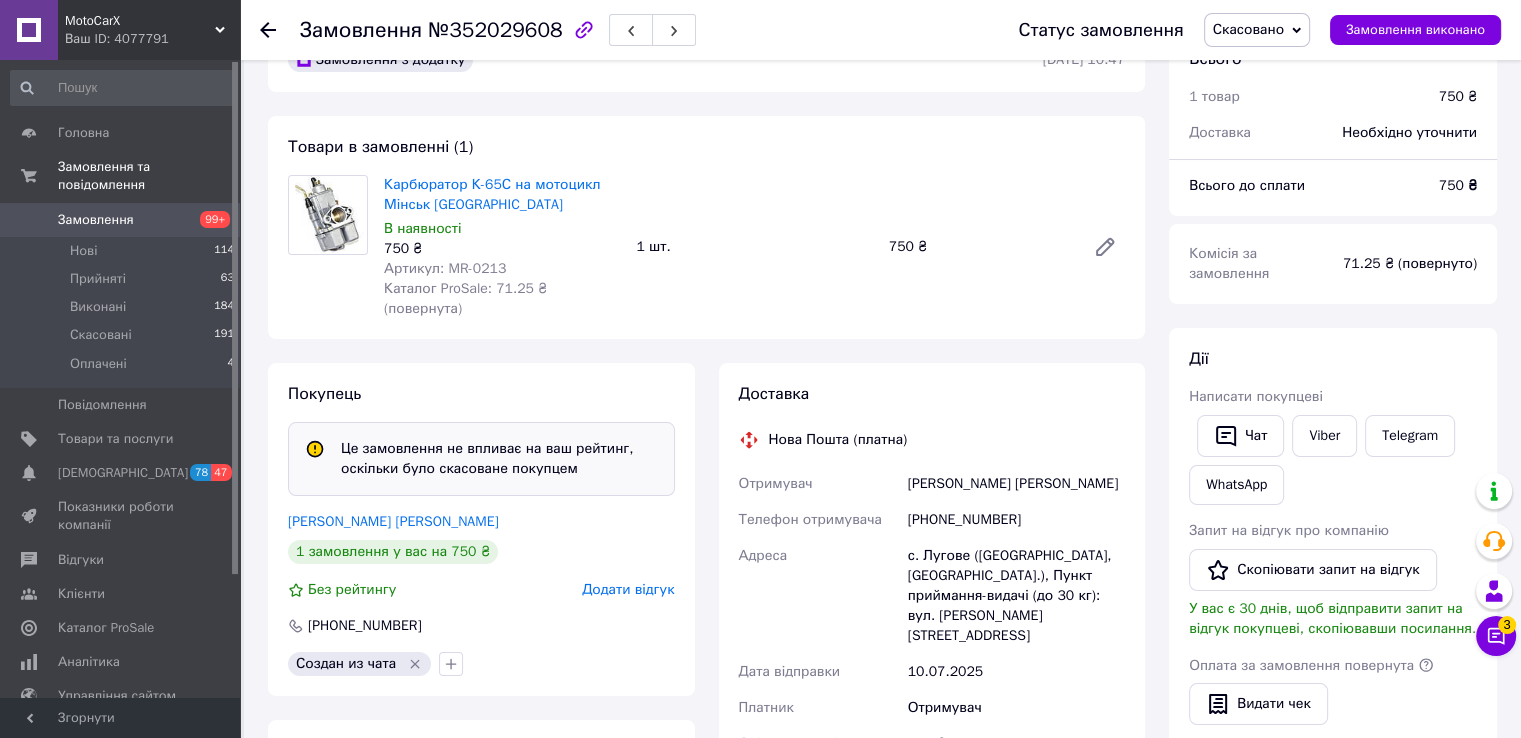 click on "[PHONE_NUMBER]" at bounding box center [1016, 520] 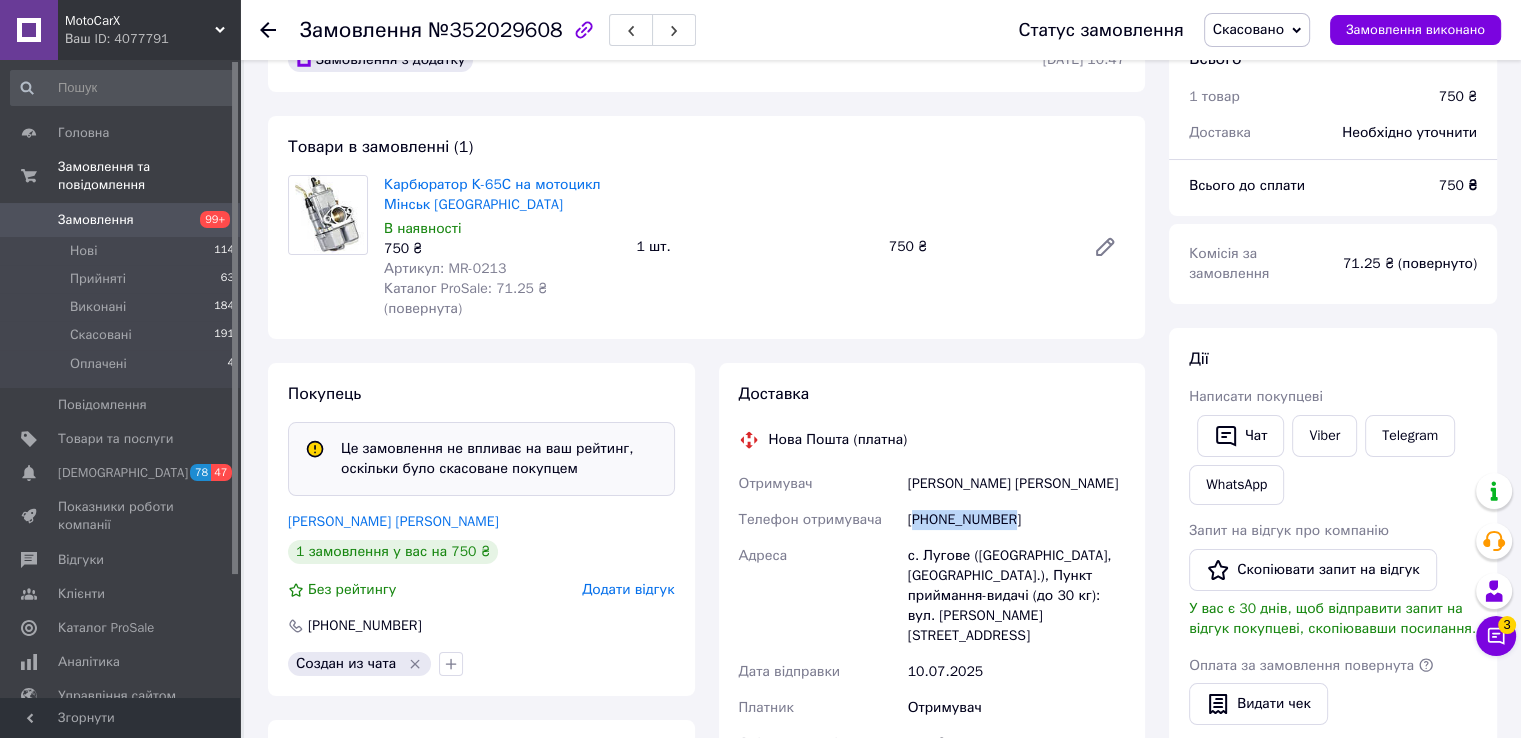copy on "380974718873" 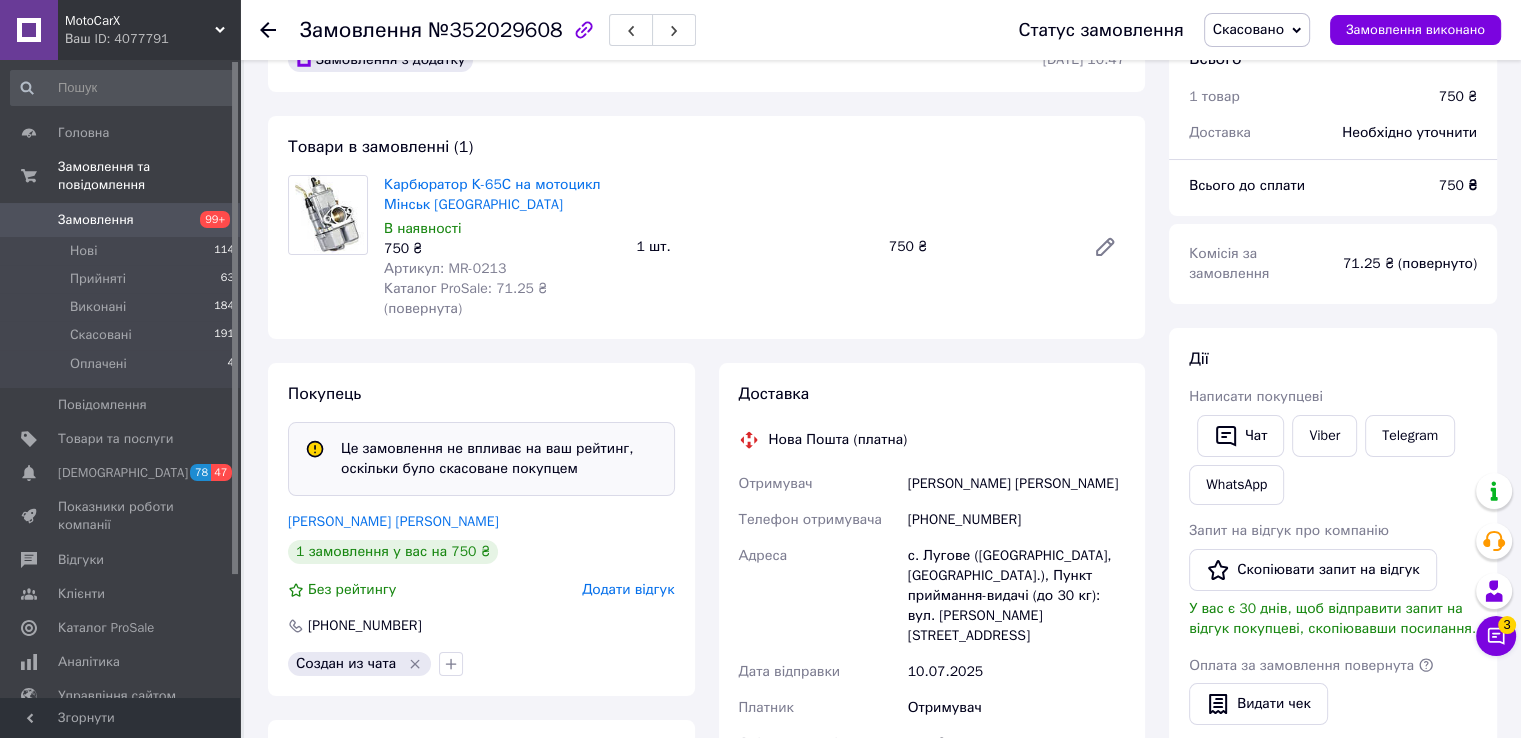 click on "[PERSON_NAME] [PERSON_NAME]" at bounding box center (1016, 484) 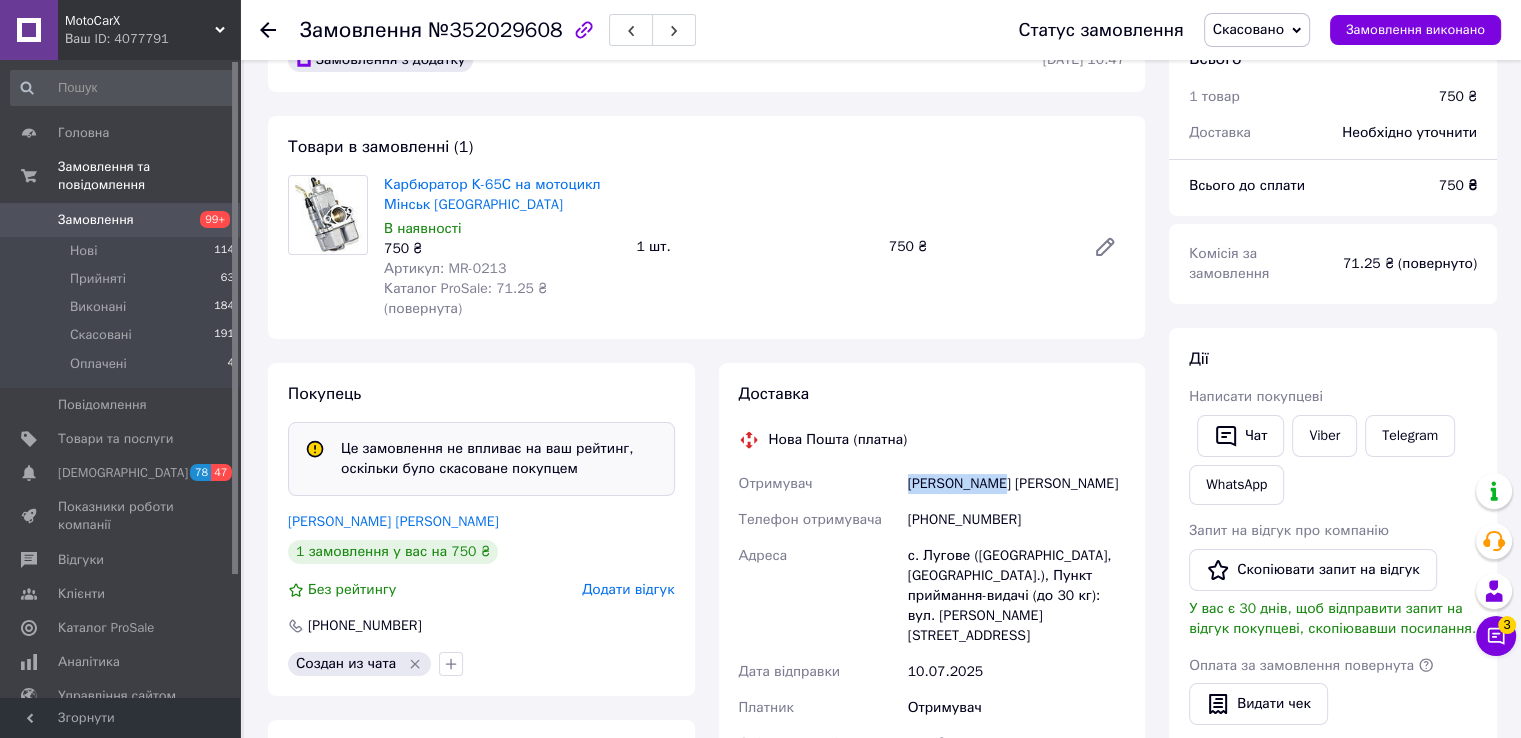 click on "[PERSON_NAME] [PERSON_NAME]" at bounding box center [1016, 484] 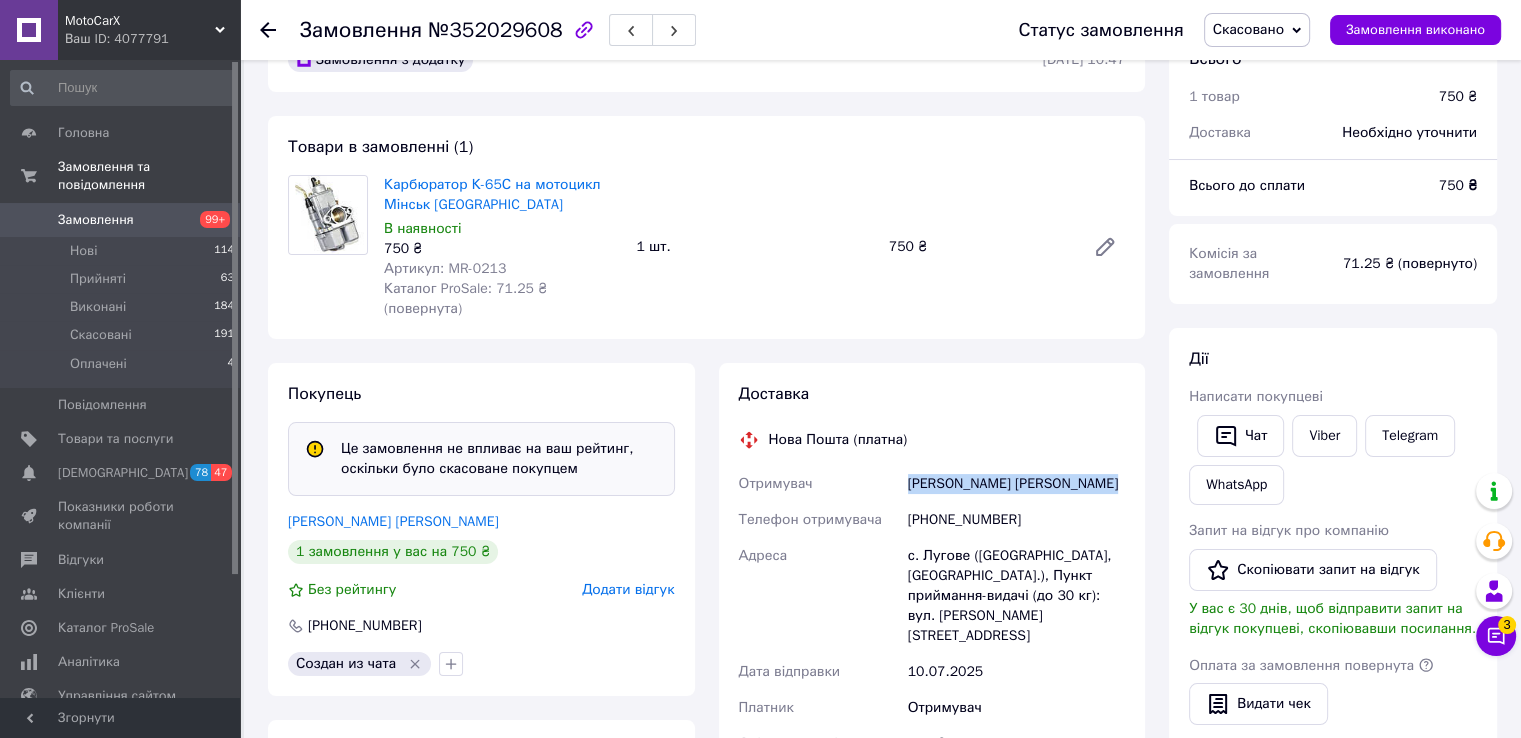 click on "[PERSON_NAME] [PERSON_NAME]" at bounding box center (1016, 484) 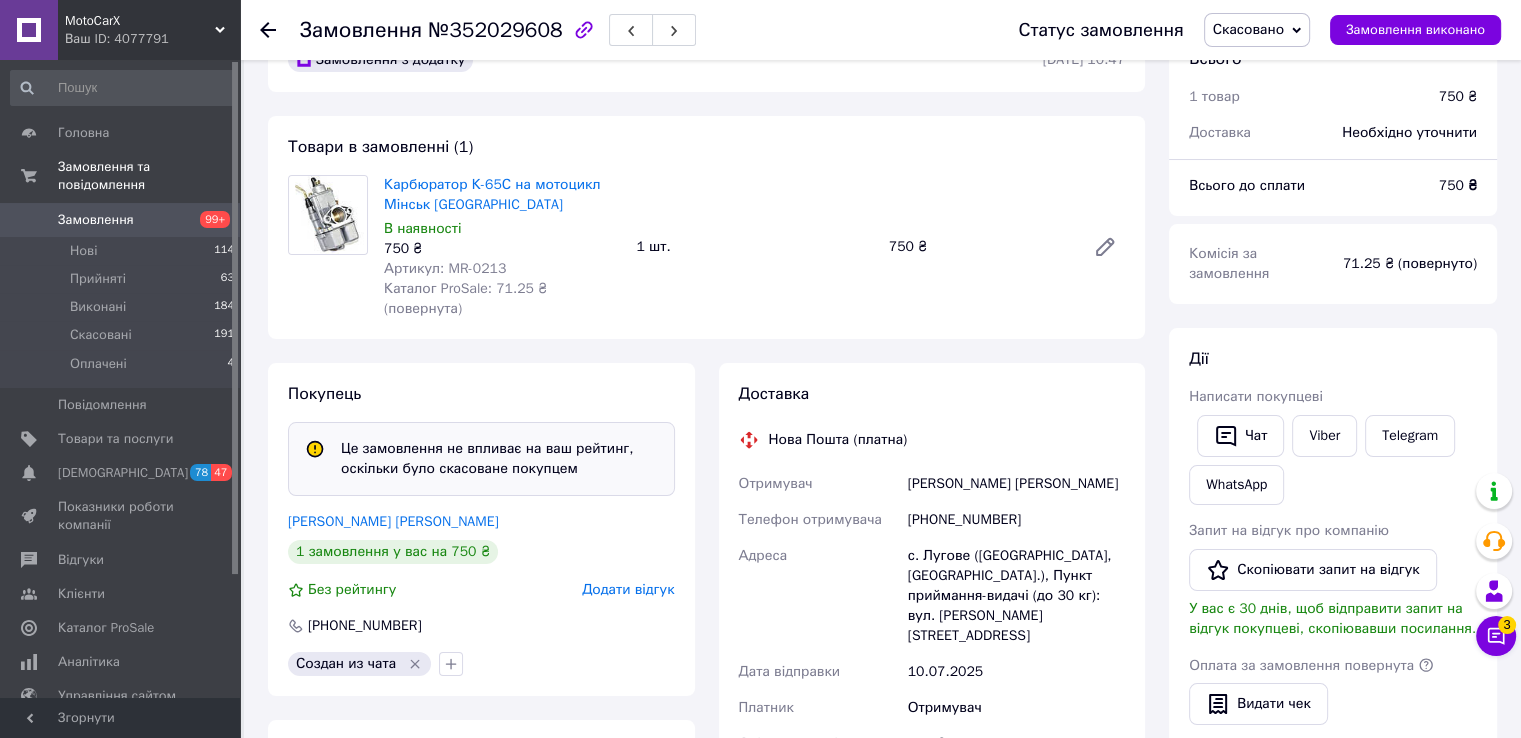 click on "с. Лугове ([GEOGRAPHIC_DATA], [GEOGRAPHIC_DATA].), Пункт приймання-видачі (до 30 кг): вул. [PERSON_NAME][STREET_ADDRESS]" at bounding box center (1016, 596) 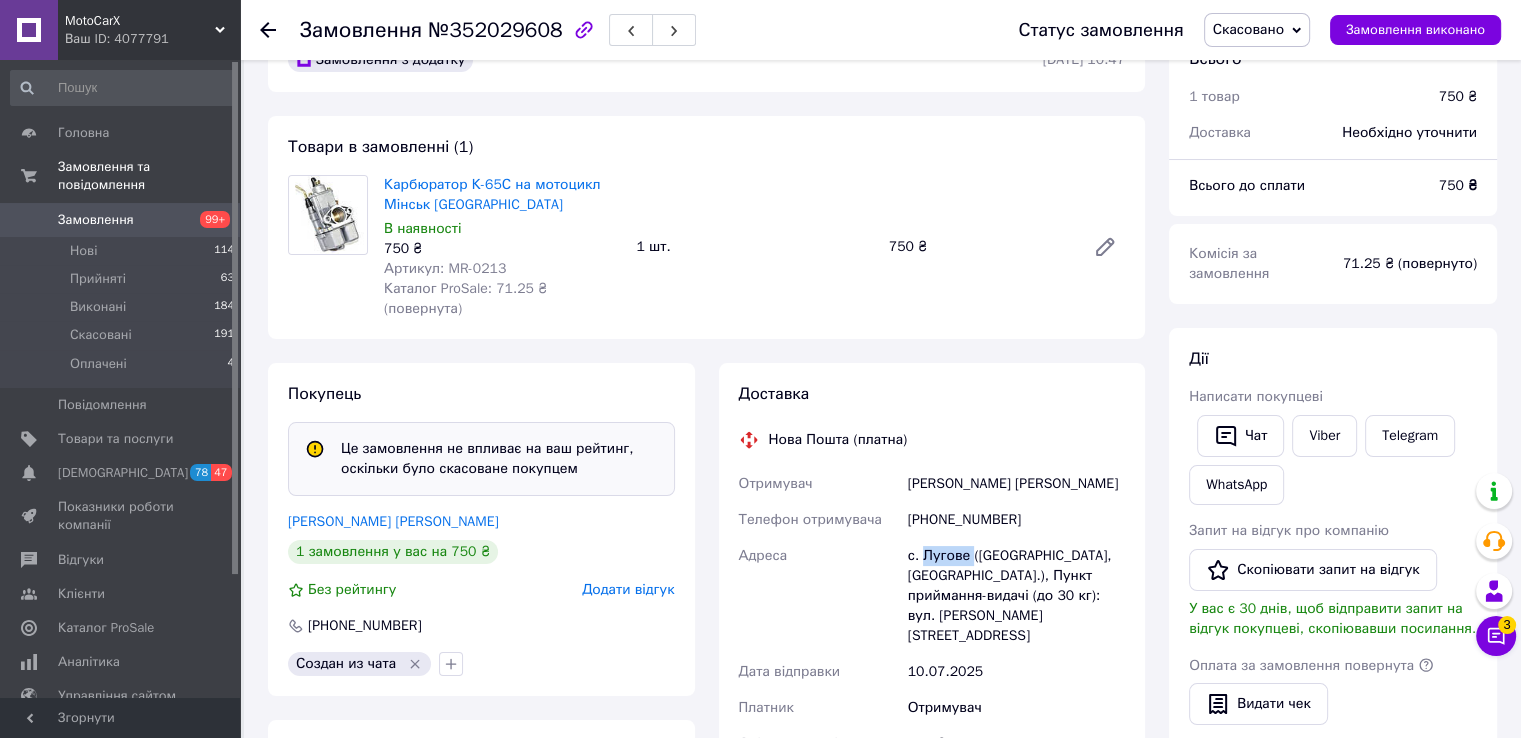 click on "с. Лугове ([GEOGRAPHIC_DATA], [GEOGRAPHIC_DATA].), Пункт приймання-видачі (до 30 кг): вул. [PERSON_NAME][STREET_ADDRESS]" at bounding box center [1016, 596] 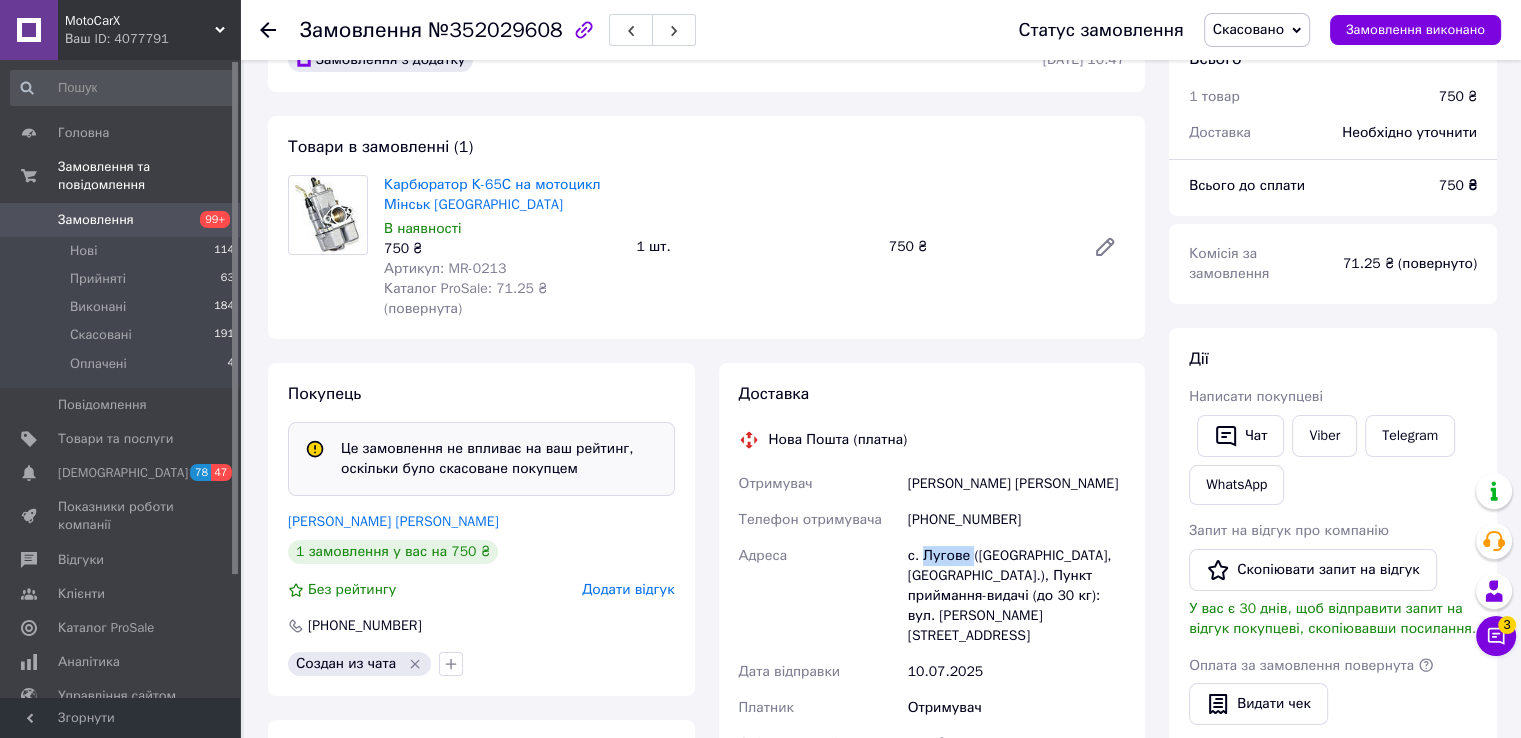 scroll, scrollTop: 0, scrollLeft: 0, axis: both 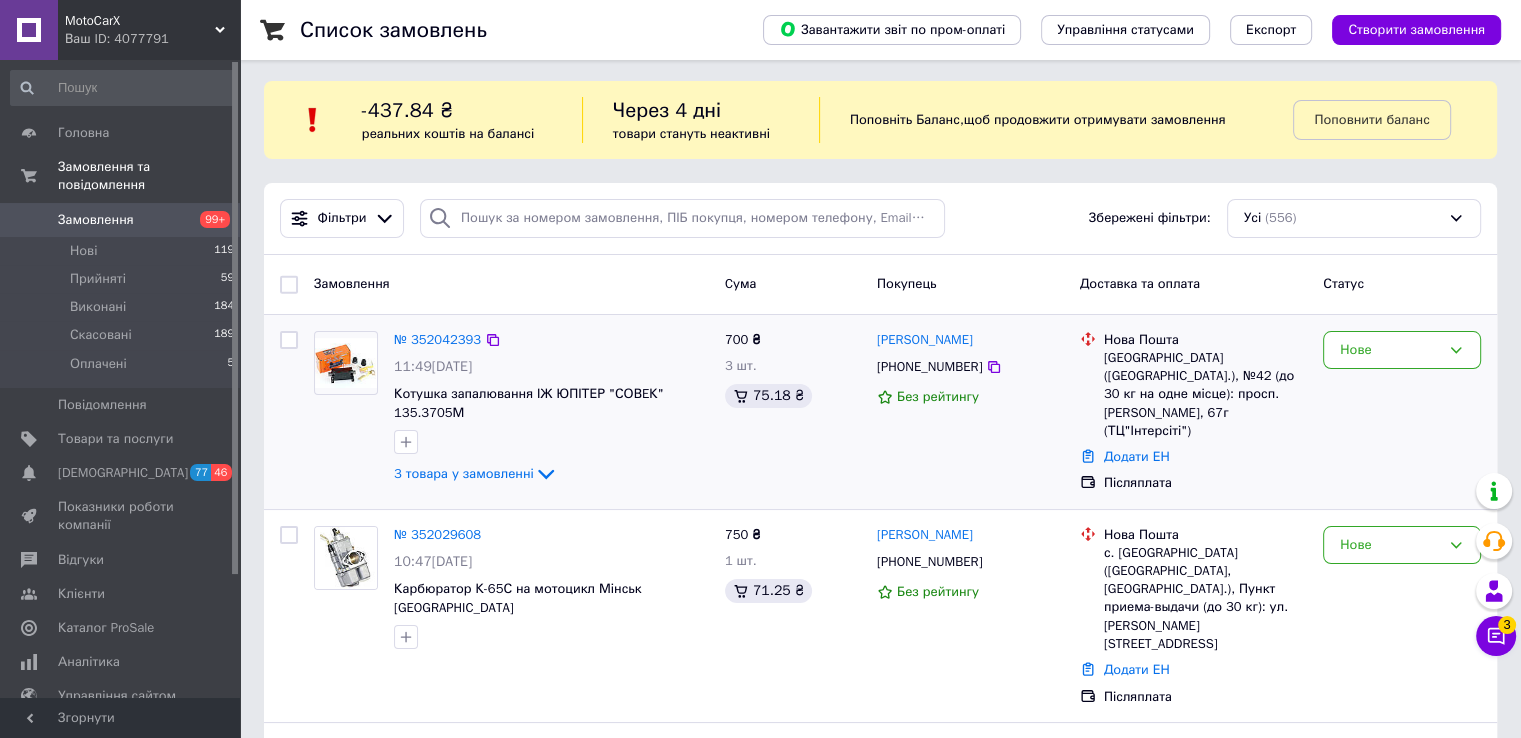click at bounding box center [346, 363] 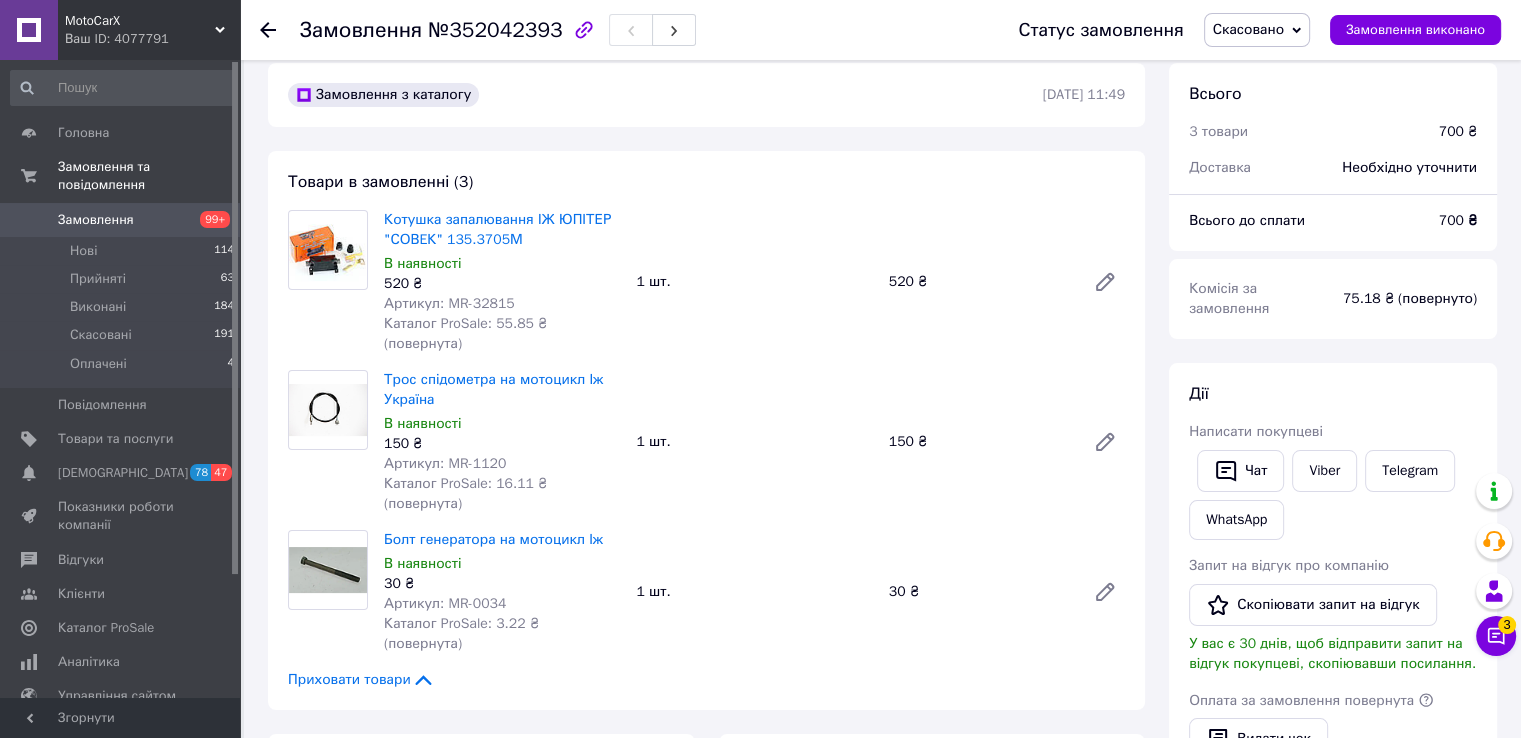 scroll, scrollTop: 100, scrollLeft: 0, axis: vertical 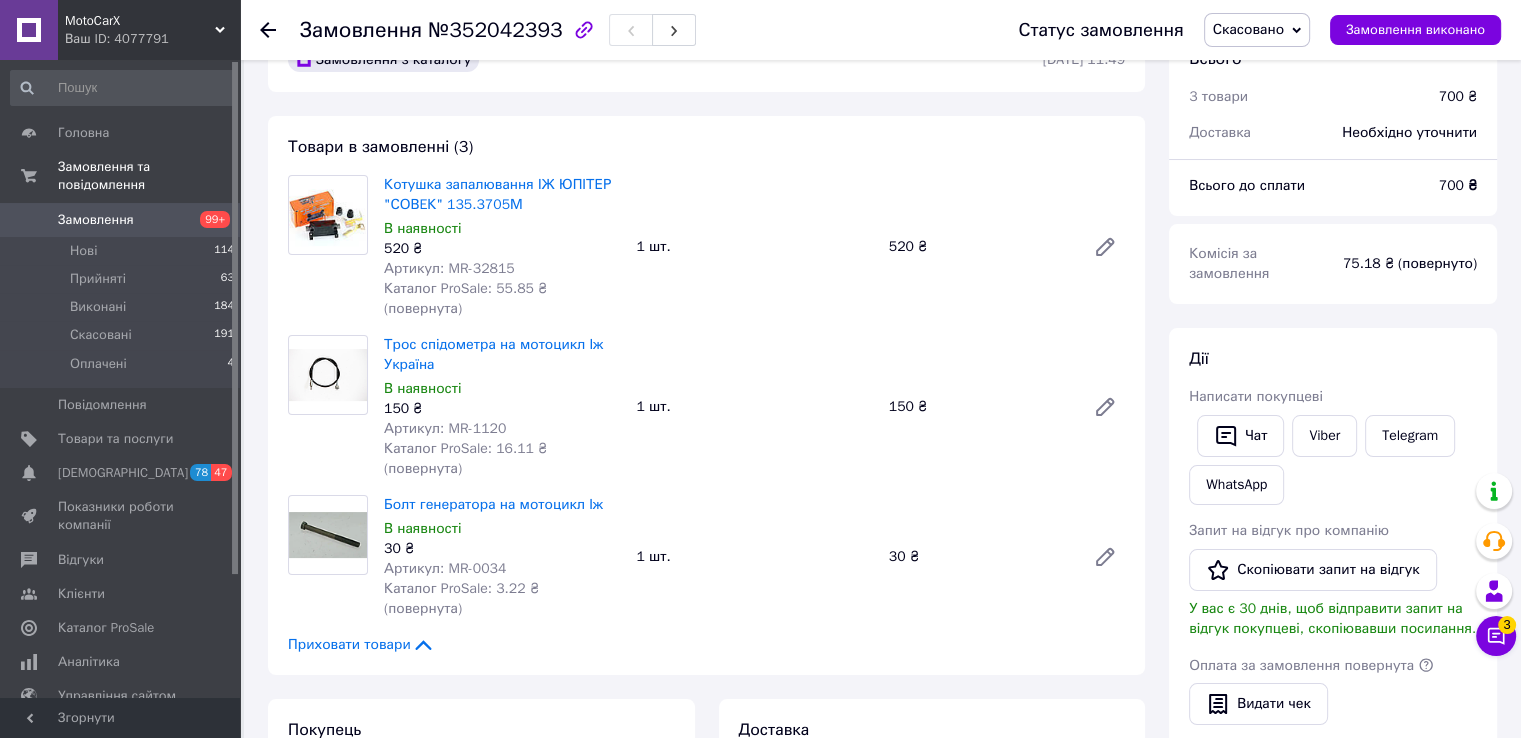 click on "Артикул: MR-32815" at bounding box center (449, 268) 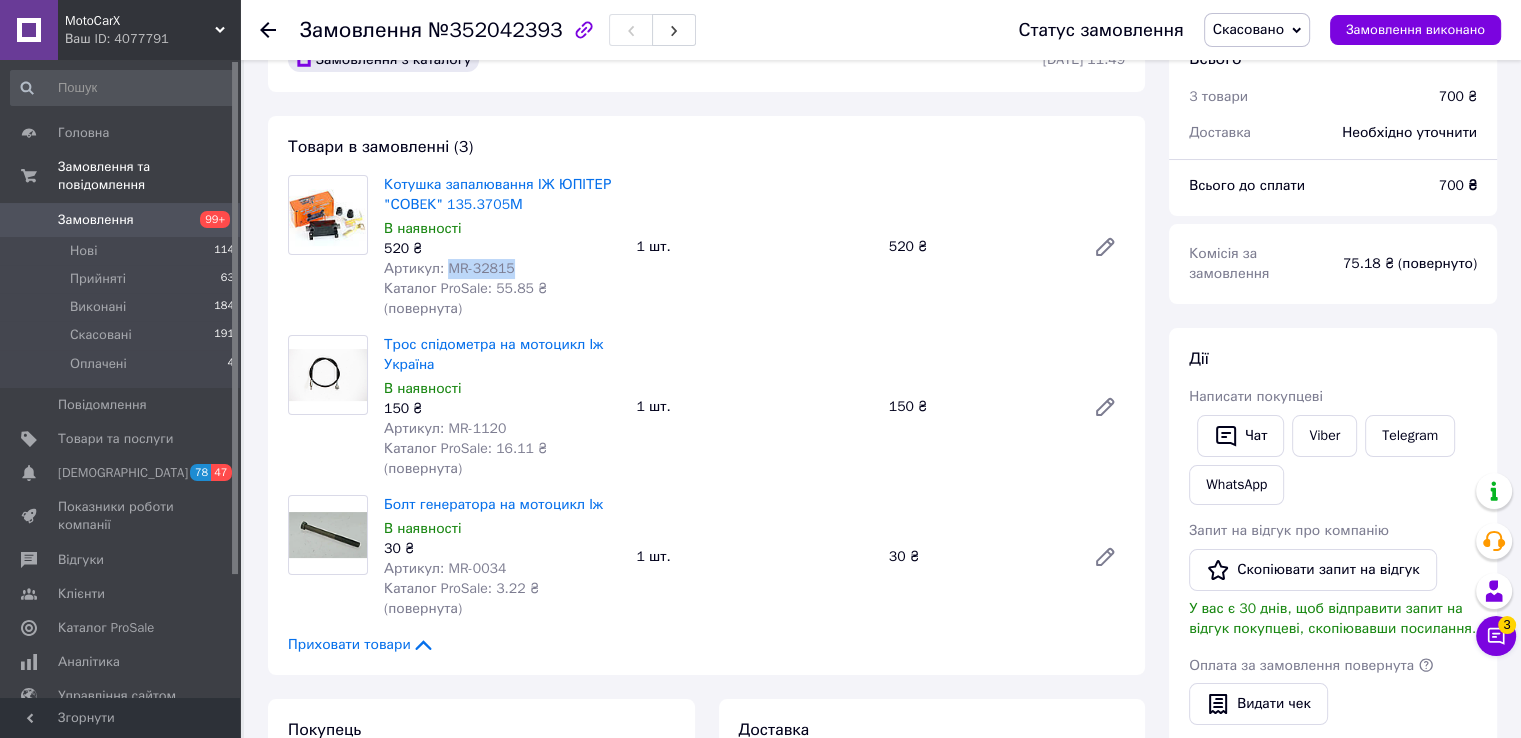 copy on "MR-32815" 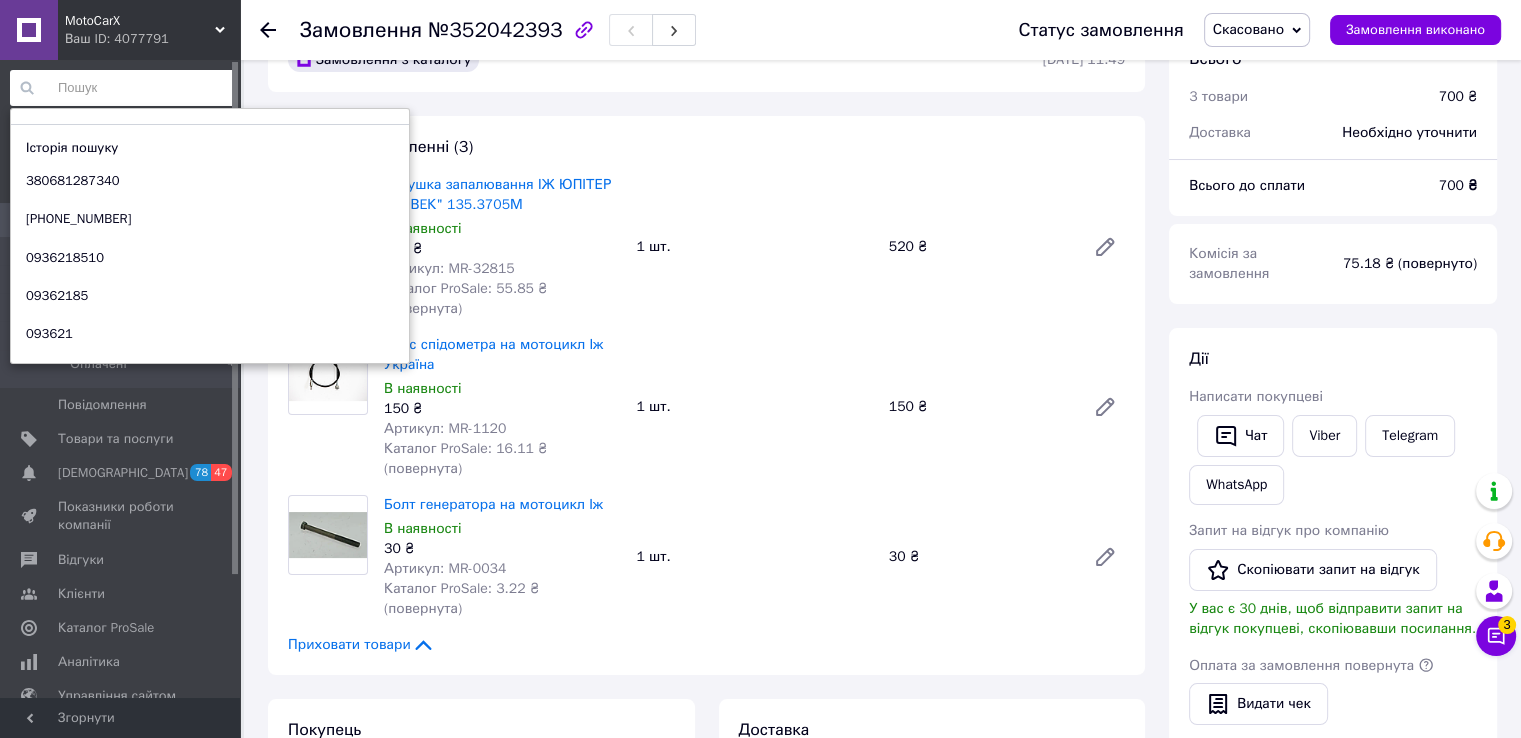 click at bounding box center (123, 88) 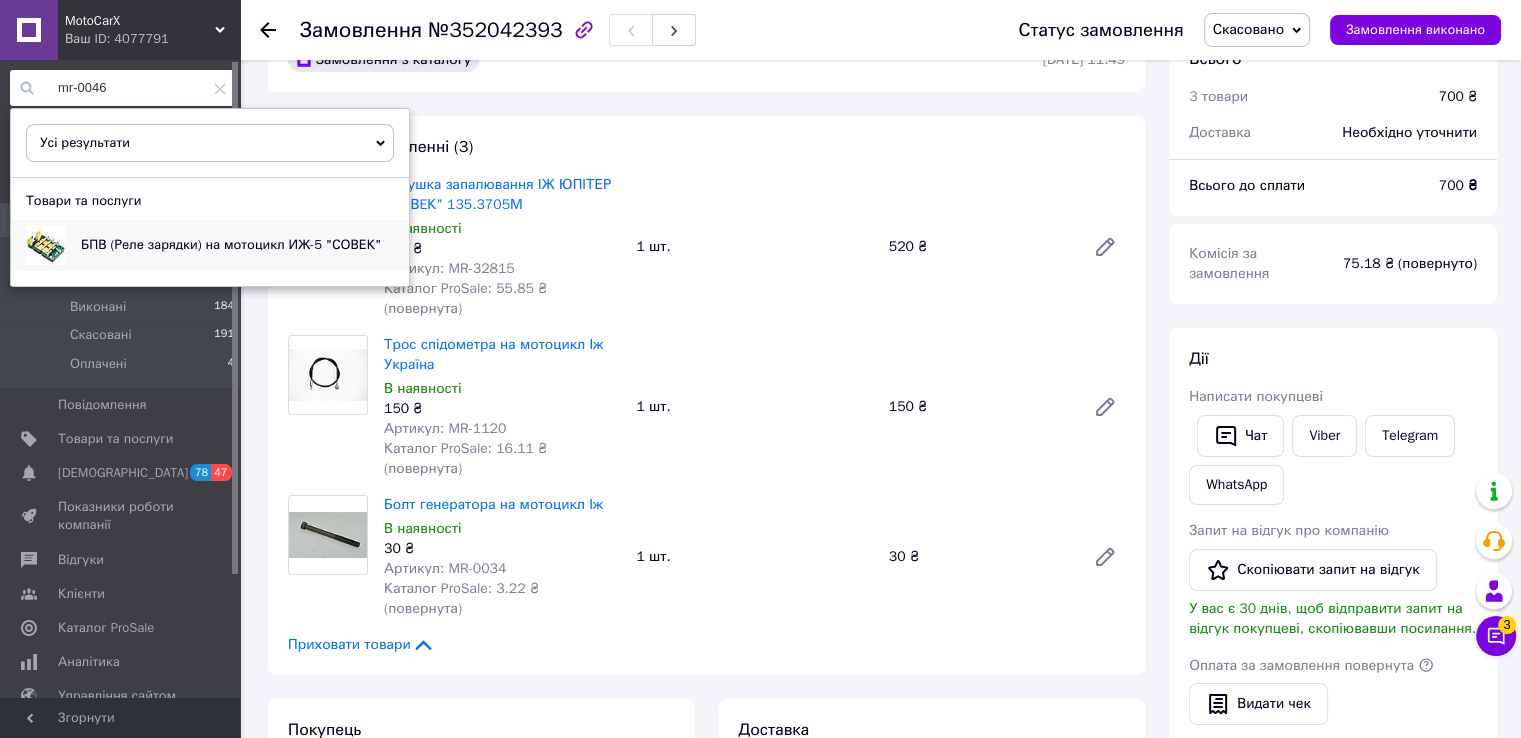 type on "mr-0046" 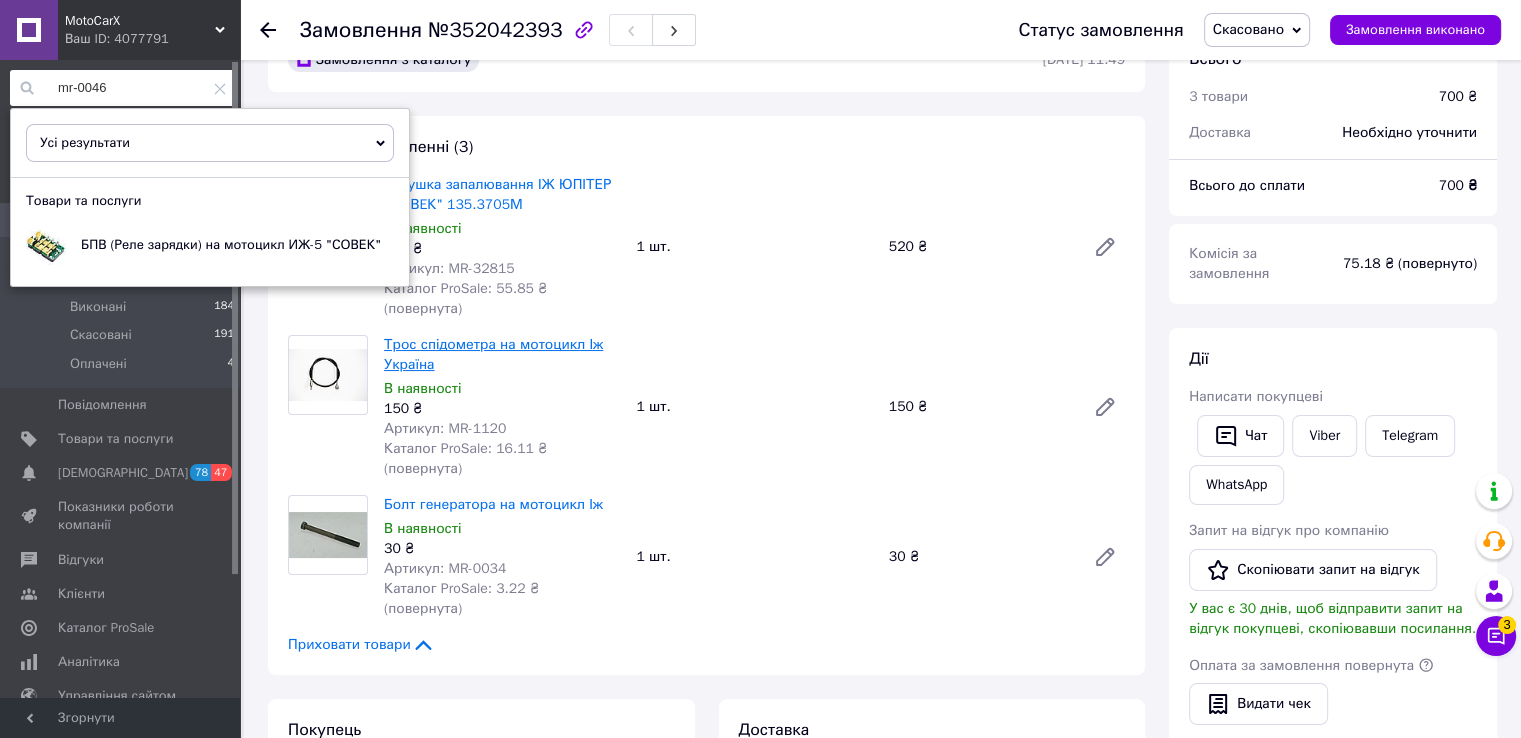 scroll, scrollTop: 0, scrollLeft: 0, axis: both 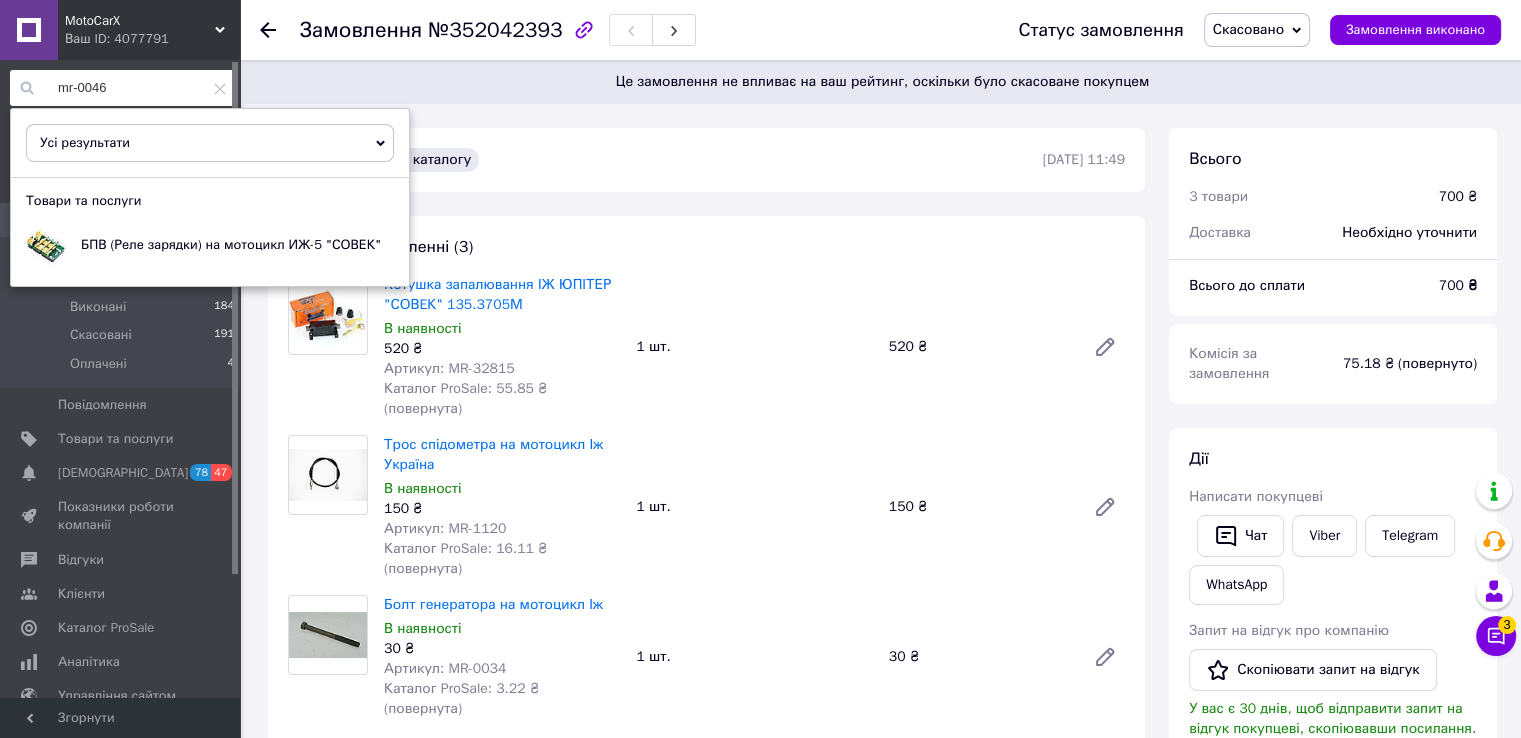 click on "Котушка запалювання ІЖ ЮПІТЕР "СОВEК" 135.3705М В наявності 520 ₴ Артикул: MR-32815 Каталог ProSale: 55.85 ₴ (повернута) 1 шт. 520 ₴" at bounding box center [754, 347] 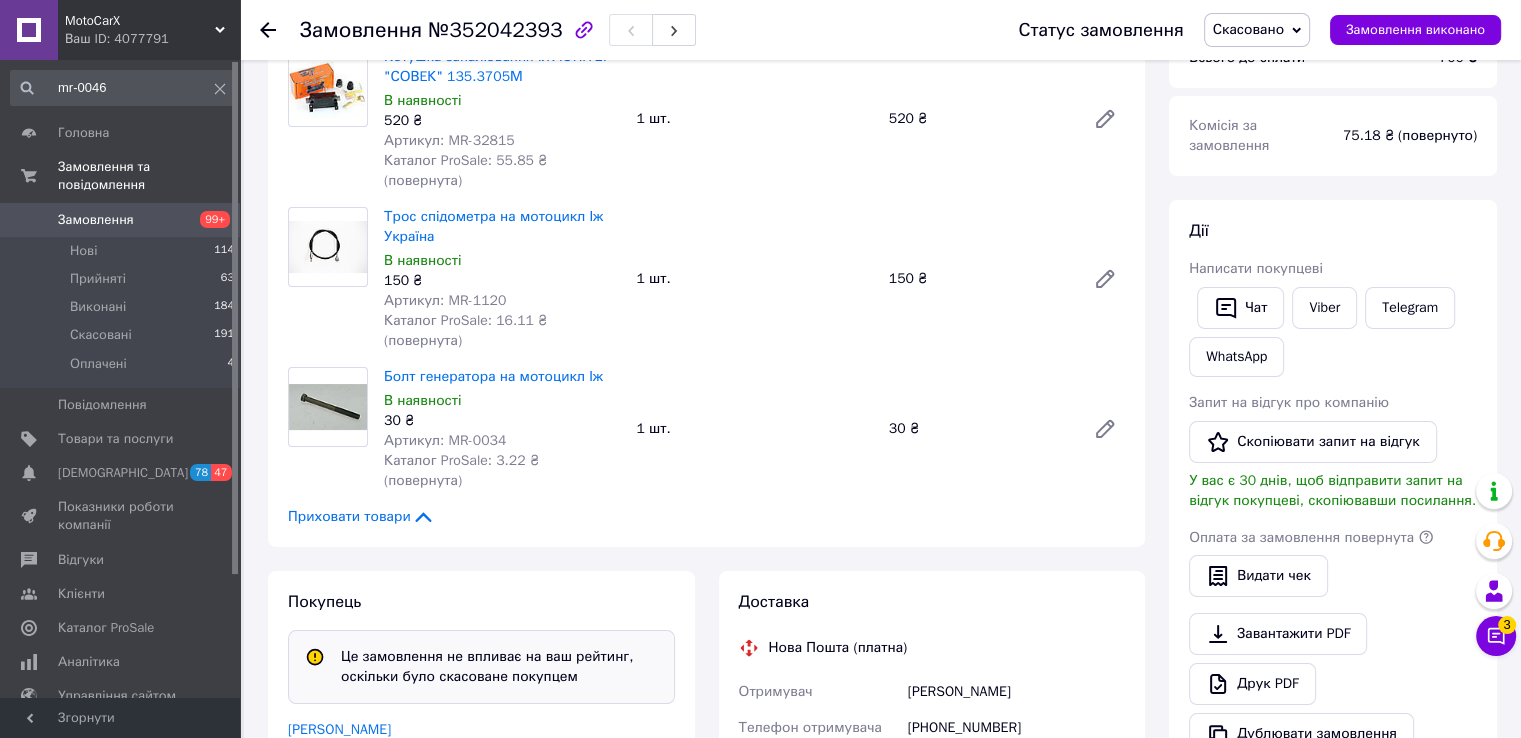scroll, scrollTop: 400, scrollLeft: 0, axis: vertical 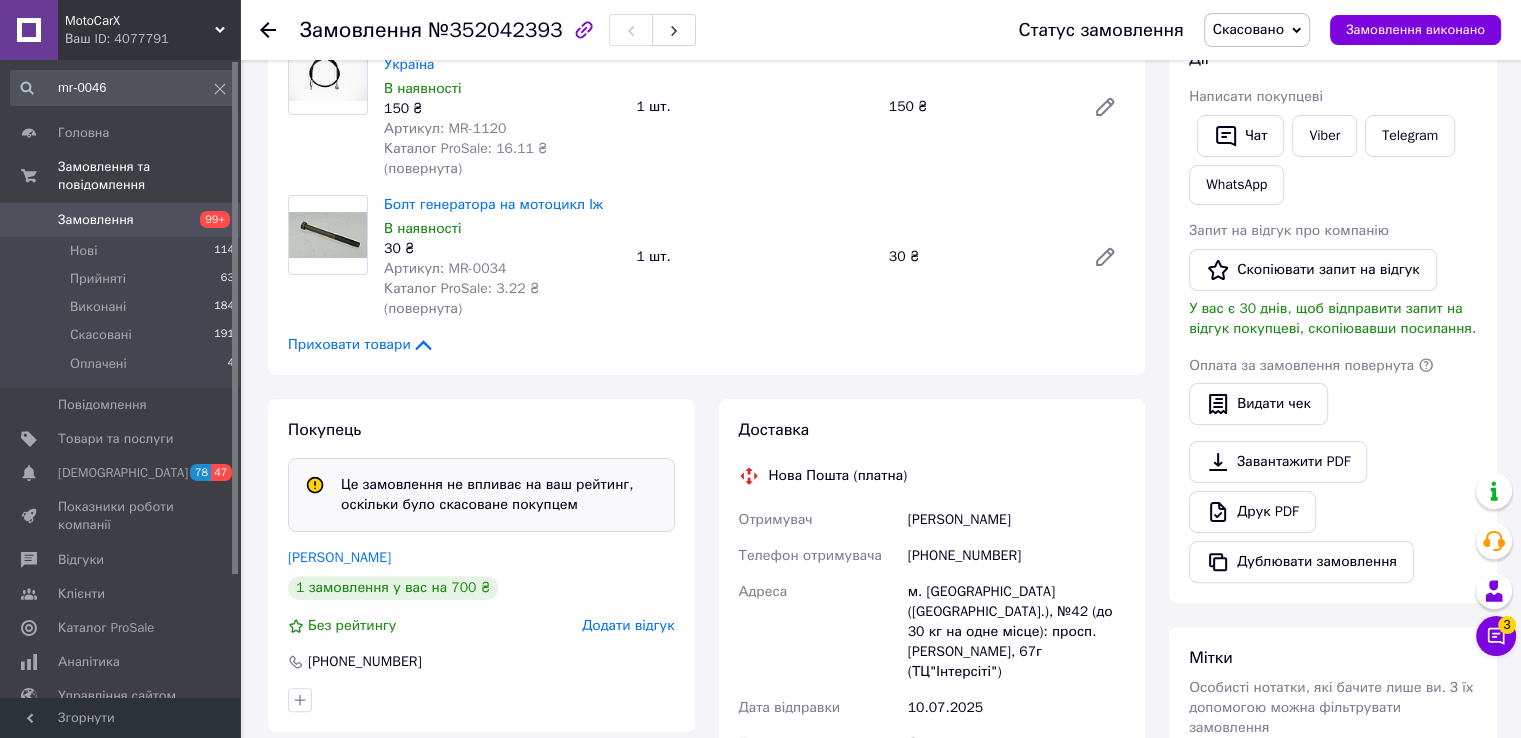 click on "[PHONE_NUMBER]" at bounding box center [1016, 556] 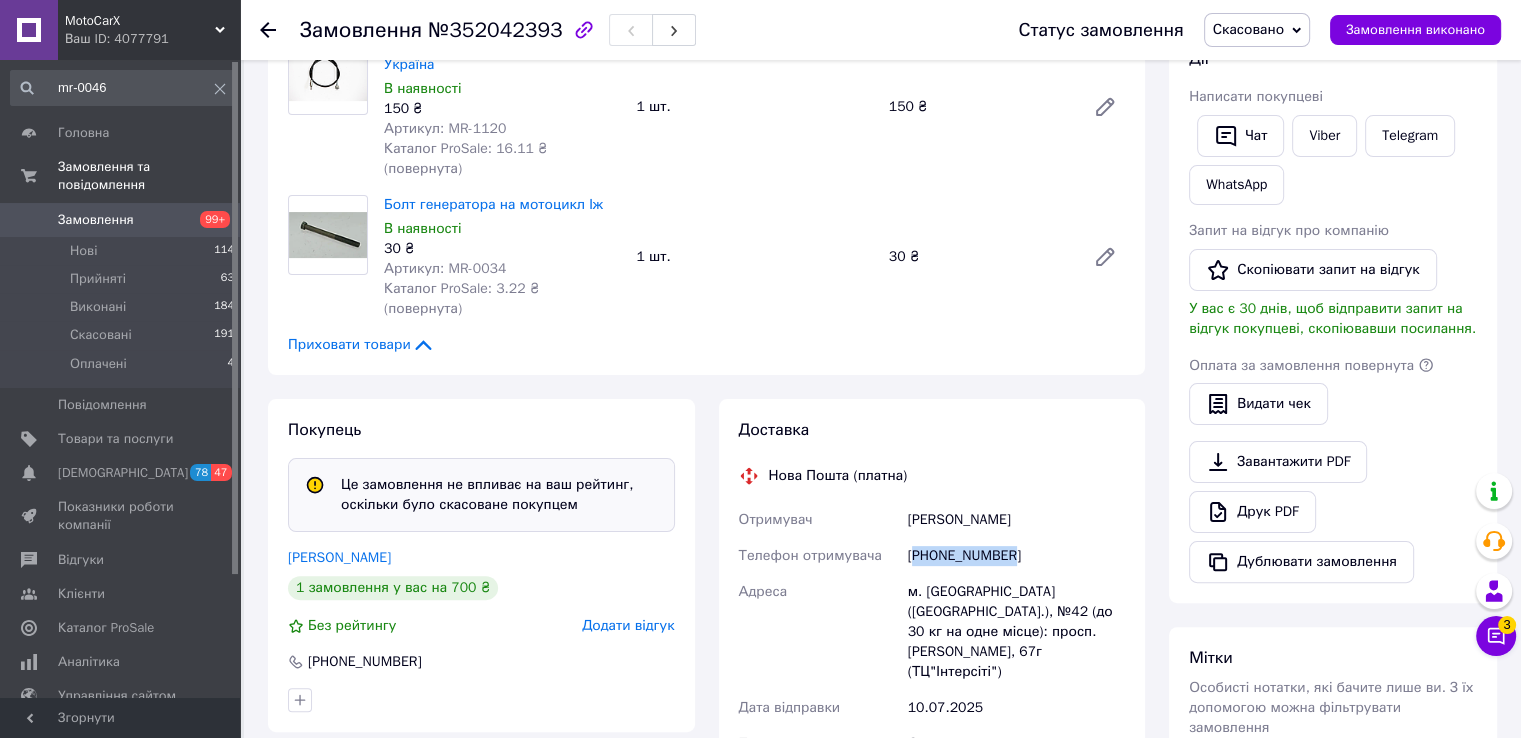click on "[PHONE_NUMBER]" at bounding box center [1016, 556] 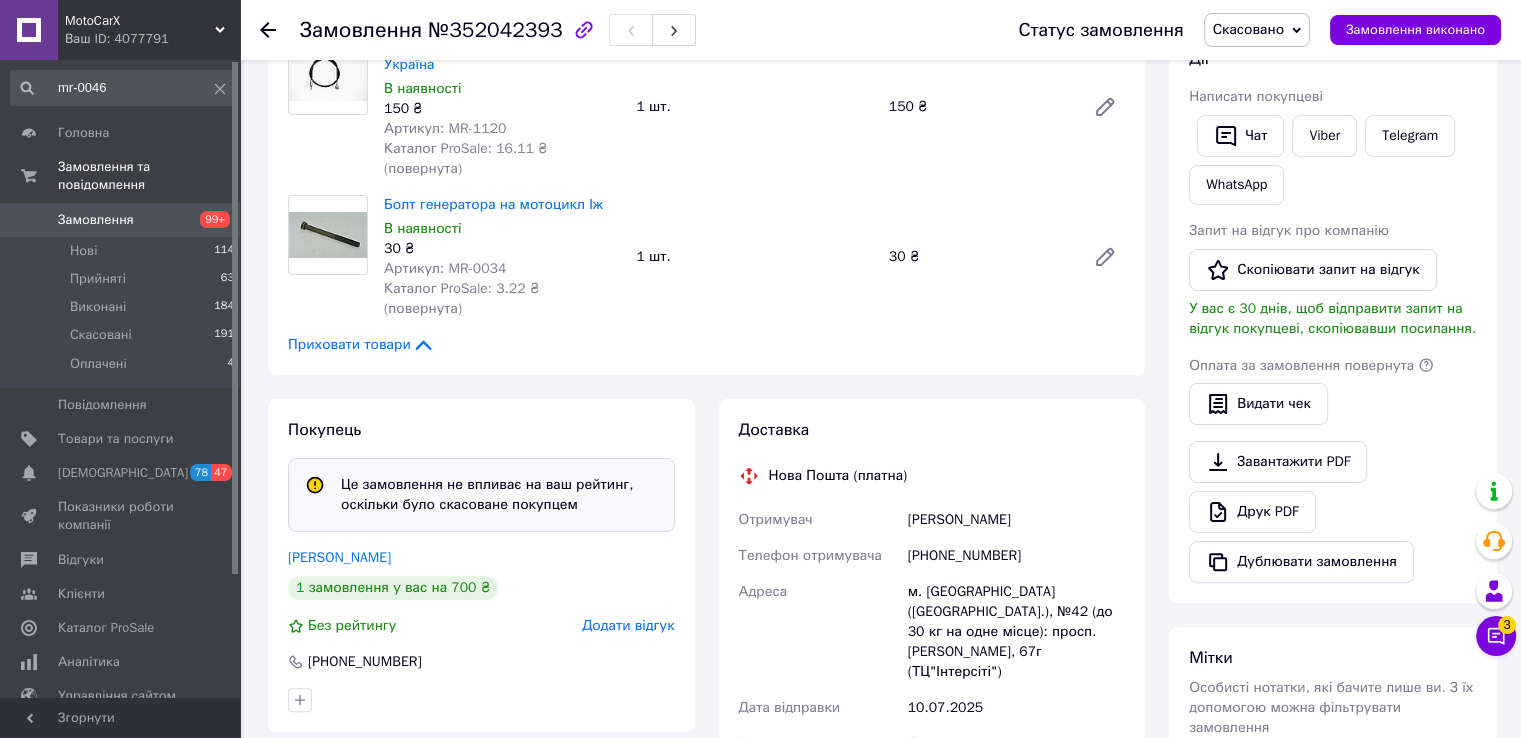 click on "Покупець Це замовлення не впливає на ваш рейтинг, оскільки було скасоване покупцем Чайка Максим 1 замовлення у вас на 700 ₴ Без рейтингу   Додати відгук +380951902003 Оплата Післяплата" at bounding box center [481, 680] 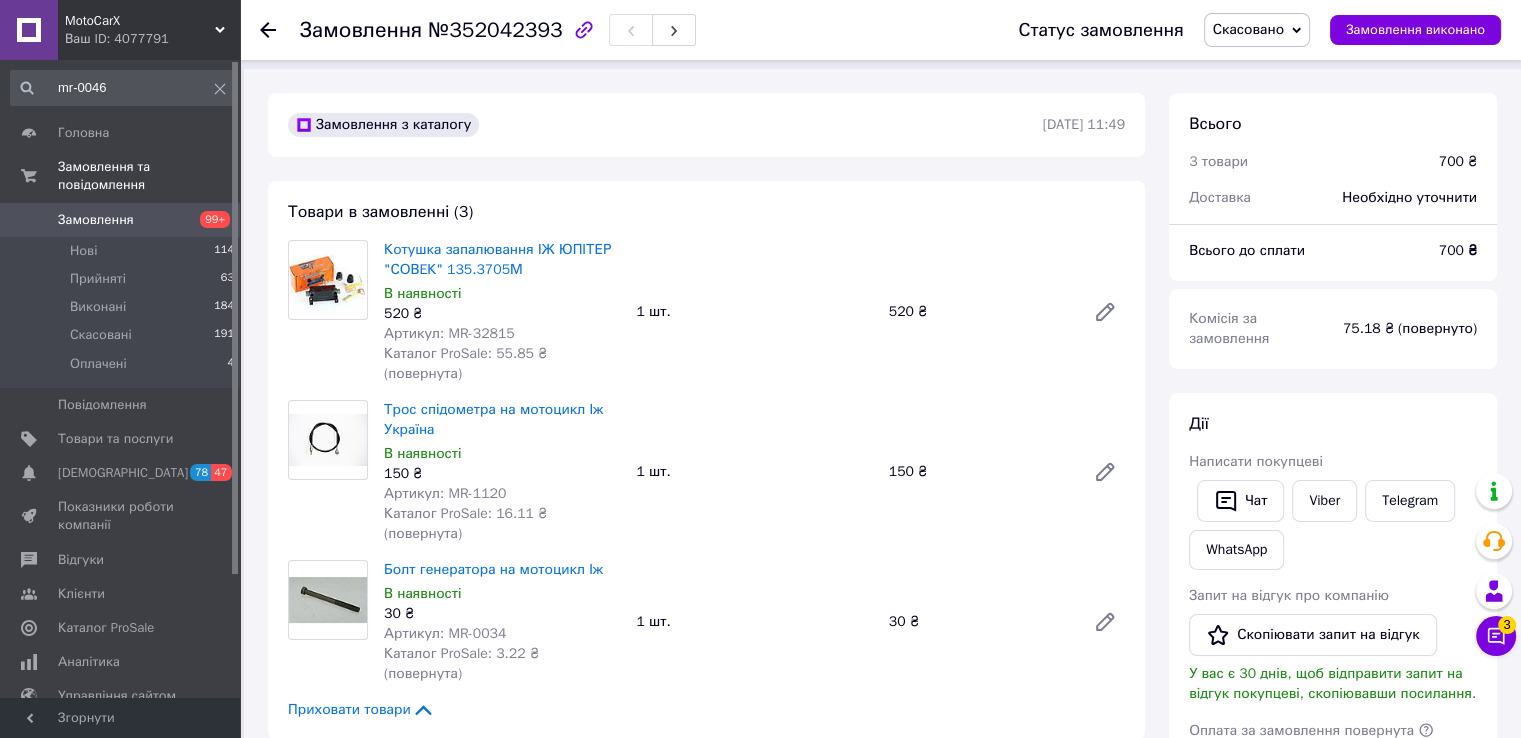 scroll, scrollTop: 0, scrollLeft: 0, axis: both 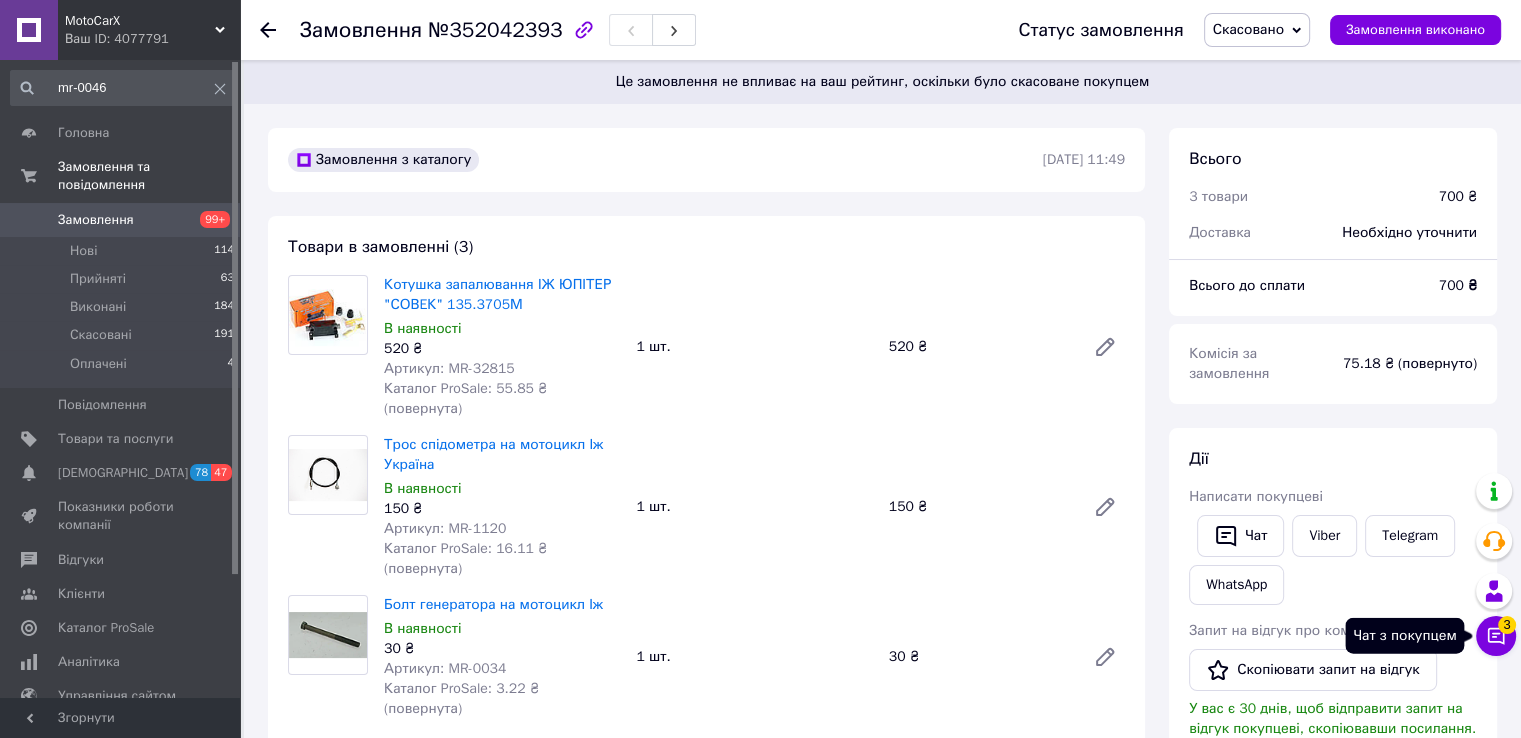 click on "Чат з покупцем 3" at bounding box center [1496, 636] 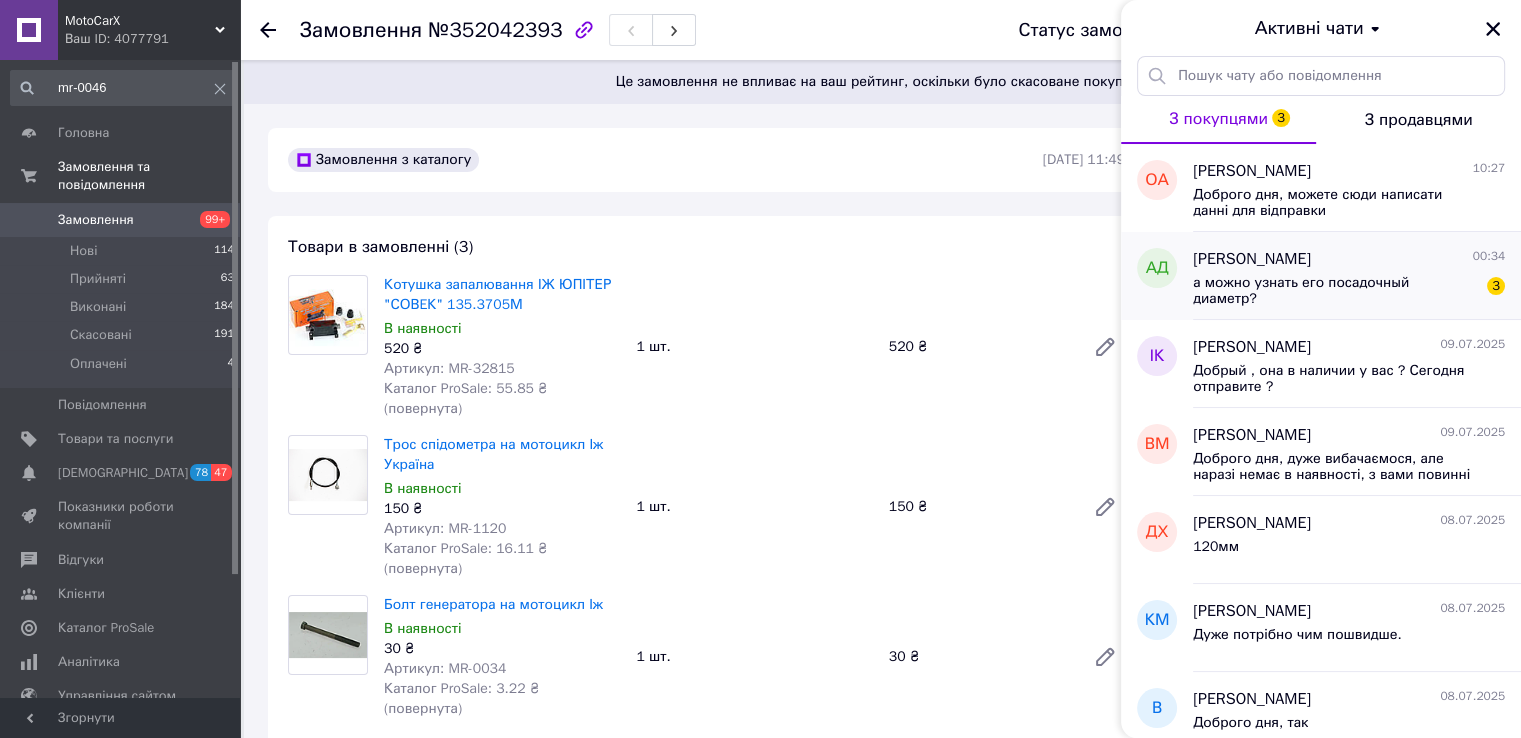 click on "а можно узнать его посадочный диаметр?" at bounding box center (1335, 291) 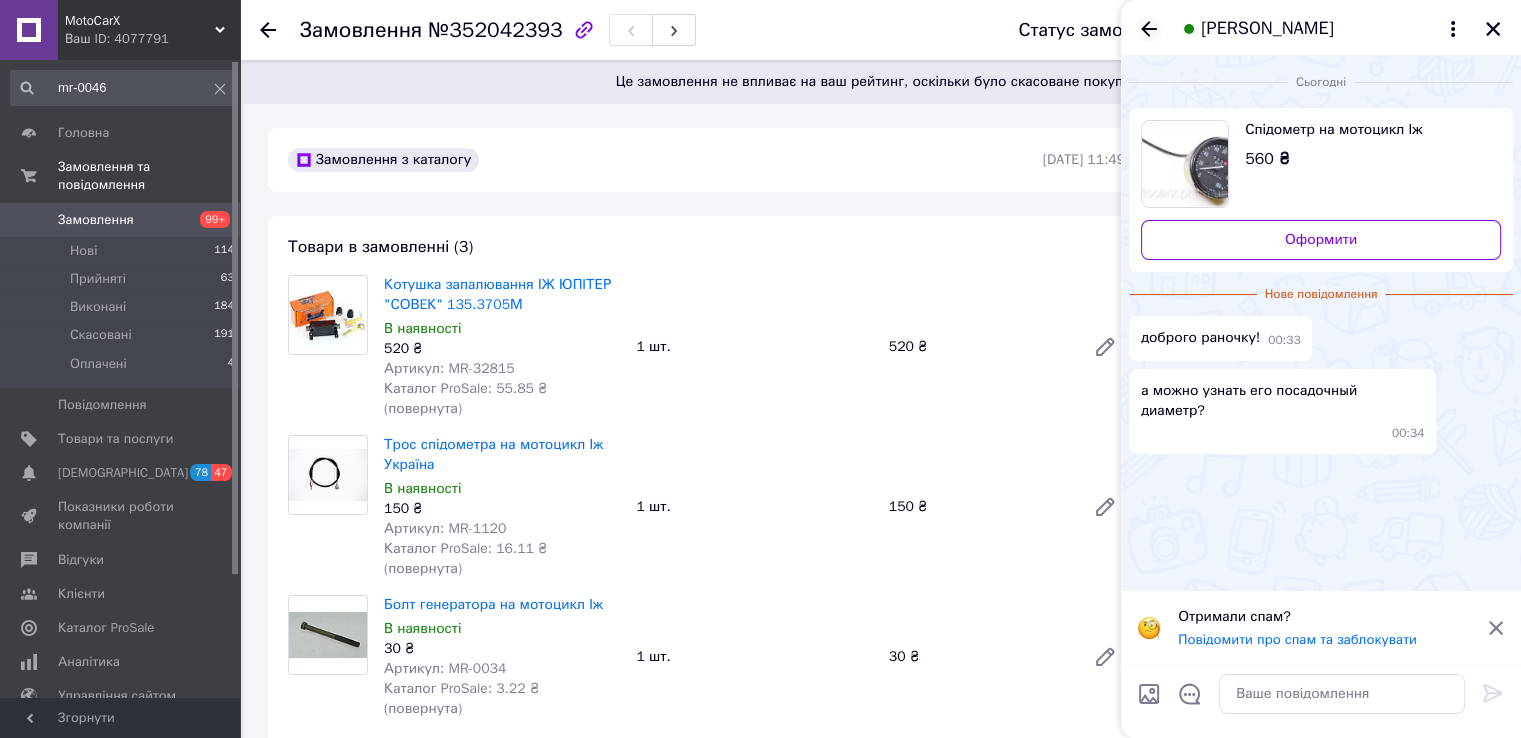 click 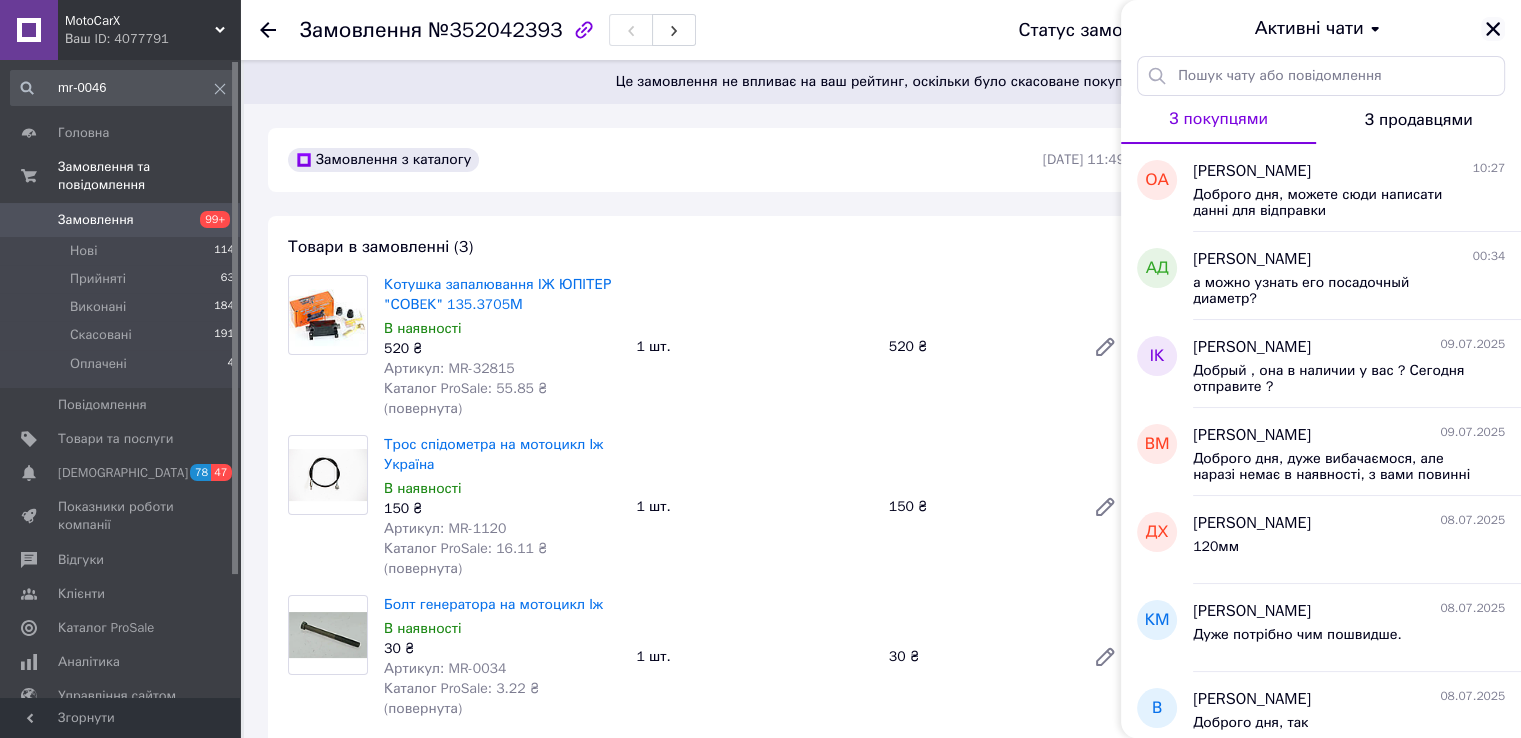 click 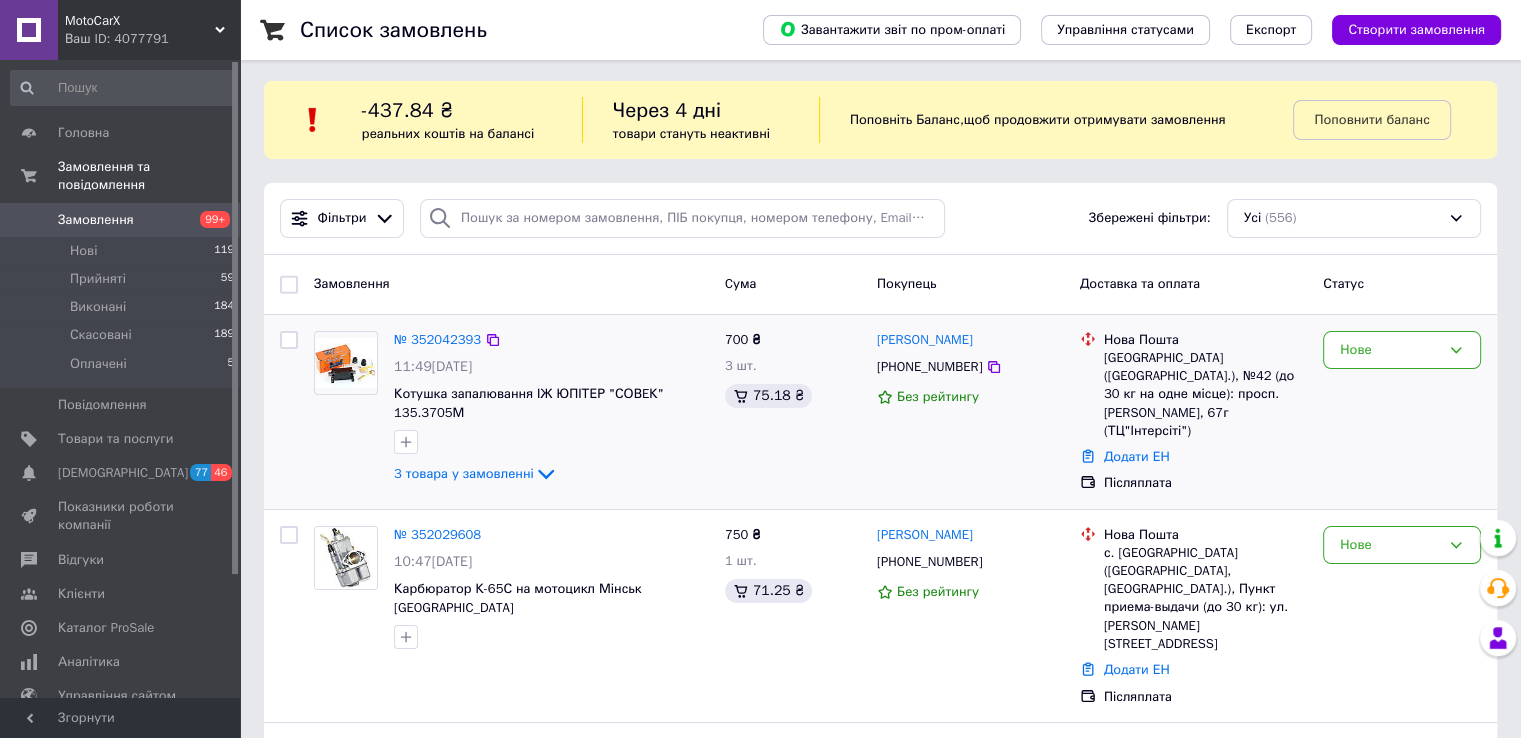 scroll, scrollTop: 3, scrollLeft: 0, axis: vertical 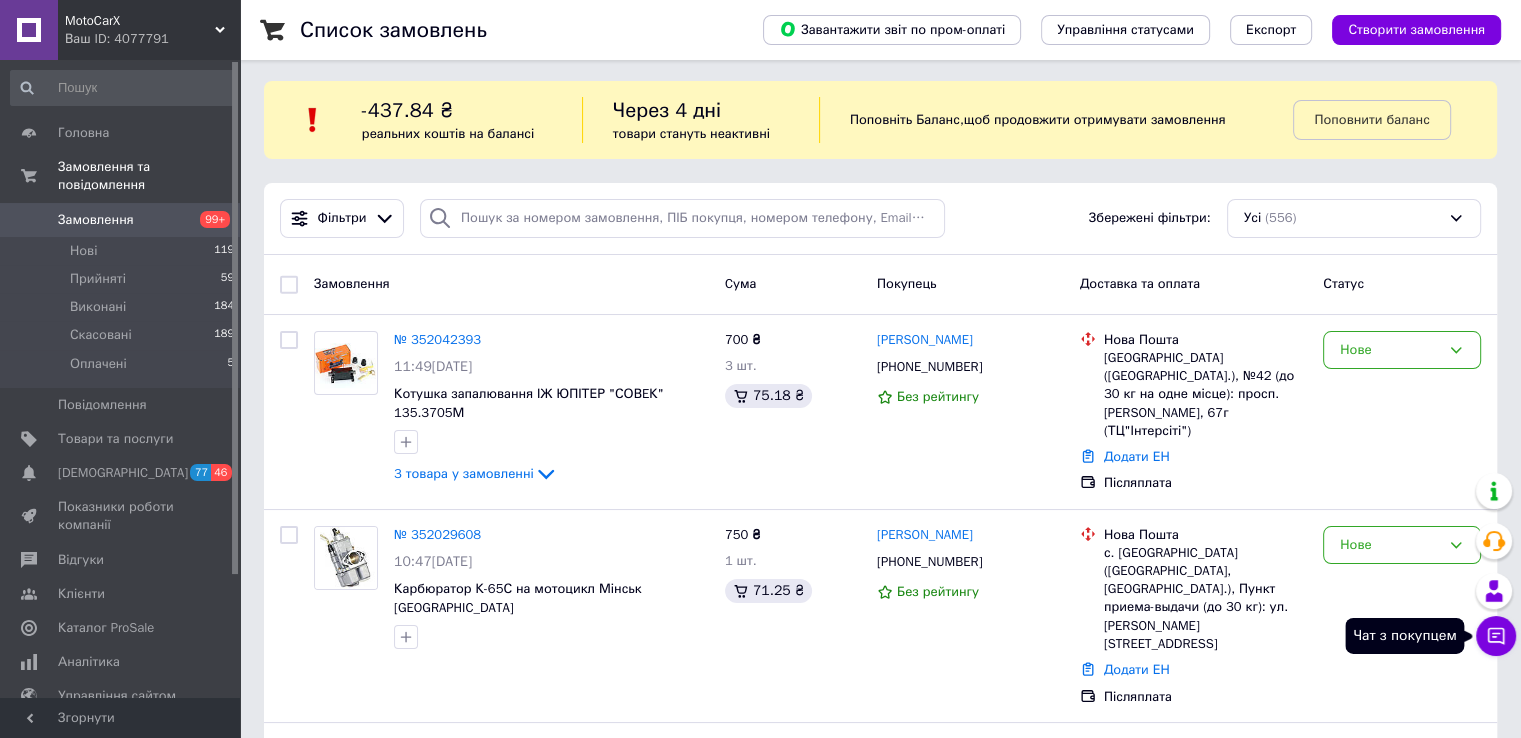 click 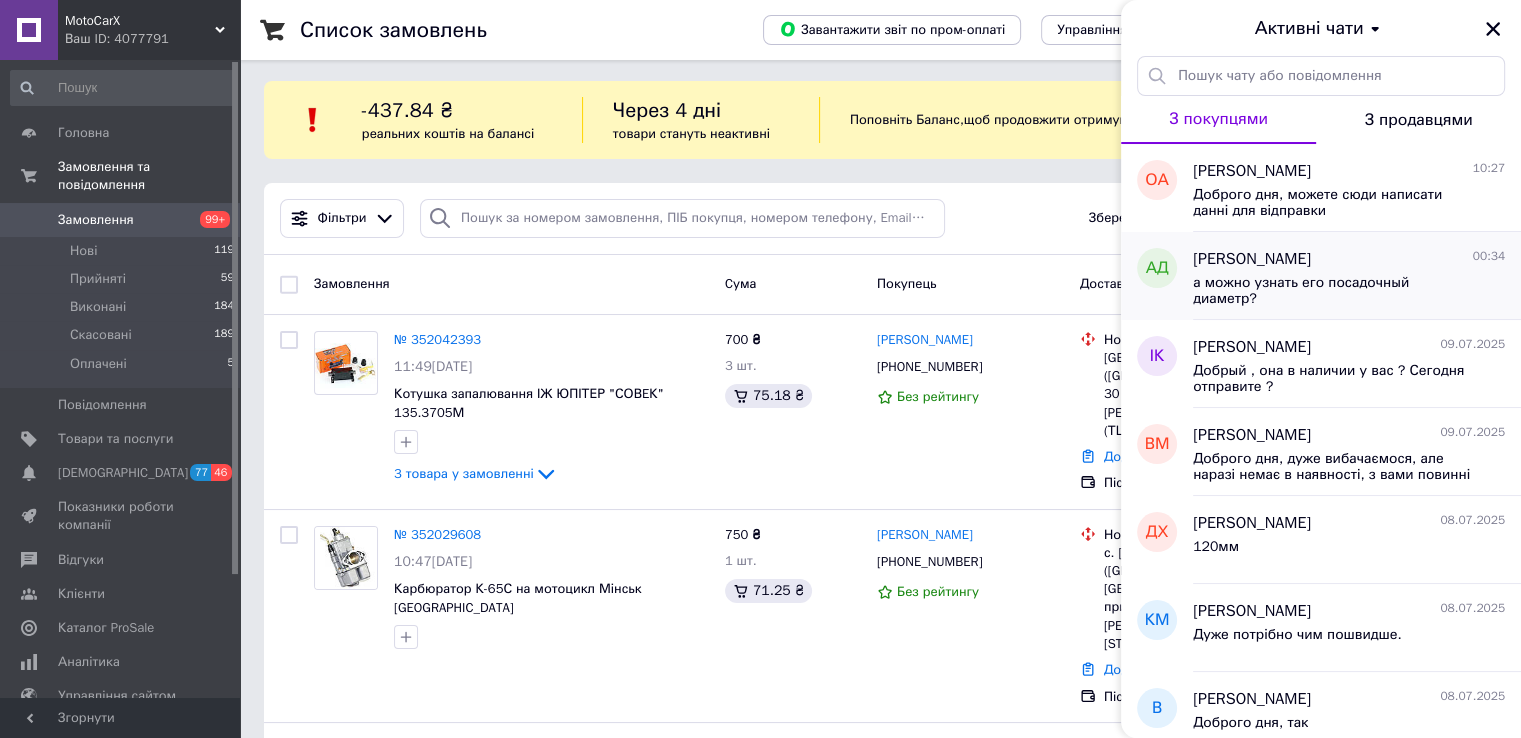 click on "а можно узнать его посадочный диаметр?" at bounding box center (1335, 291) 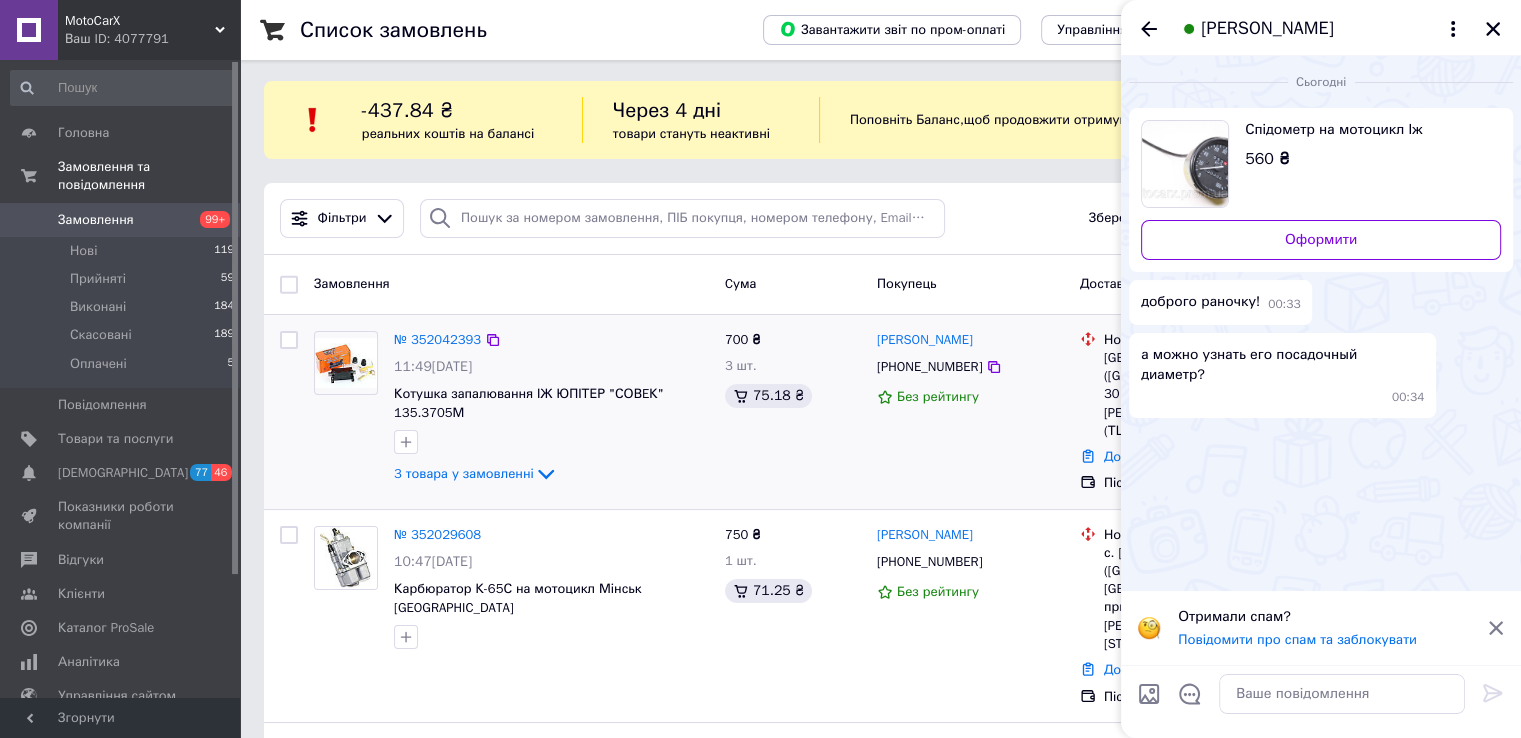 scroll, scrollTop: 0, scrollLeft: 0, axis: both 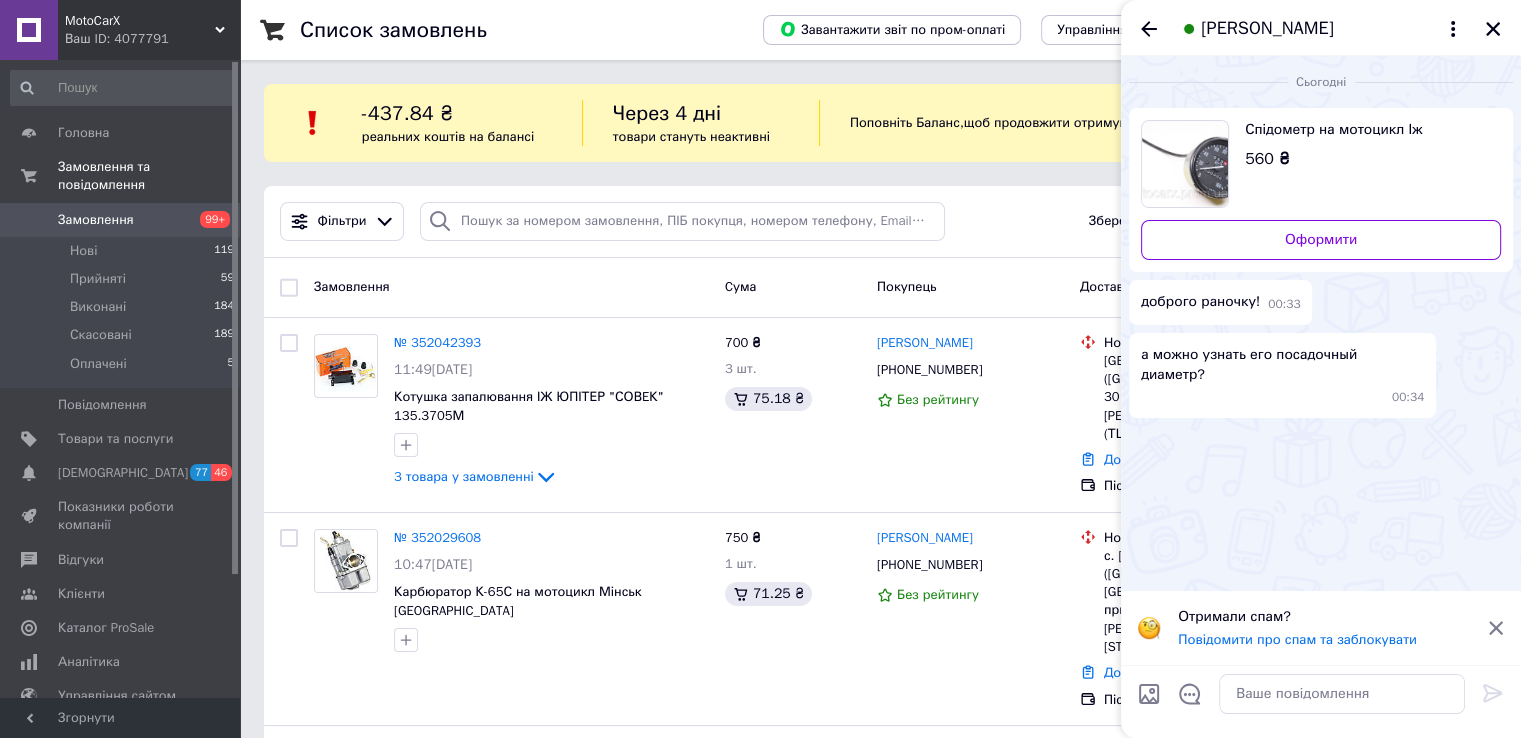click at bounding box center [1185, 164] 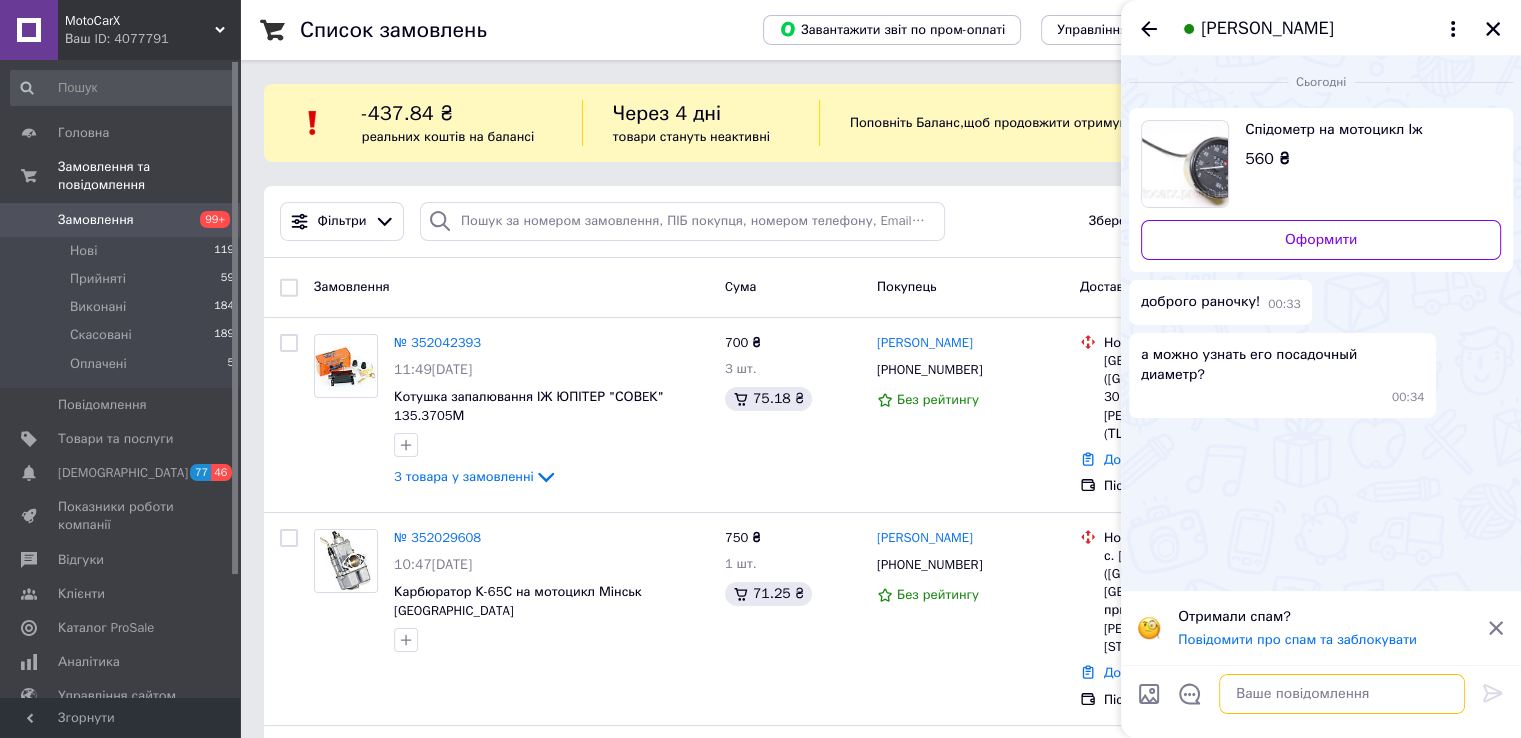 click at bounding box center [1342, 694] 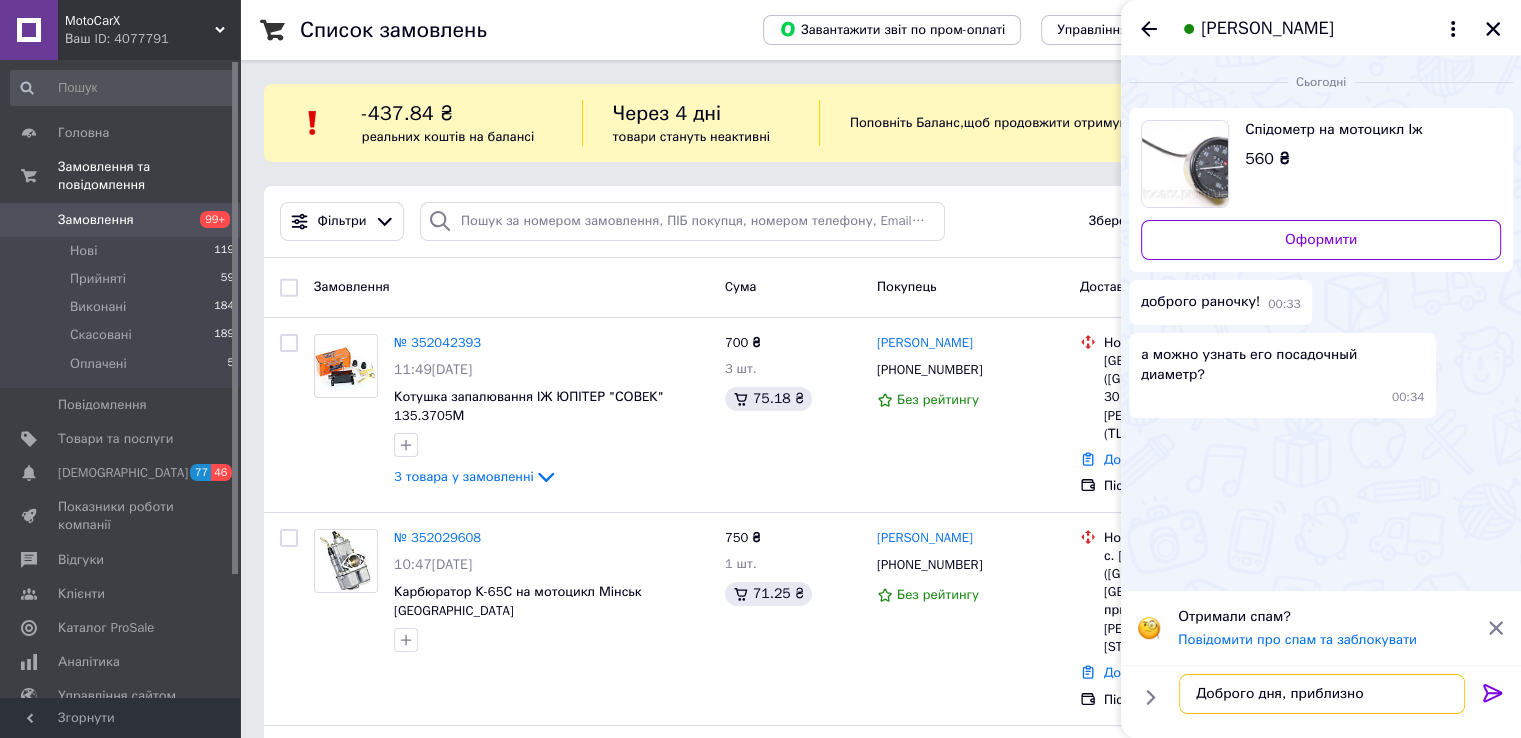 click on "Доброго дня, приблизно" at bounding box center (1322, 694) 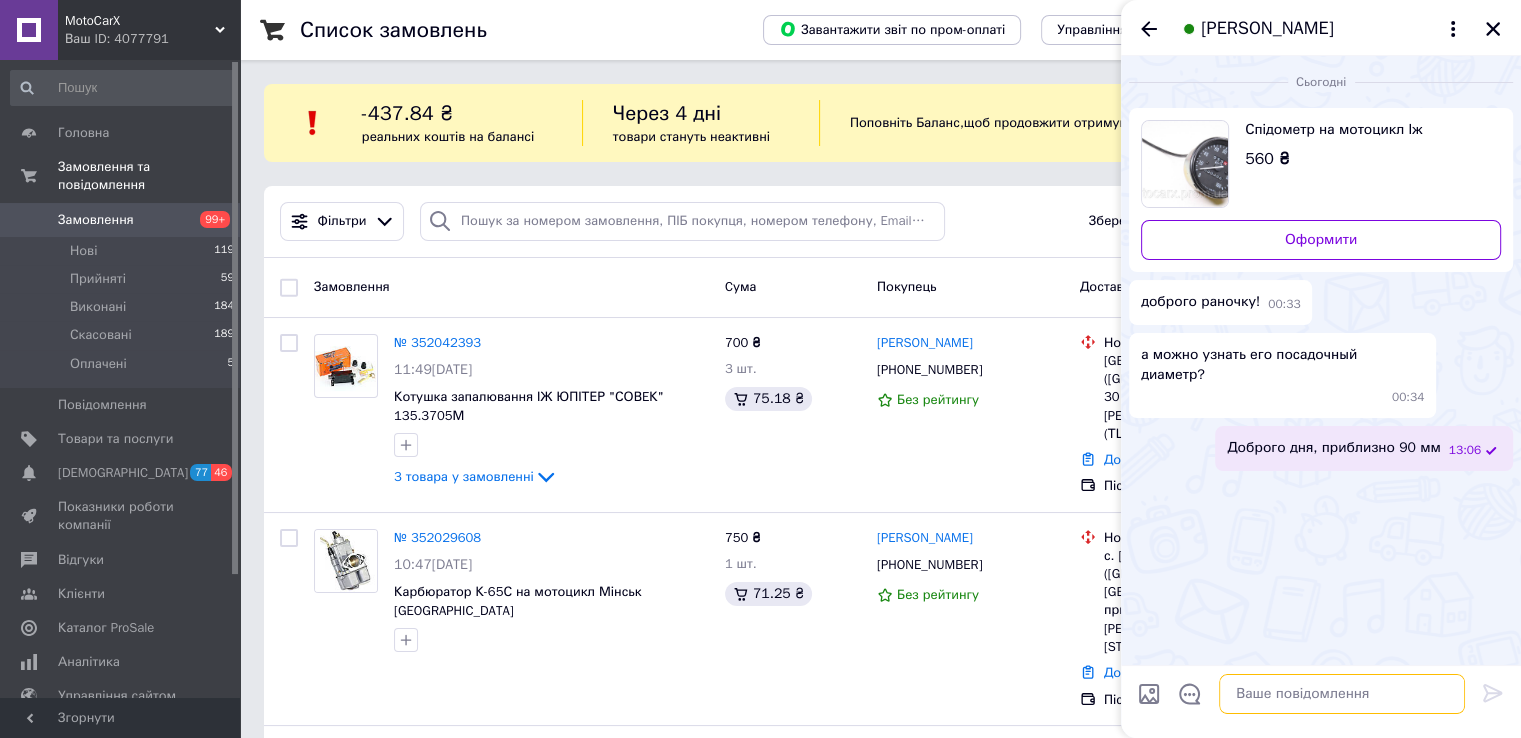 type 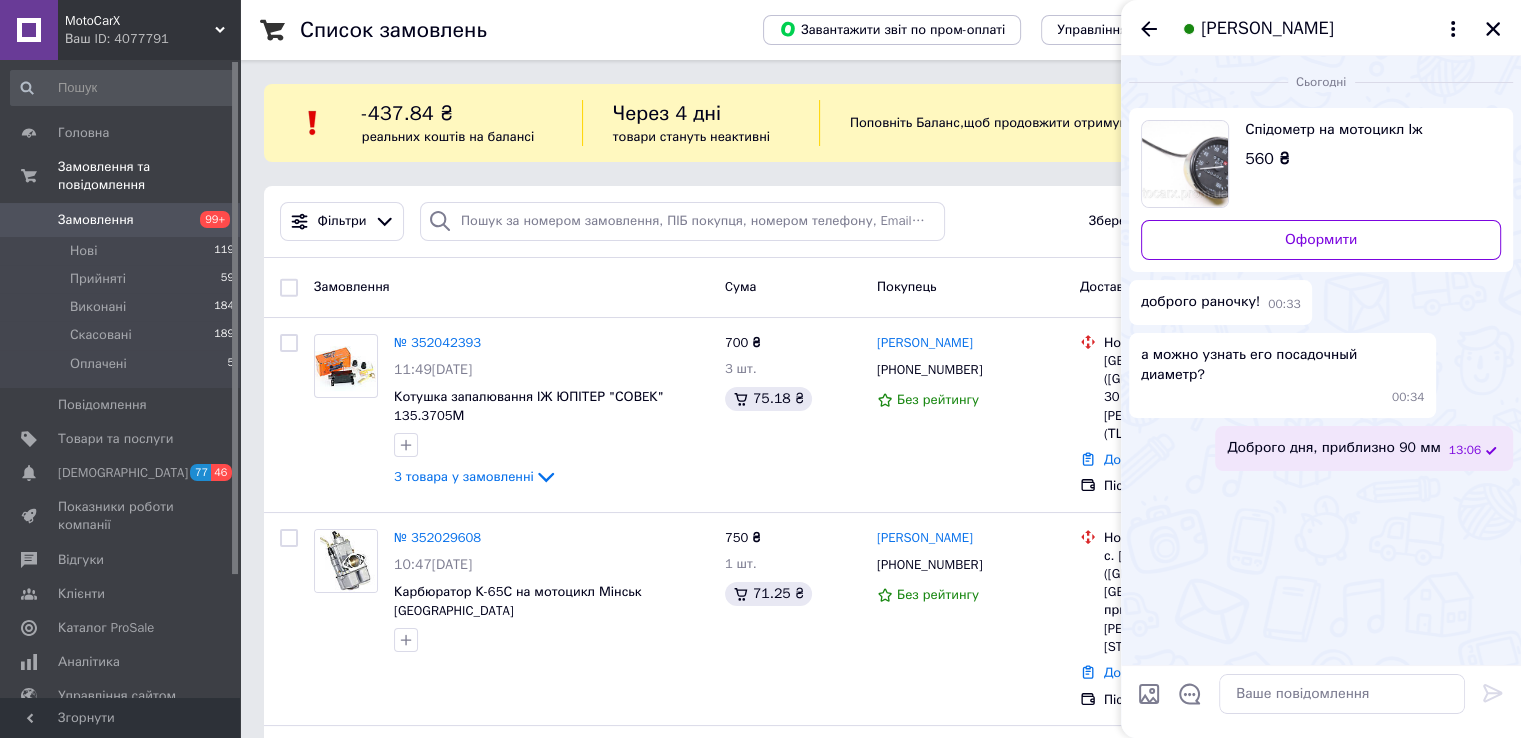 click on "Доброго дня, приблизно 90 мм" at bounding box center [1333, 448] 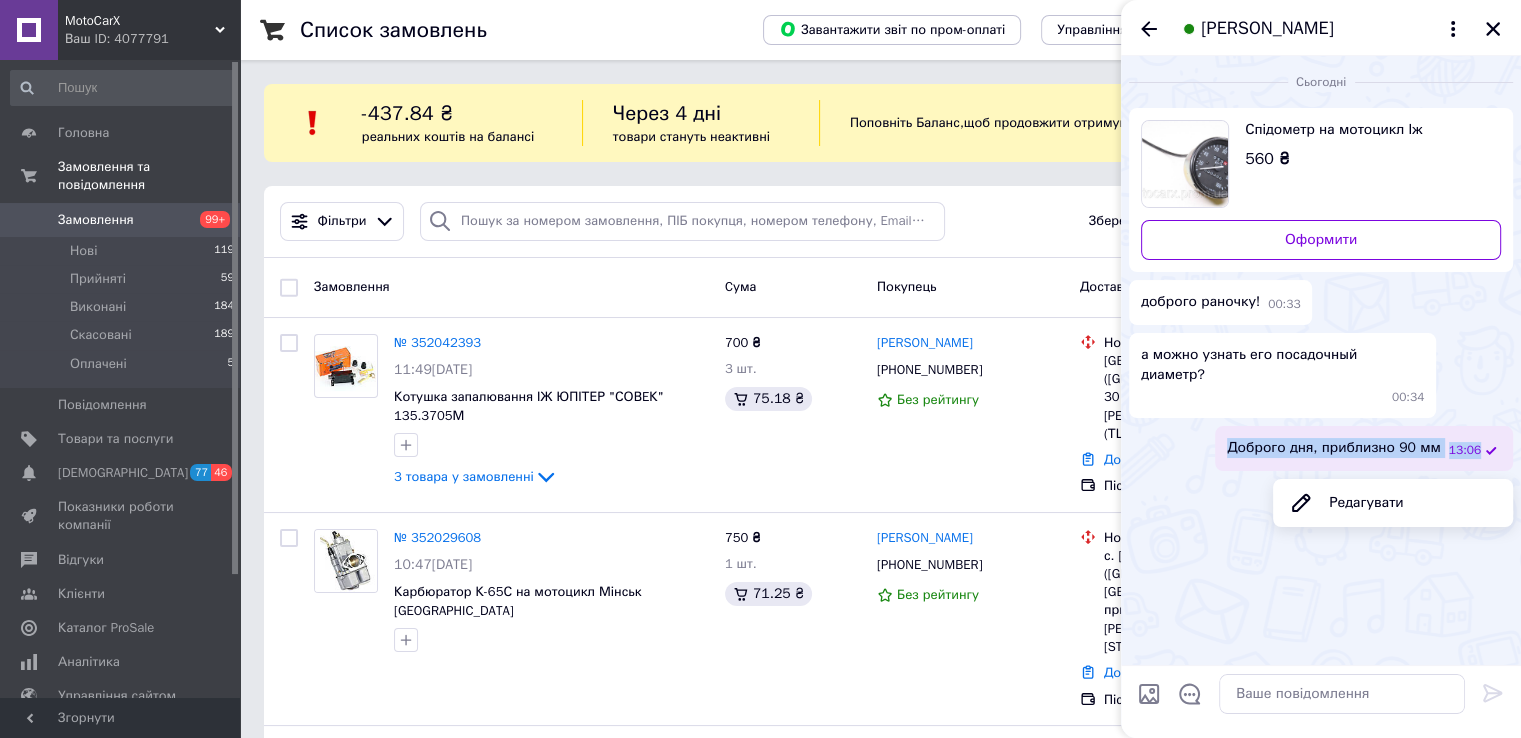 drag, startPoint x: 1266, startPoint y: 425, endPoint x: 1467, endPoint y: 432, distance: 201.12186 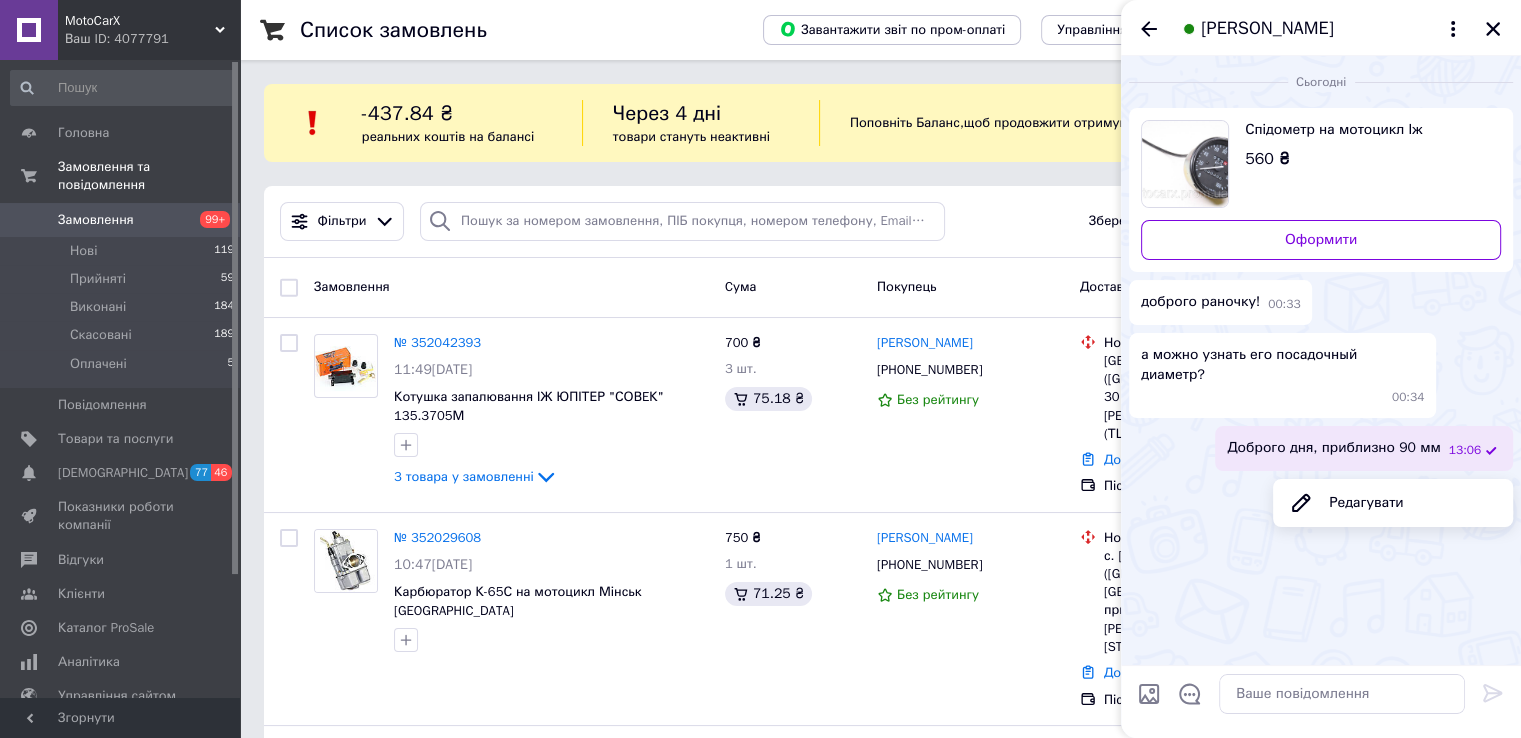 click on "Доброго дня, приблизно 90 мм" at bounding box center [1333, 448] 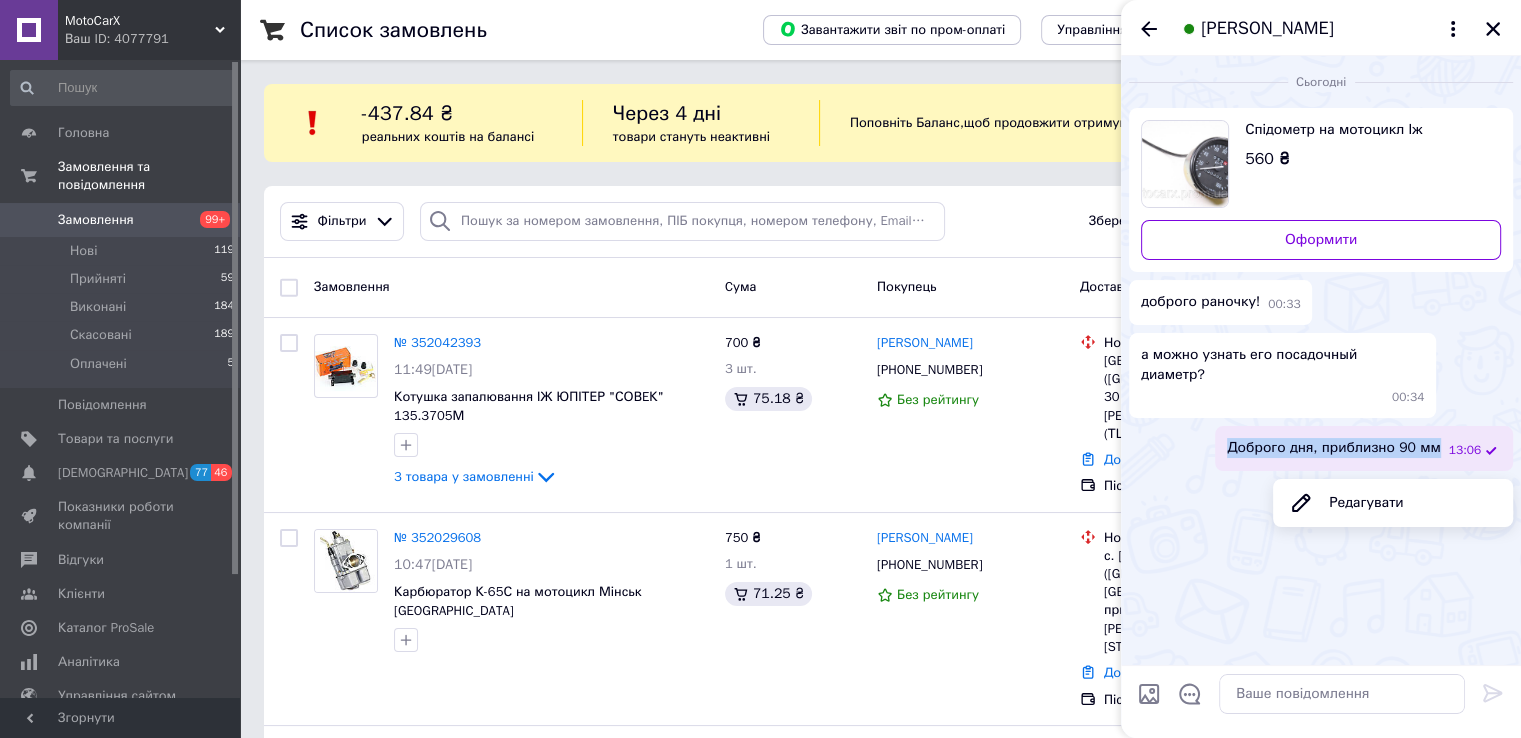 drag, startPoint x: 1260, startPoint y: 420, endPoint x: 1433, endPoint y: 428, distance: 173.18488 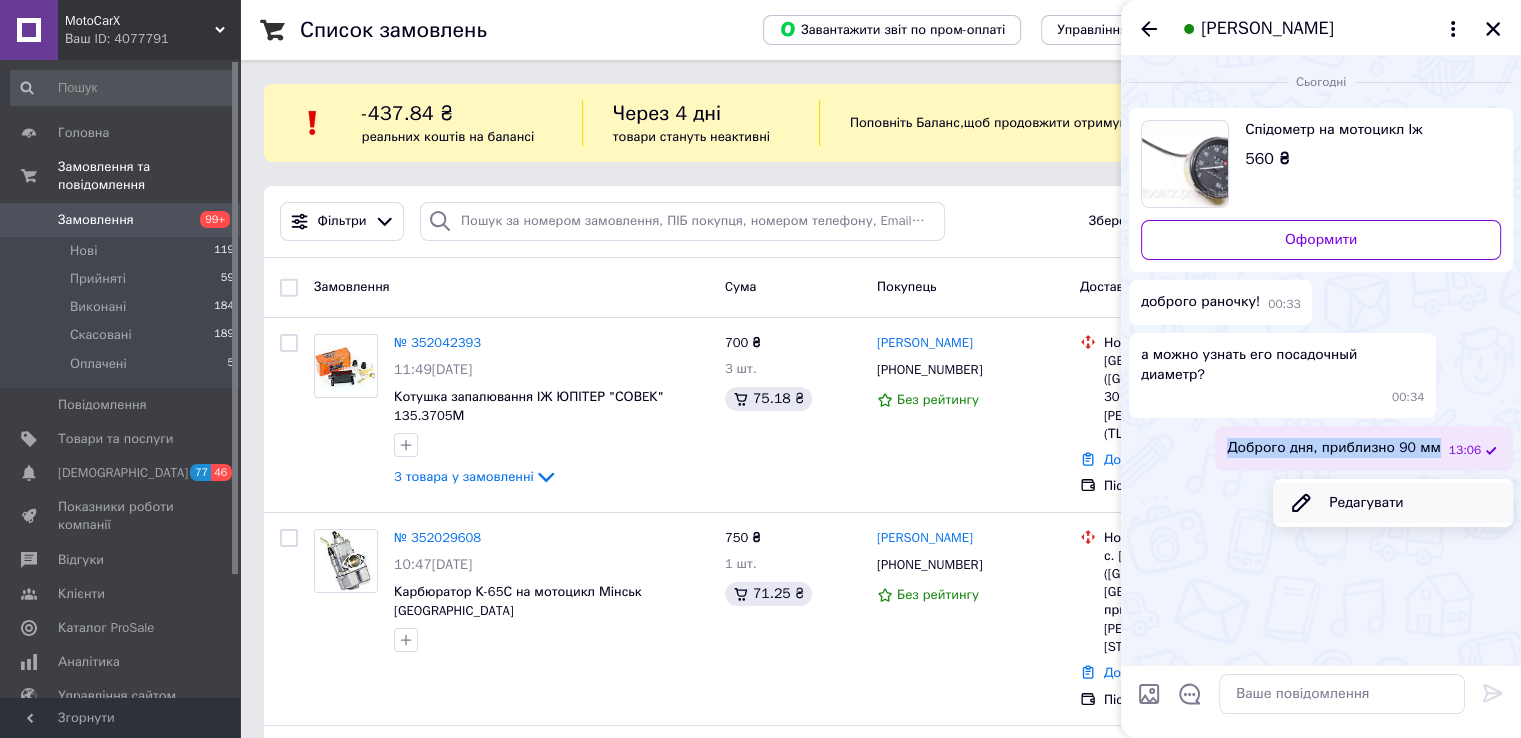 copy on "Доброго дня, приблизно 90 мм" 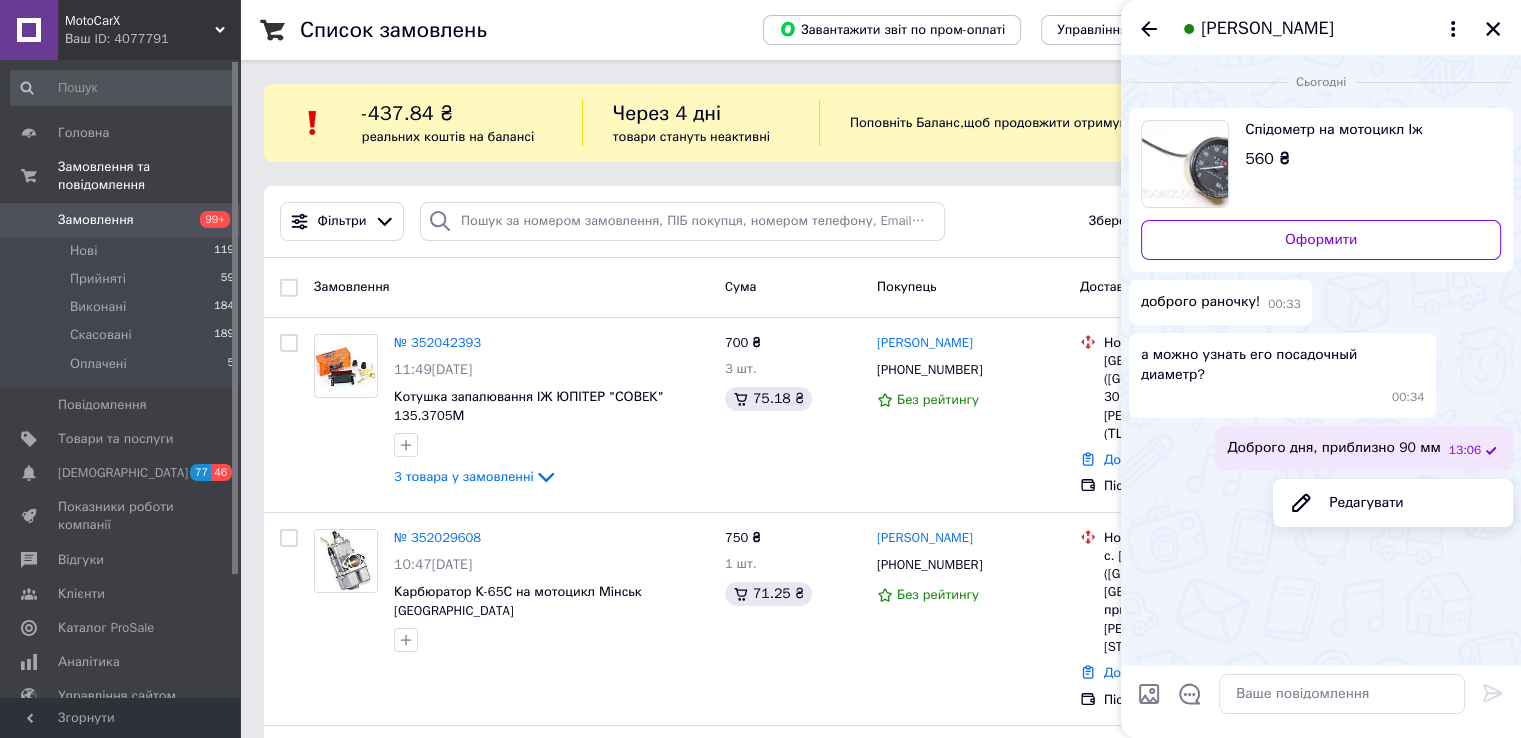 click on "Сьогодні Спідометр на мотоцикл Іж 560 ₴ Оформити доброго раночку! 00:33 а можно узнать его посадочный диаметр? 00:34 Доброго дня, приблизно 90 мм 13:06 Редагувати" at bounding box center (1321, 360) 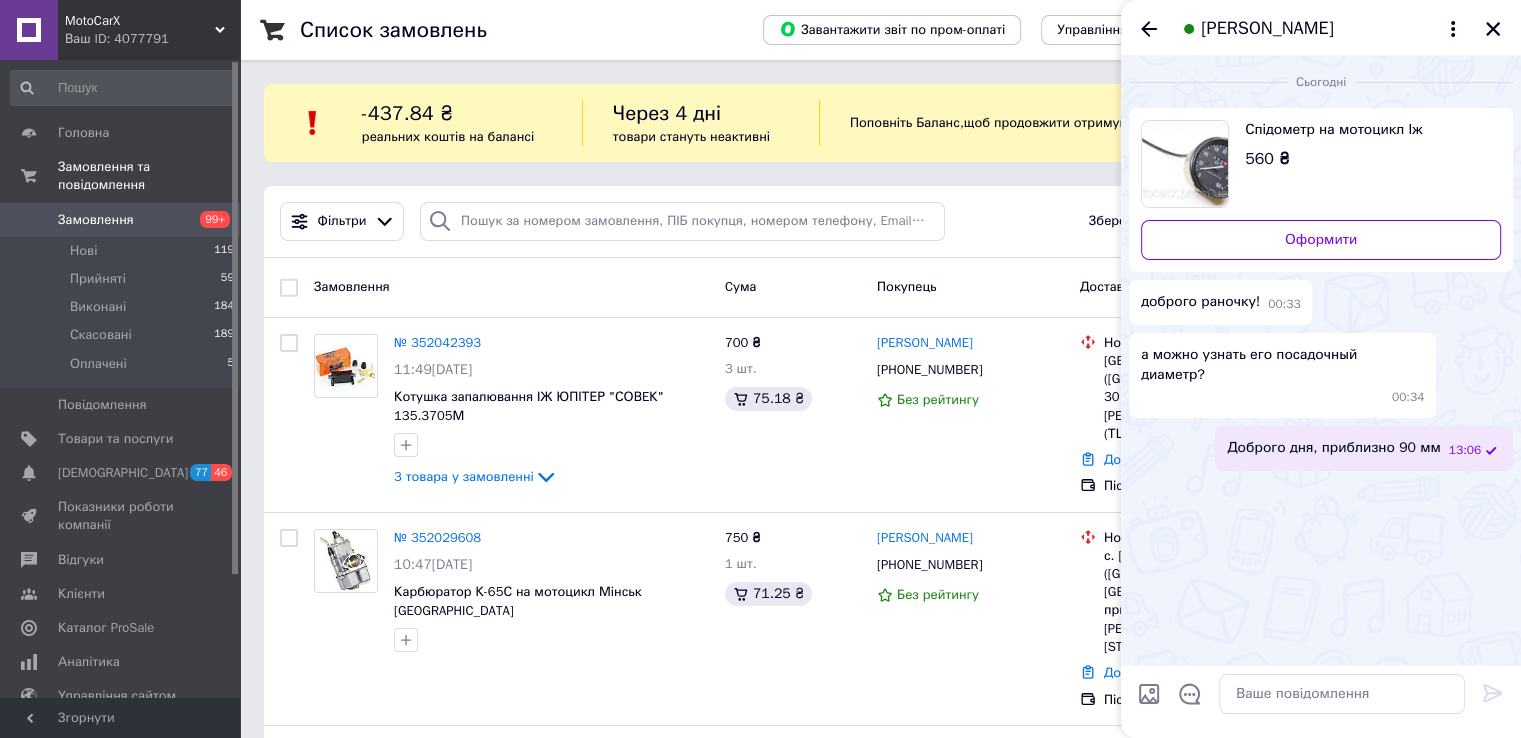 click 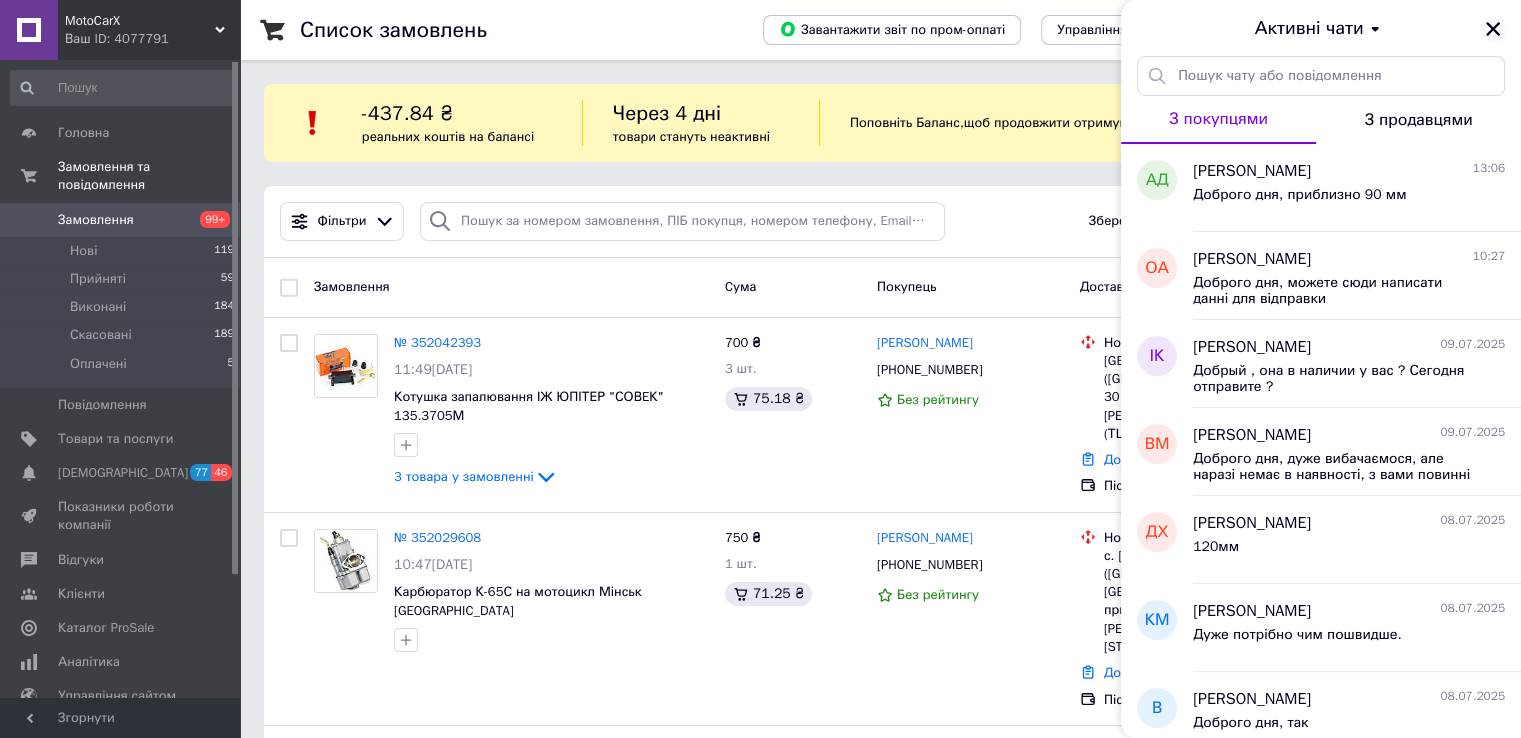 click 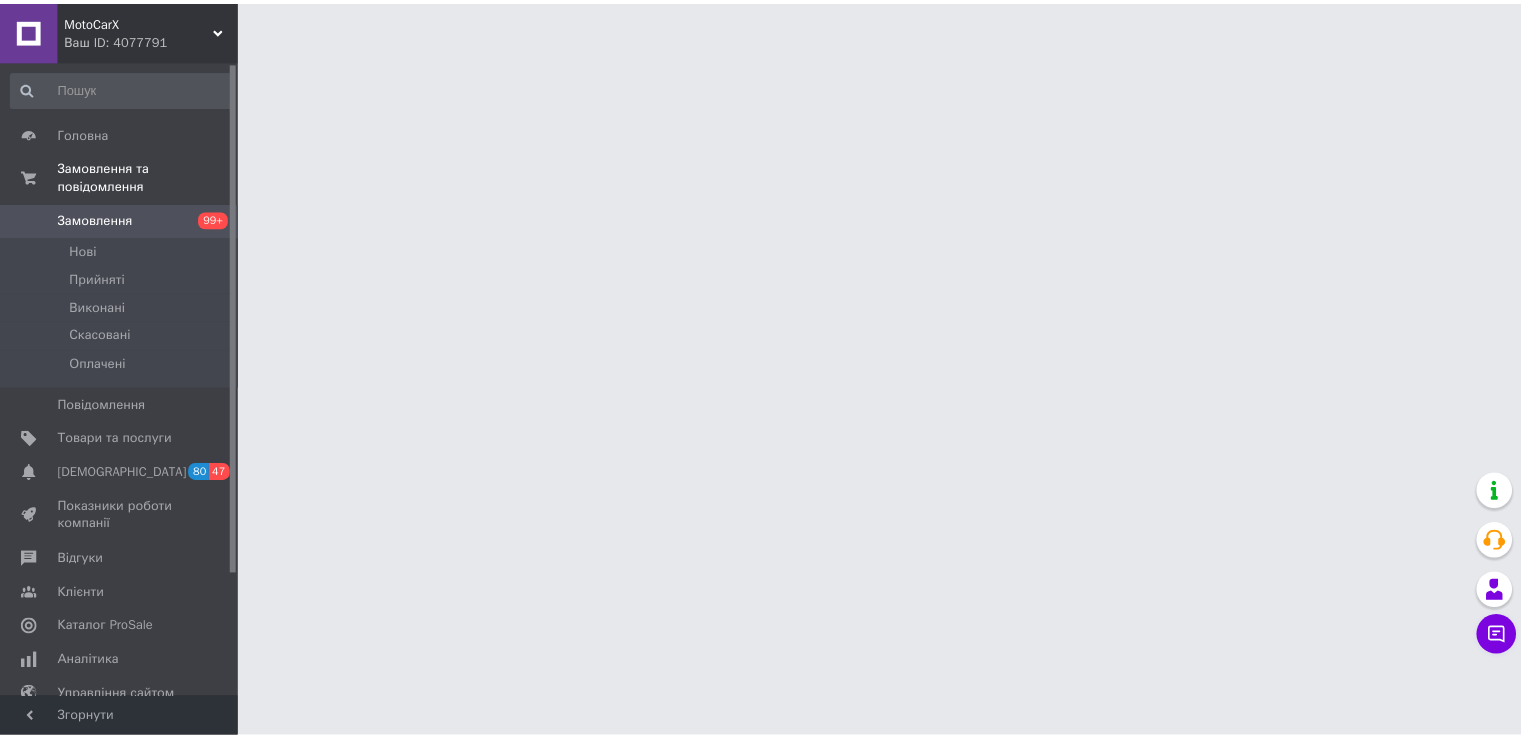 scroll, scrollTop: 0, scrollLeft: 0, axis: both 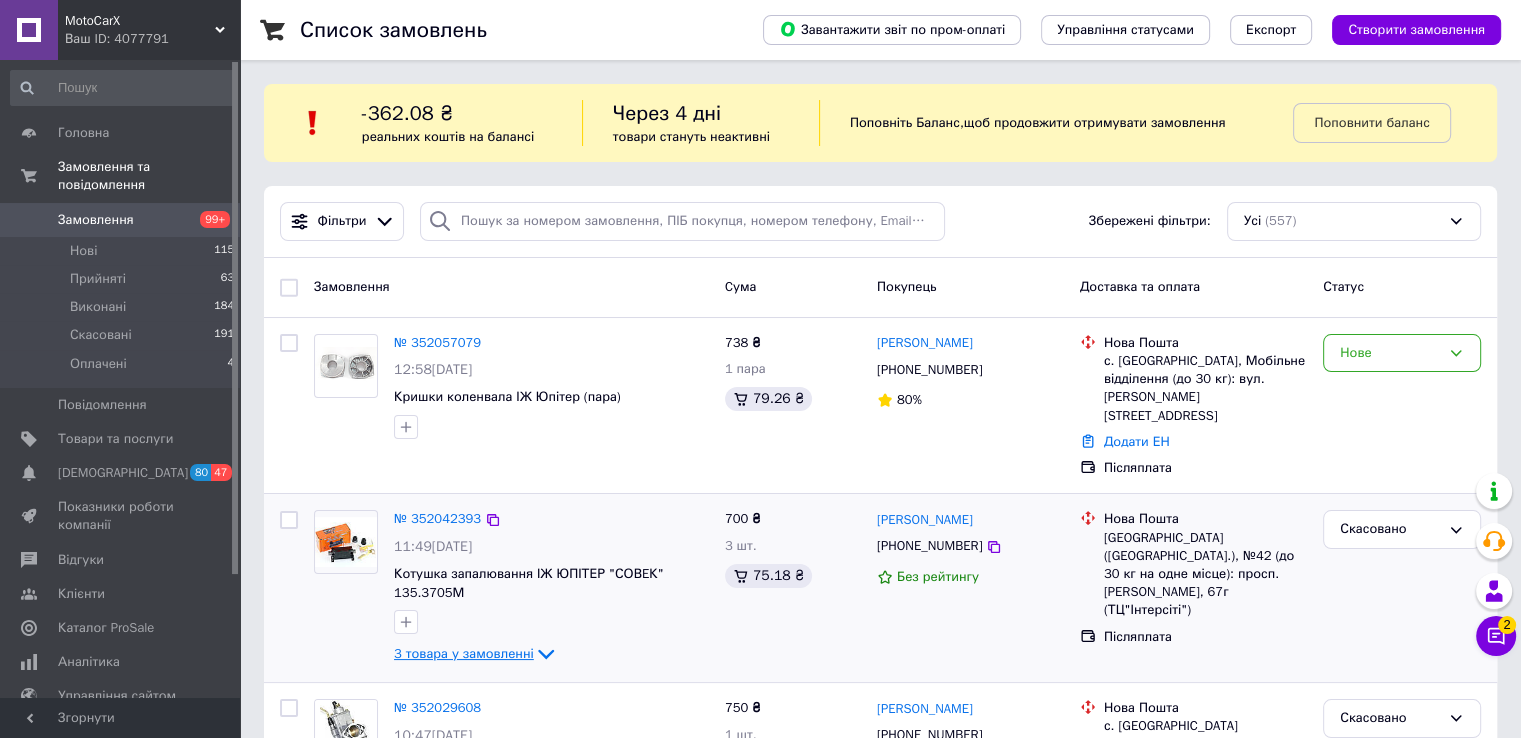 click on "3 товара у замовленні" at bounding box center [464, 653] 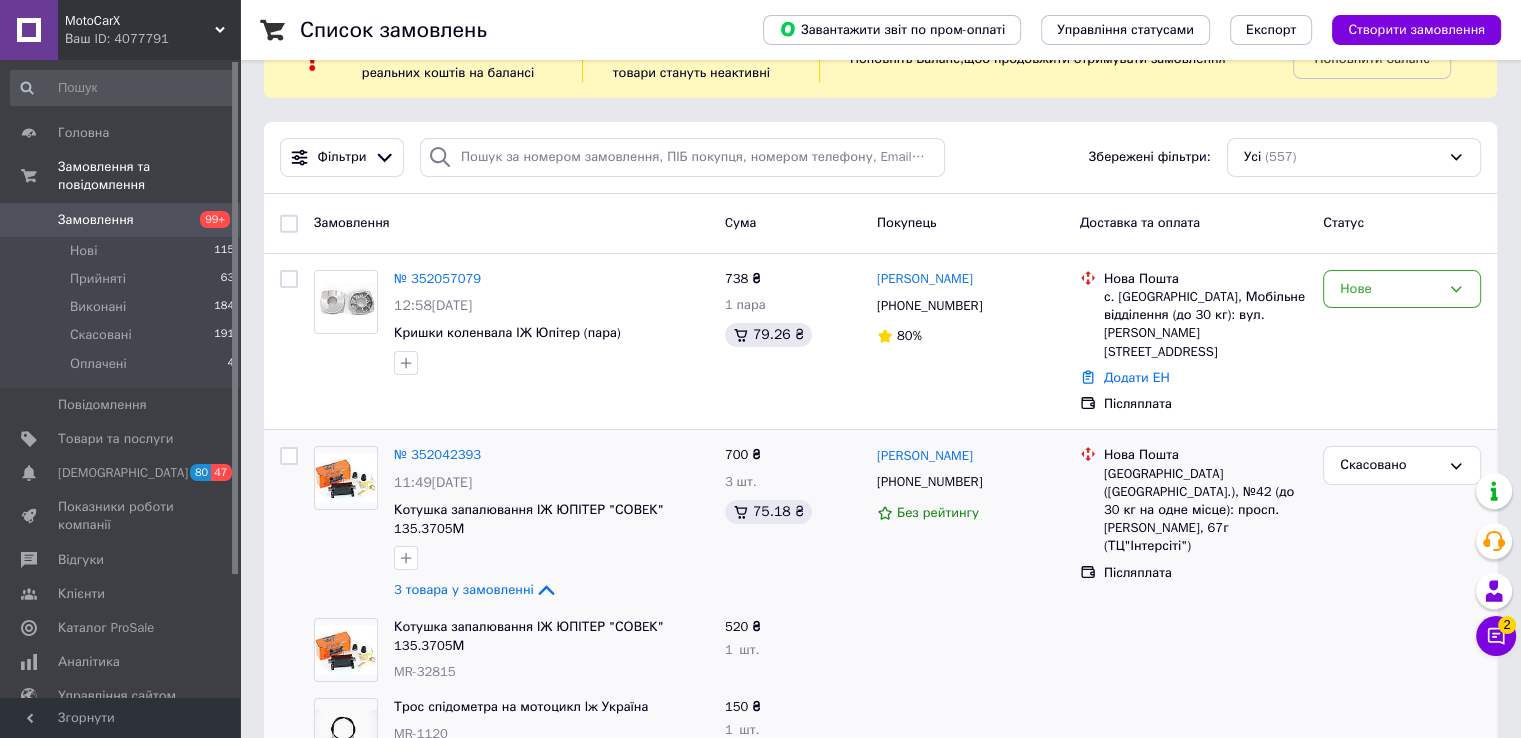 scroll, scrollTop: 100, scrollLeft: 0, axis: vertical 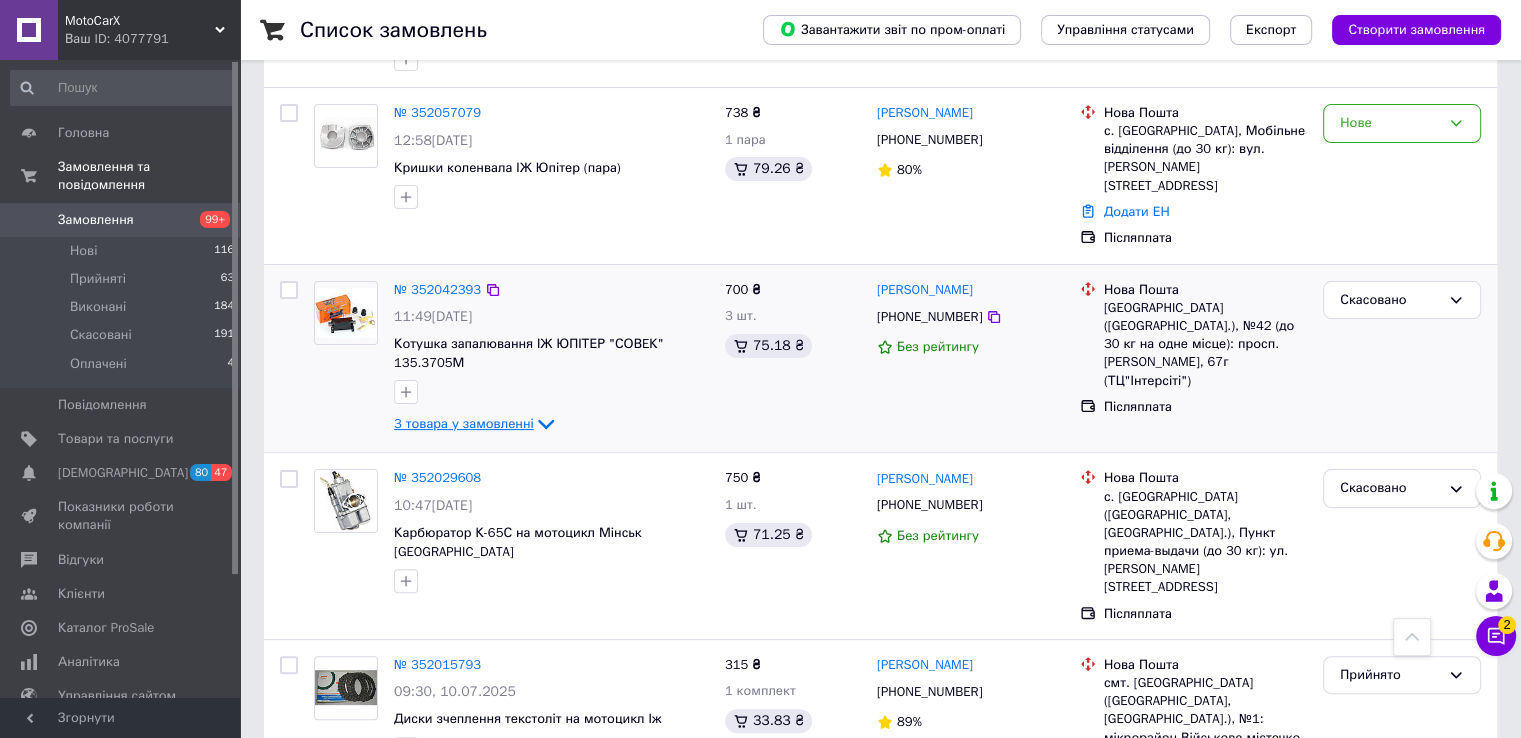 click on "3 товара у замовленні" at bounding box center [464, 423] 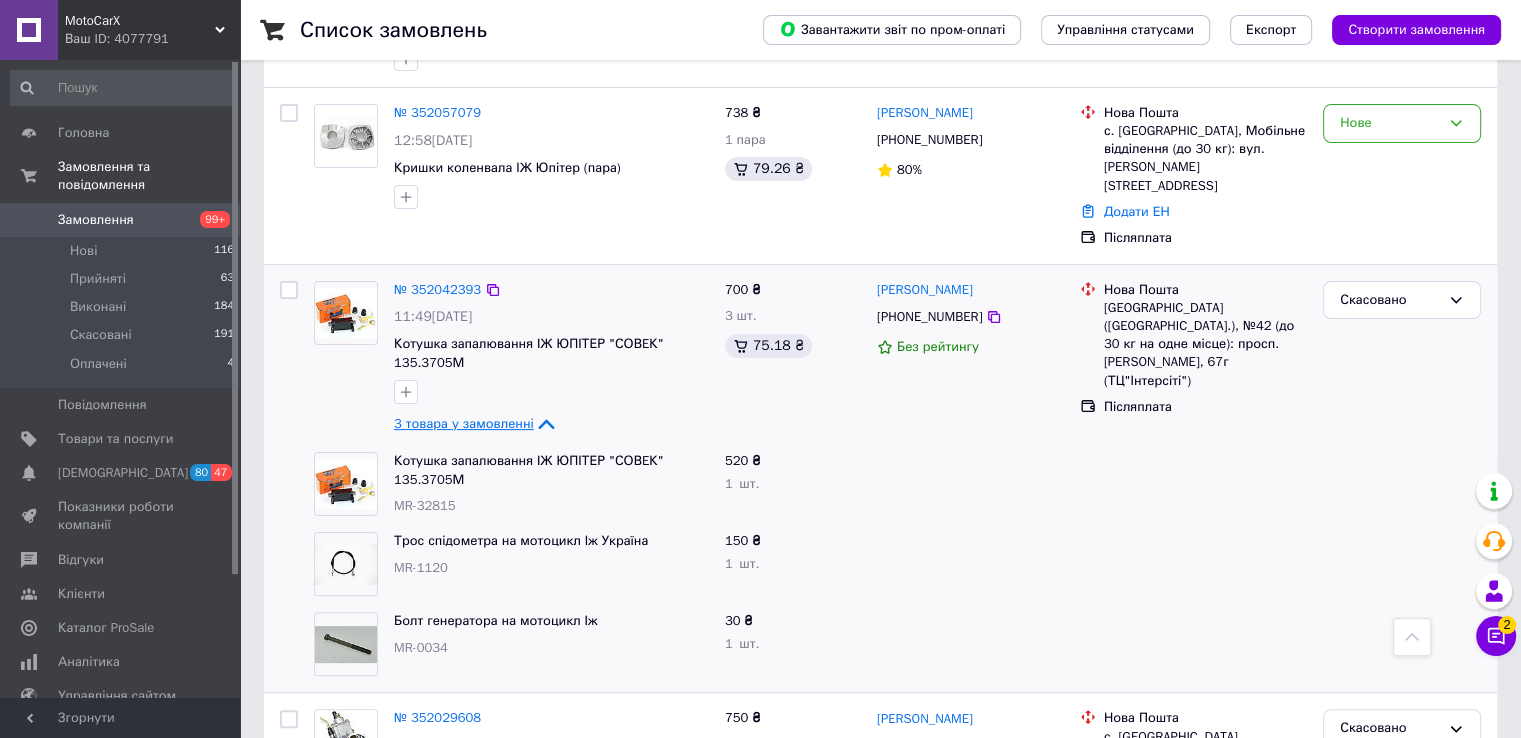 click on "3 товара у замовленні" at bounding box center (464, 423) 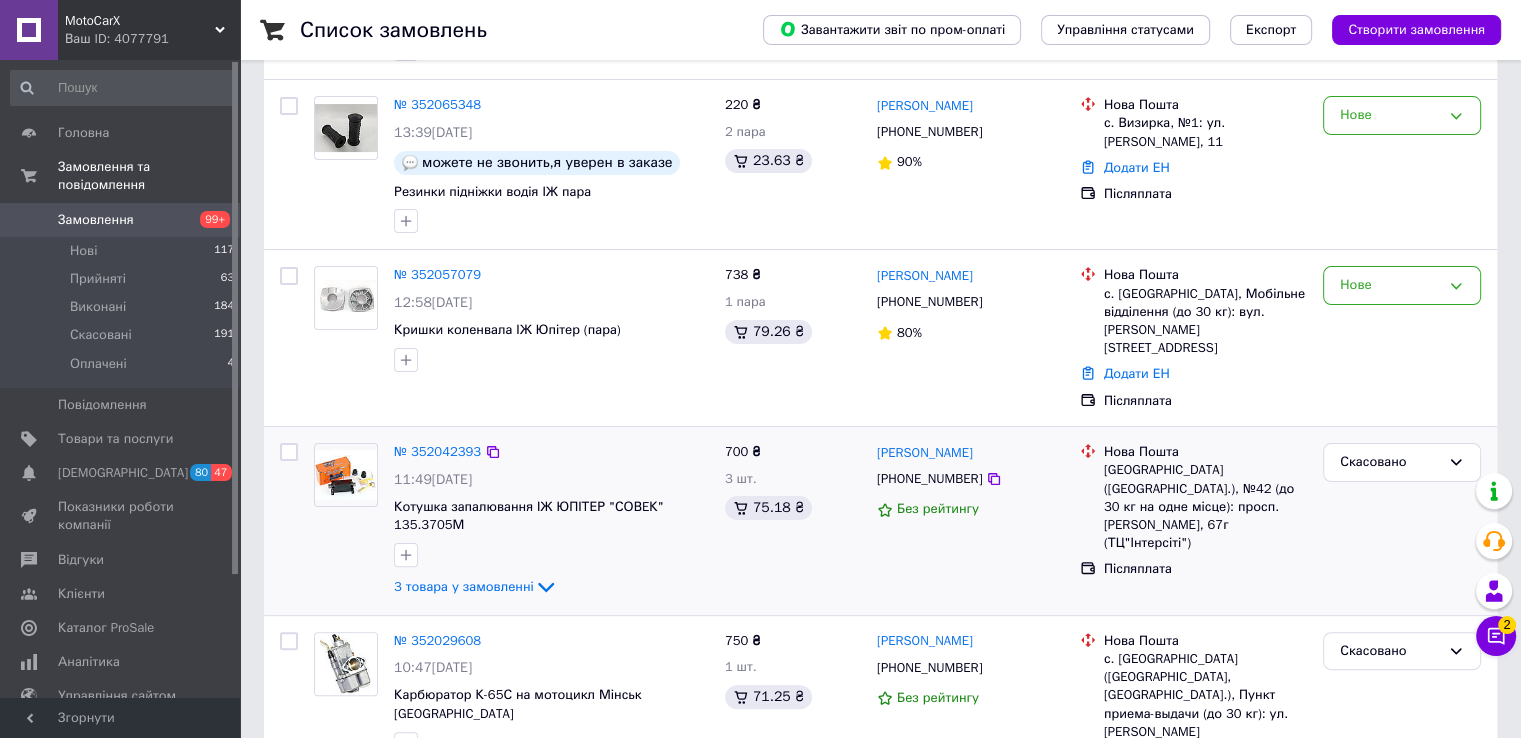 scroll, scrollTop: 400, scrollLeft: 0, axis: vertical 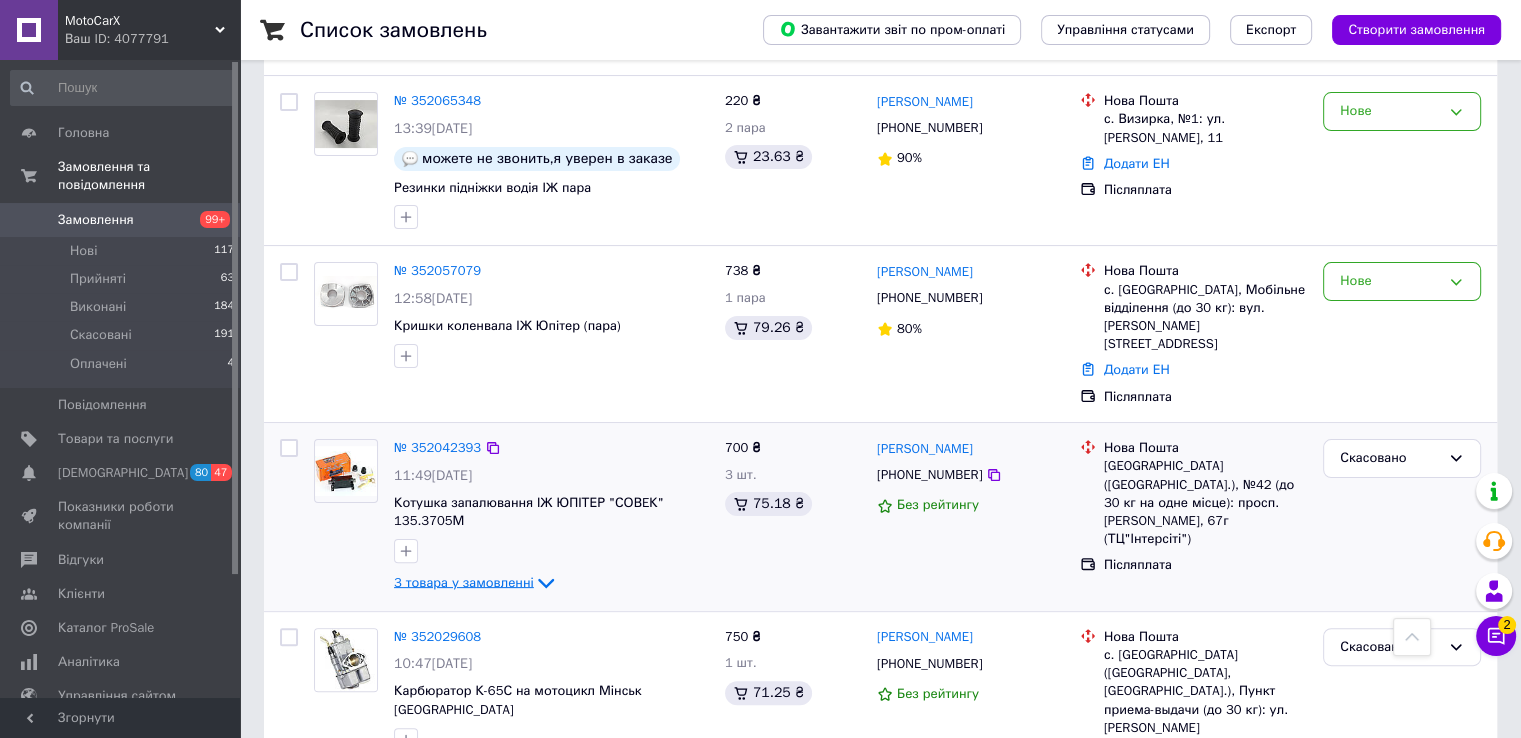 click on "3 товара у замовленні" at bounding box center [464, 582] 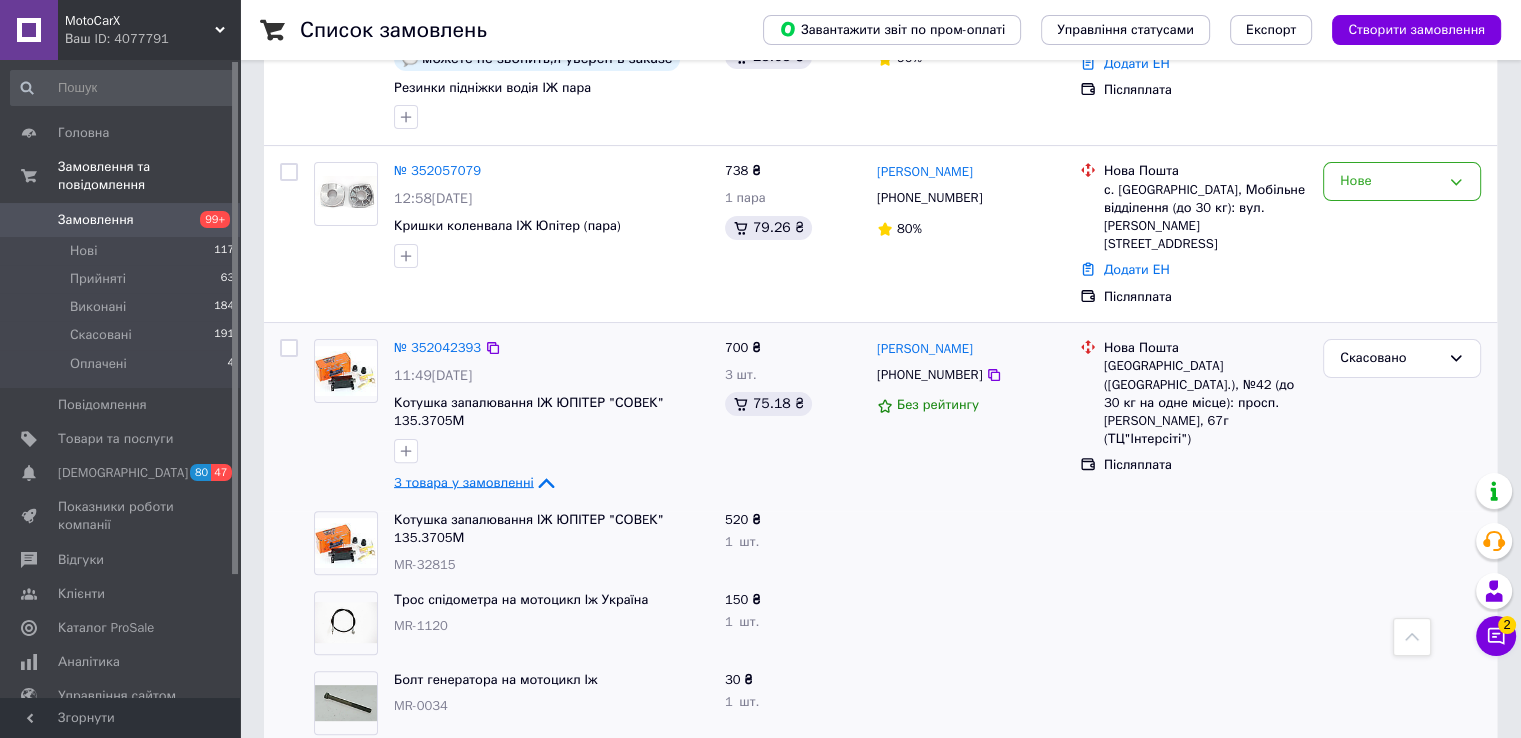 scroll, scrollTop: 600, scrollLeft: 0, axis: vertical 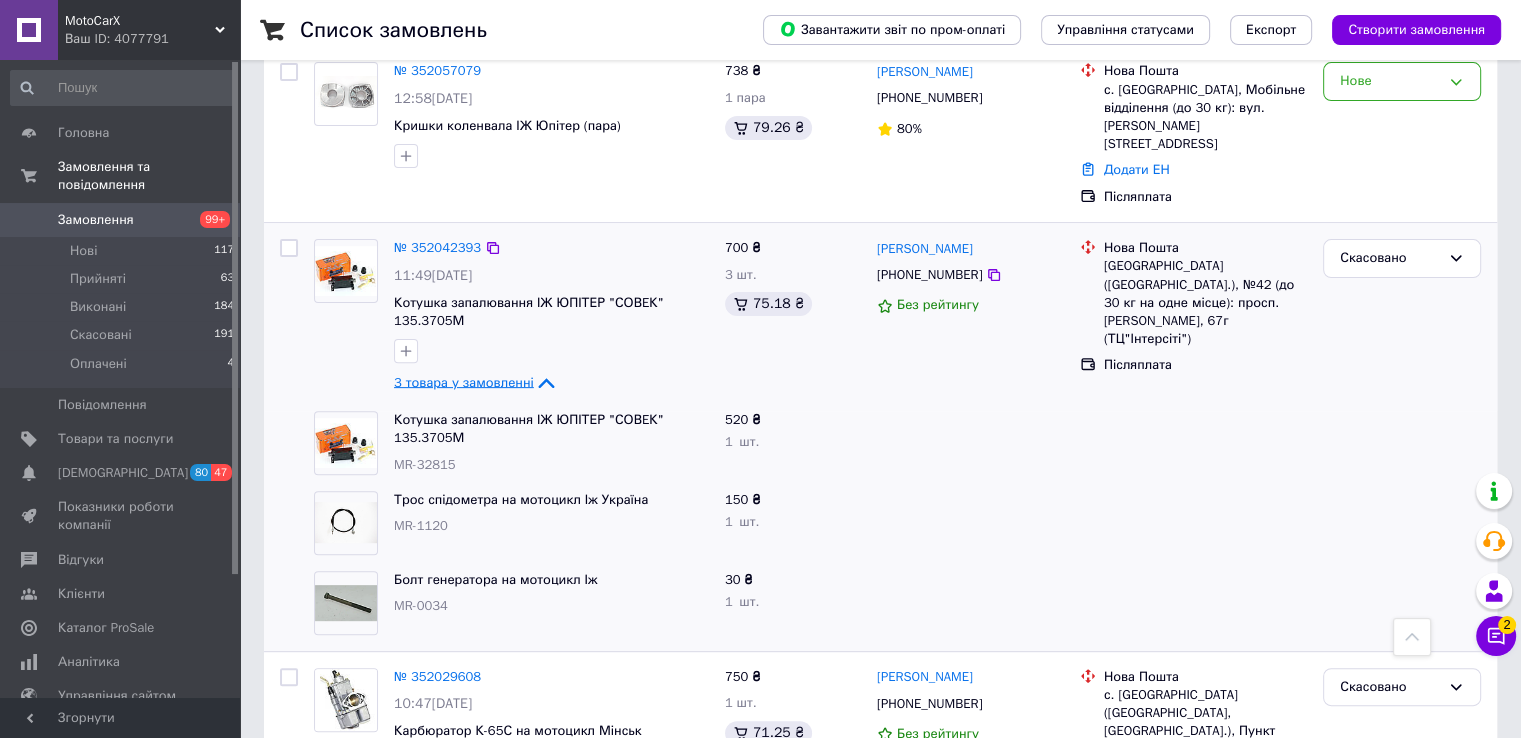 click on "3 товара у замовленні" at bounding box center [464, 382] 